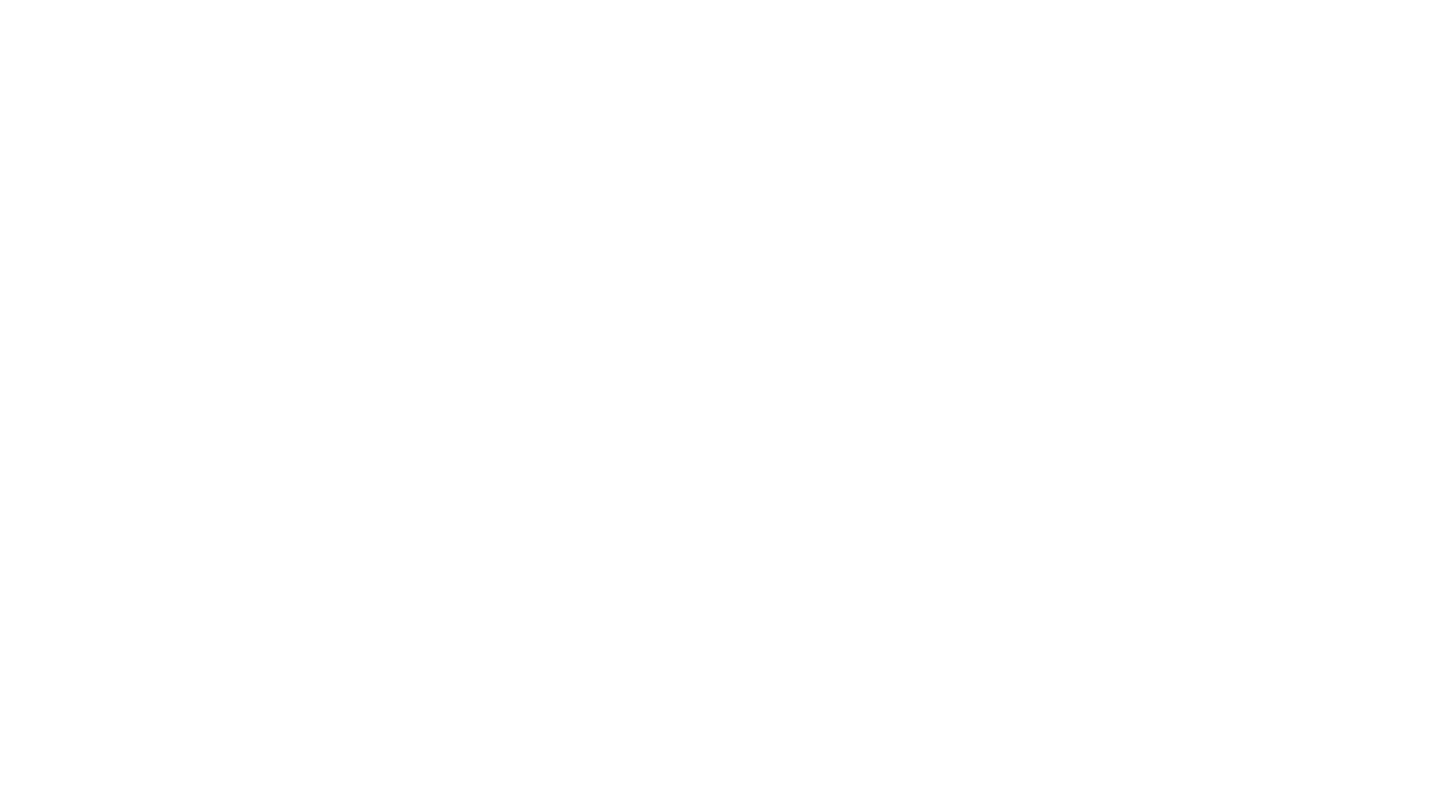 scroll, scrollTop: 0, scrollLeft: 0, axis: both 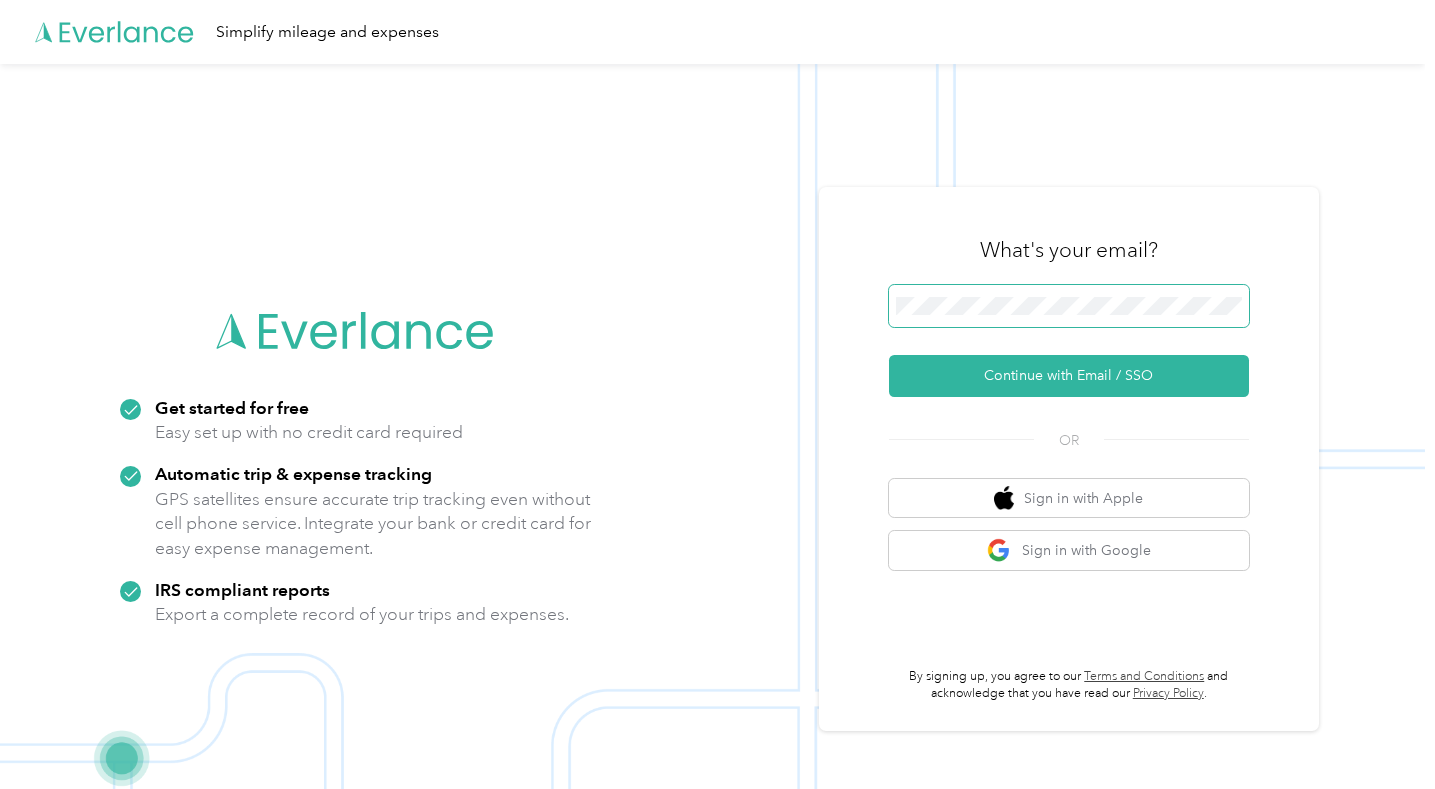 click at bounding box center (1069, 306) 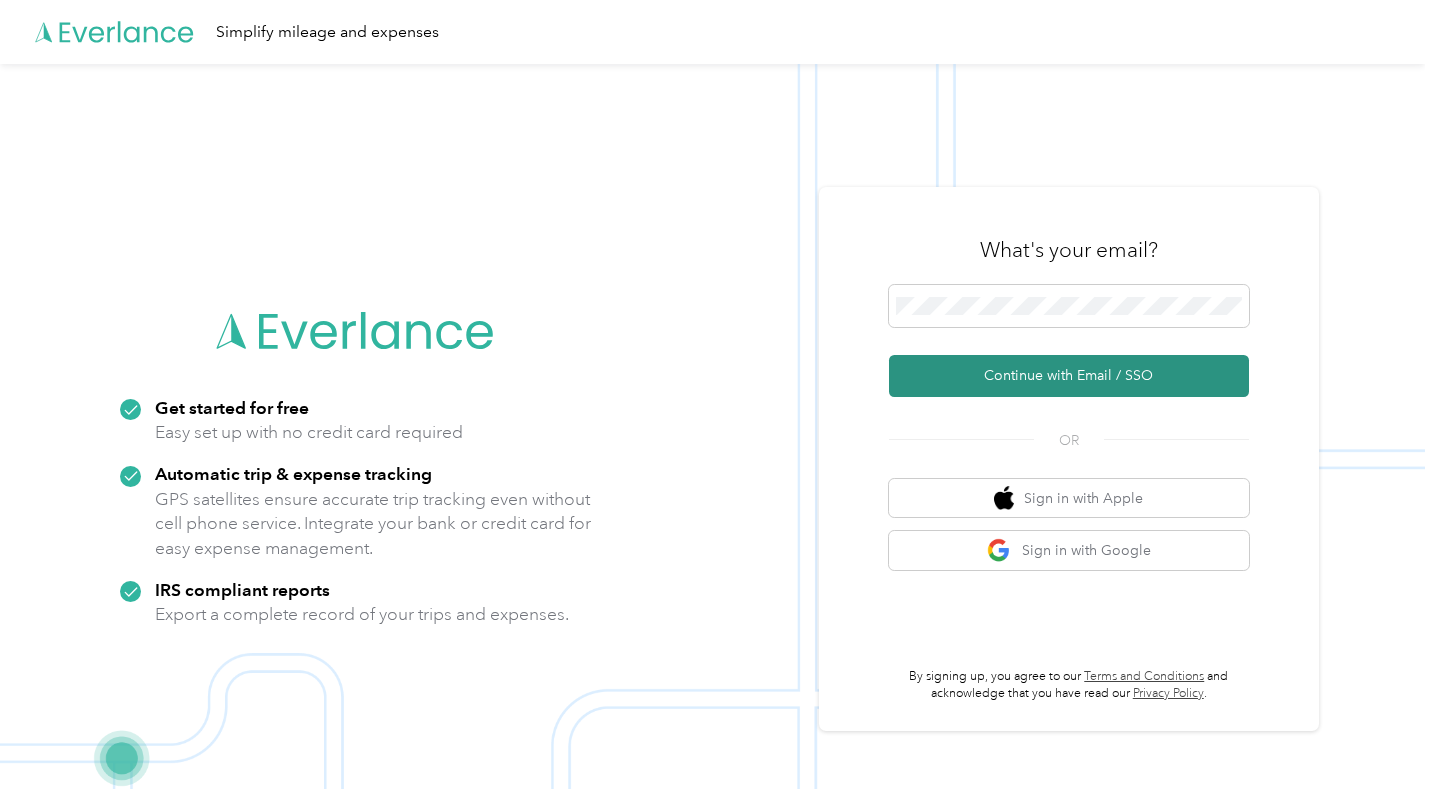 click on "Continue with Email / SSO" at bounding box center (1069, 376) 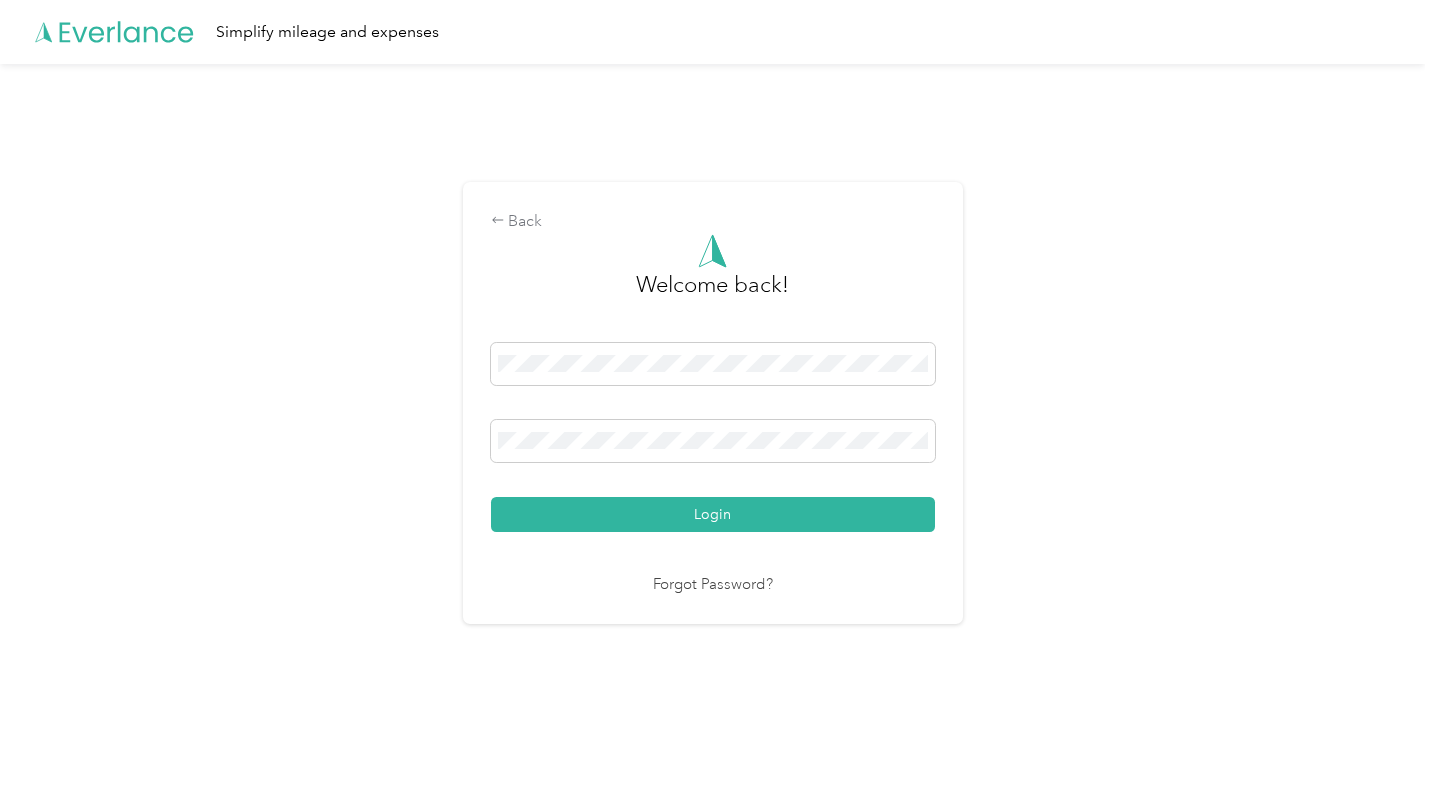 click on "Login" at bounding box center [713, 514] 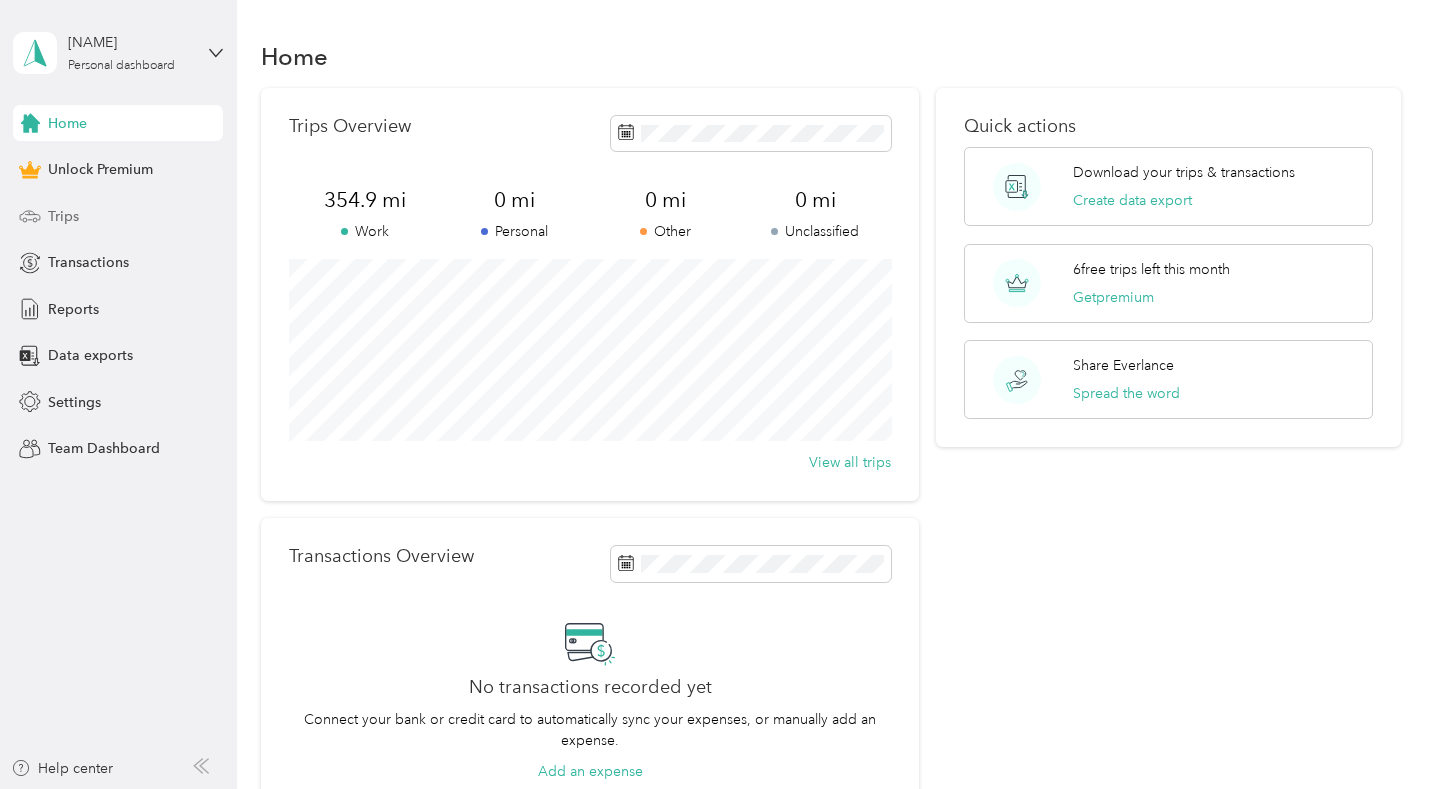click on "Trips" at bounding box center [118, 216] 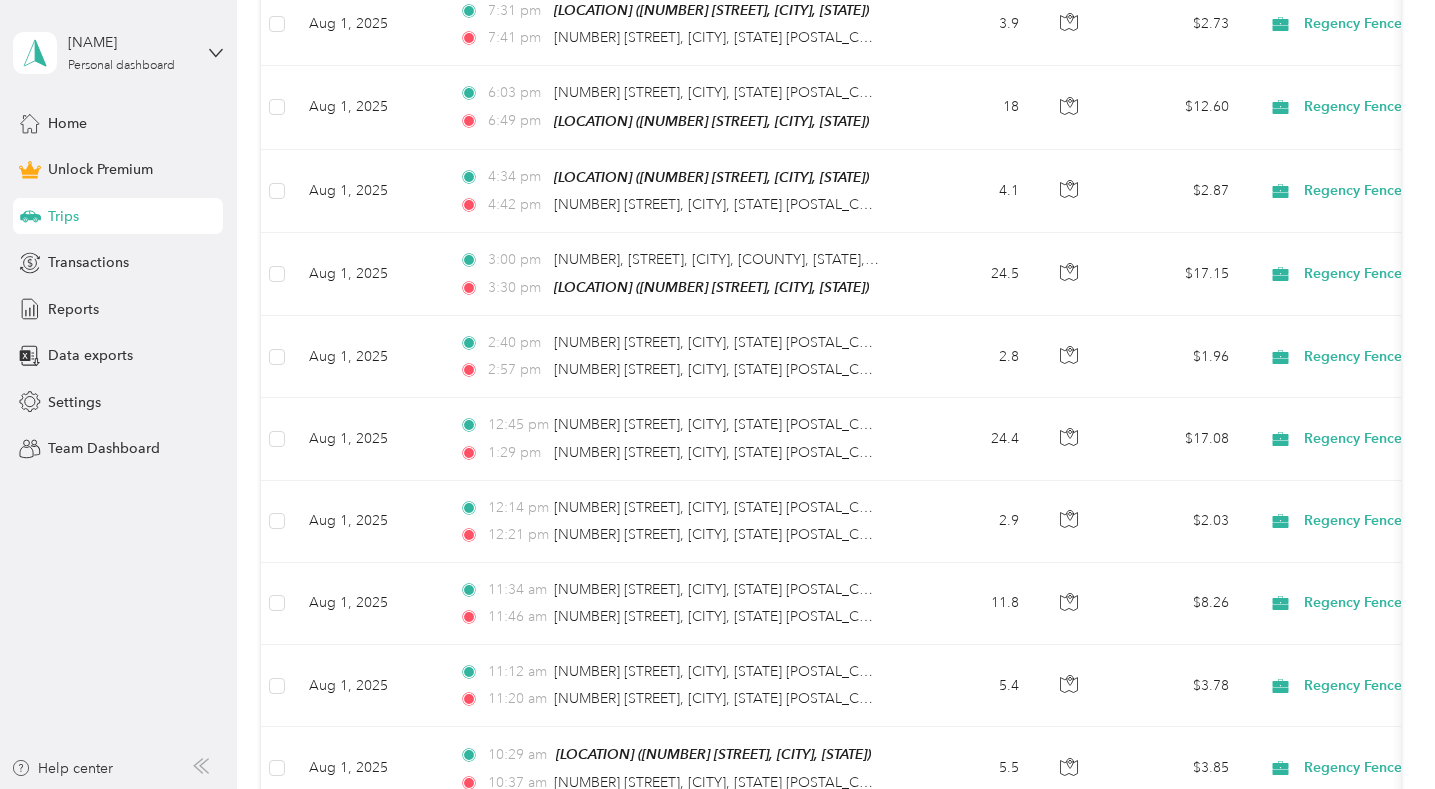scroll, scrollTop: 2141, scrollLeft: 0, axis: vertical 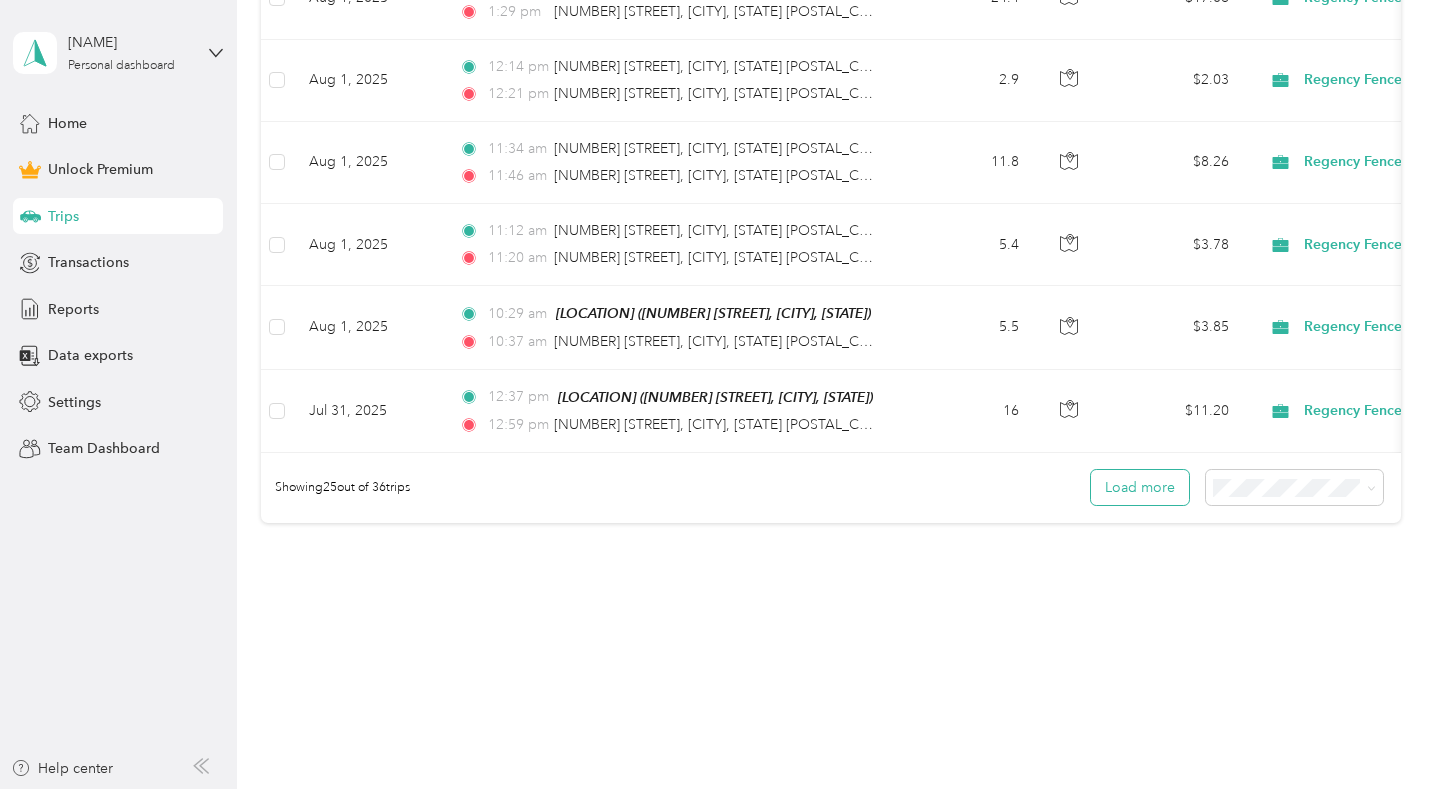 click on "Load more" at bounding box center (1140, 487) 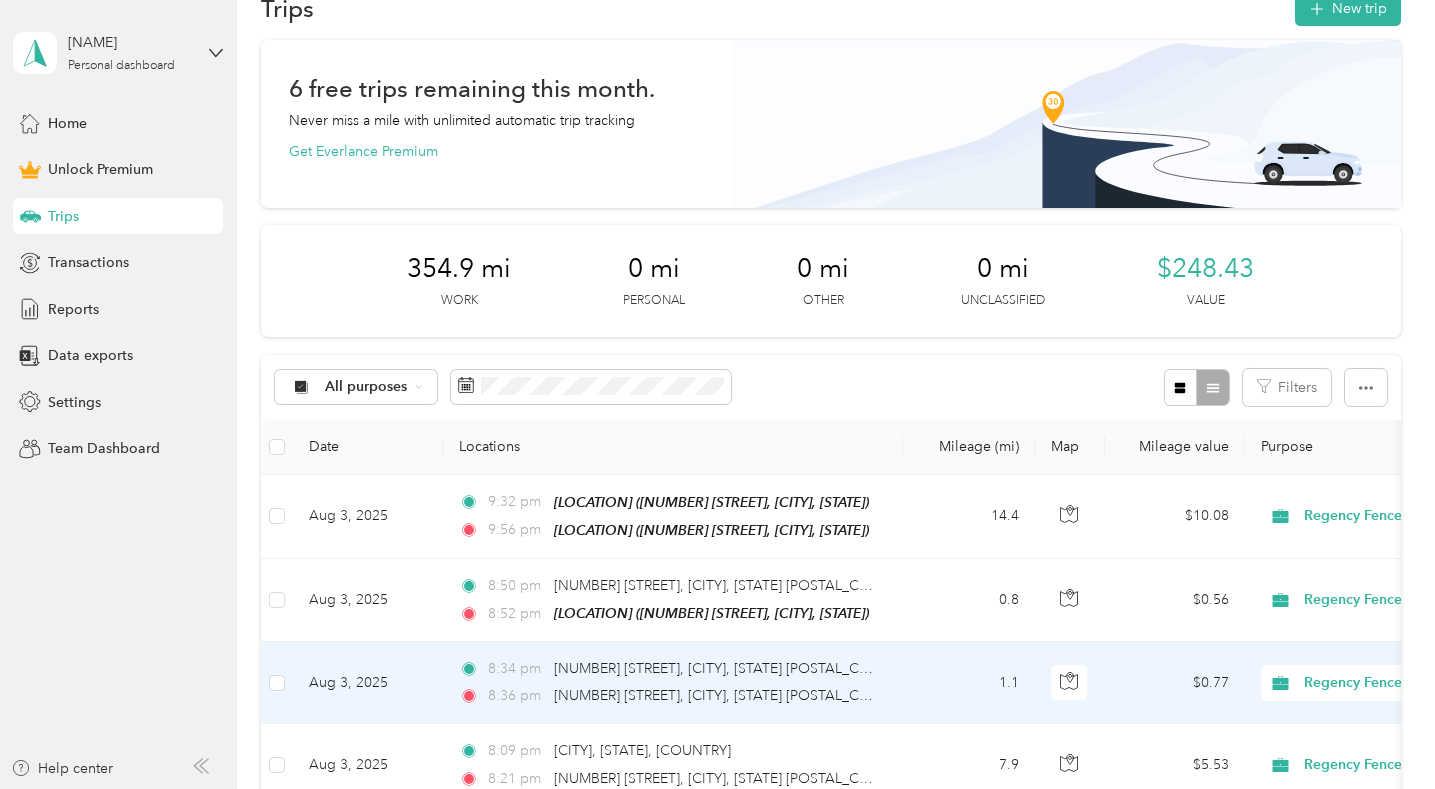 scroll, scrollTop: 0, scrollLeft: 0, axis: both 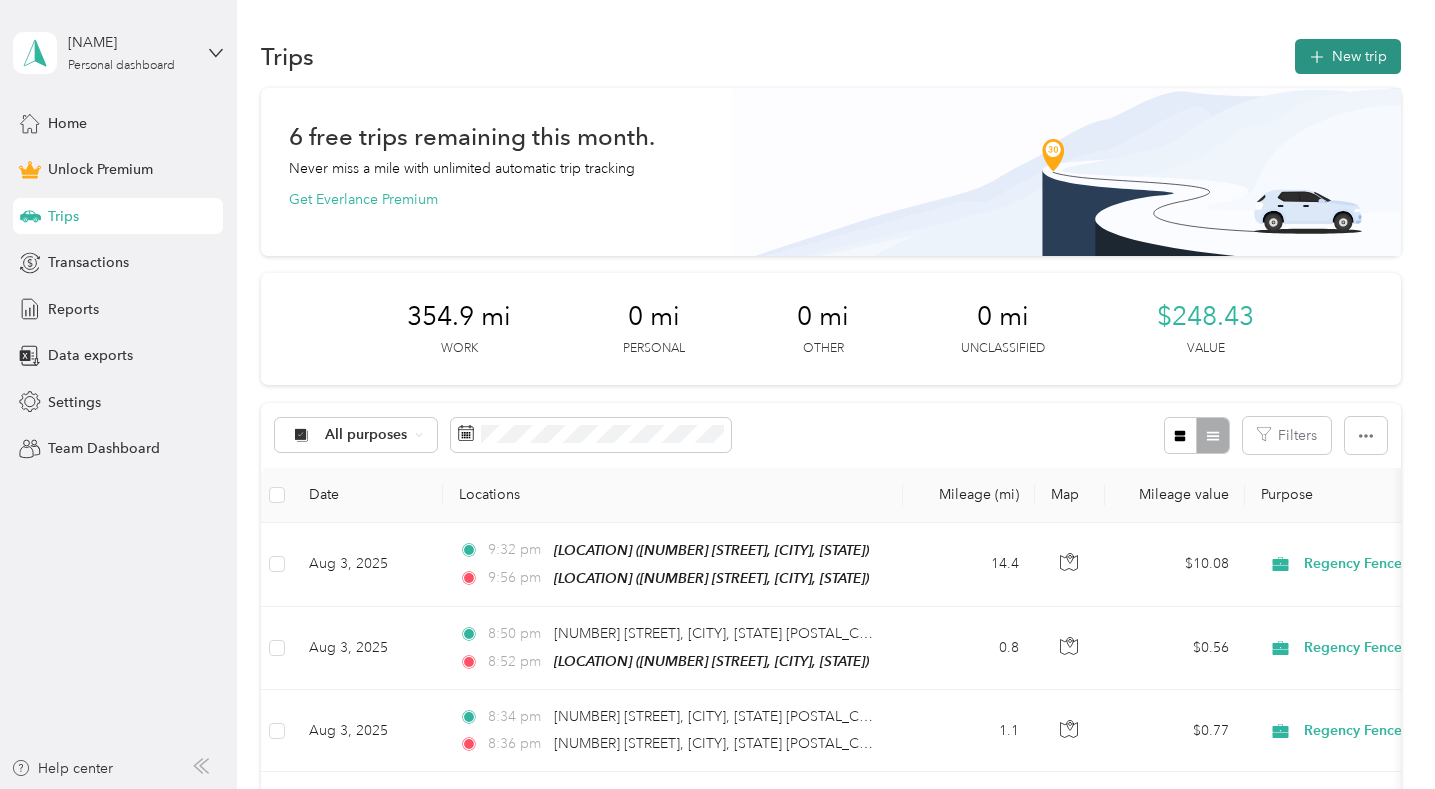 click on "New trip" at bounding box center (1348, 56) 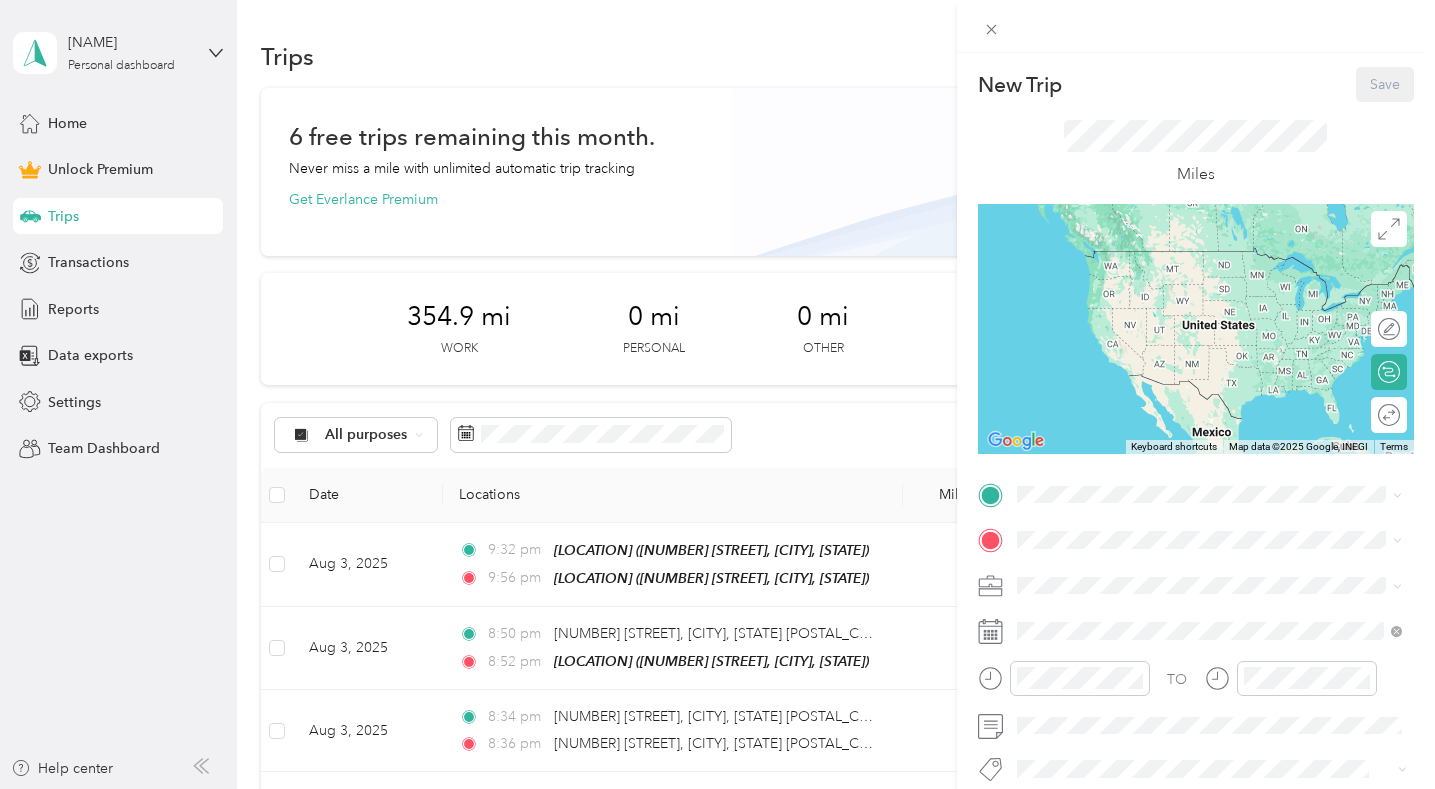 click on "[LOCATION] [NUMBER] [STREET], [POSTAL_CODE], [CITY], [STATE], [COUNTRY]" at bounding box center (1224, 589) 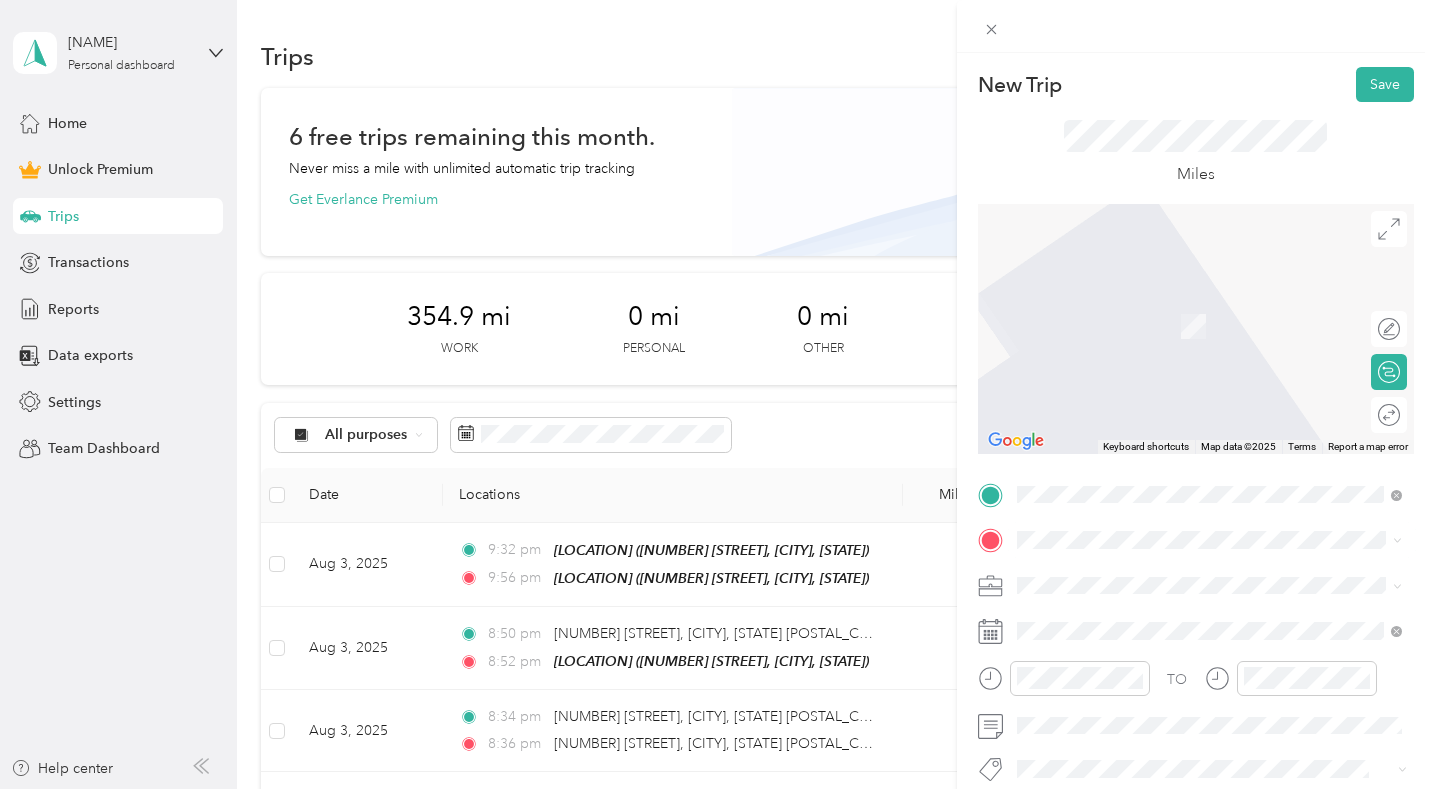 click on "[NUMBER] [STREET]
[CITY], [STATE] [POSTAL_CODE], [COUNTRY]" at bounding box center [1198, 296] 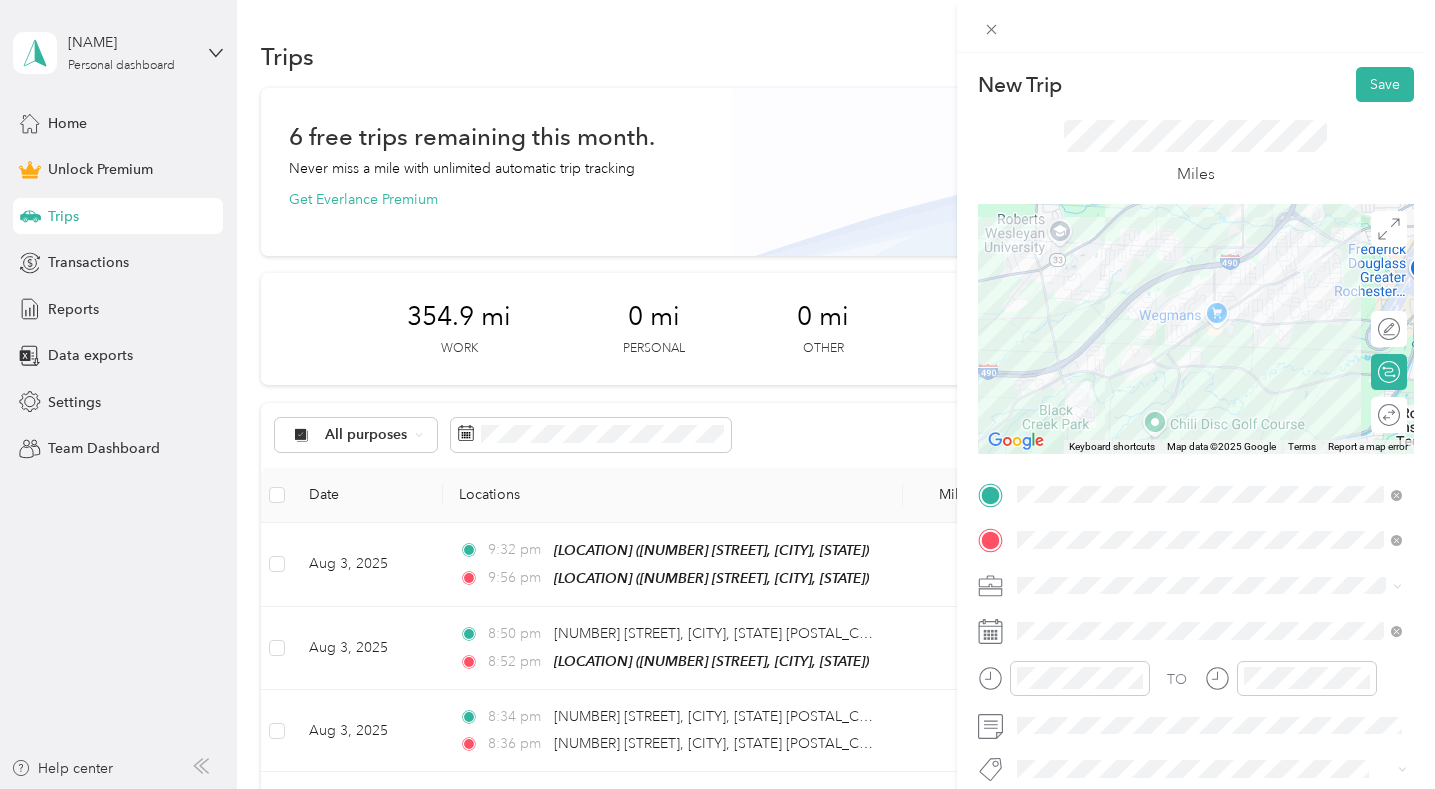 click on "Regency Fence" at bounding box center [1072, 373] 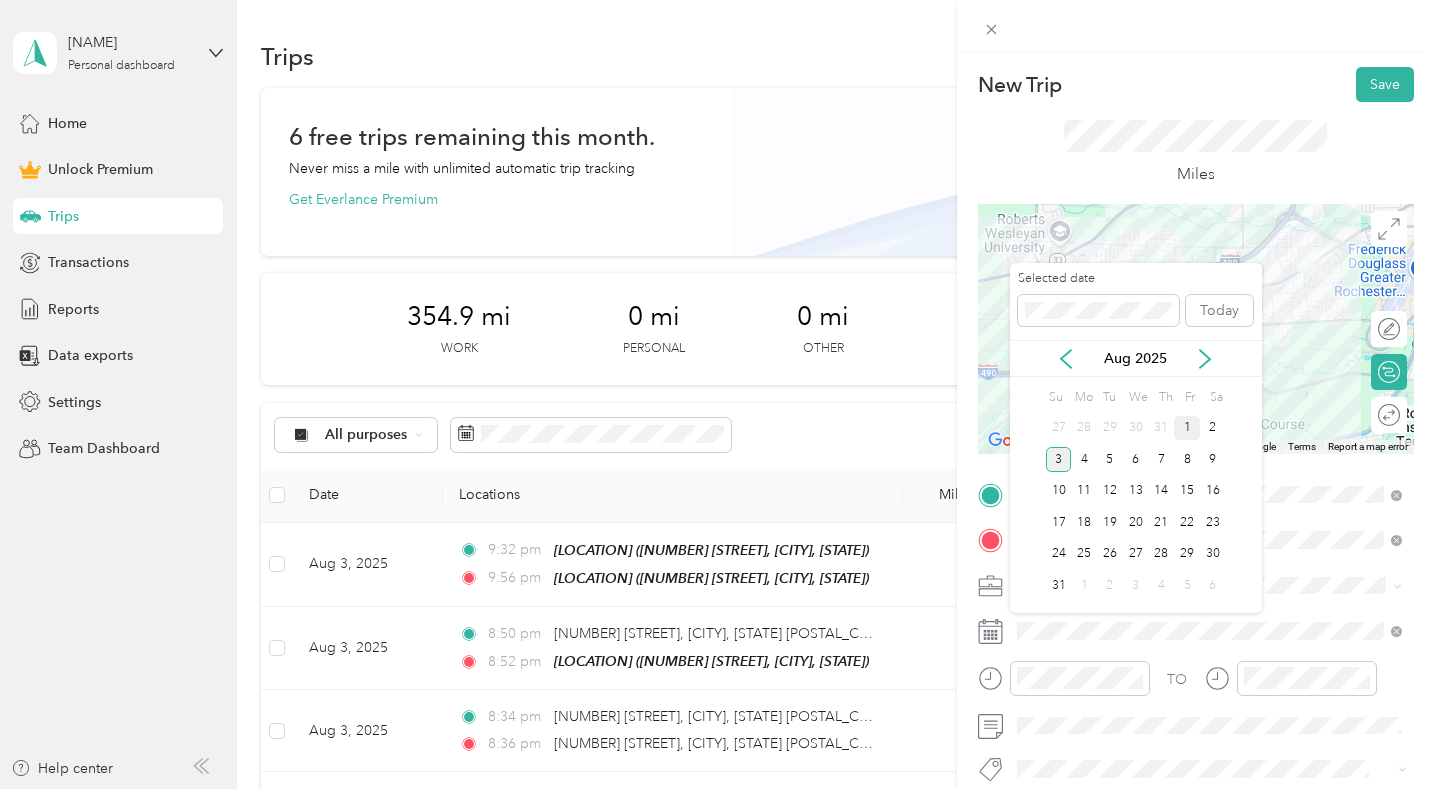 click on "1" at bounding box center (1187, 428) 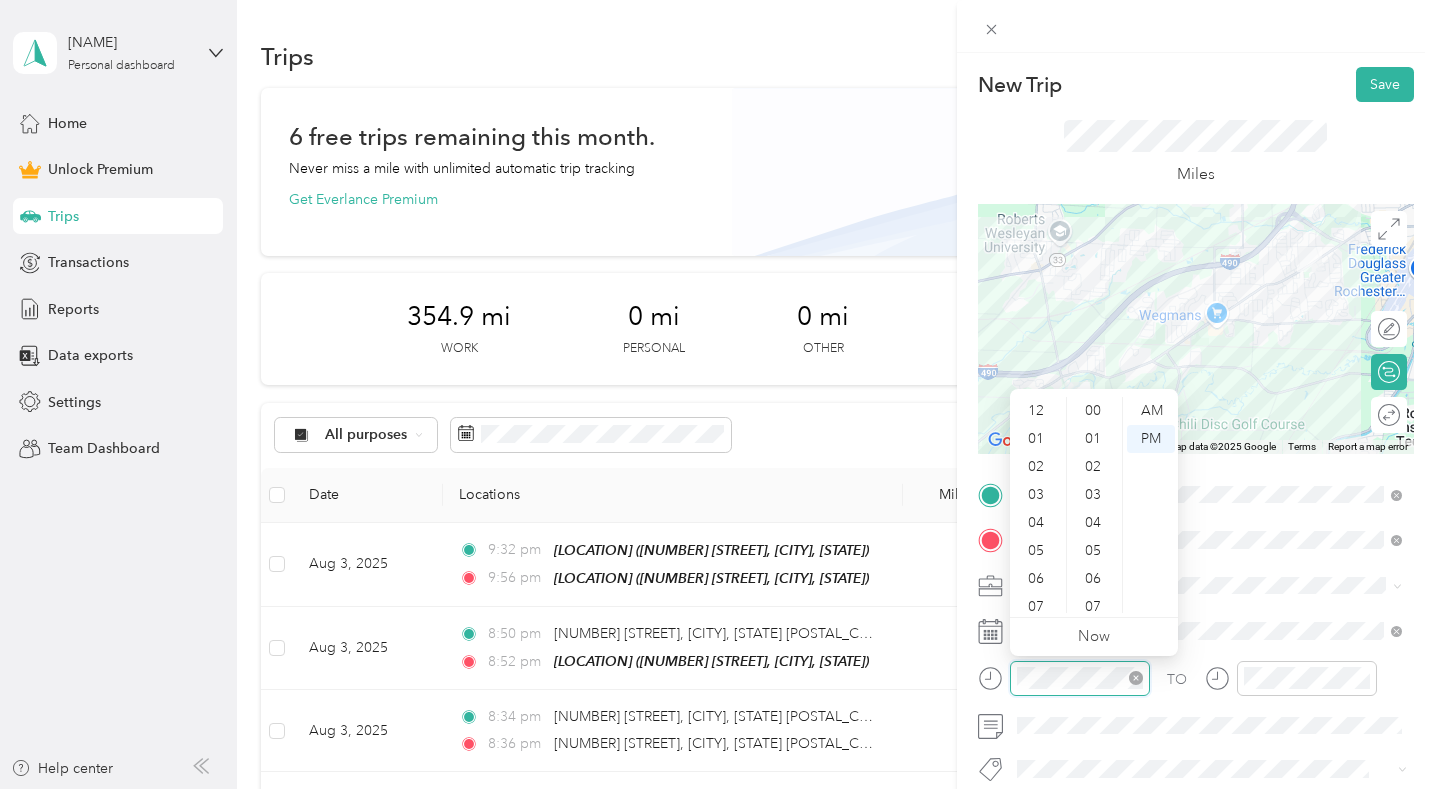 scroll, scrollTop: 614, scrollLeft: 0, axis: vertical 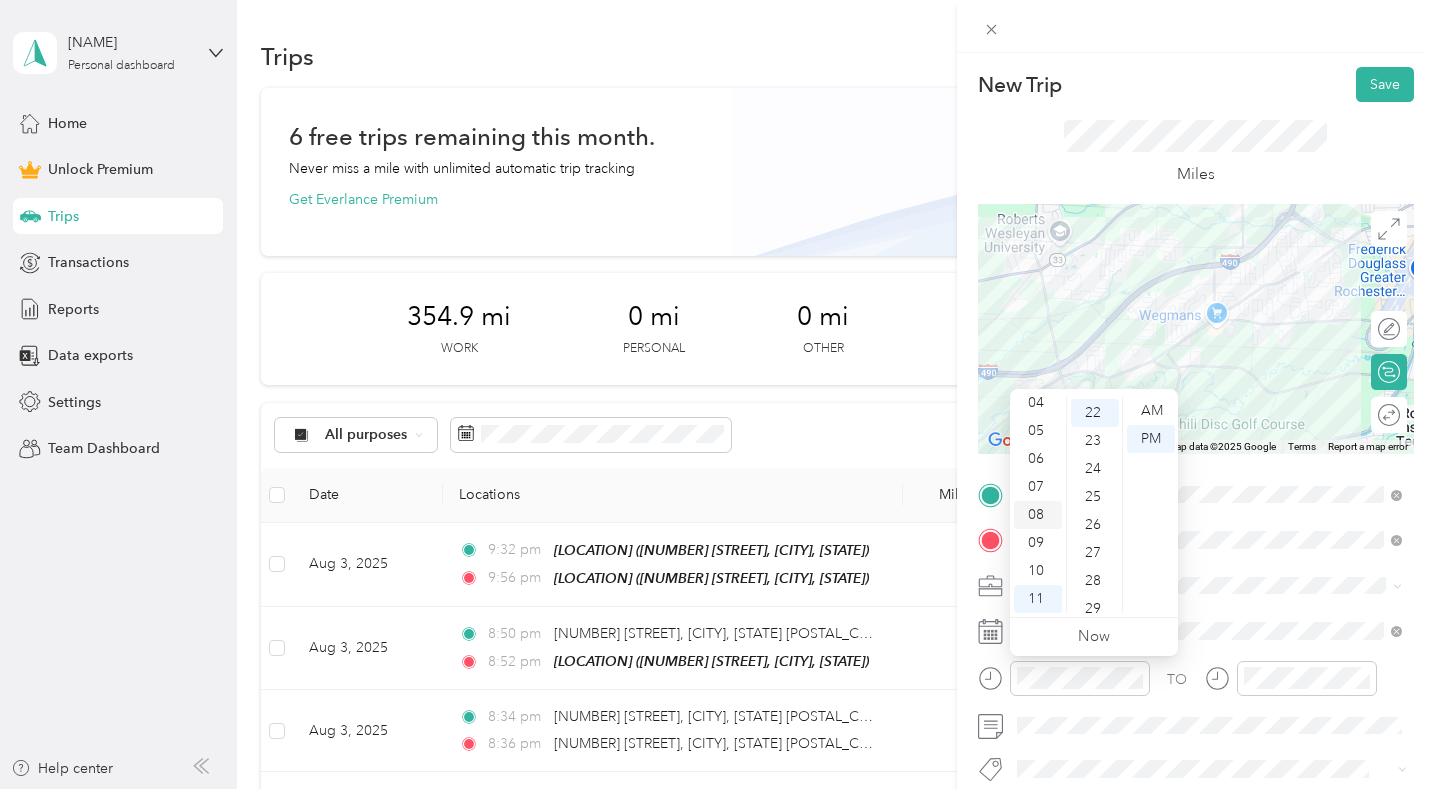 click on "08" at bounding box center [1038, 515] 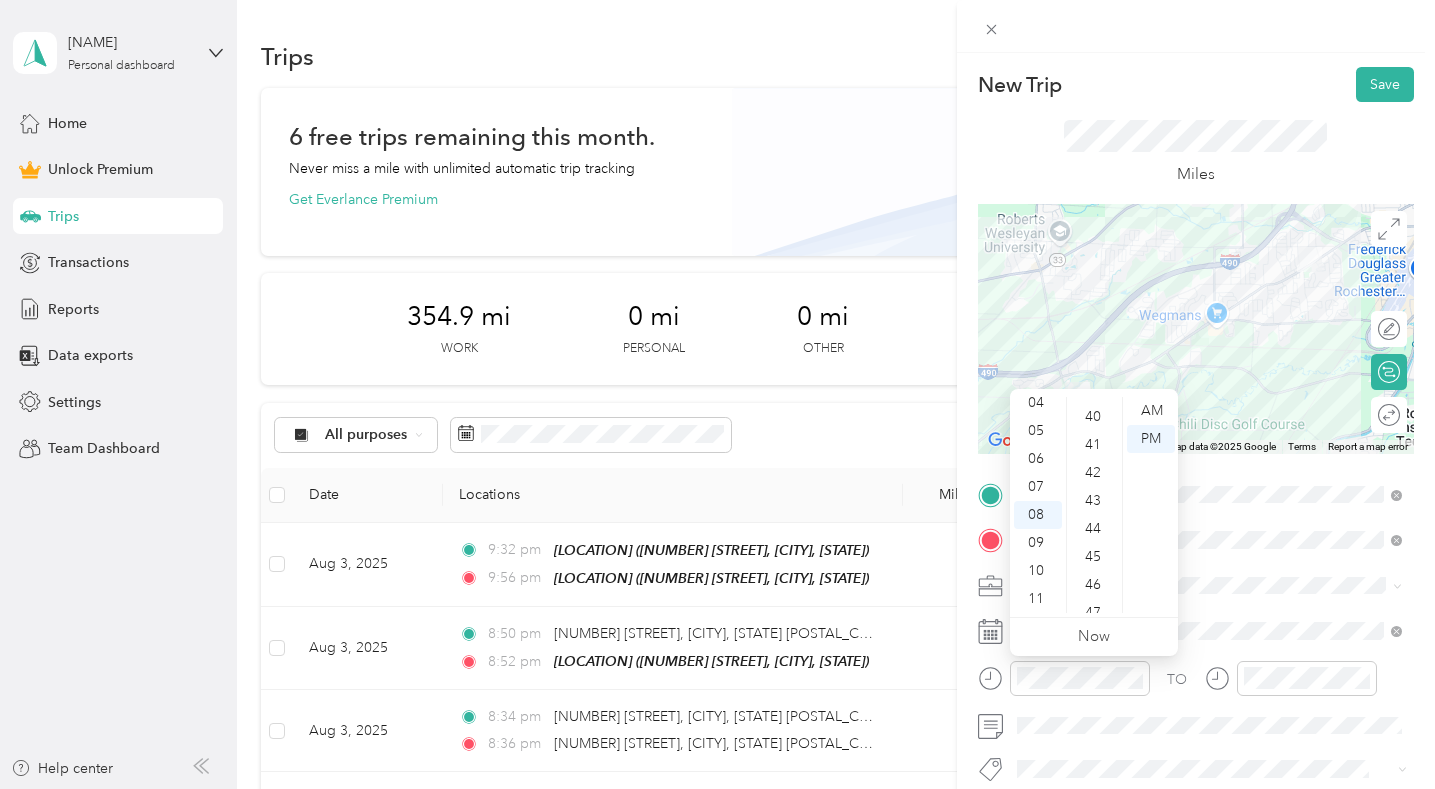 scroll, scrollTop: 1314, scrollLeft: 0, axis: vertical 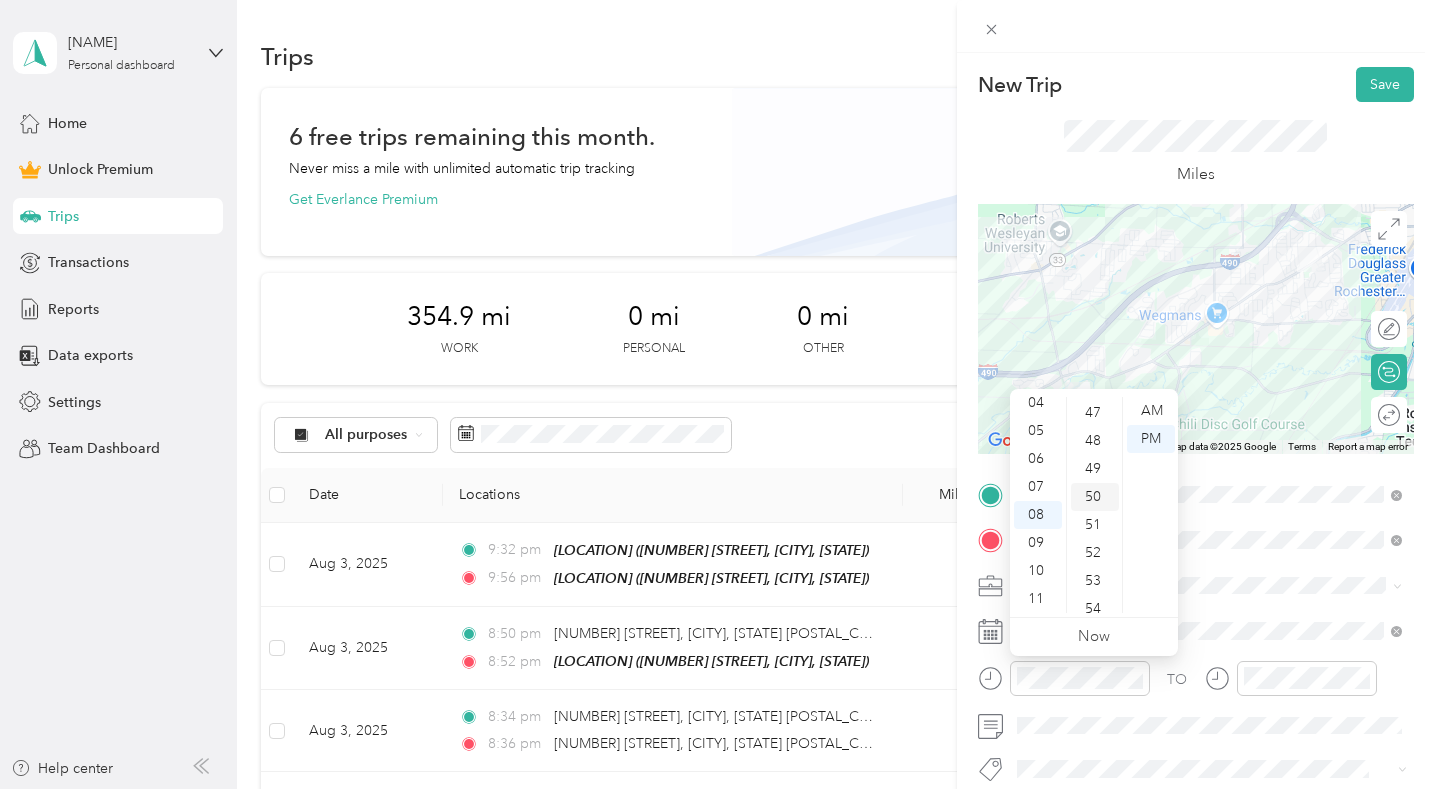 click on "50" at bounding box center [1095, 497] 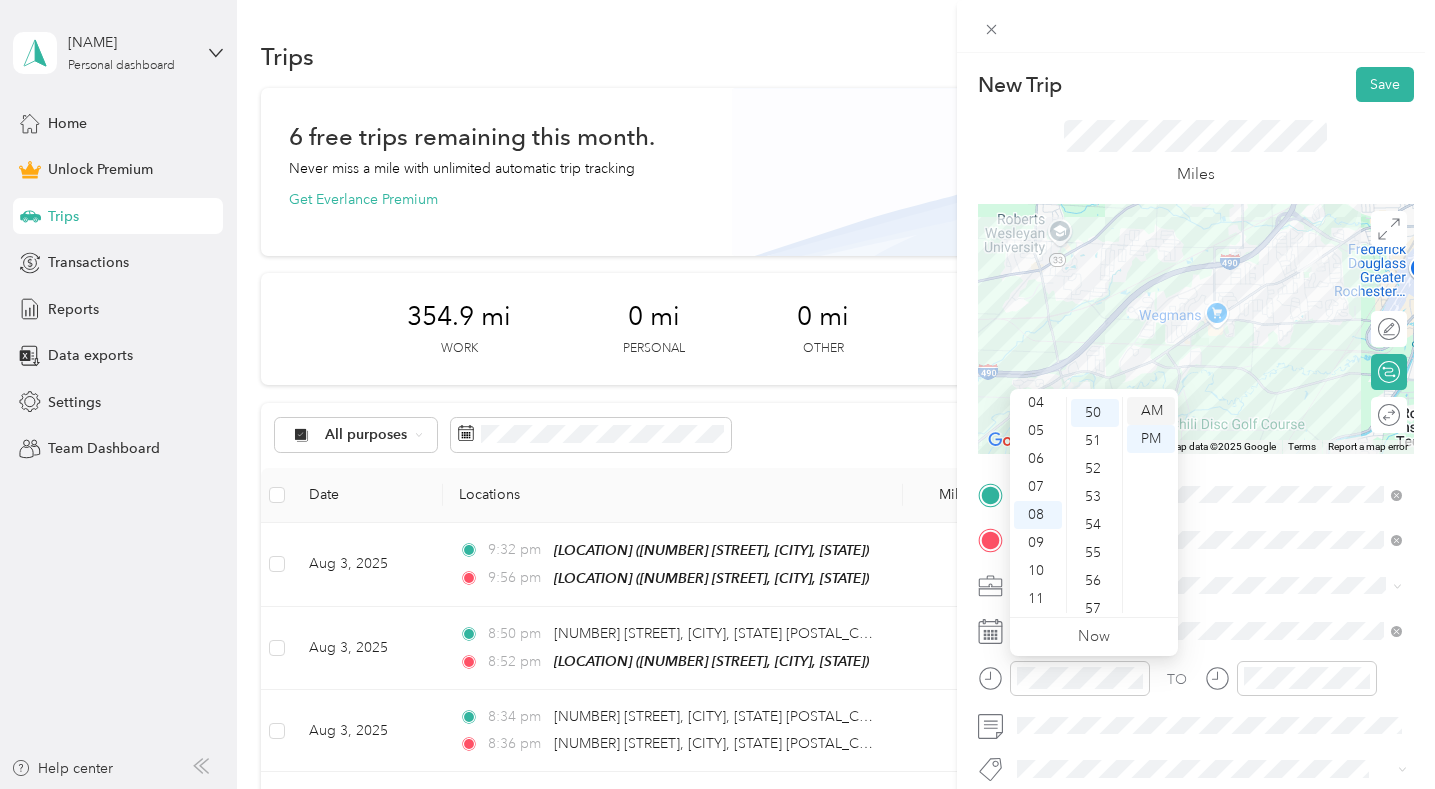 click on "AM" at bounding box center [1151, 411] 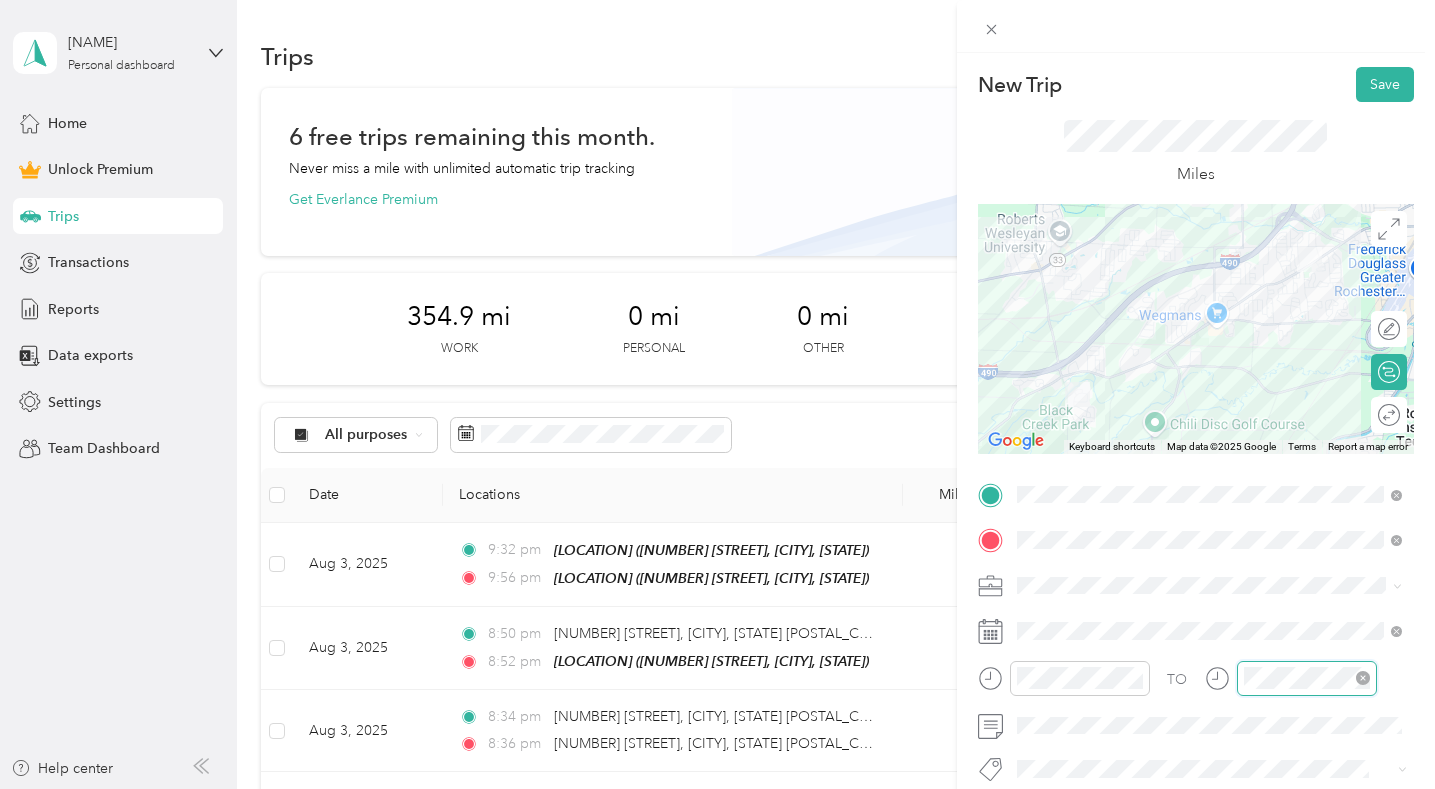 scroll, scrollTop: 120, scrollLeft: 0, axis: vertical 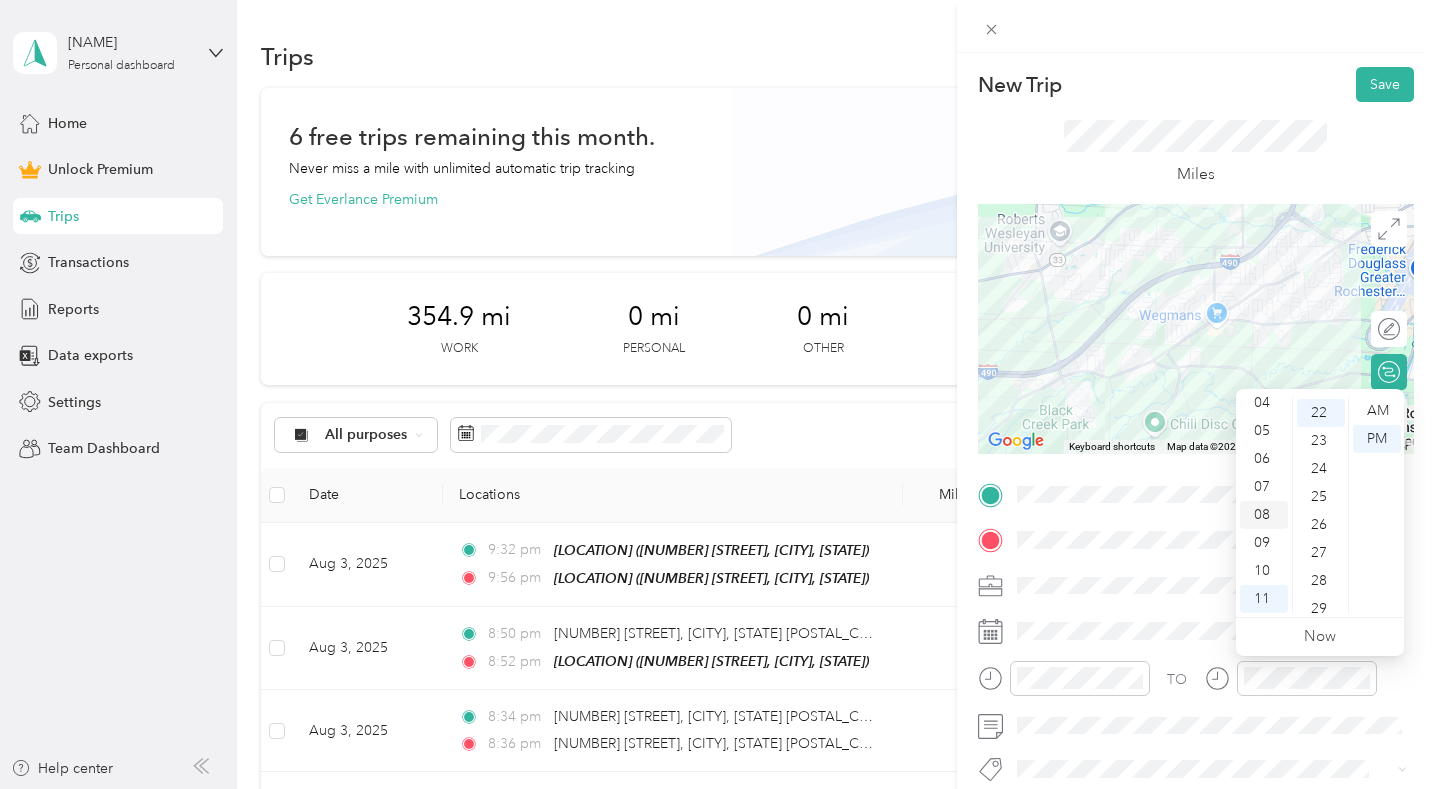 click on "08" at bounding box center [1264, 515] 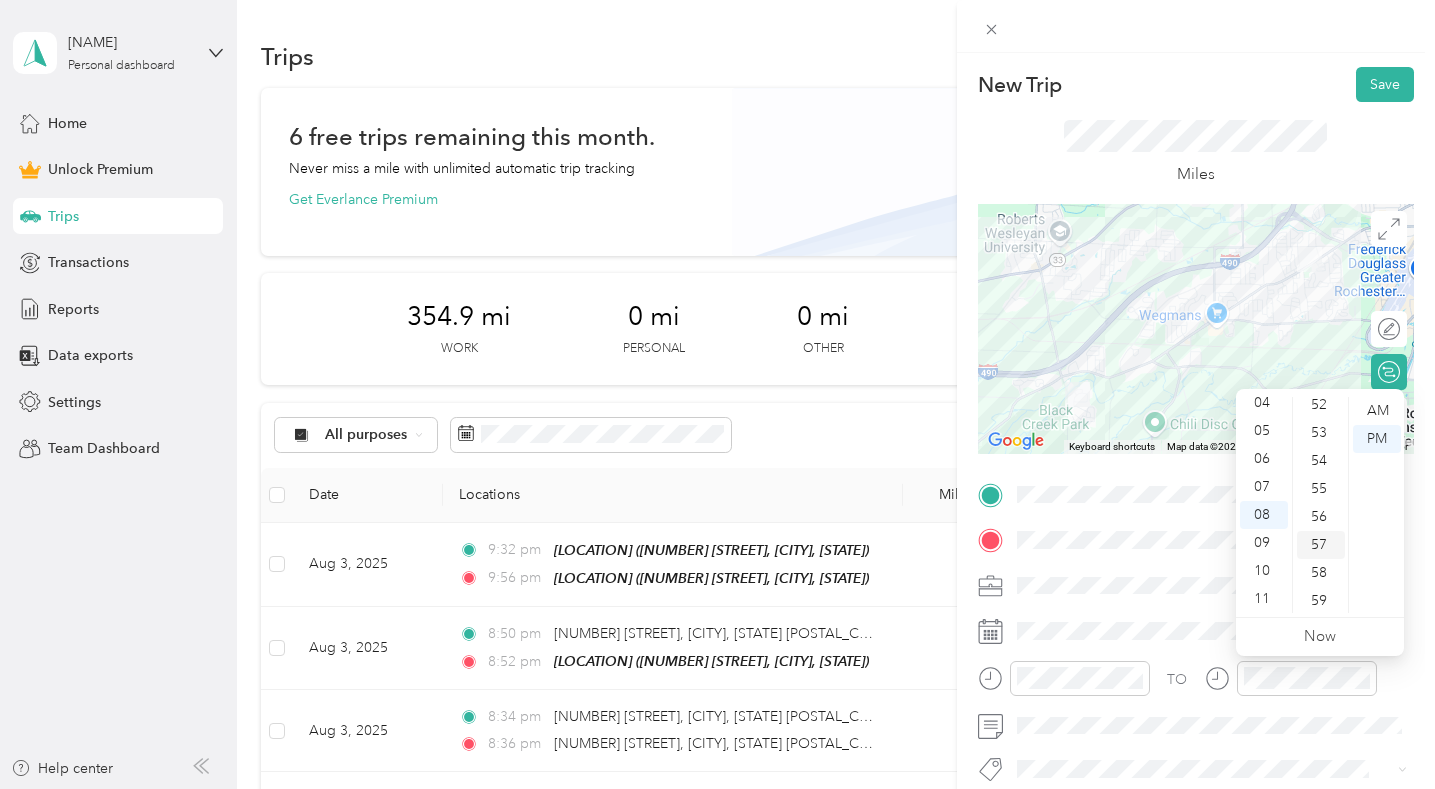 scroll, scrollTop: 1464, scrollLeft: 0, axis: vertical 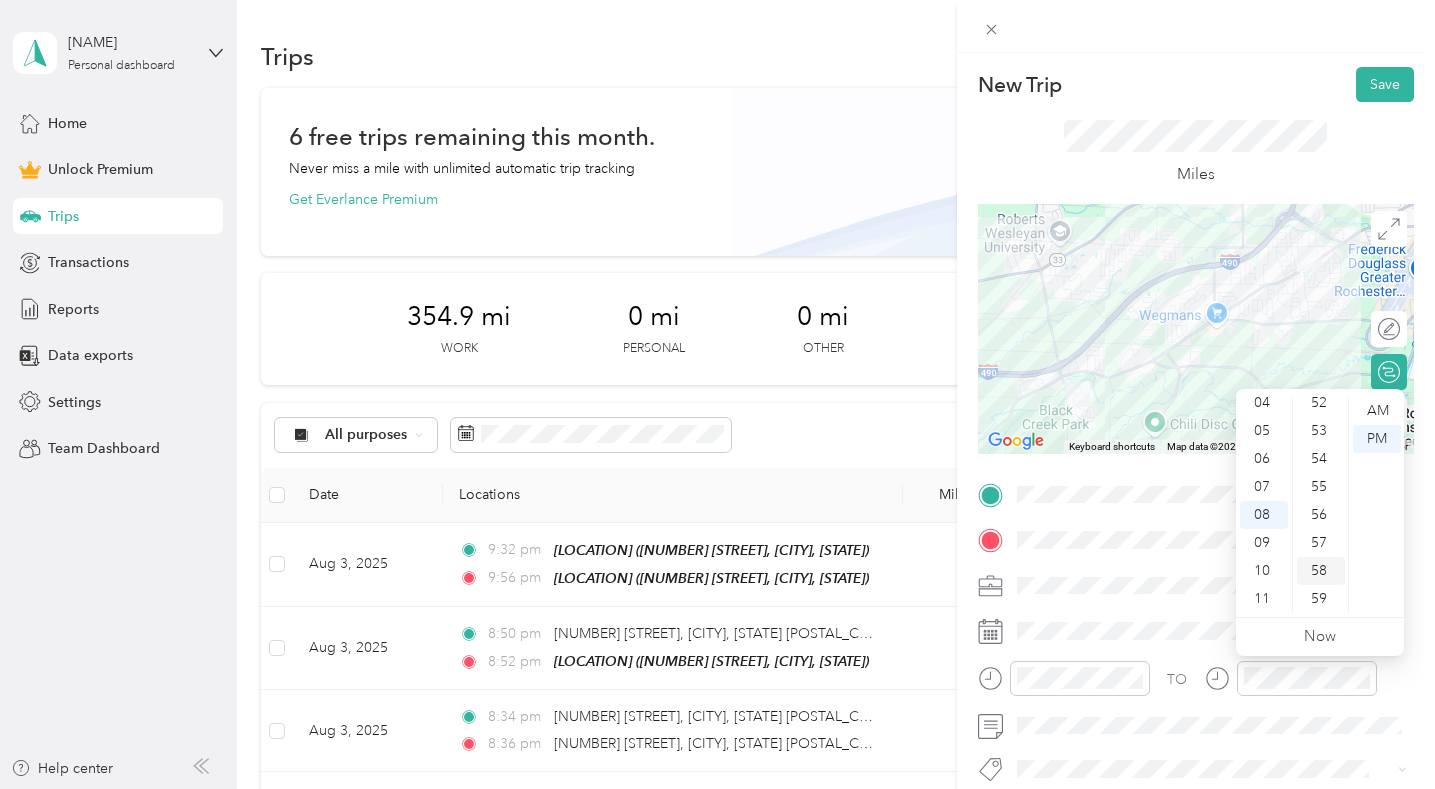 click on "58" at bounding box center (1321, 571) 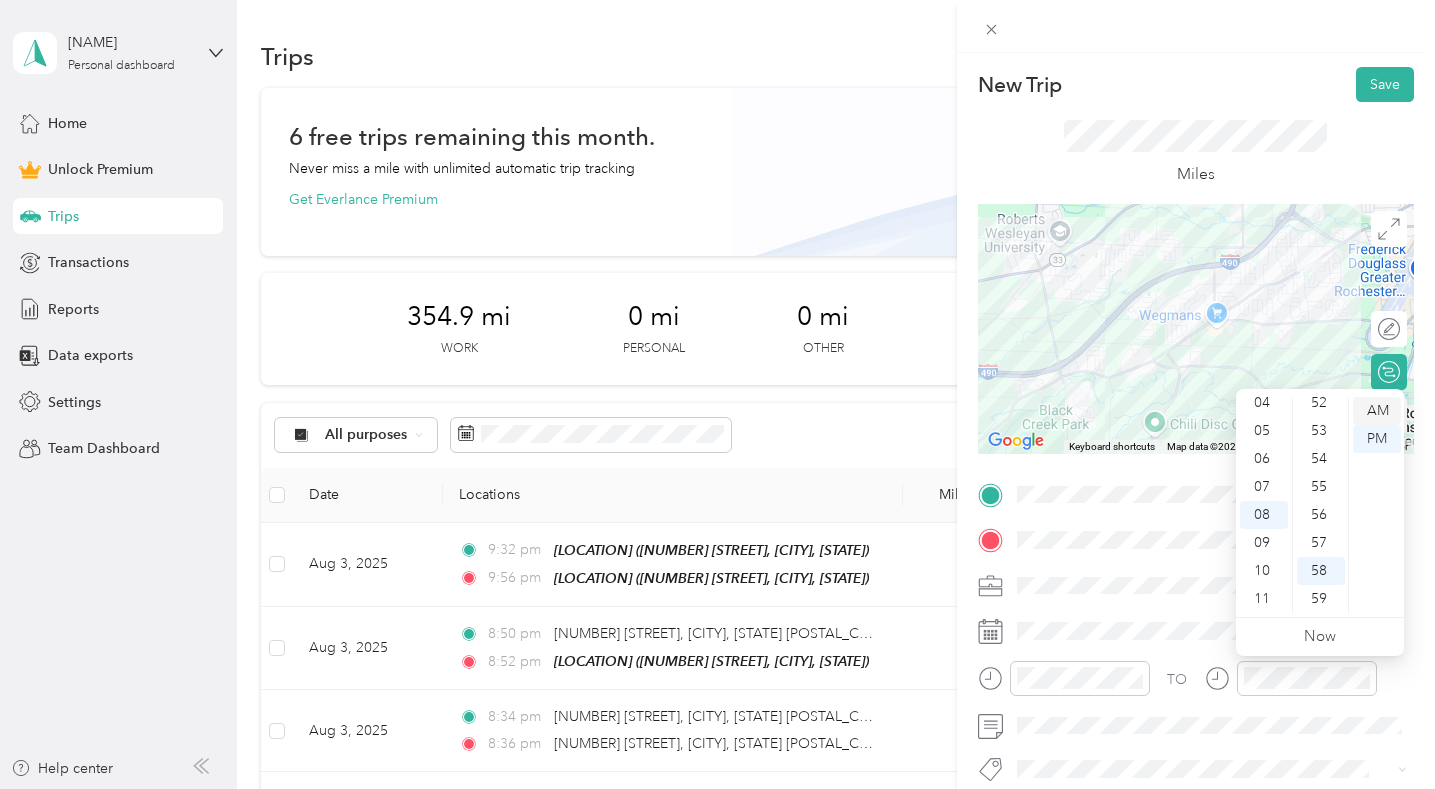 click on "AM" at bounding box center (1377, 411) 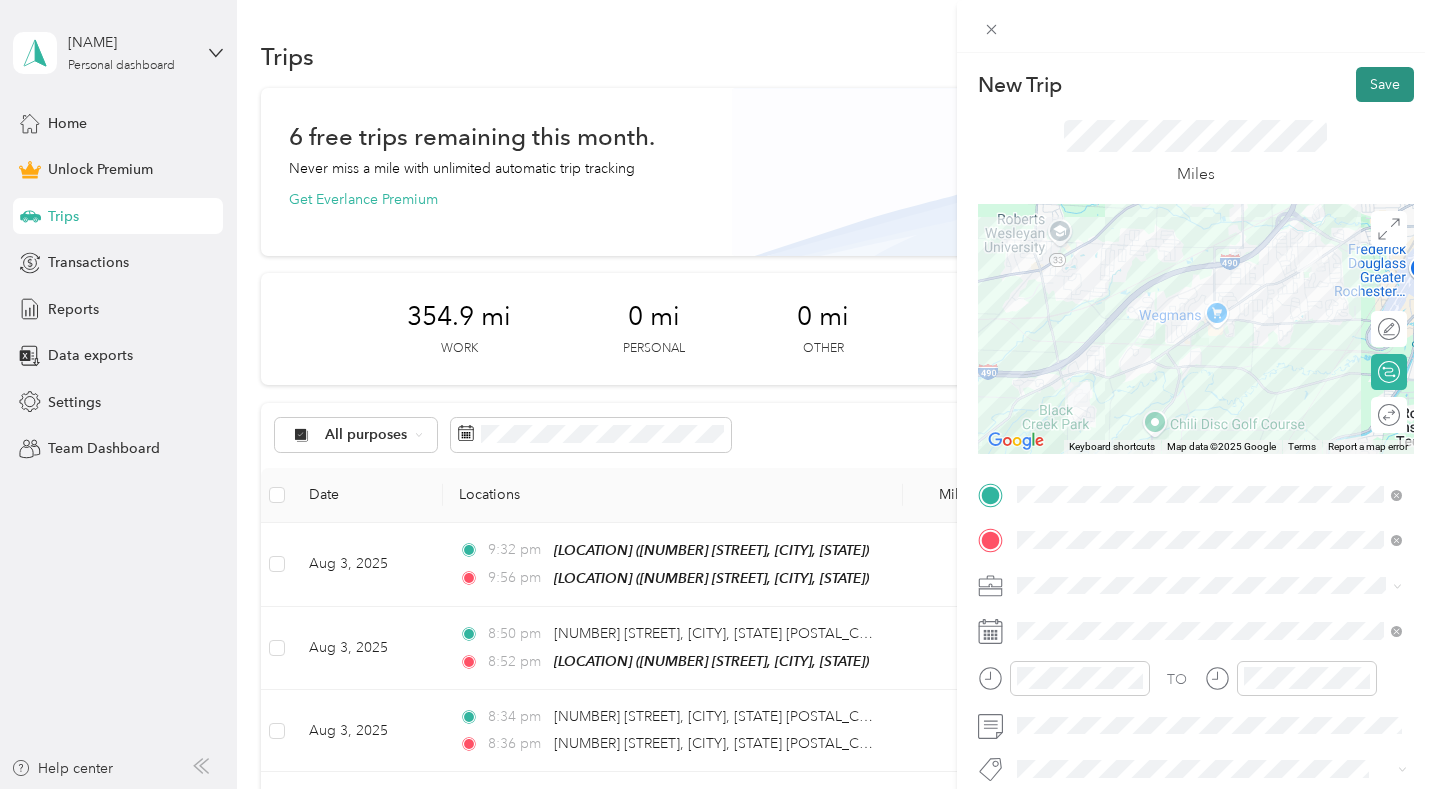 click on "Save" at bounding box center [1385, 84] 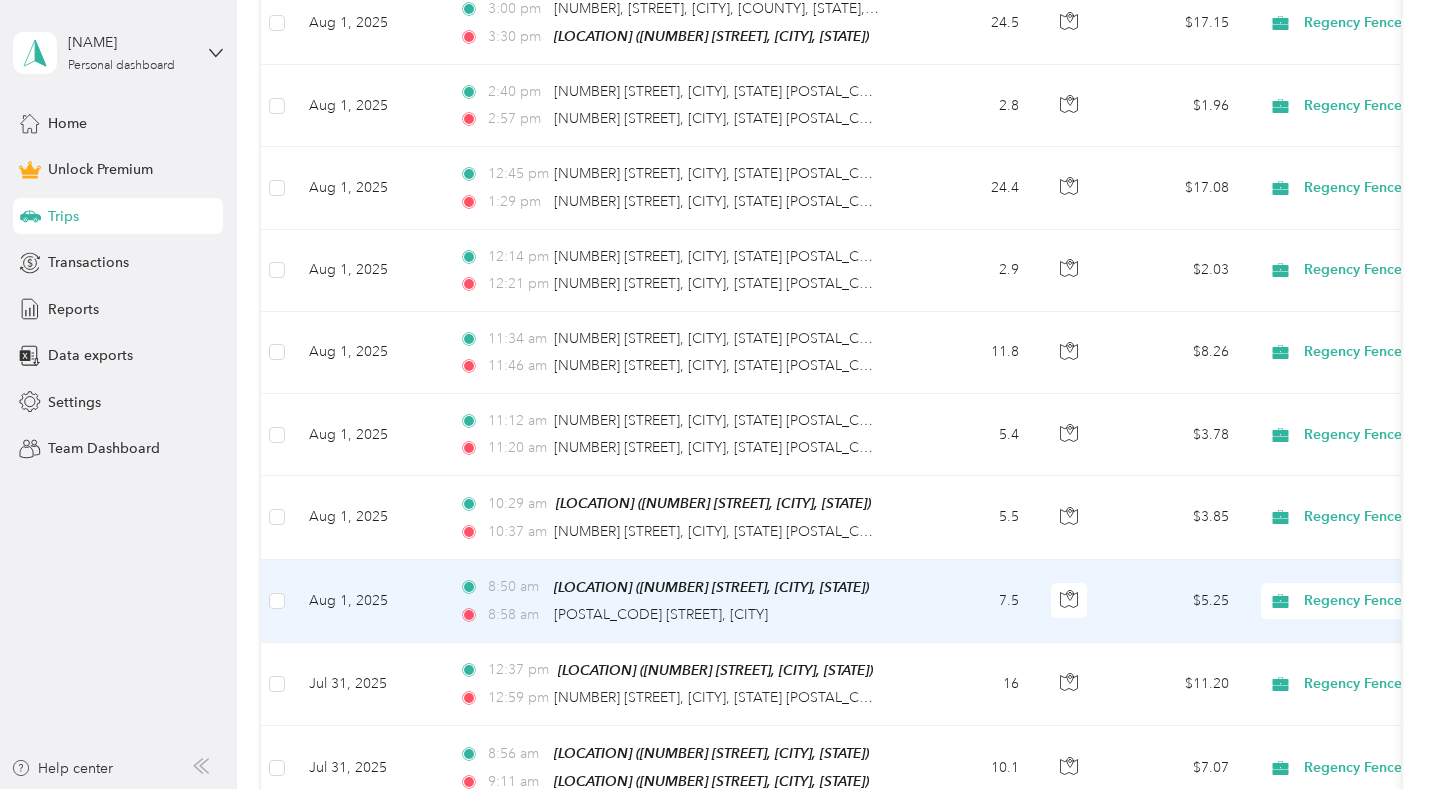 scroll, scrollTop: 2000, scrollLeft: 0, axis: vertical 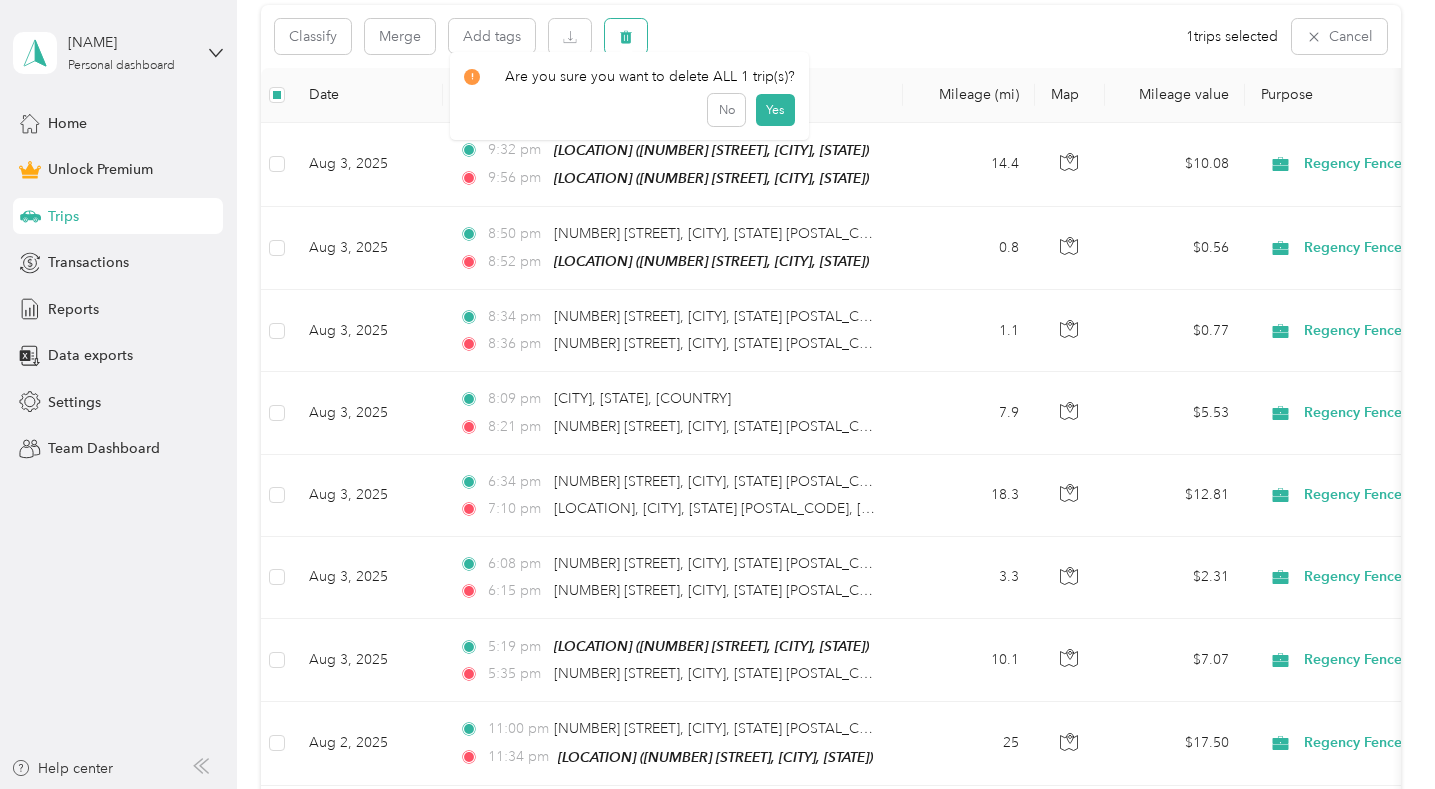 click 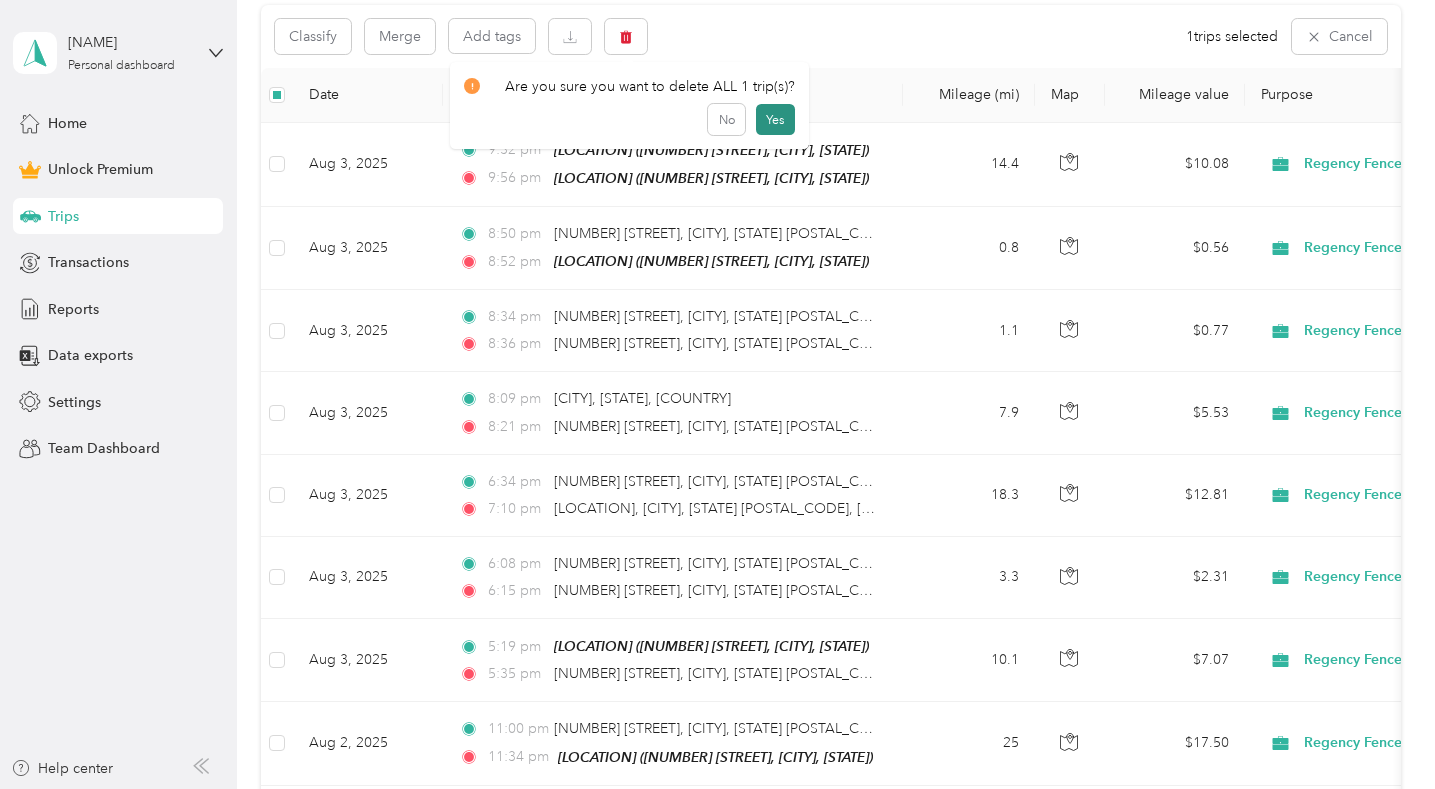 click on "Yes" at bounding box center (775, 120) 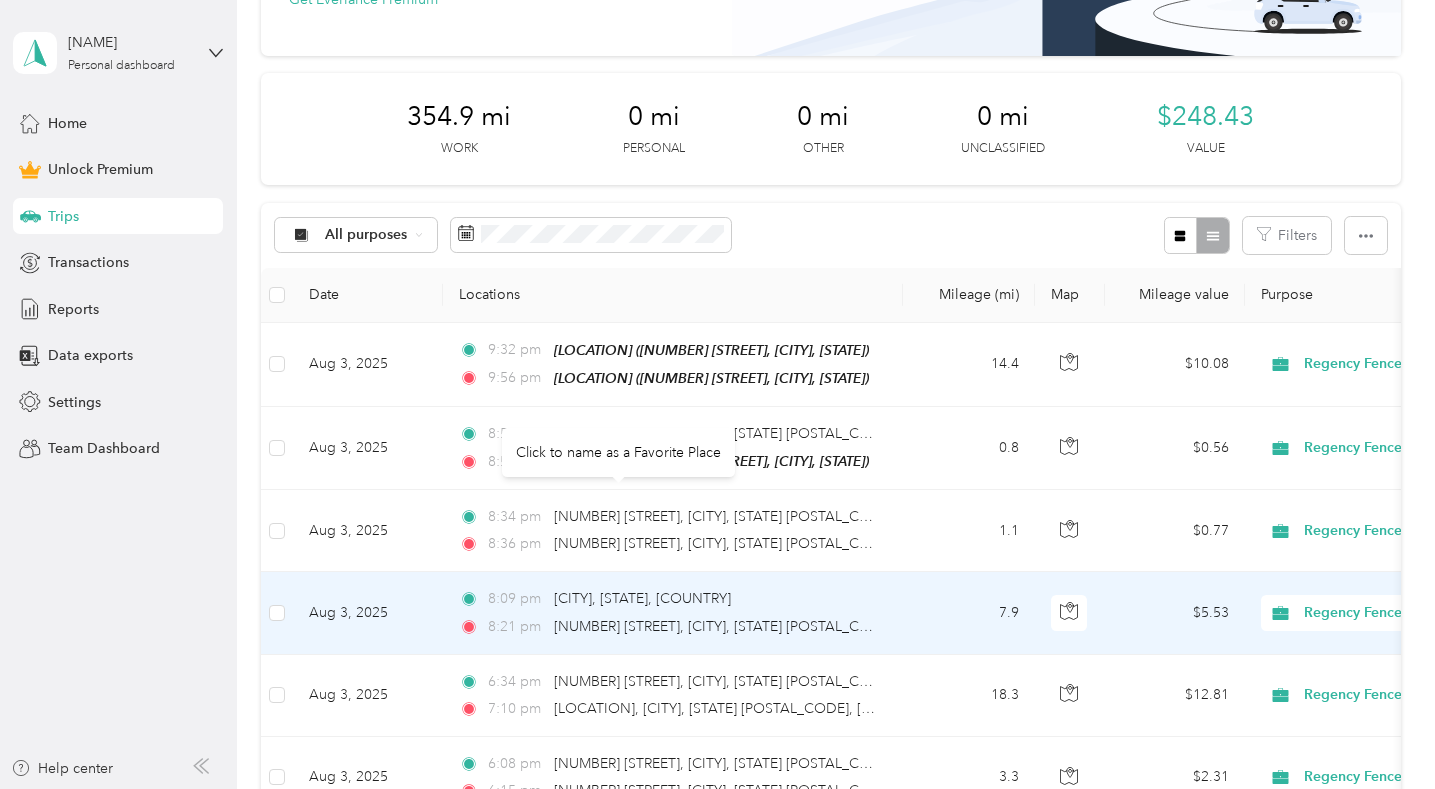 scroll, scrollTop: 300, scrollLeft: 0, axis: vertical 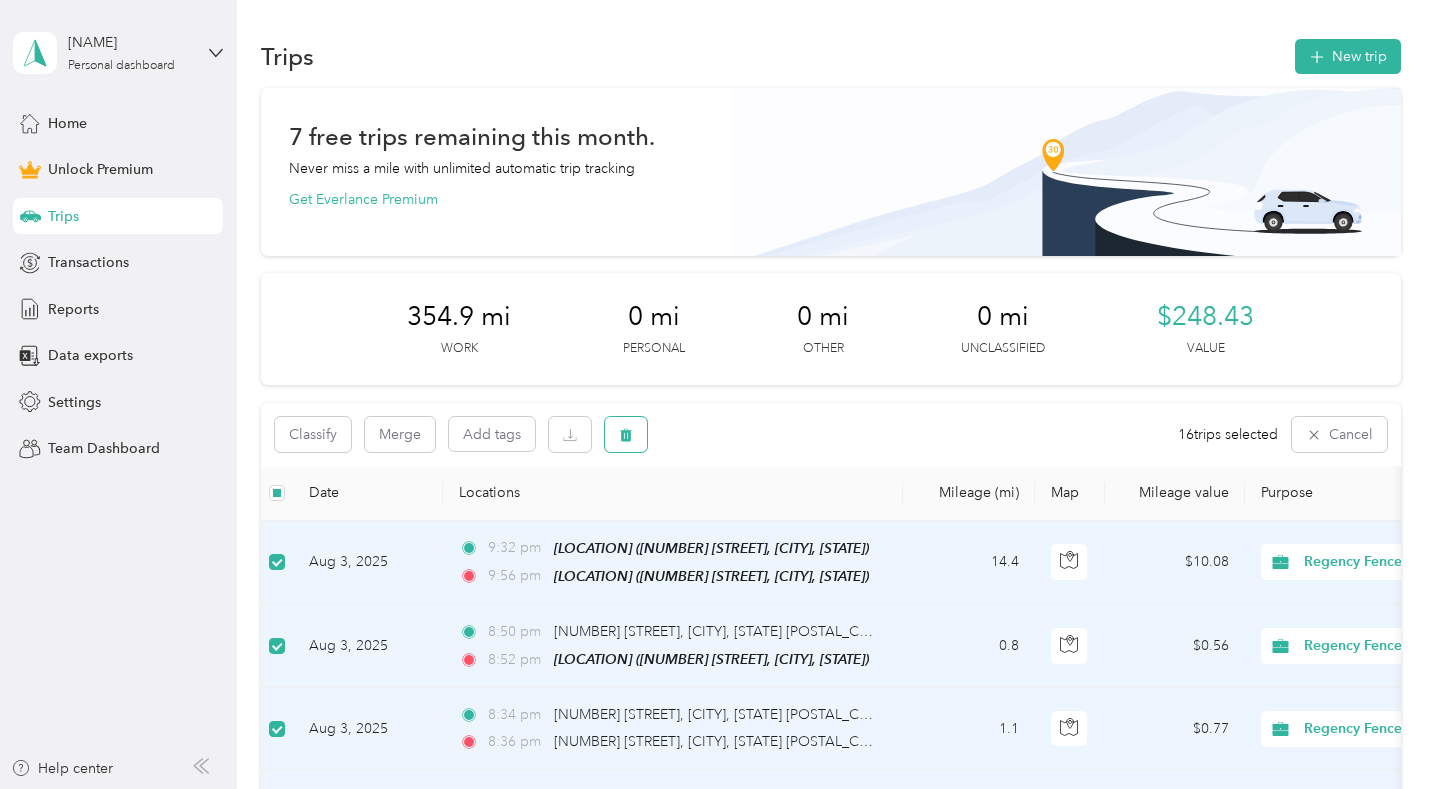 click at bounding box center [626, 434] 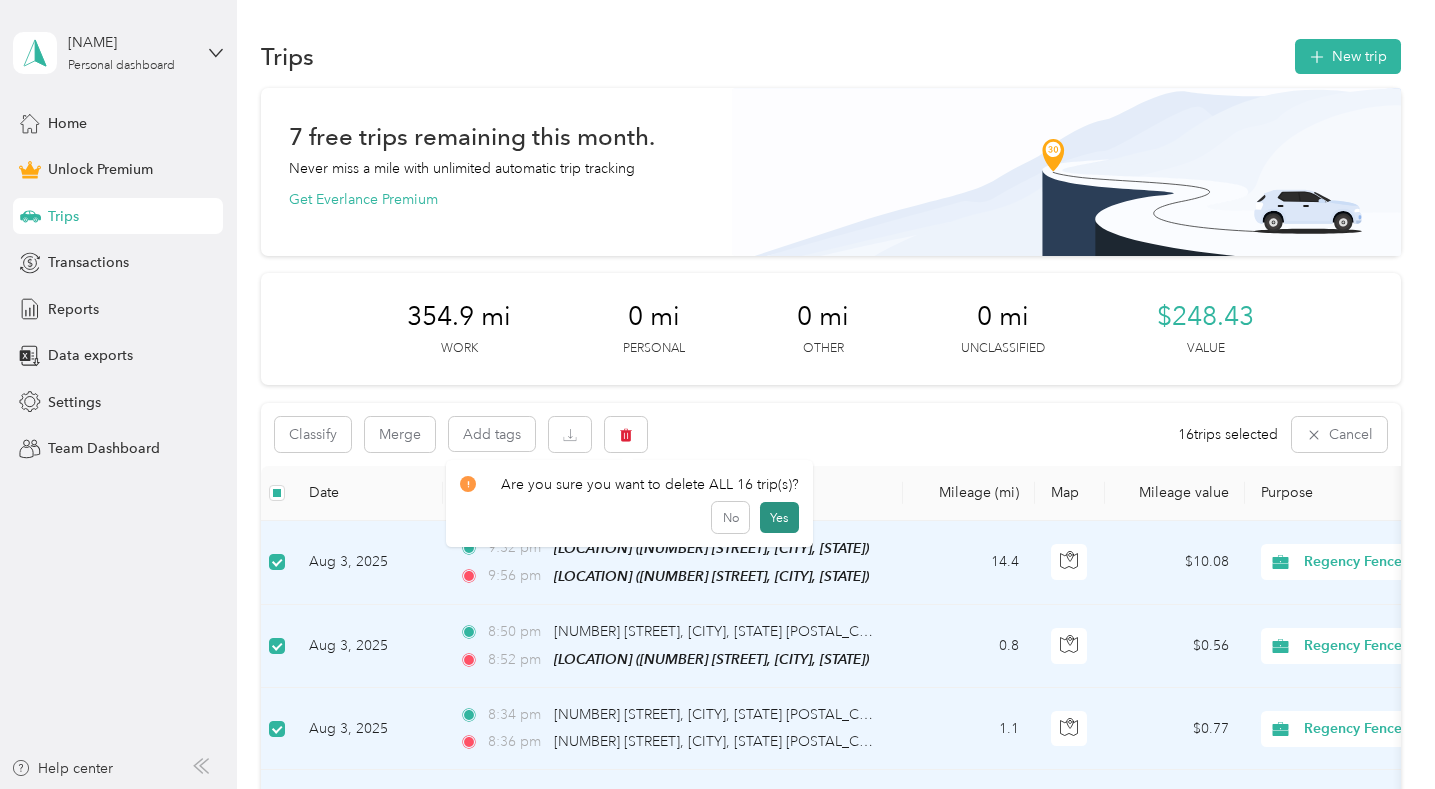 click on "Yes" at bounding box center [779, 518] 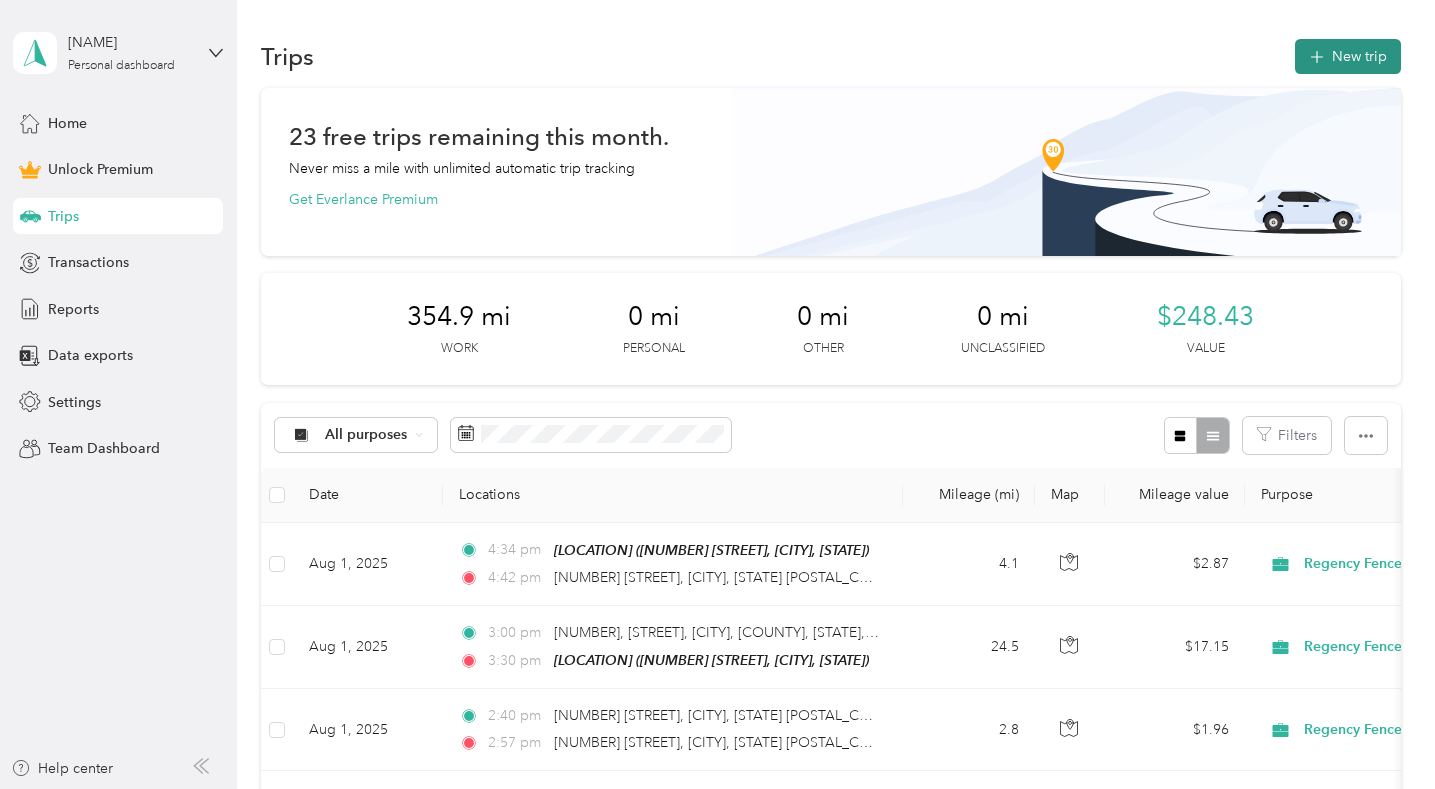click on "New trip" at bounding box center [1348, 56] 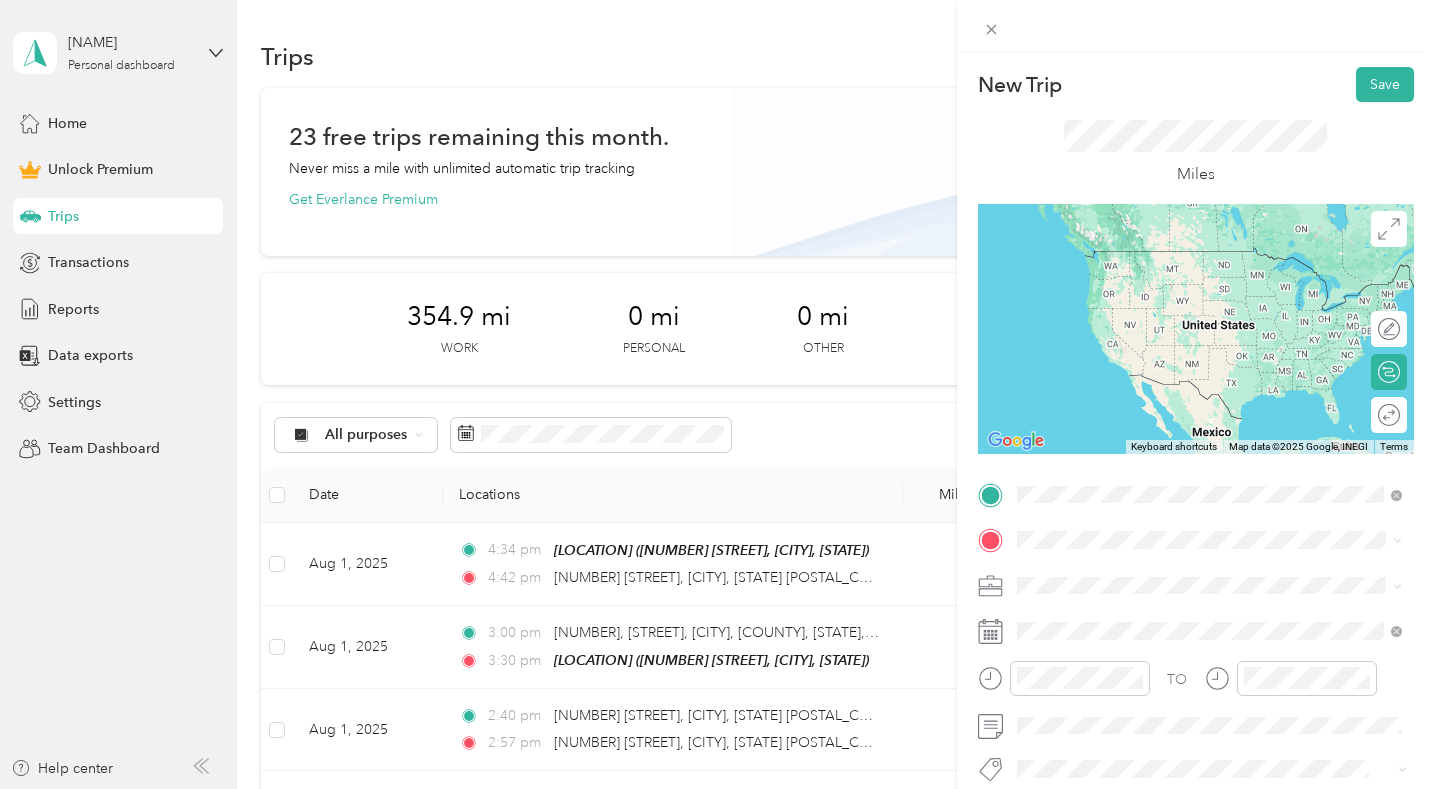 click on "[NUMBER] [STREET]
[CITY], [STATE] [POSTAL_CODE], [COUNTRY]" at bounding box center [1198, 259] 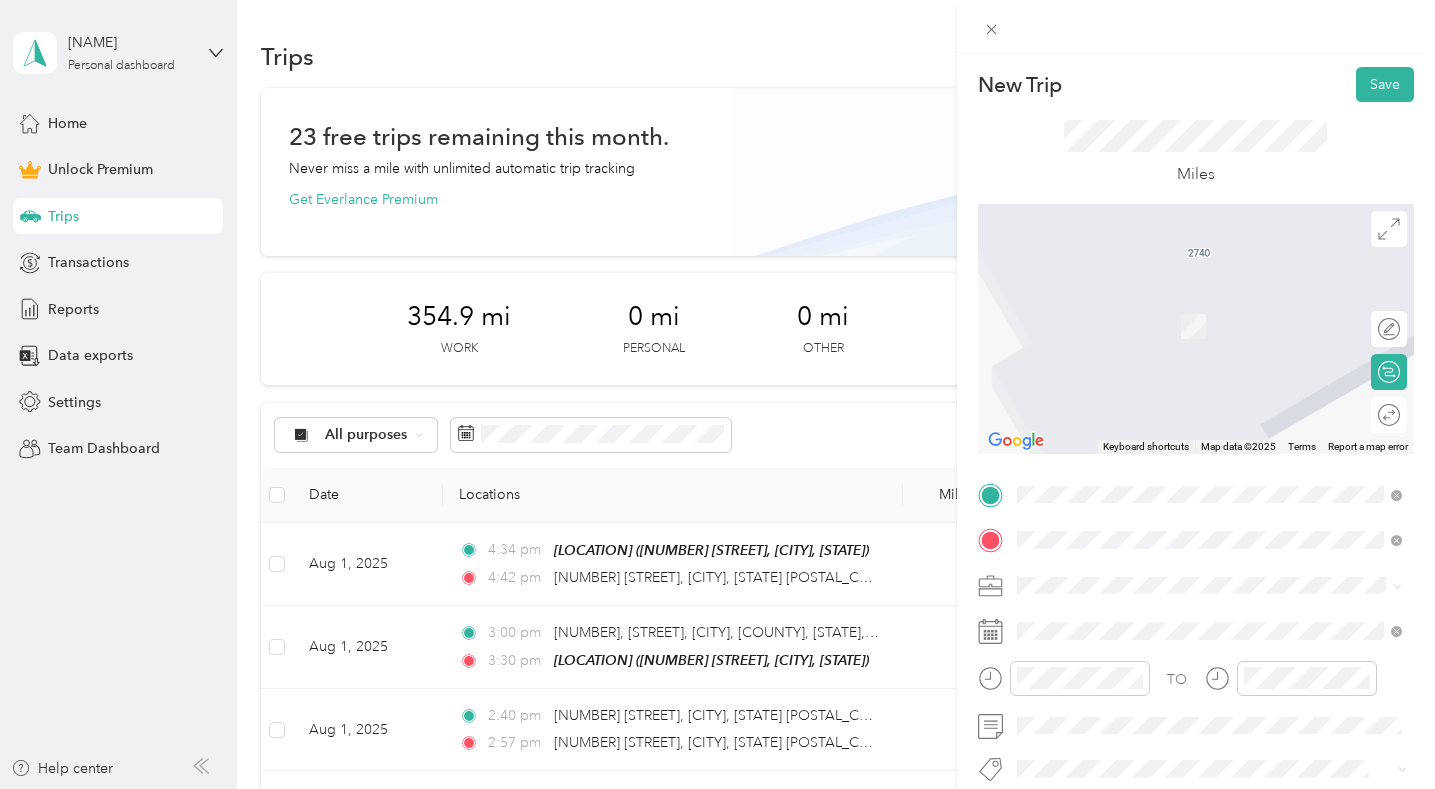 click on "[NUMBER] [STREET]
[CITY], [STATE] [POSTAL_CODE], [COUNTRY]" at bounding box center [1198, 305] 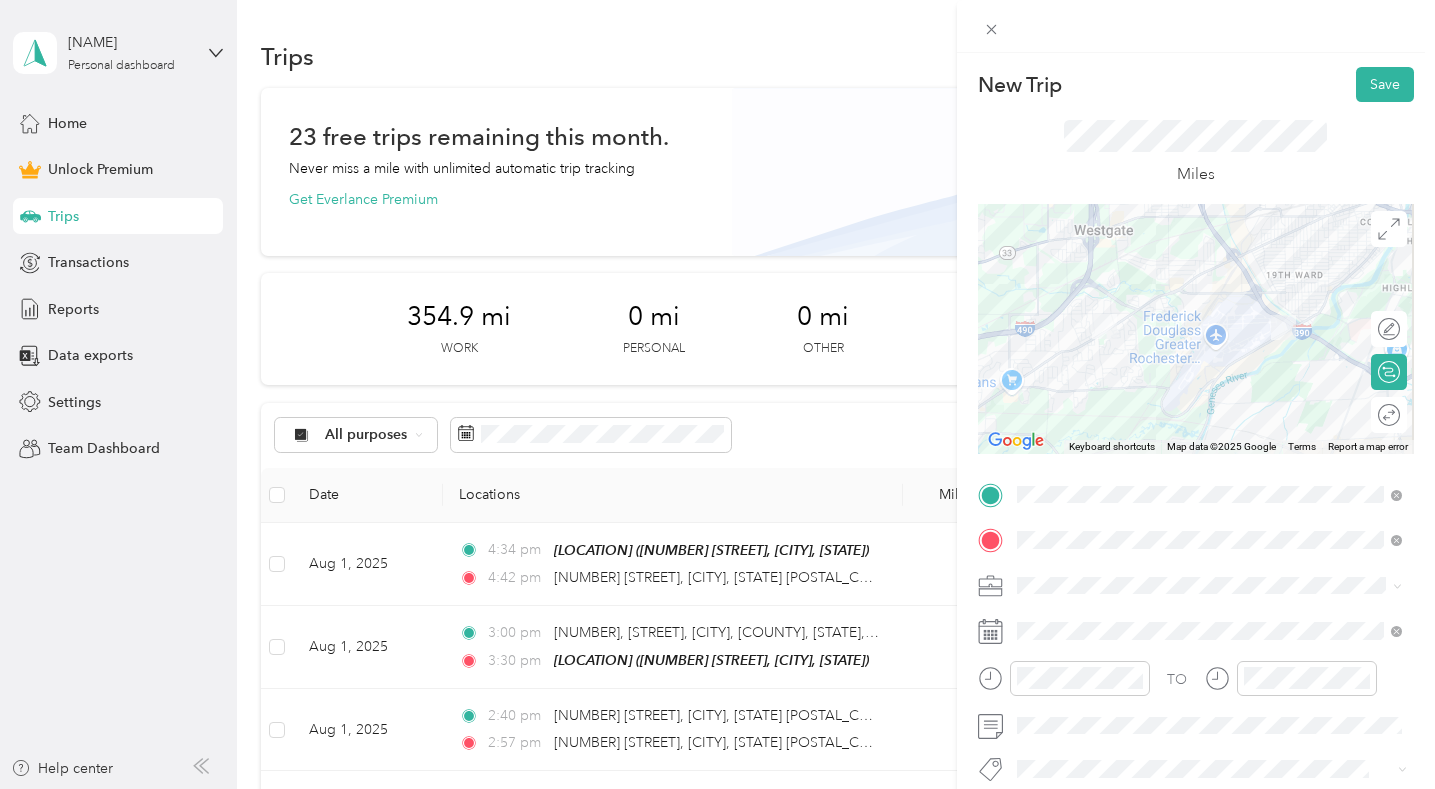 click on "Regency Fence" at bounding box center (1072, 375) 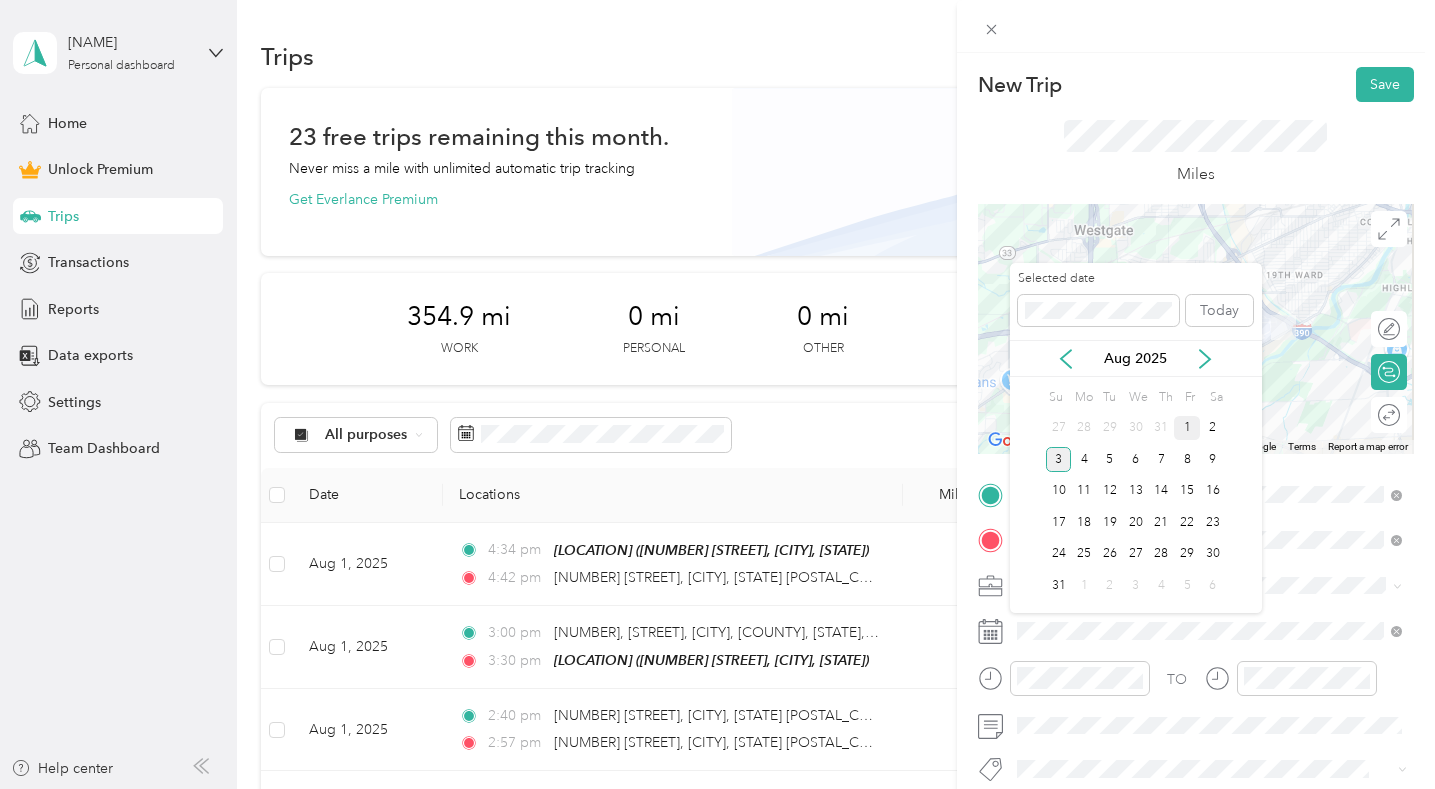 click on "1" at bounding box center (1187, 428) 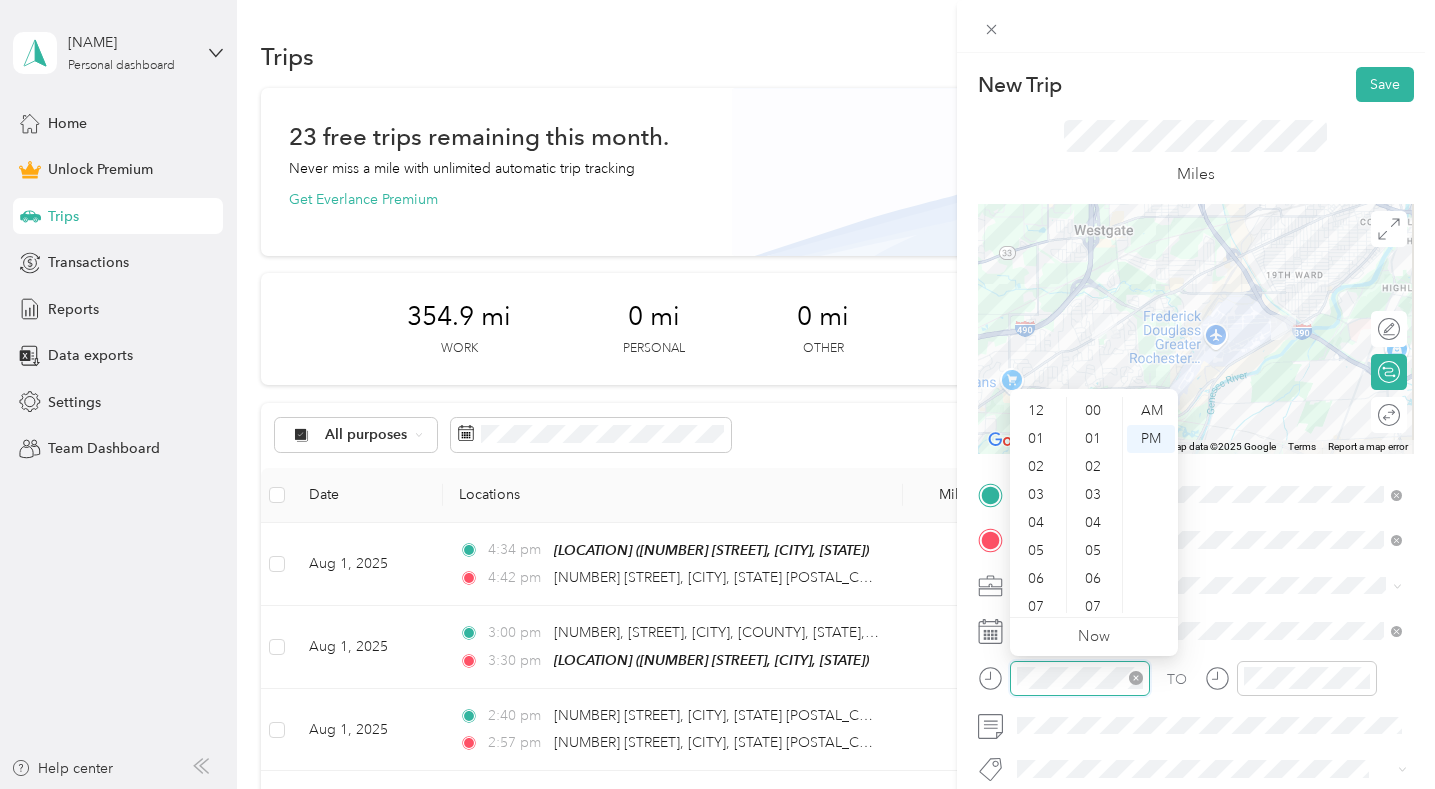 scroll, scrollTop: 726, scrollLeft: 0, axis: vertical 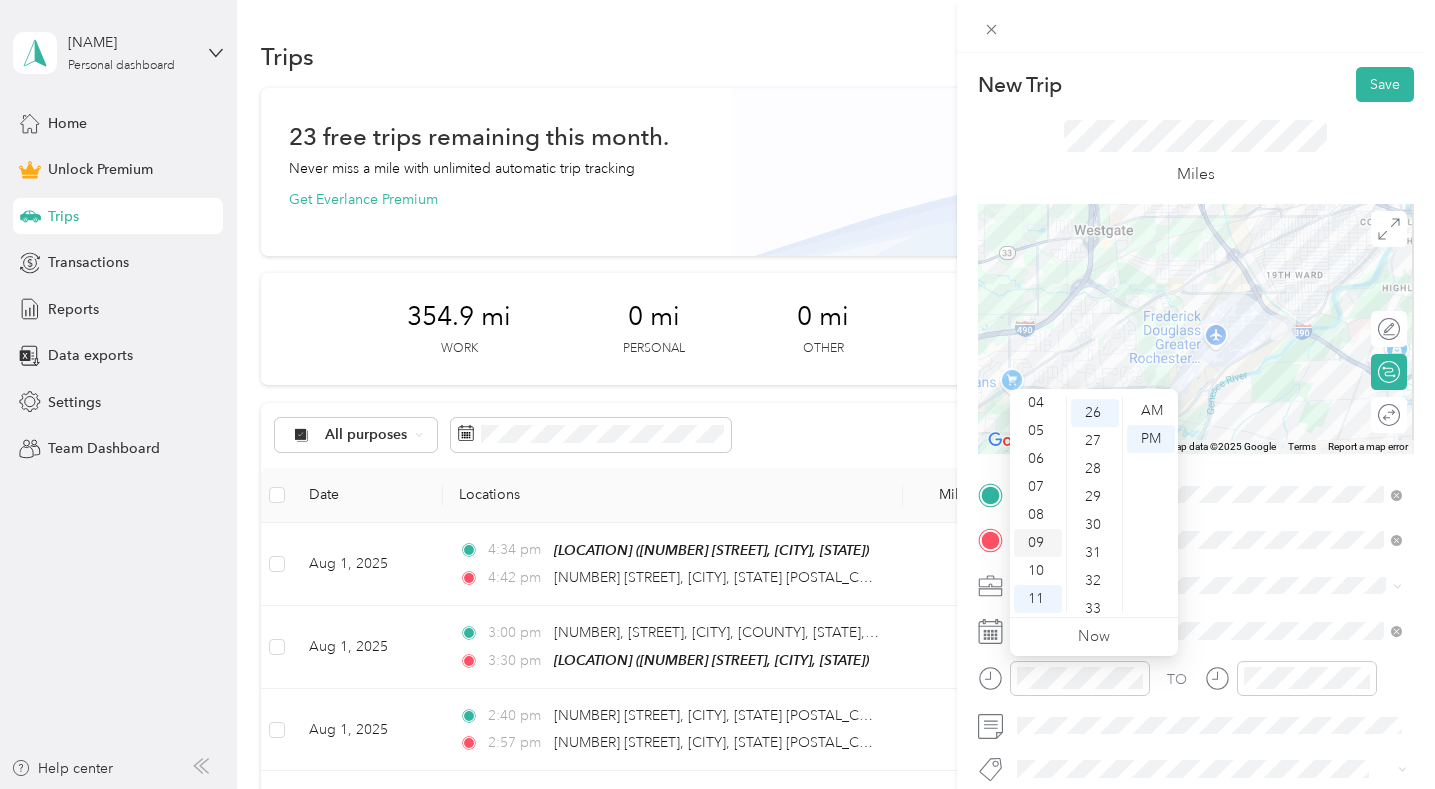 click on "09" at bounding box center (1038, 543) 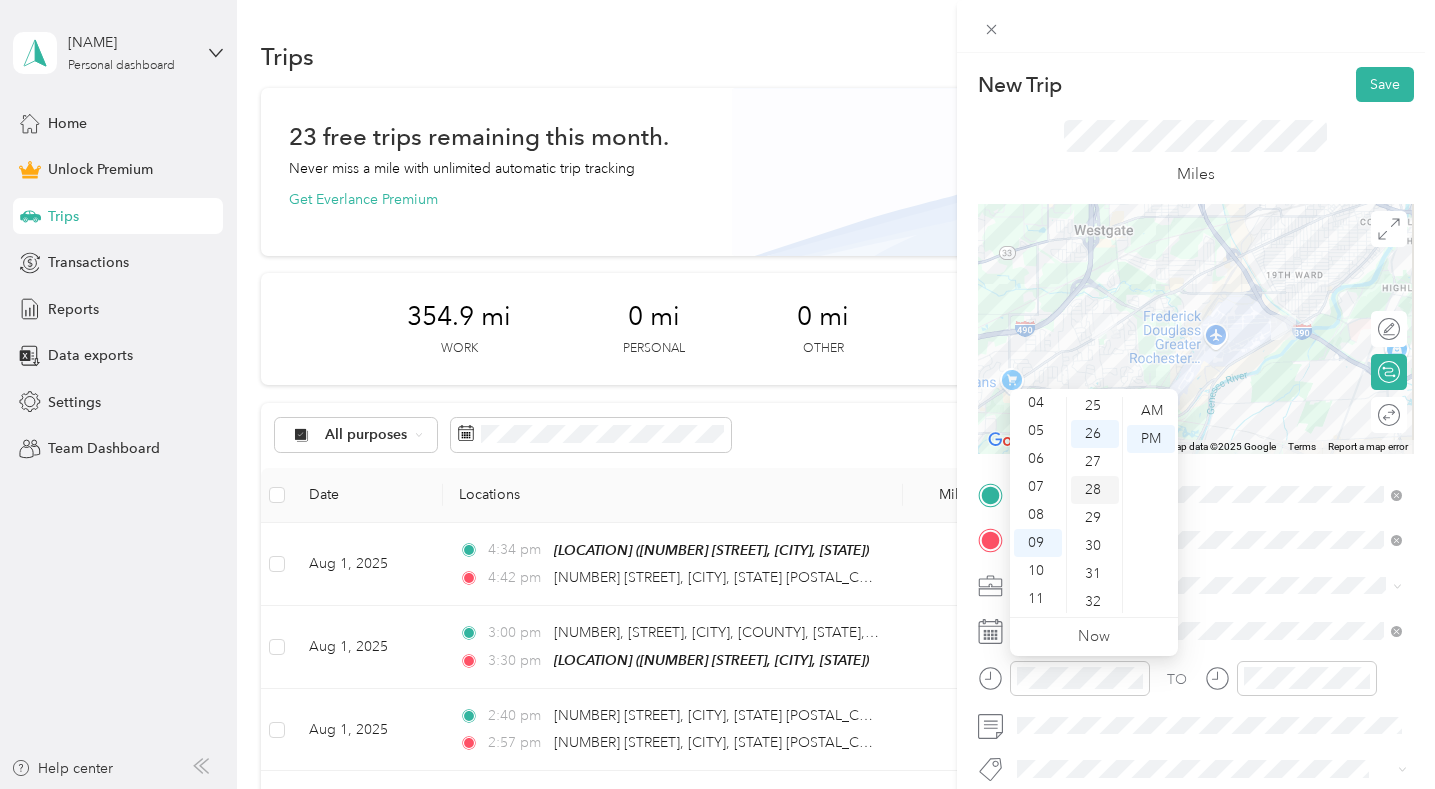 scroll, scrollTop: 1026, scrollLeft: 0, axis: vertical 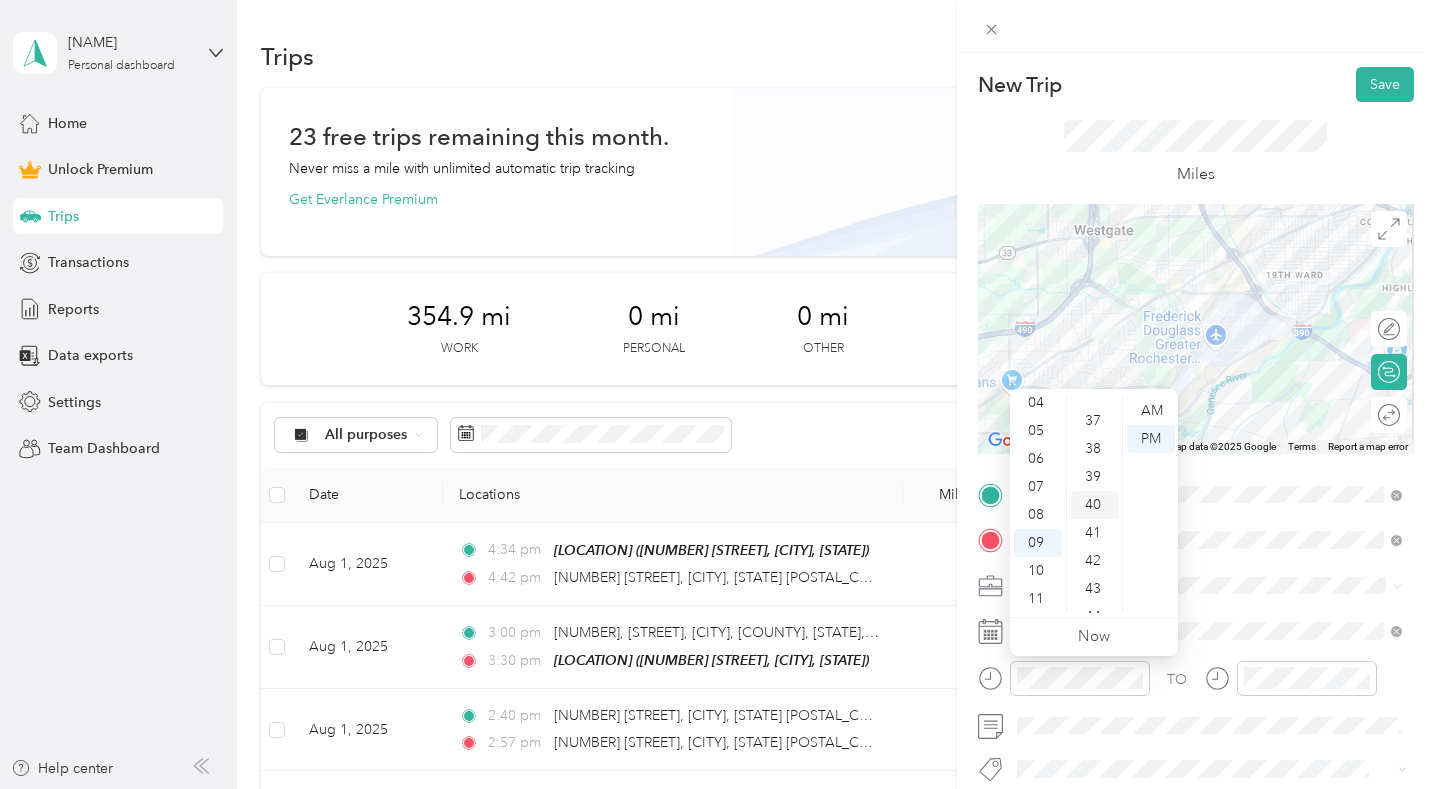click on "40" at bounding box center (1095, 505) 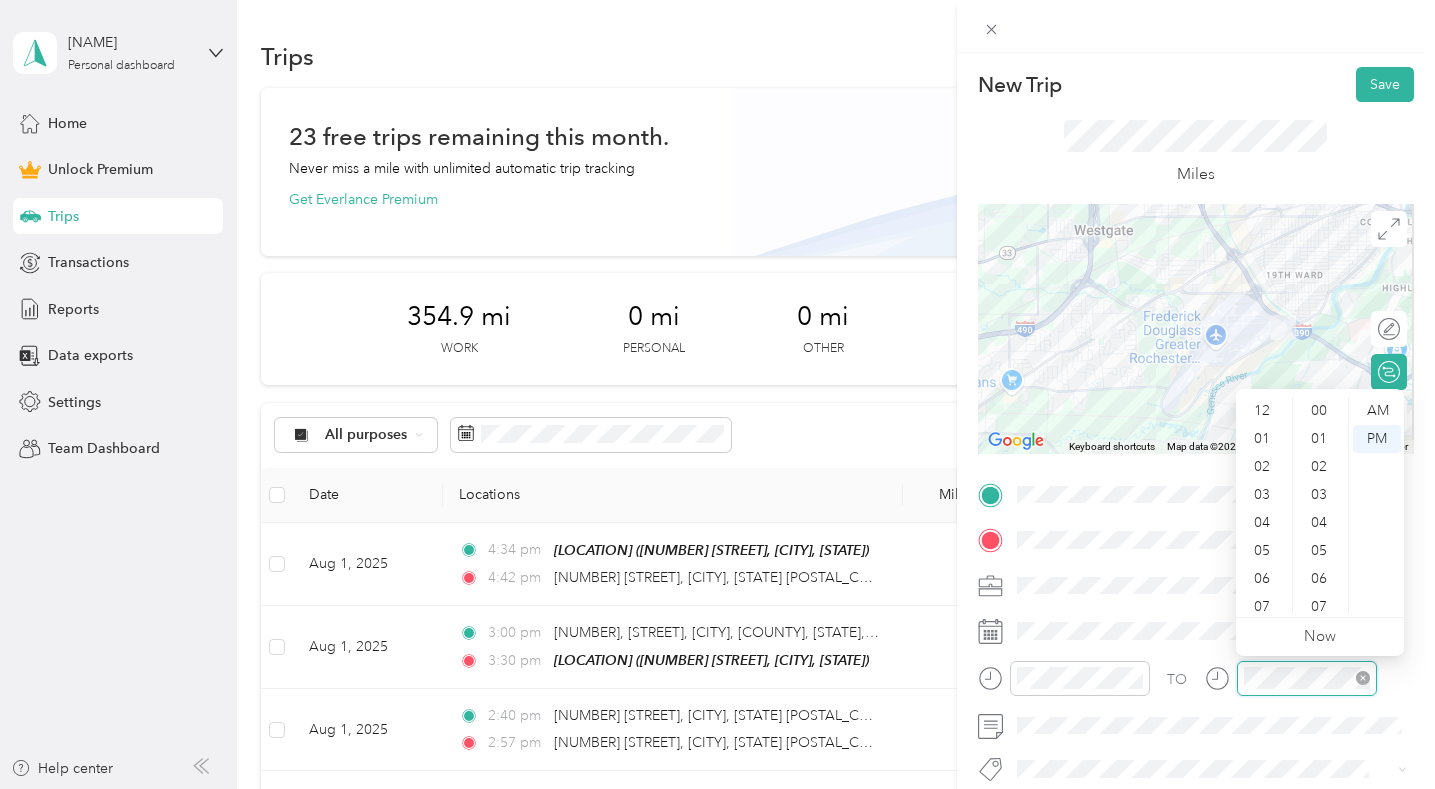 scroll, scrollTop: 120, scrollLeft: 0, axis: vertical 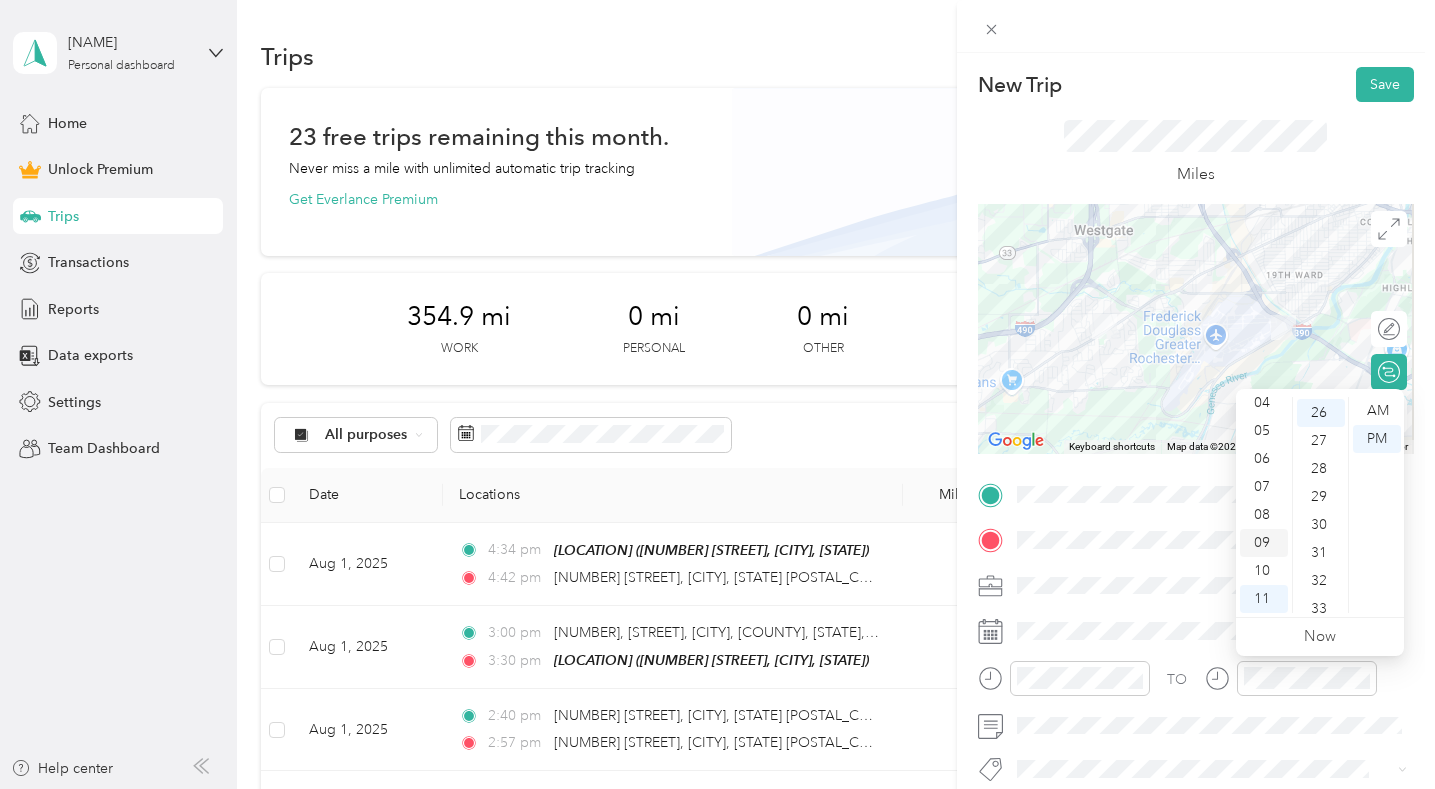 click on "09" at bounding box center [1264, 543] 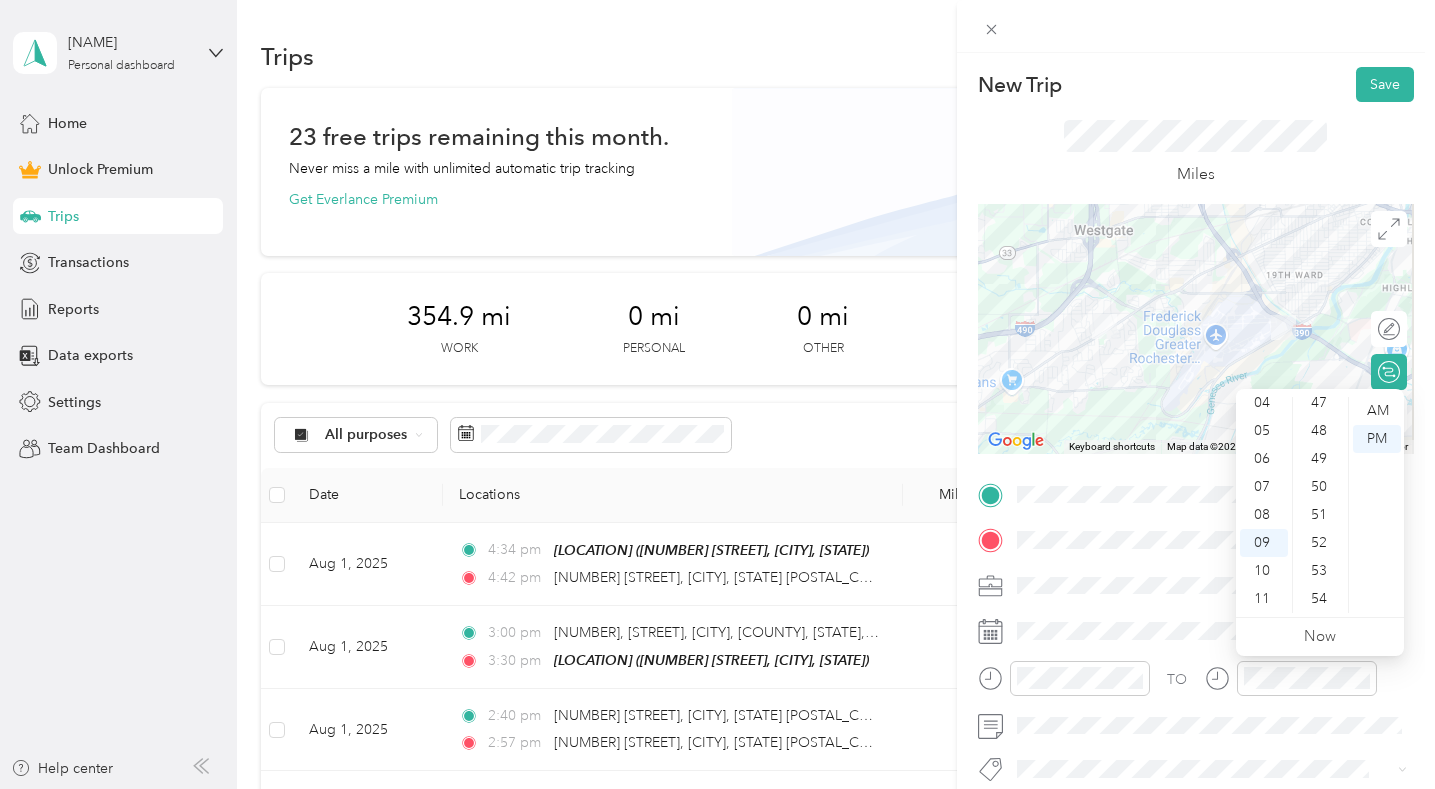scroll, scrollTop: 1326, scrollLeft: 0, axis: vertical 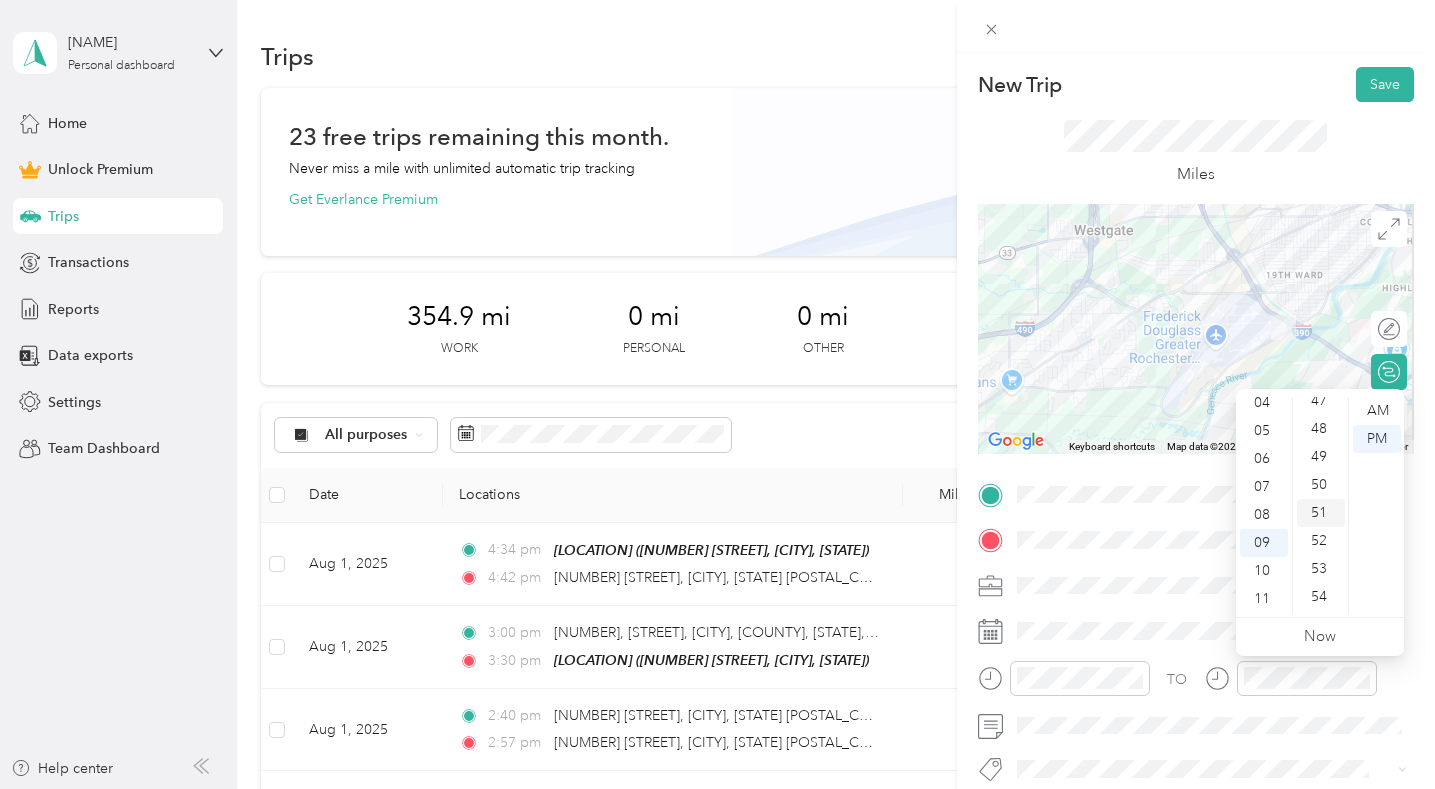 click on "51" at bounding box center [1321, 513] 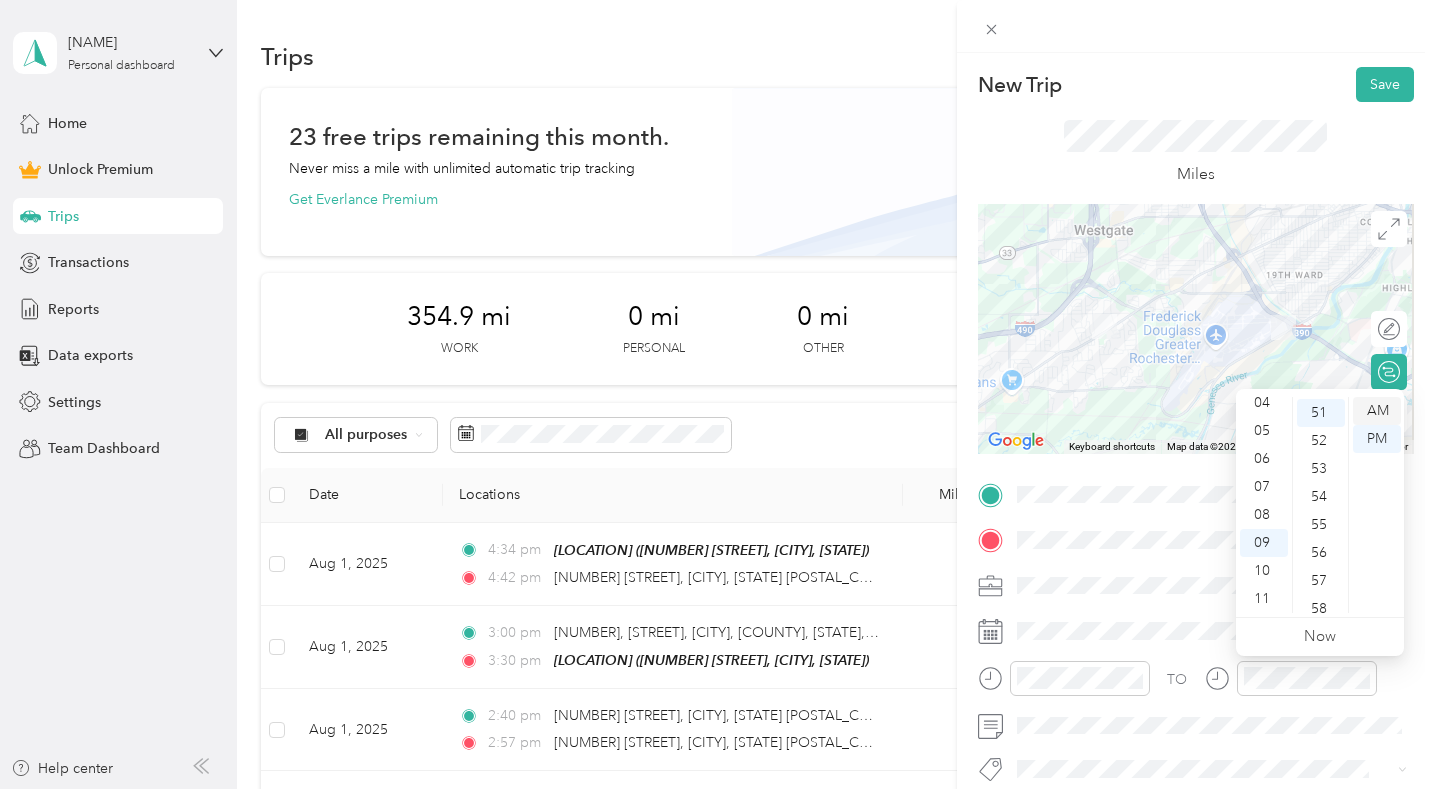 click on "AM" at bounding box center (1377, 411) 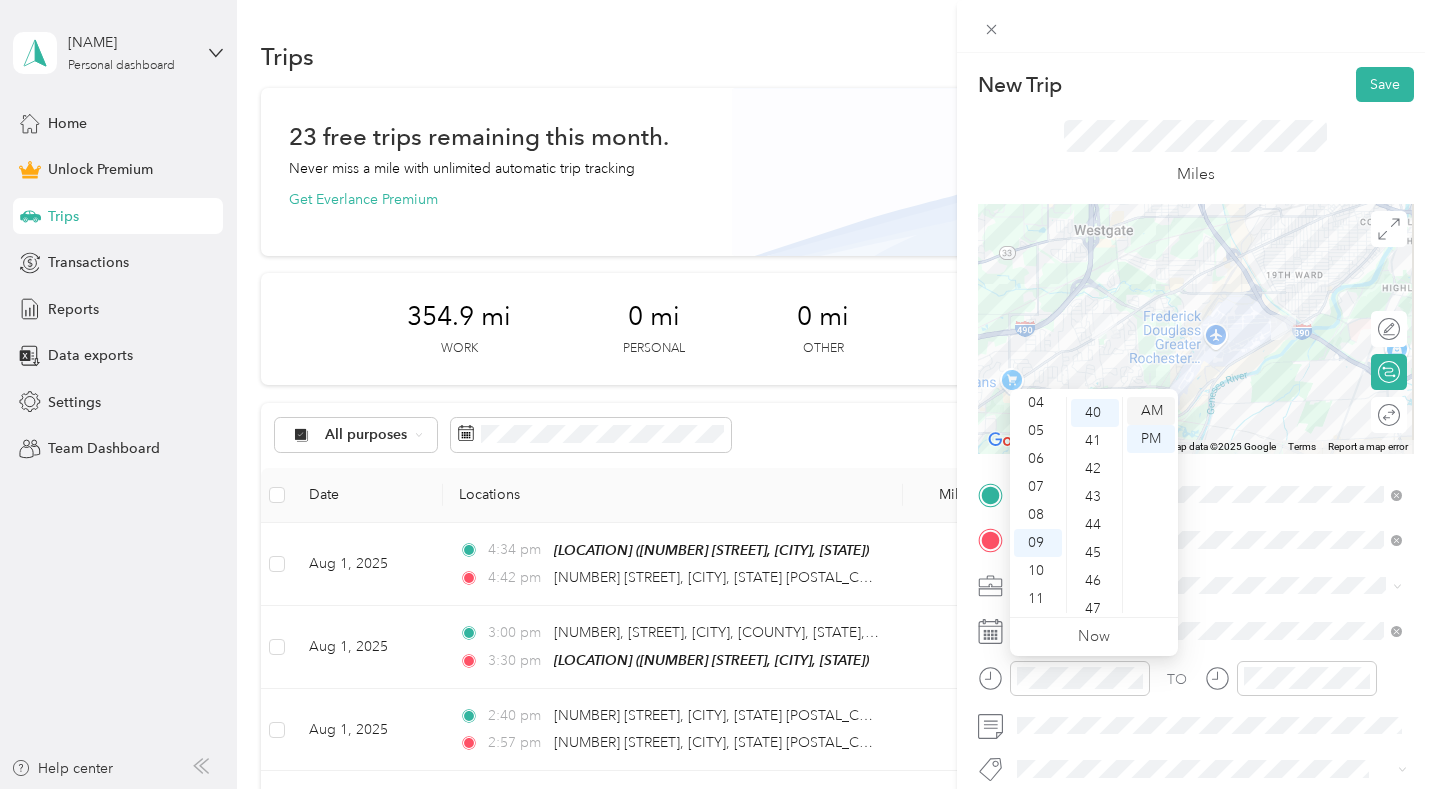 click on "AM" at bounding box center (1151, 411) 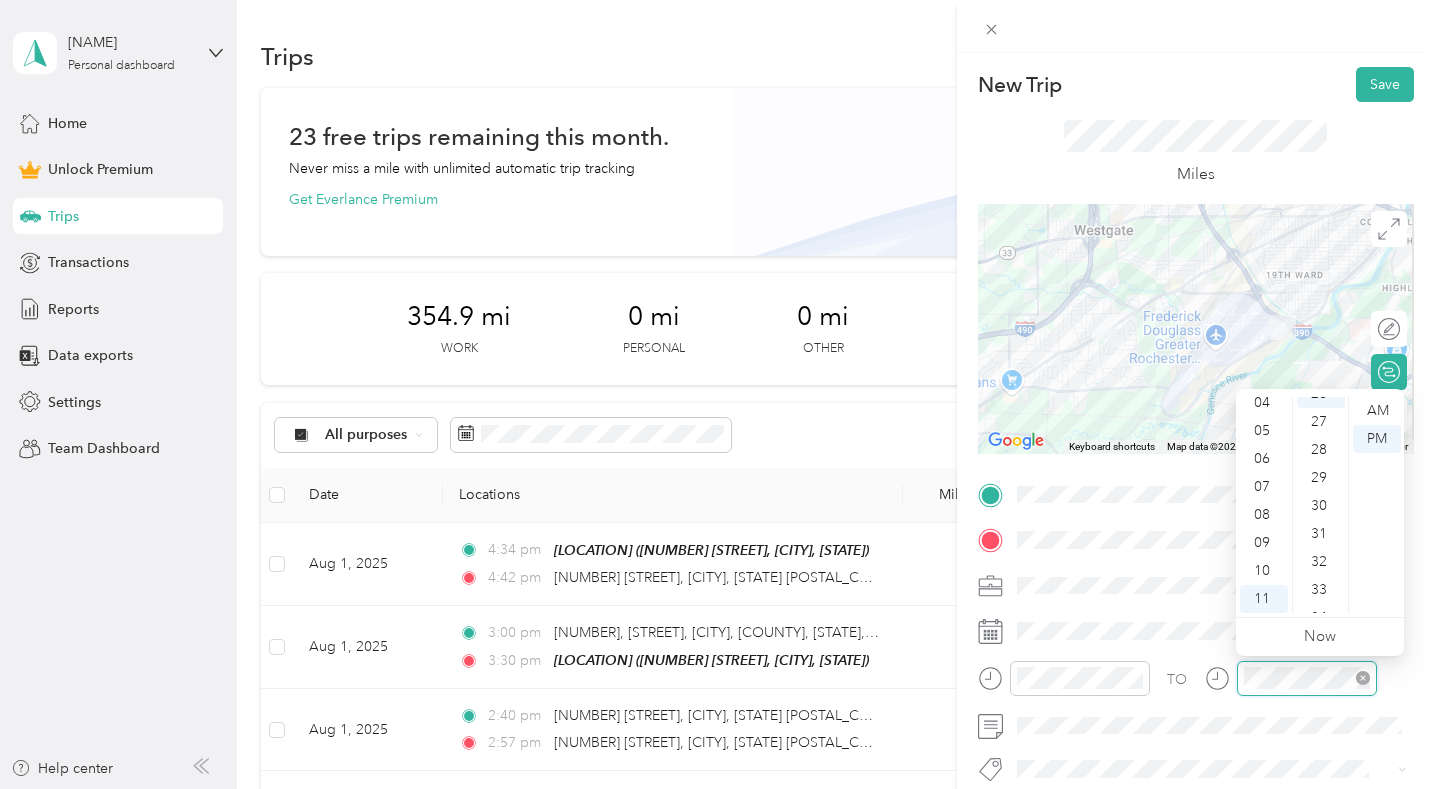 scroll, scrollTop: 728, scrollLeft: 0, axis: vertical 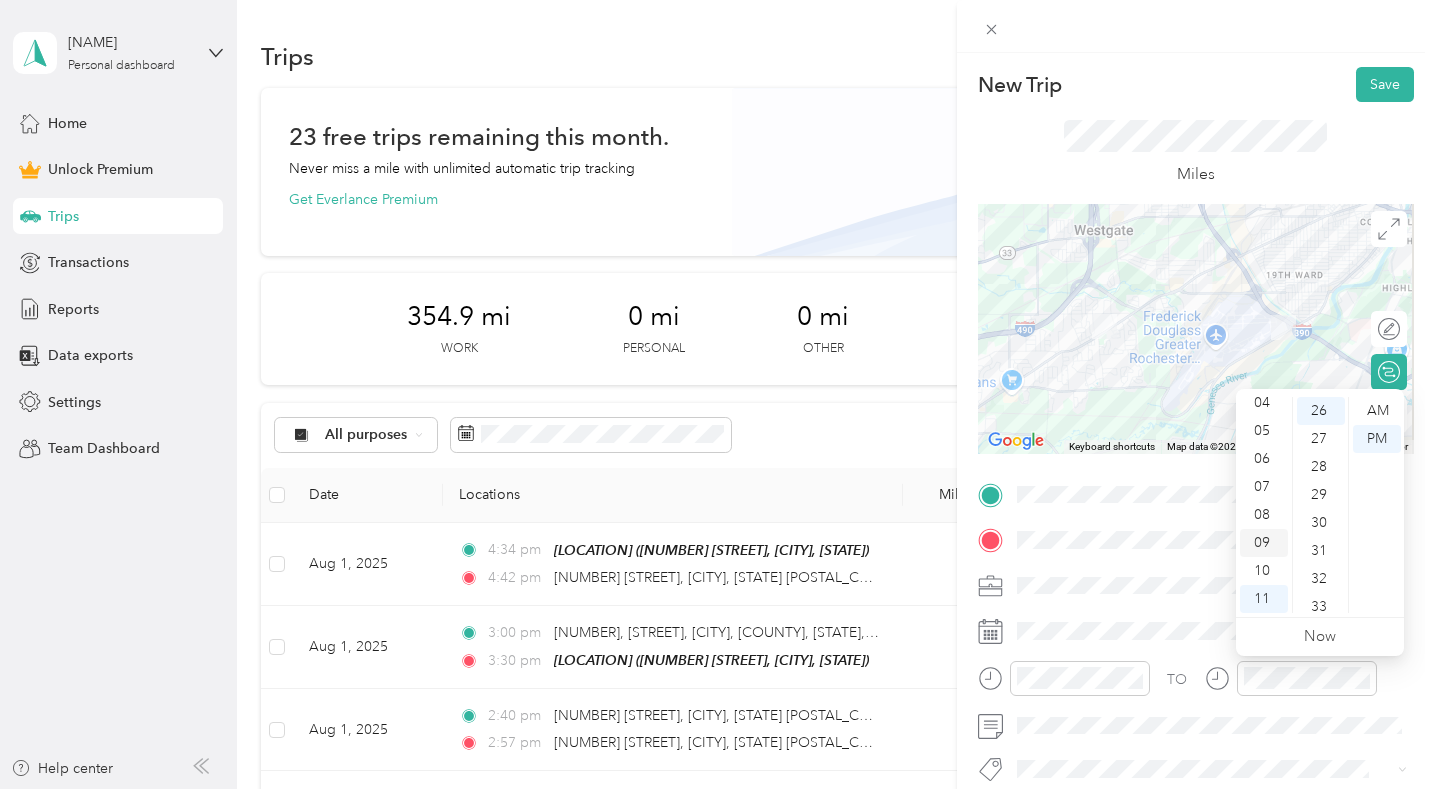 click on "09" at bounding box center [1264, 543] 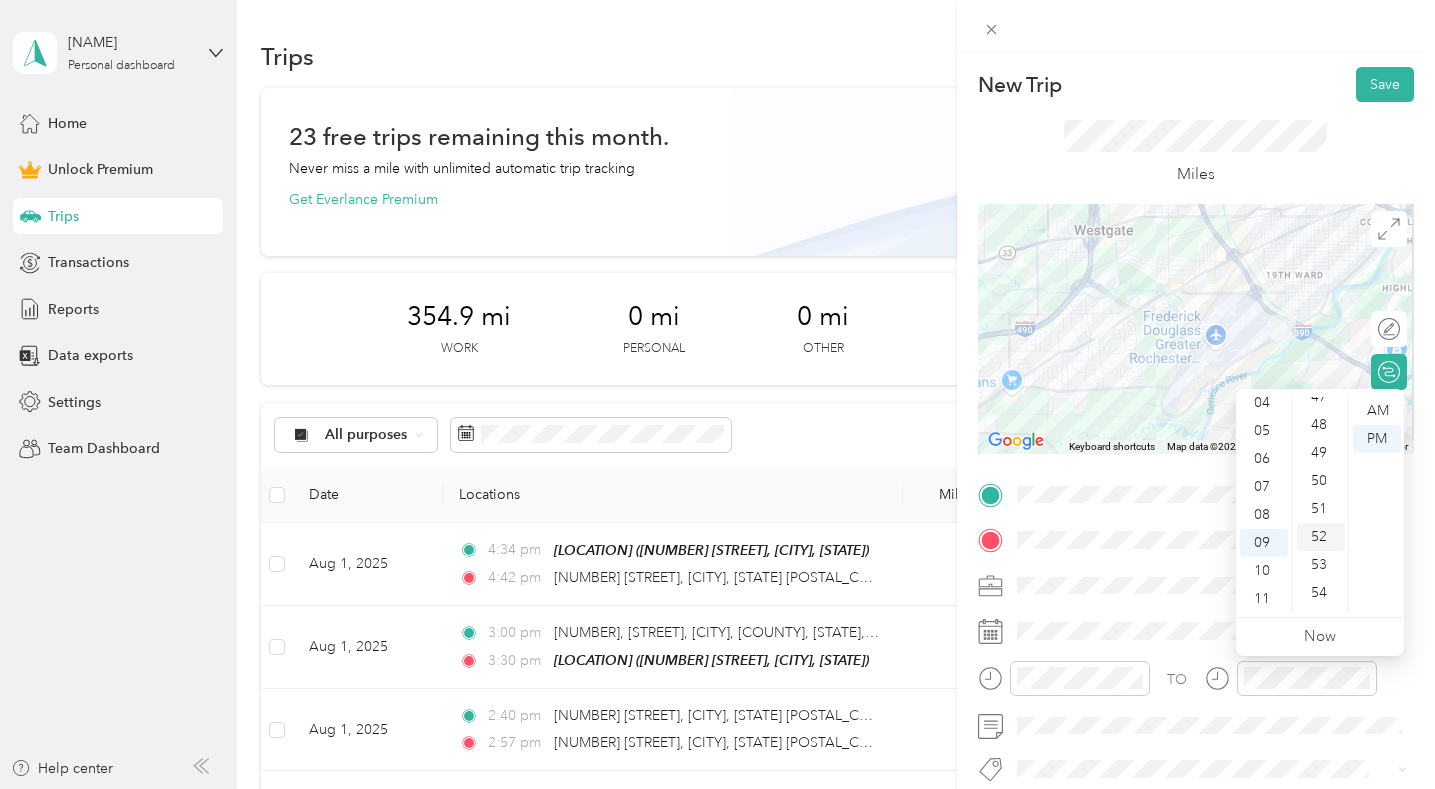 scroll, scrollTop: 1428, scrollLeft: 0, axis: vertical 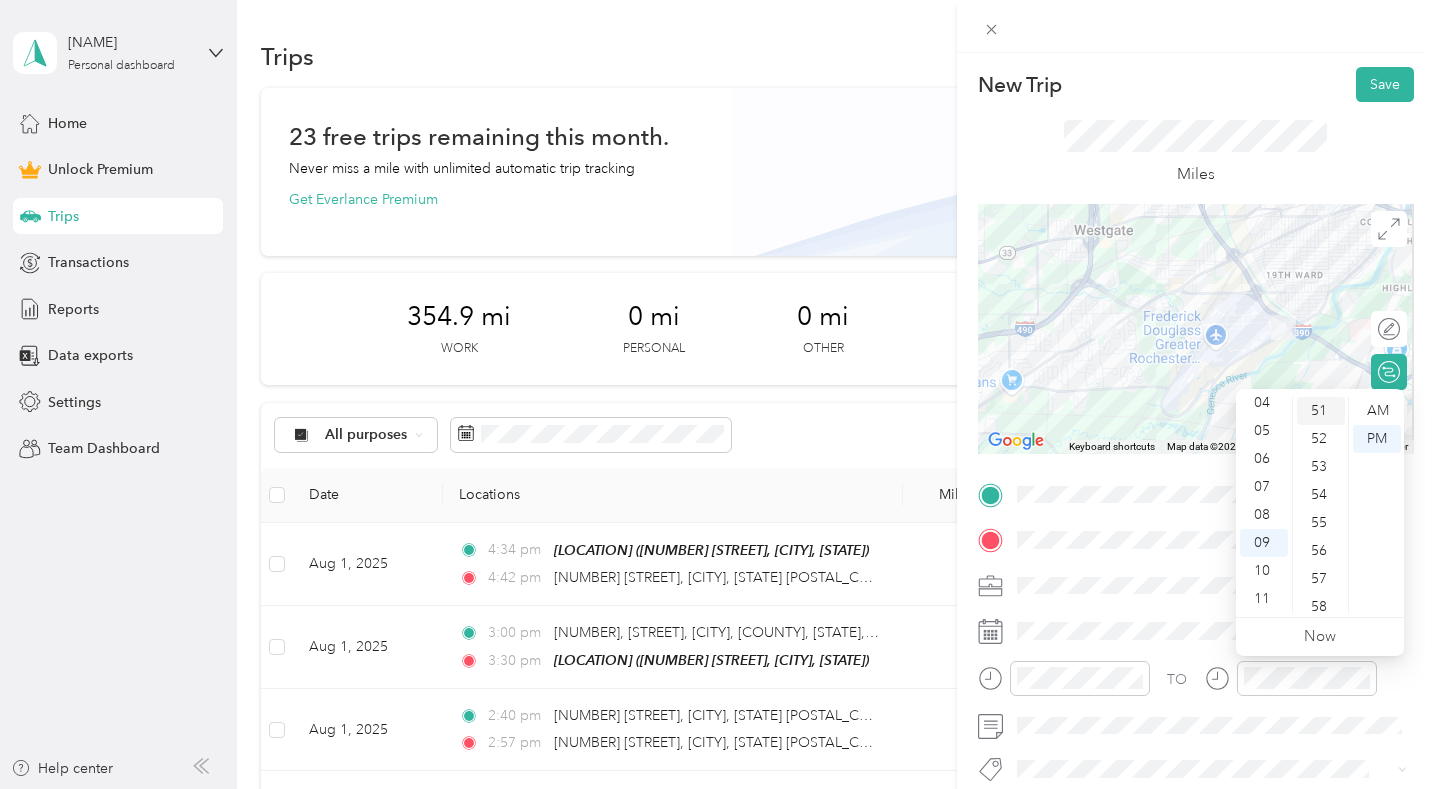 click on "51" at bounding box center (1321, 411) 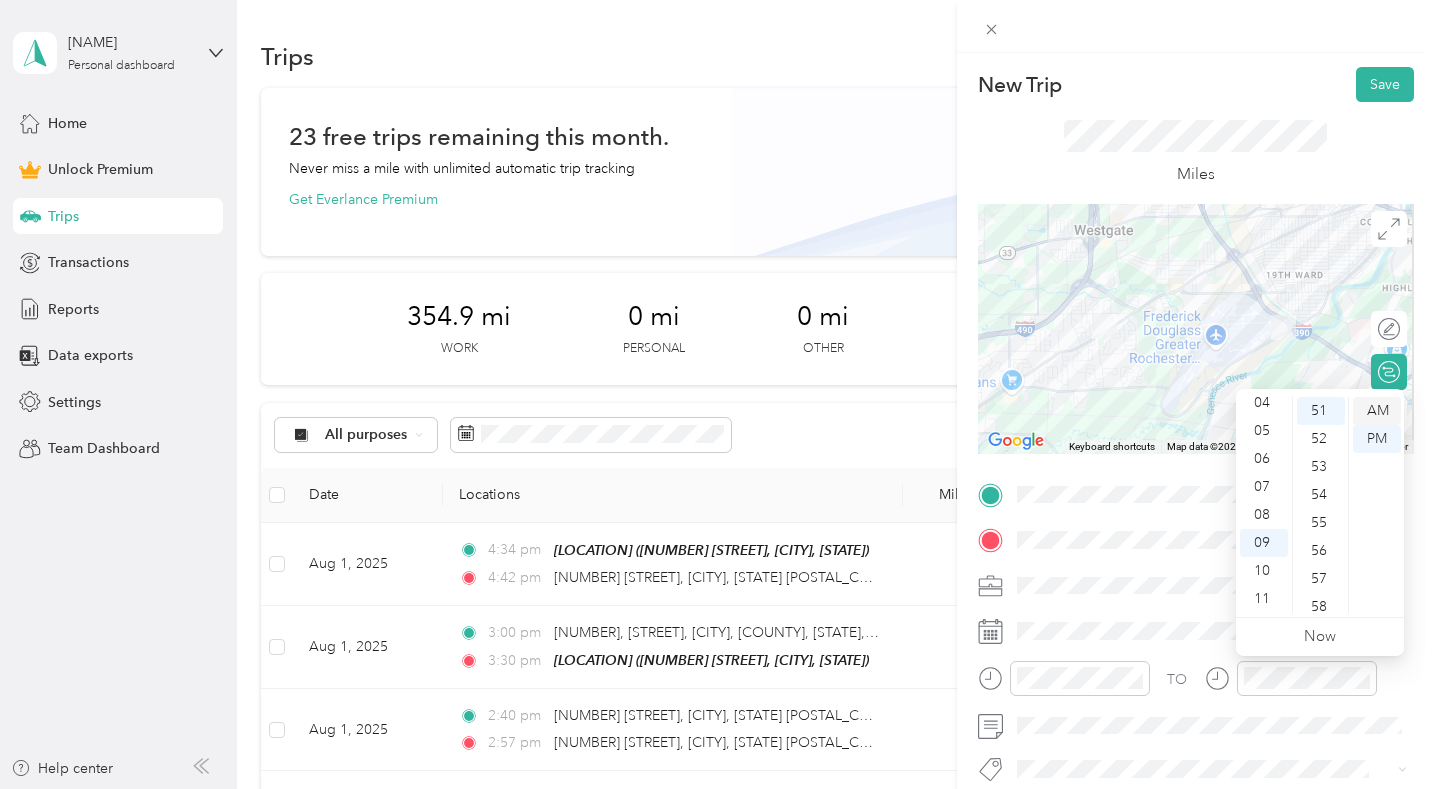 click on "AM" at bounding box center (1377, 411) 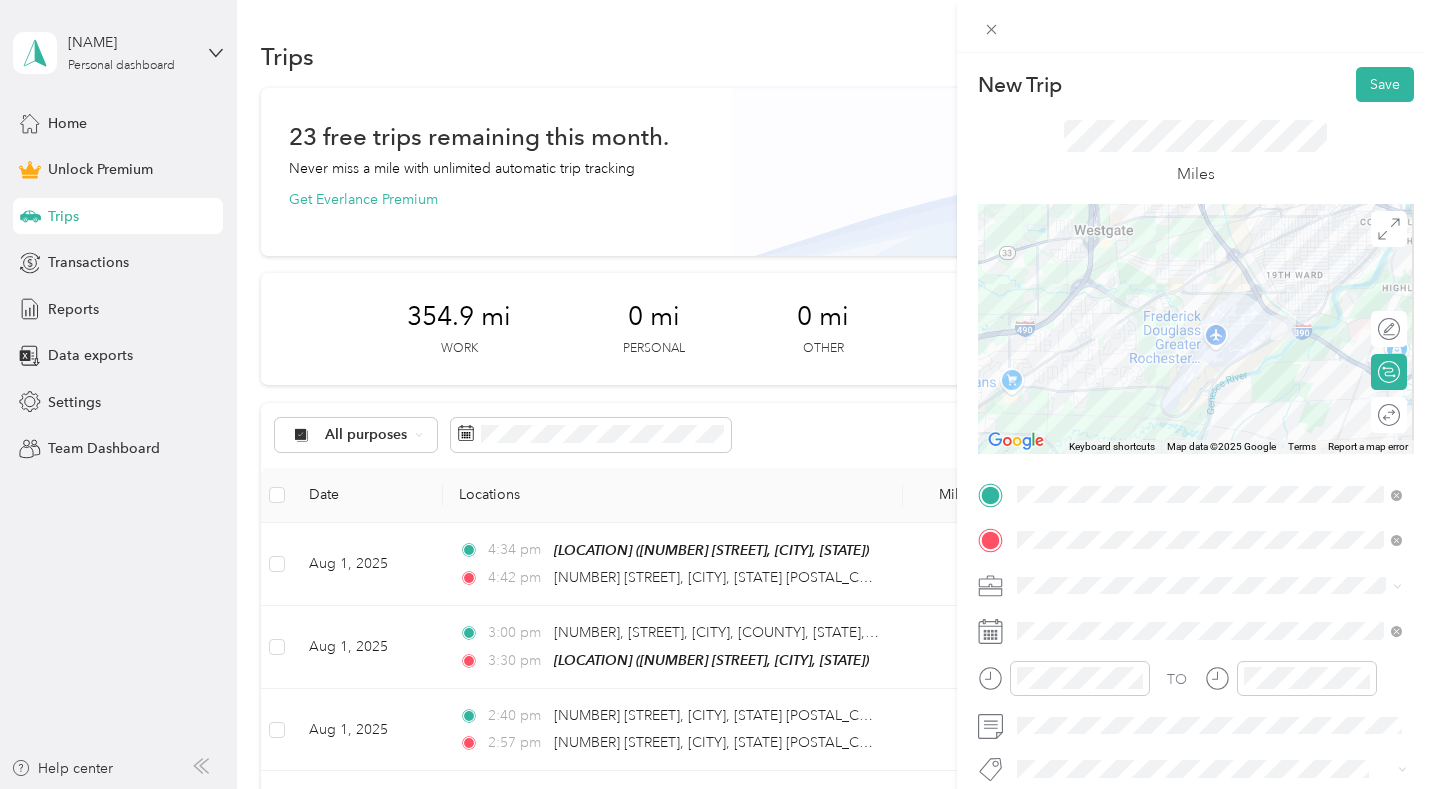 click on "Miles" at bounding box center (1196, 153) 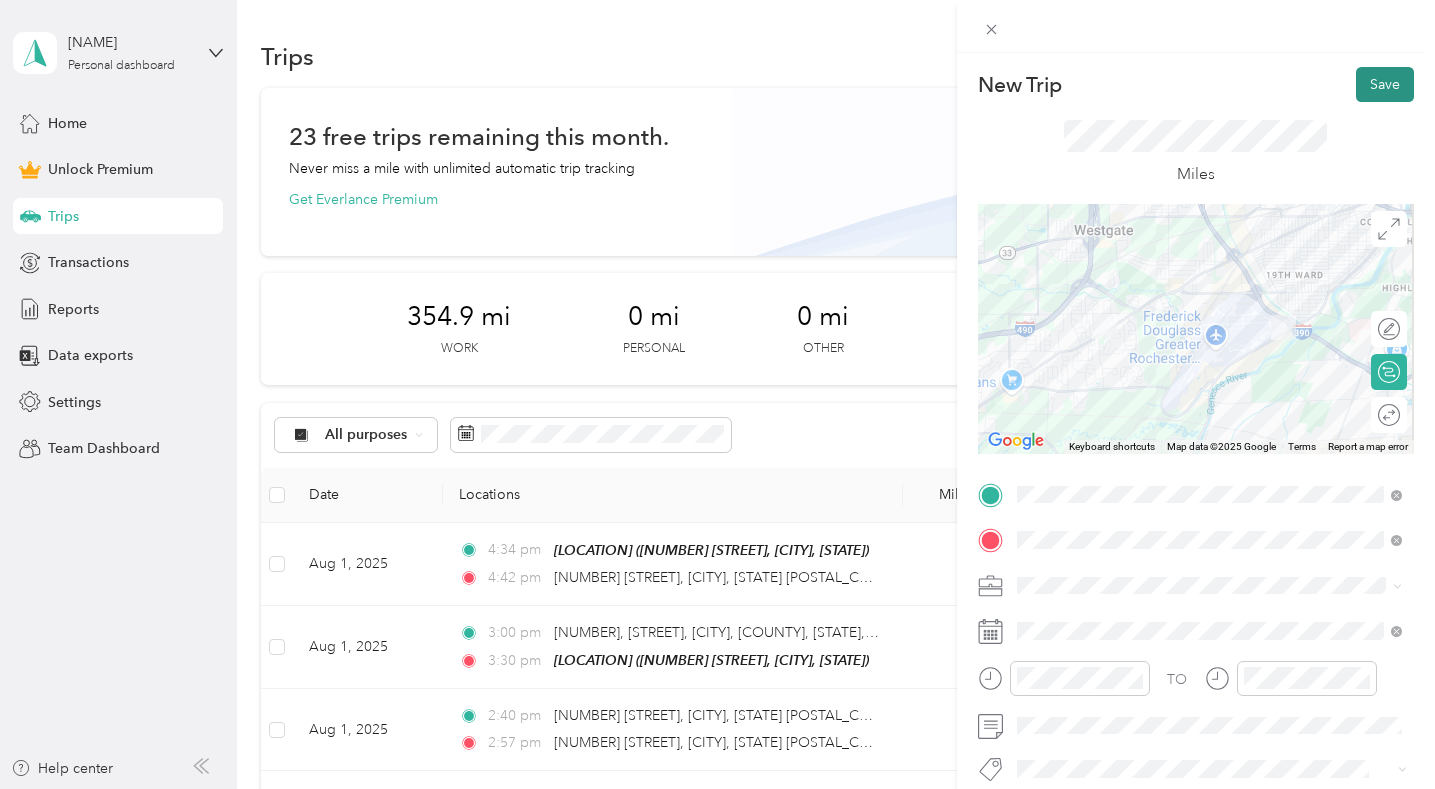 click on "Save" at bounding box center [1385, 84] 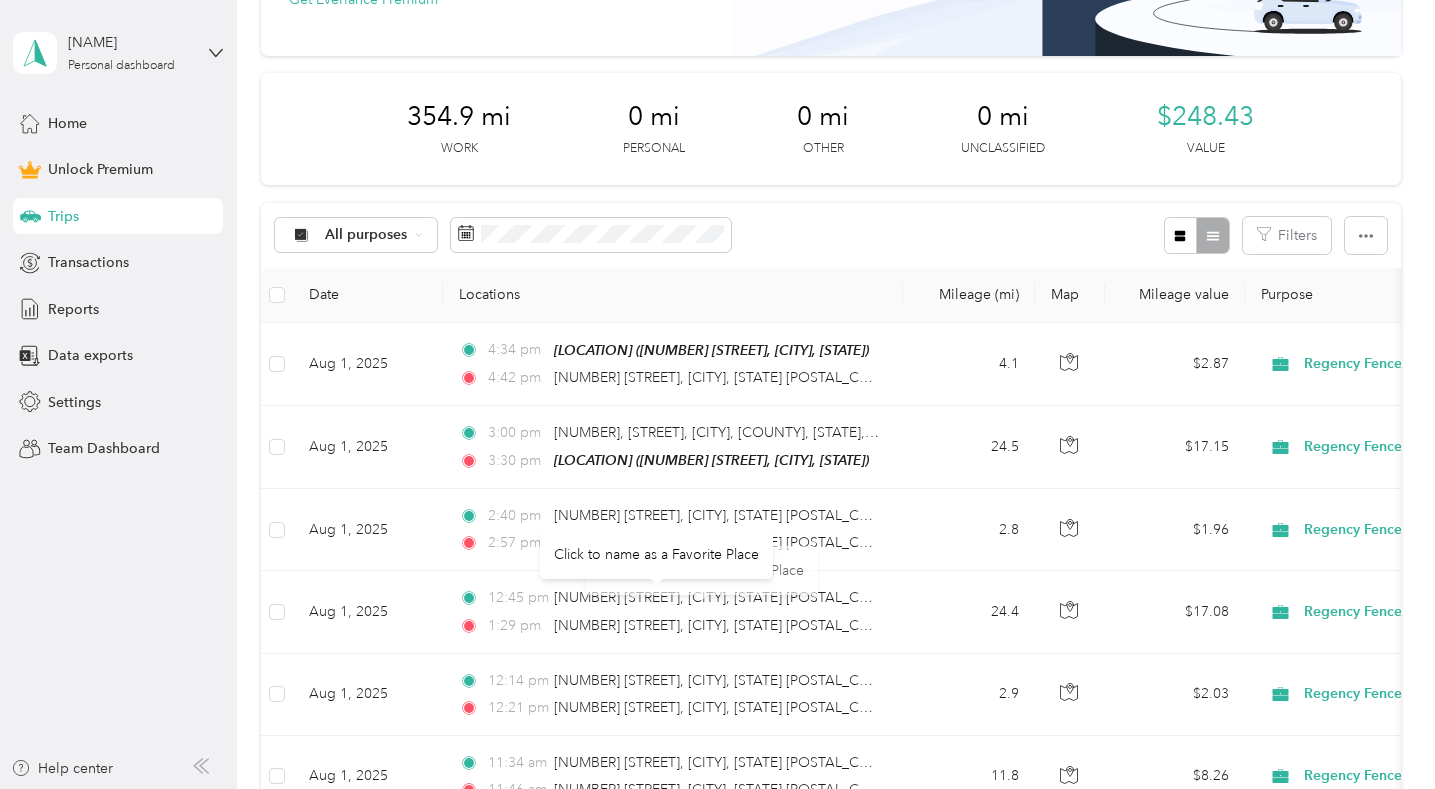 scroll, scrollTop: 600, scrollLeft: 0, axis: vertical 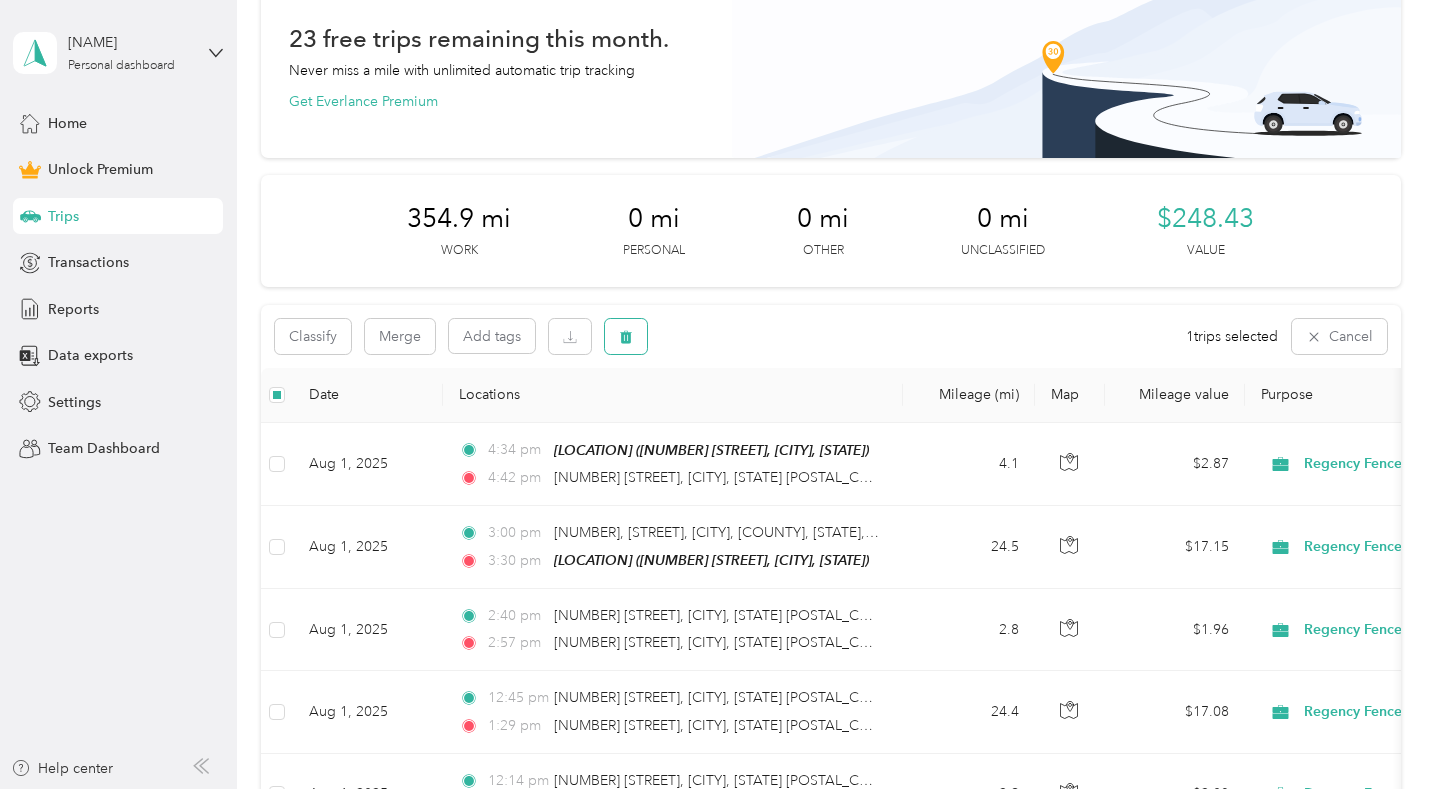 click at bounding box center [626, 336] 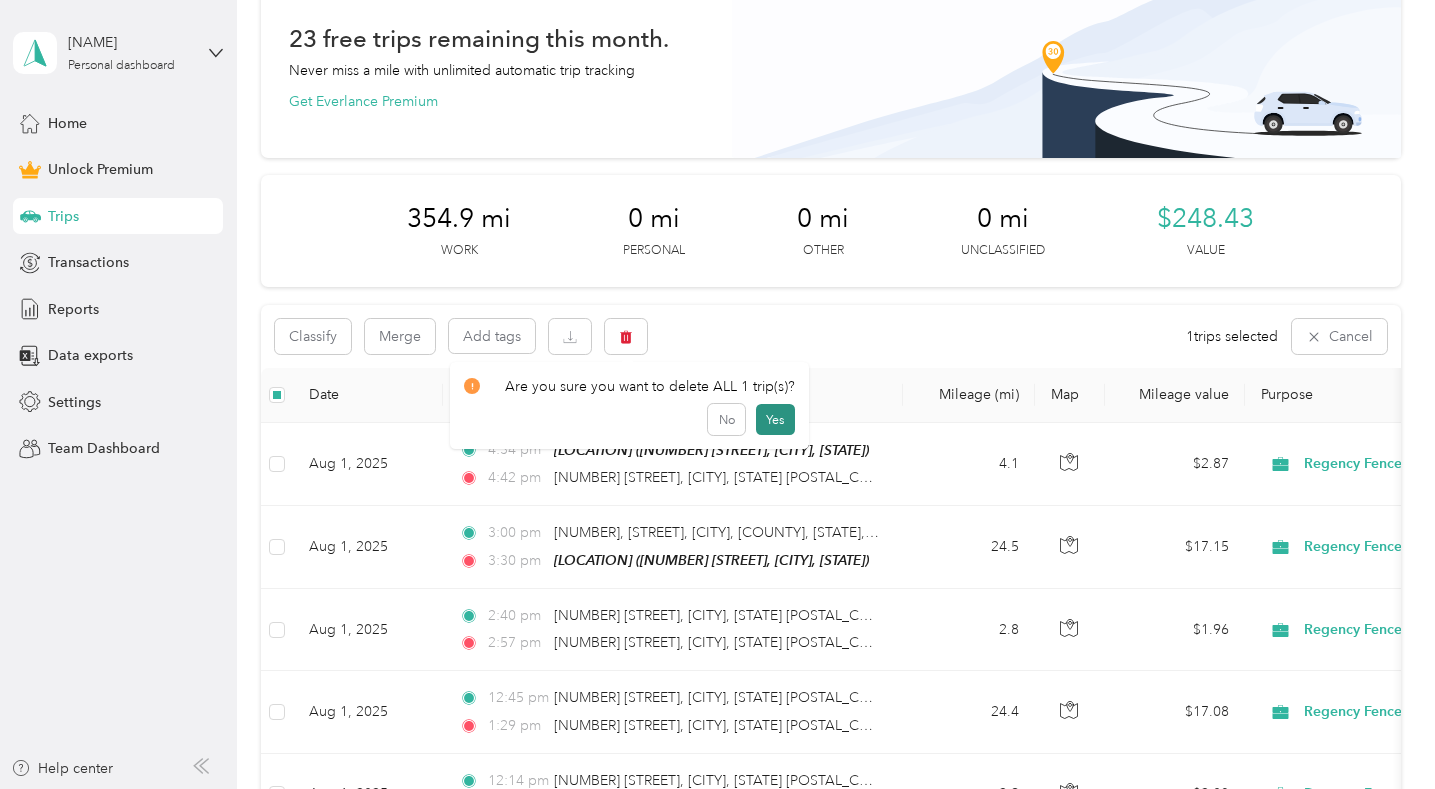 click on "Yes" at bounding box center (775, 420) 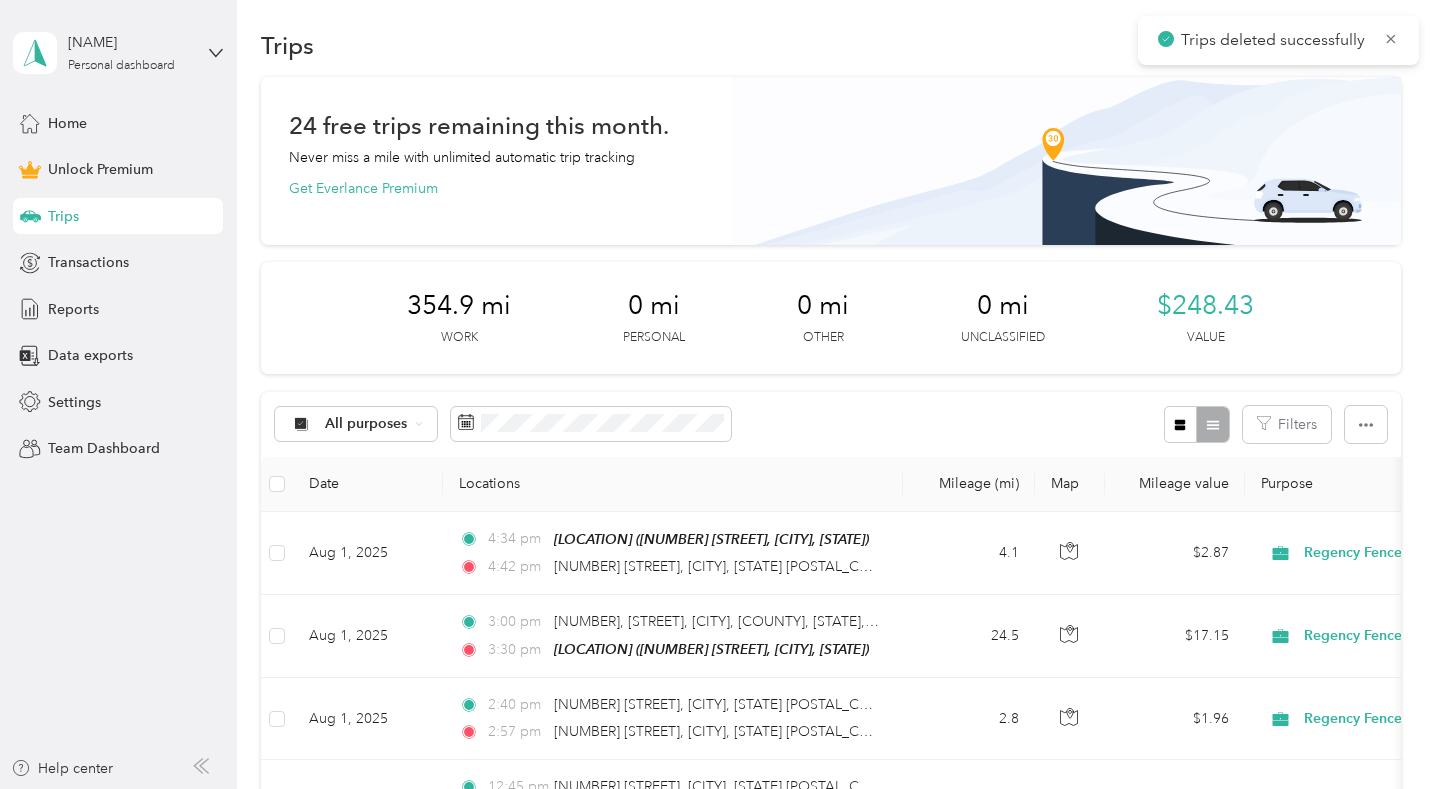 scroll, scrollTop: 0, scrollLeft: 0, axis: both 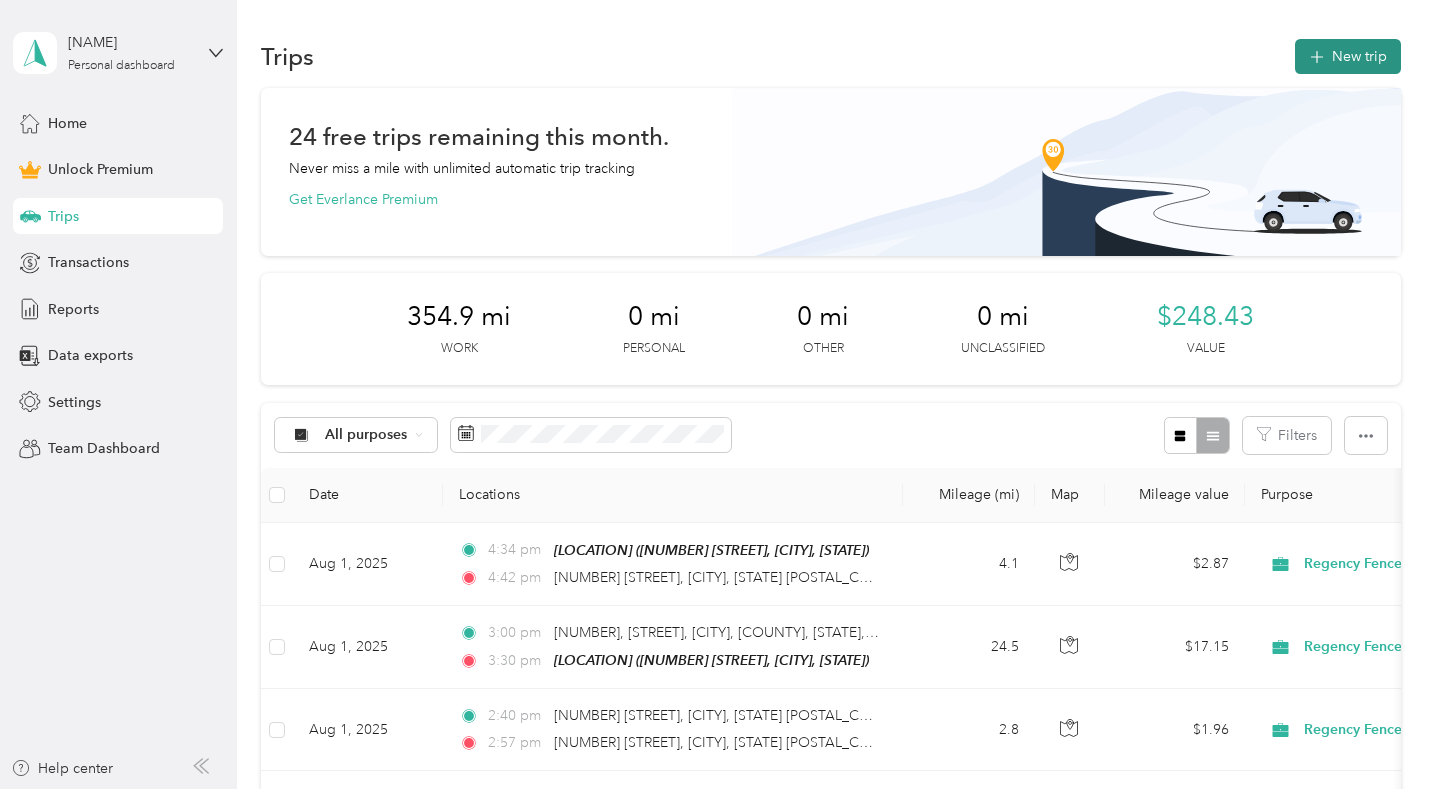 click on "New trip" at bounding box center [1348, 56] 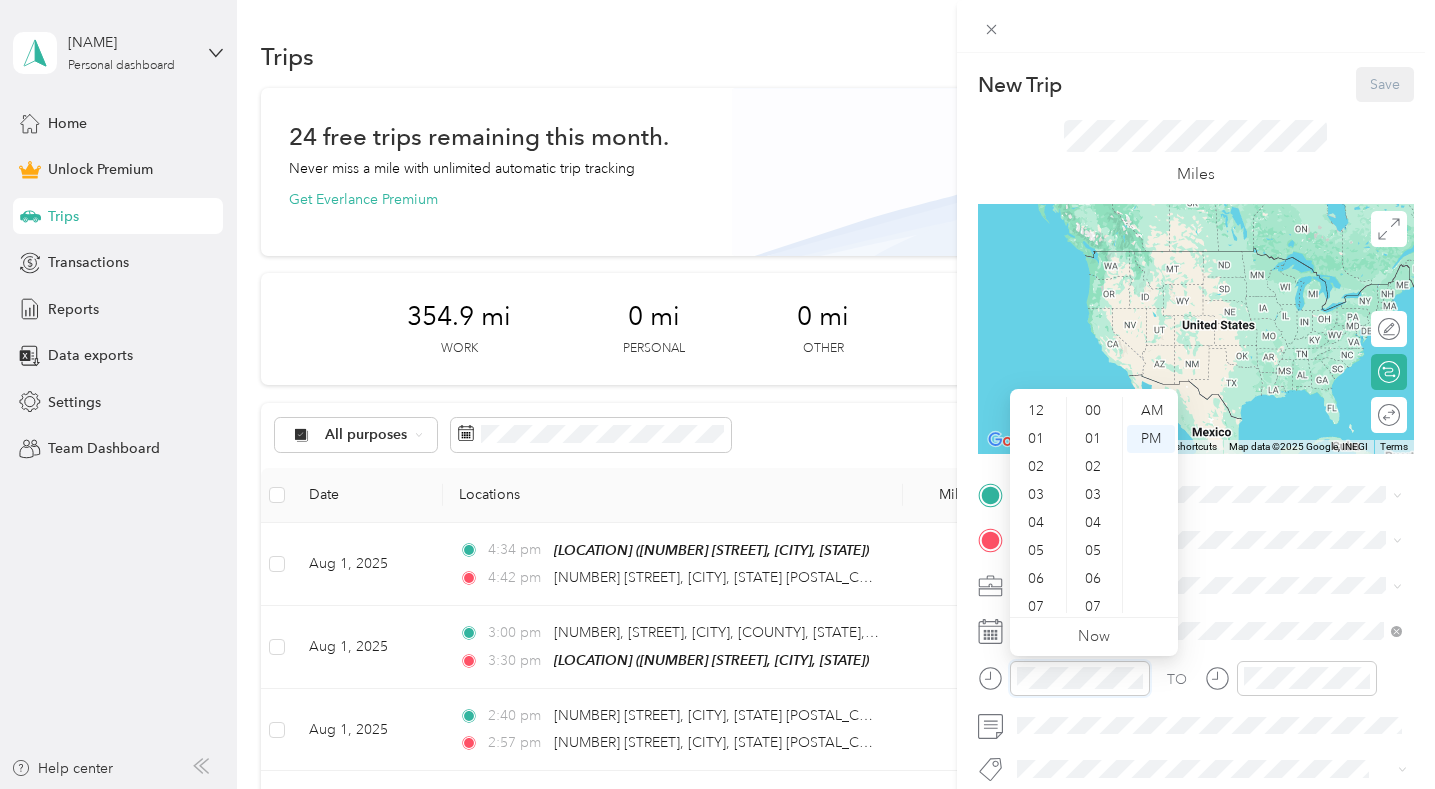 scroll, scrollTop: 832, scrollLeft: 0, axis: vertical 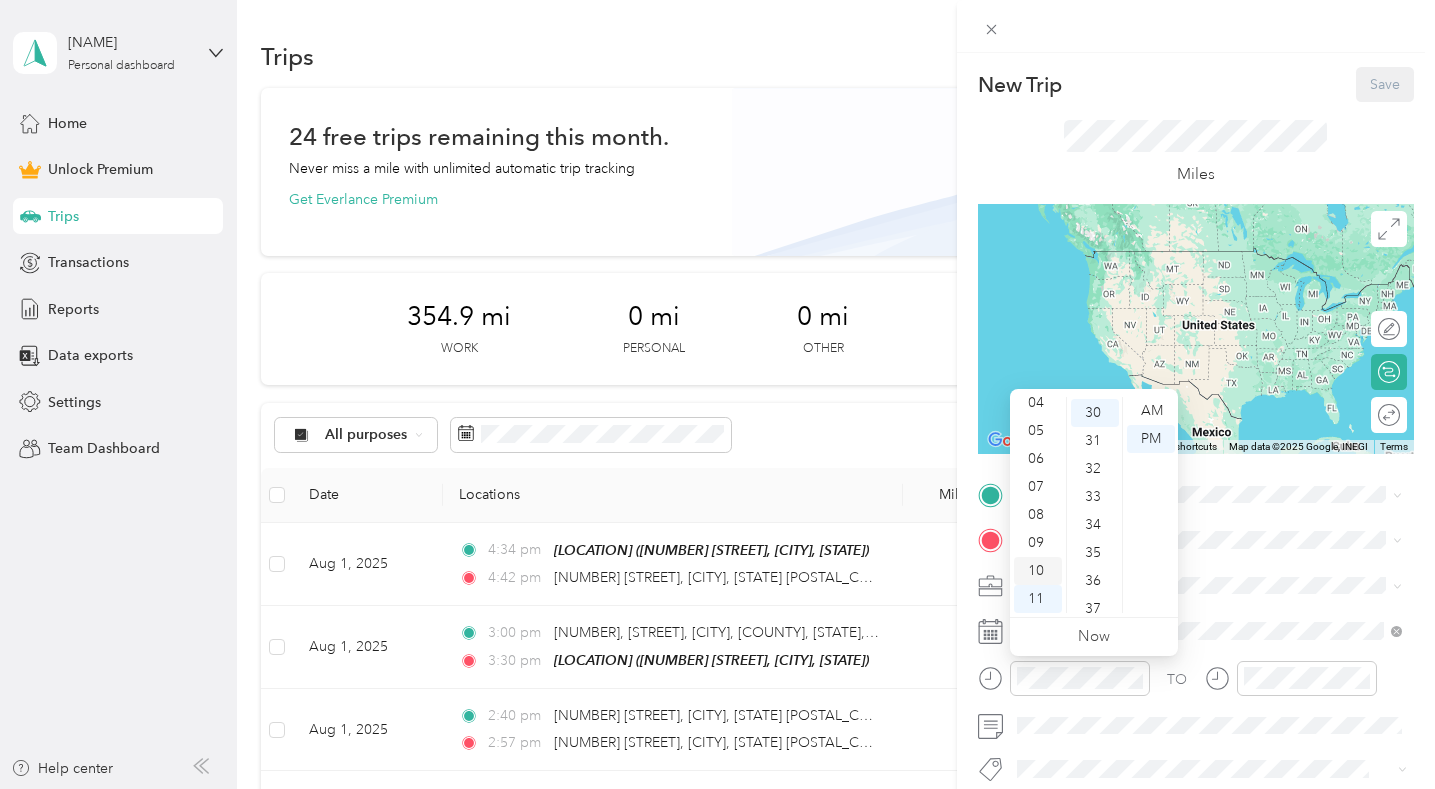 click on "10" at bounding box center [1038, 571] 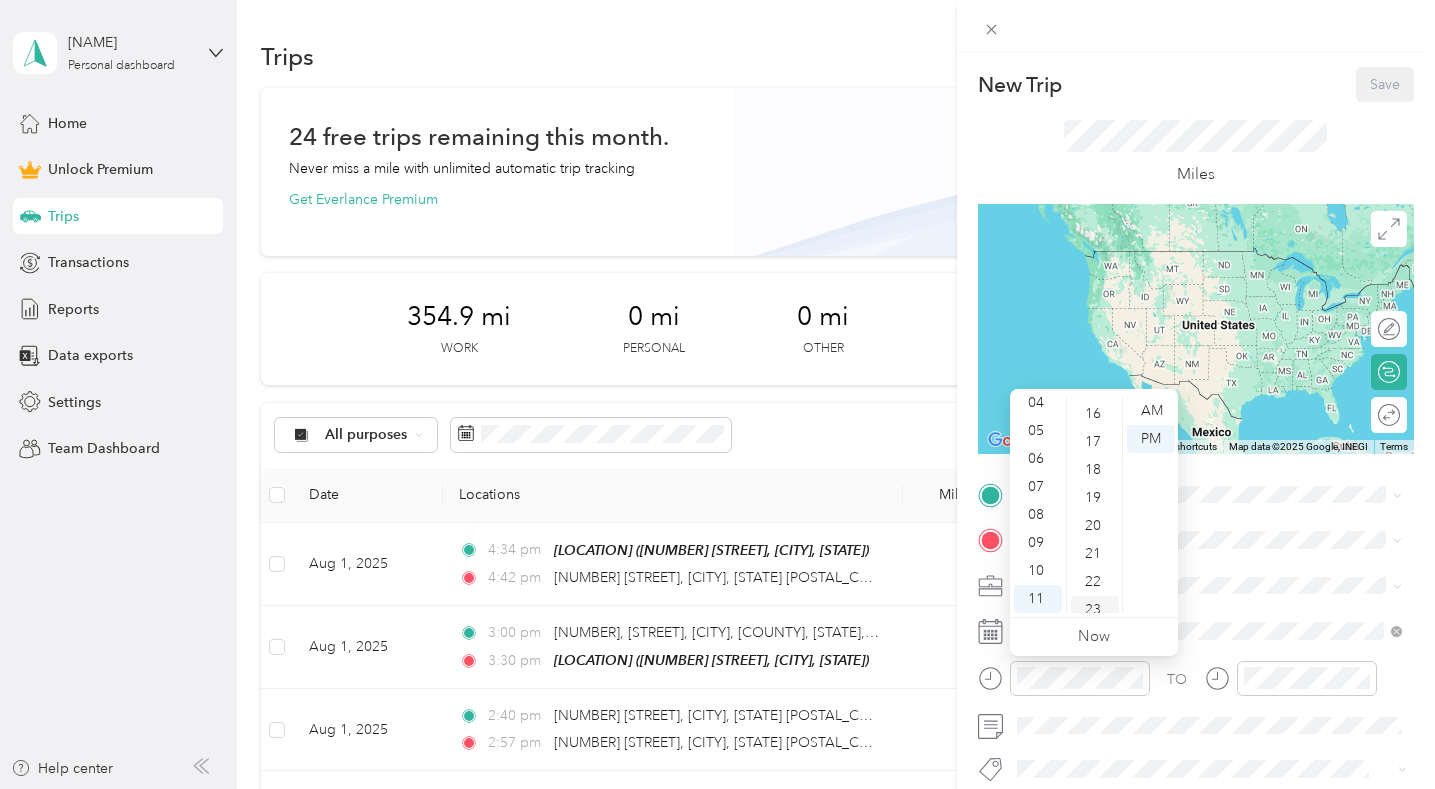scroll, scrollTop: 438, scrollLeft: 0, axis: vertical 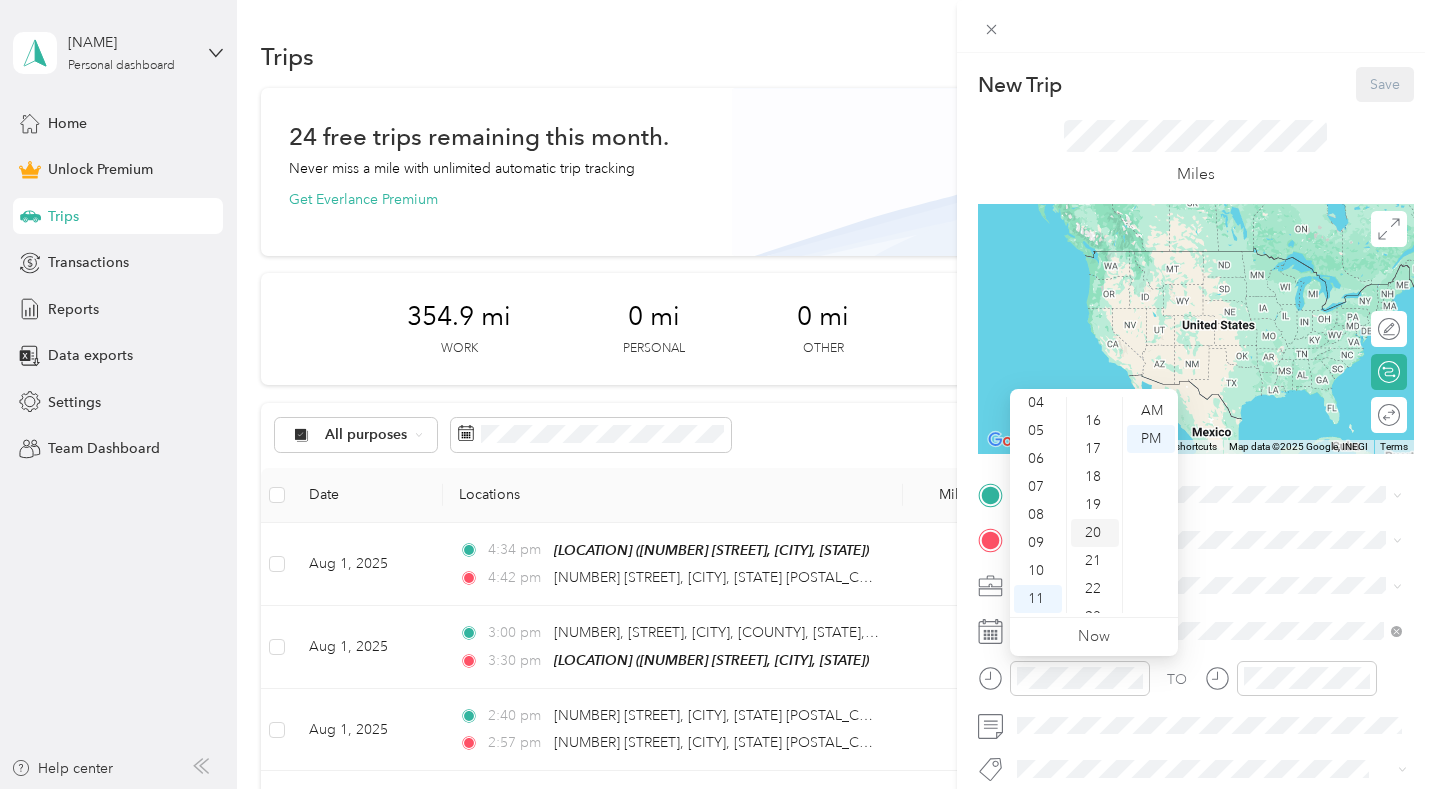click on "20" at bounding box center (1095, 533) 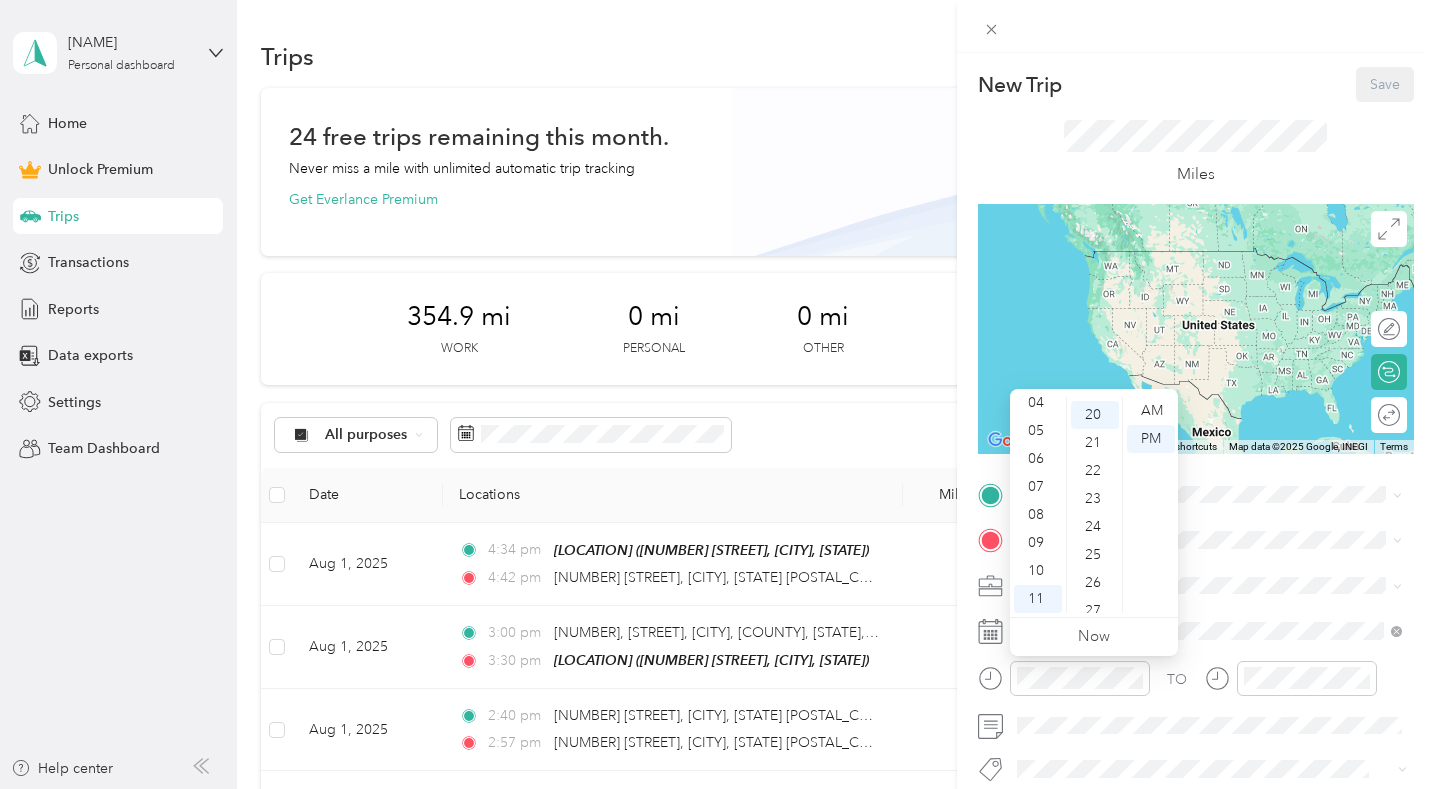scroll, scrollTop: 558, scrollLeft: 0, axis: vertical 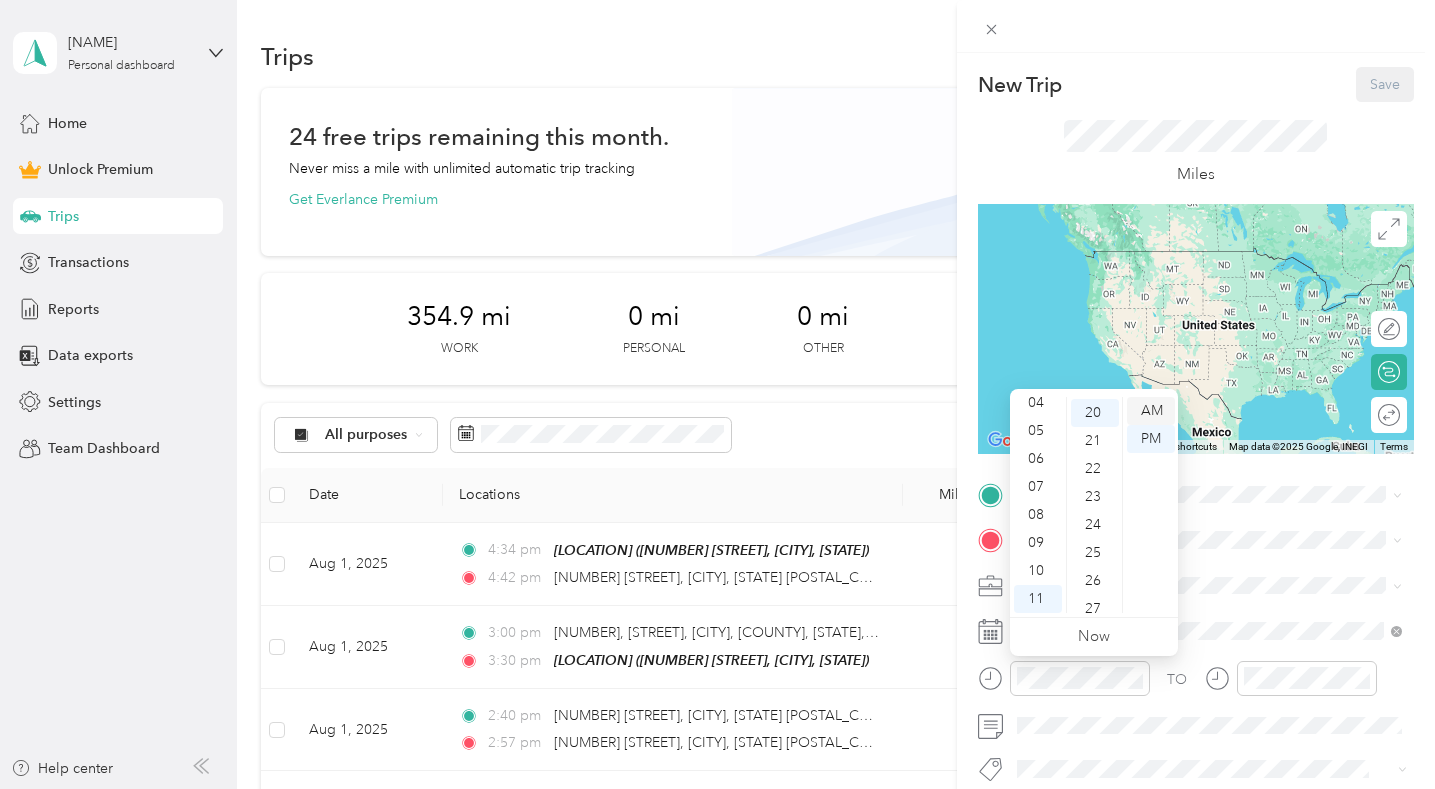 click on "AM" at bounding box center [1151, 411] 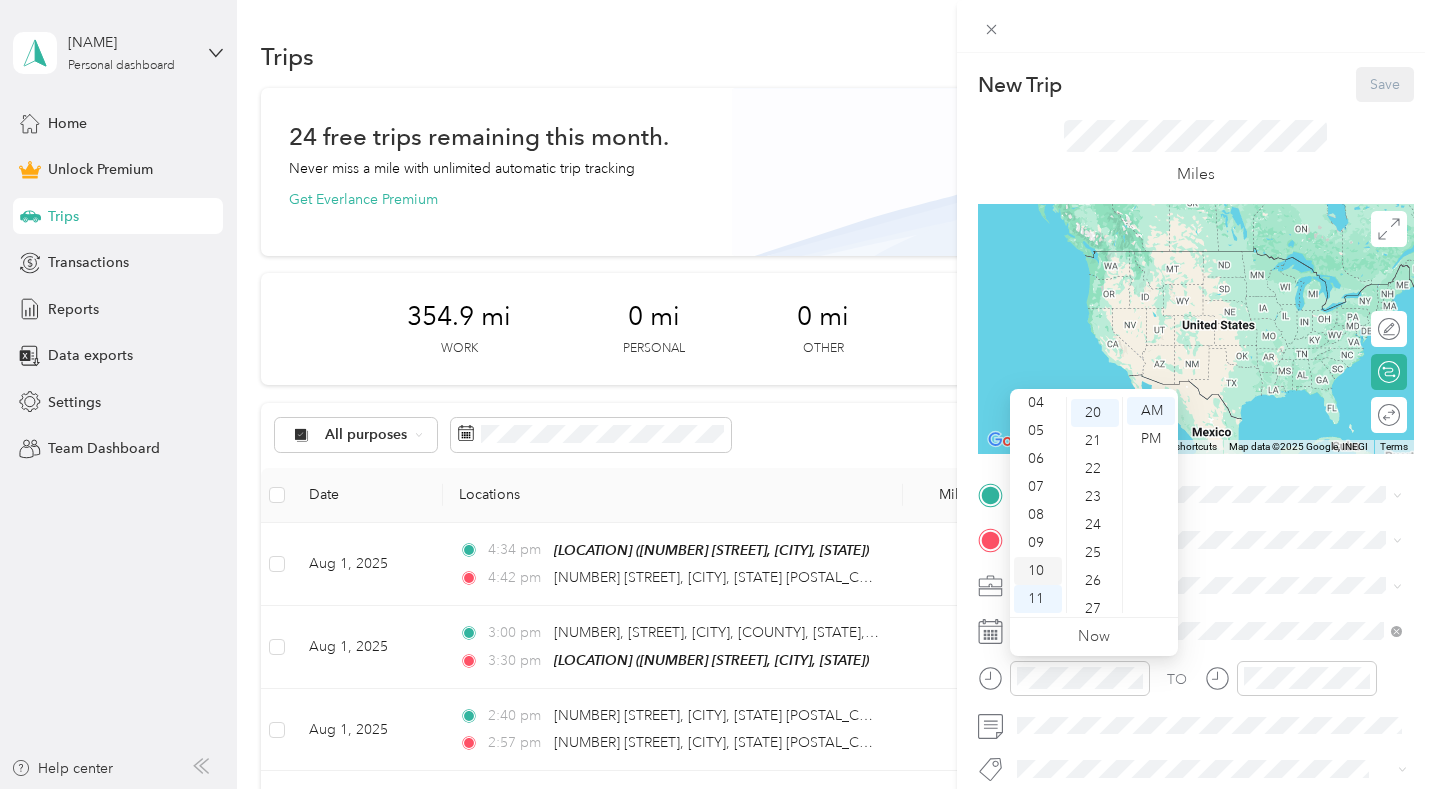 click on "10" at bounding box center (1038, 571) 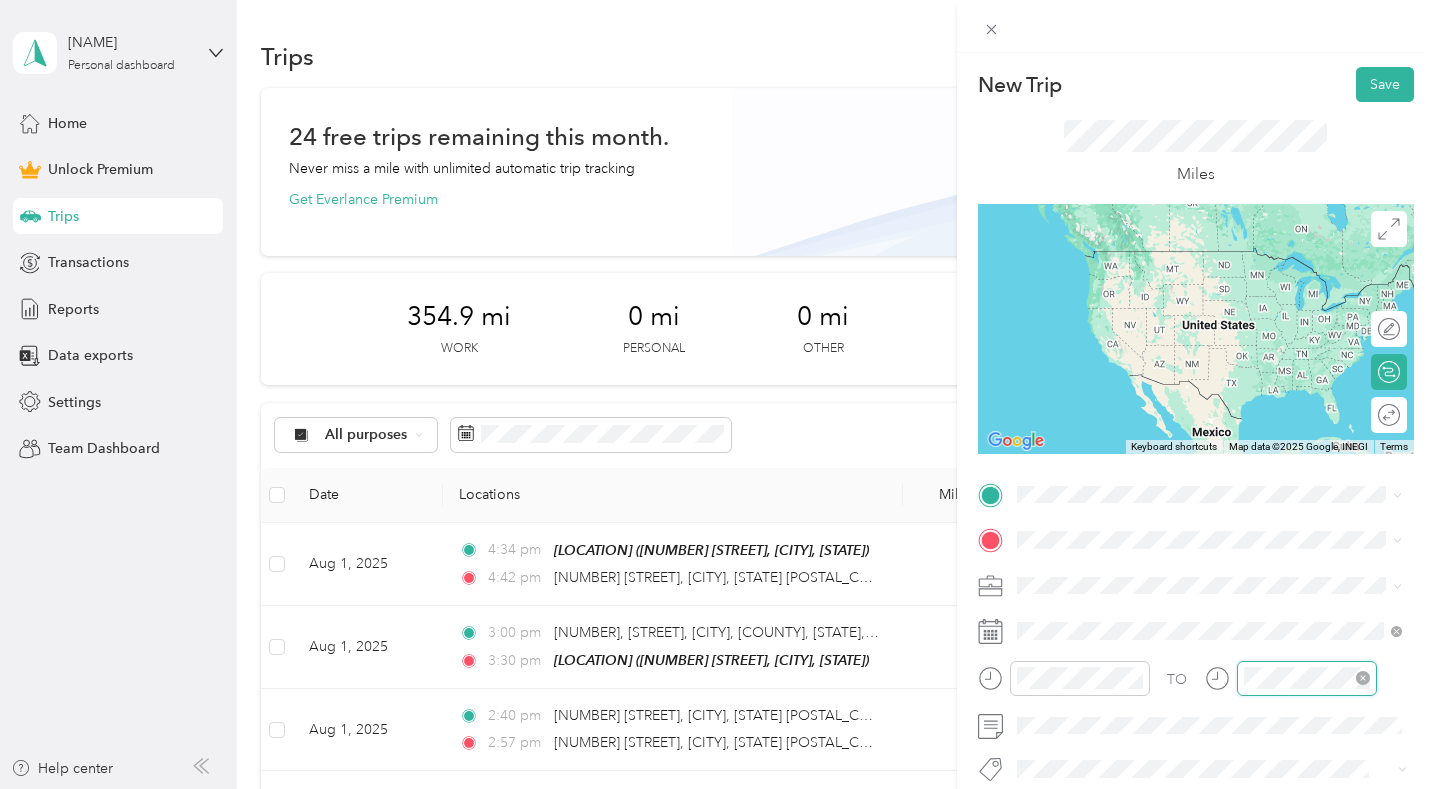 scroll, scrollTop: 120, scrollLeft: 0, axis: vertical 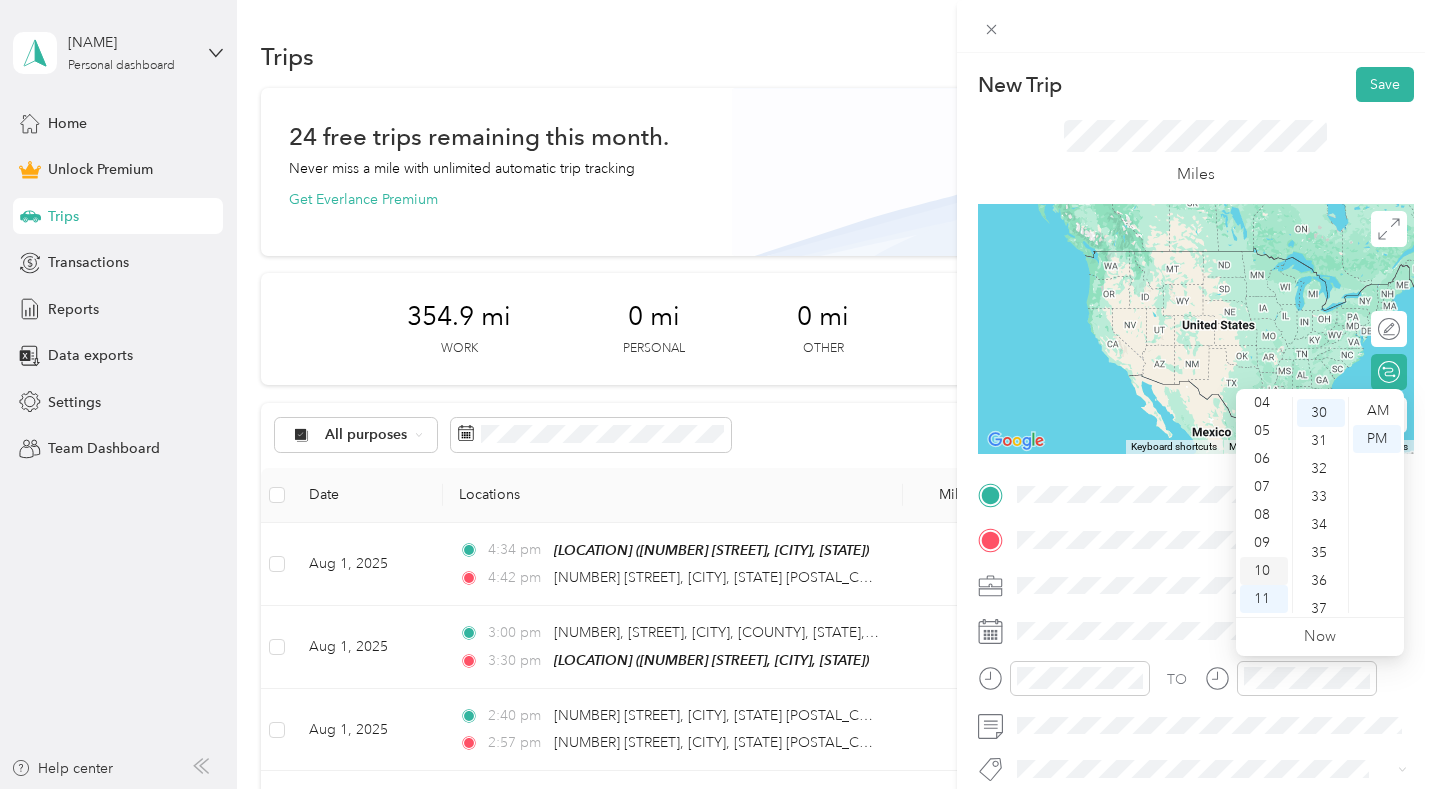 click on "10" at bounding box center [1264, 571] 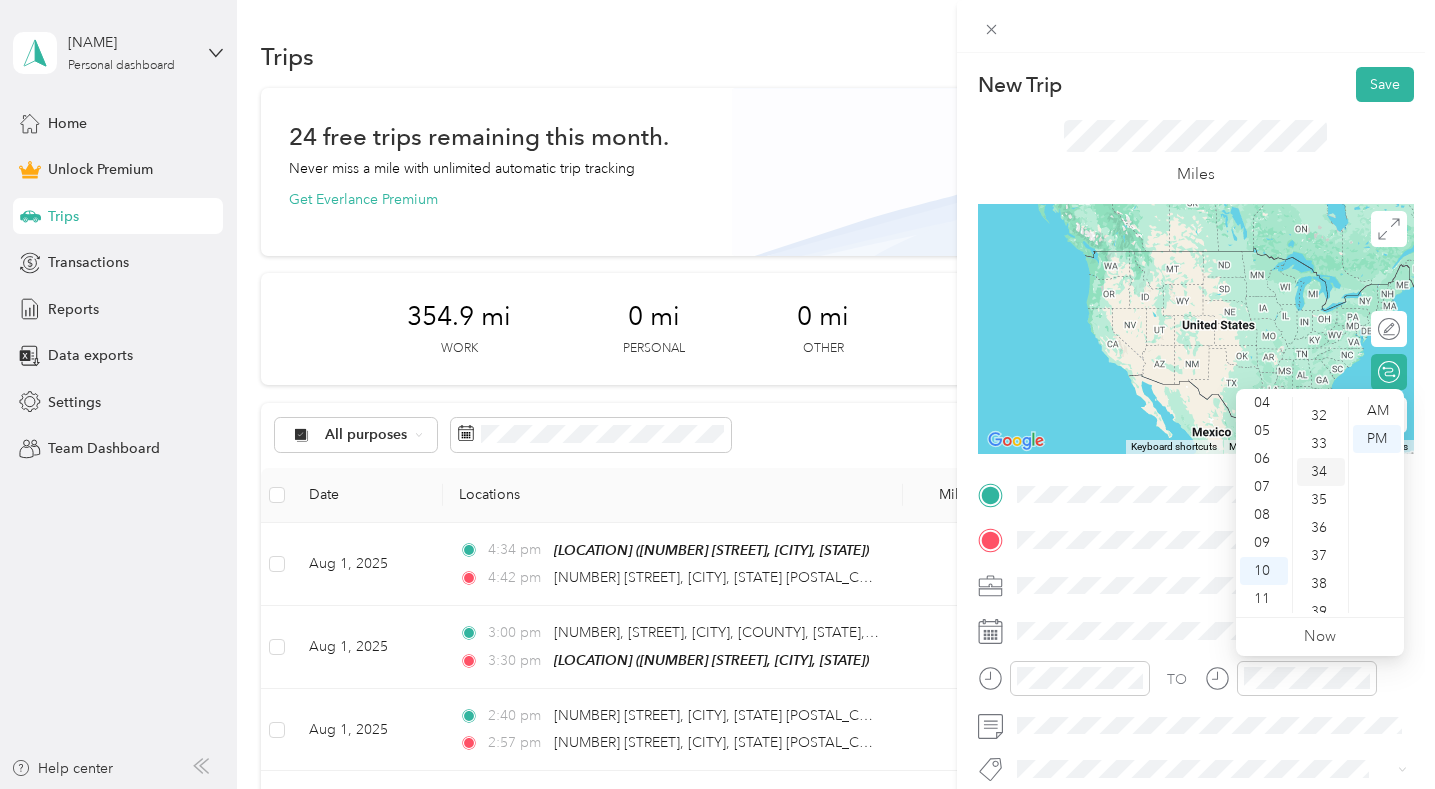 scroll, scrollTop: 1139, scrollLeft: 0, axis: vertical 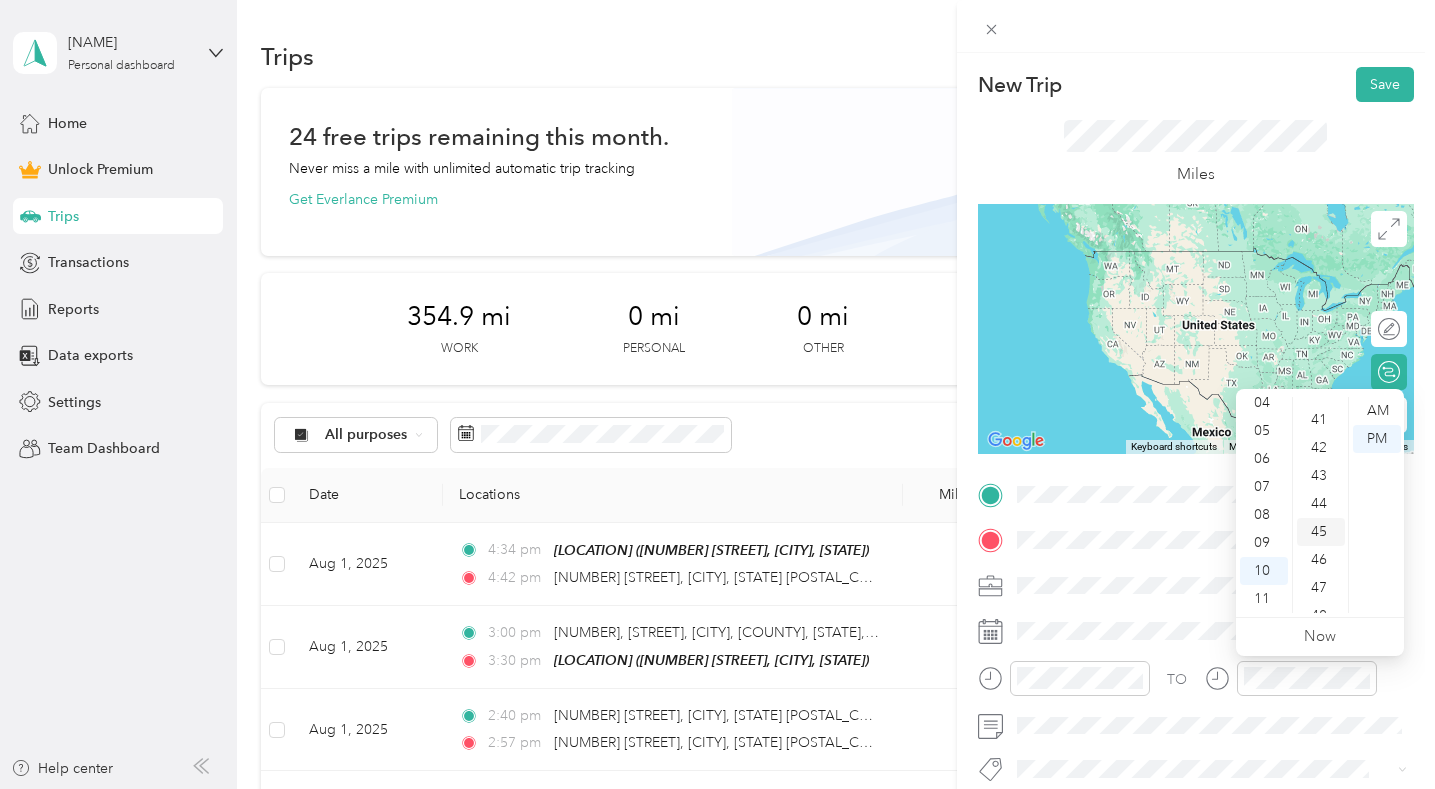 click on "45" at bounding box center (1321, 532) 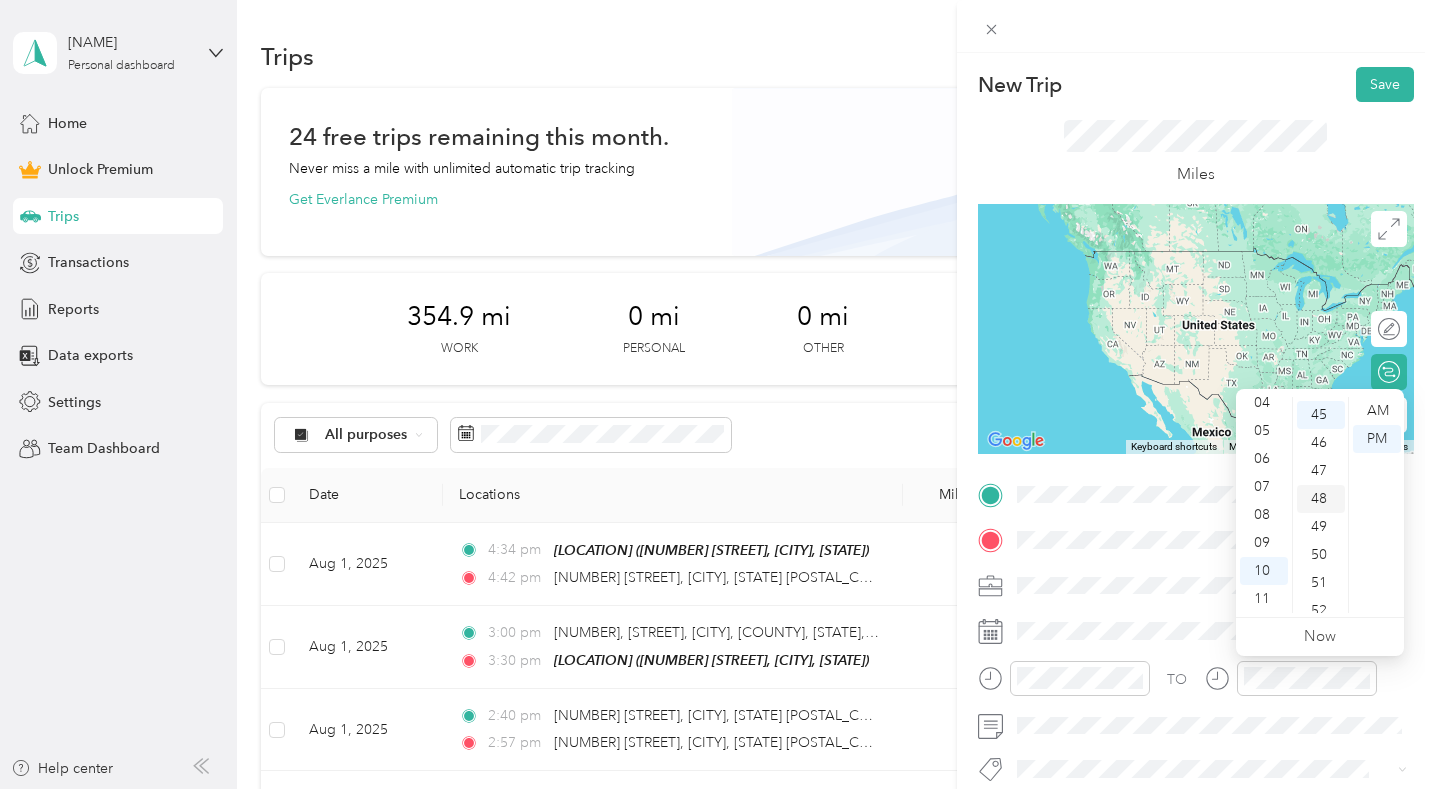 scroll, scrollTop: 1258, scrollLeft: 0, axis: vertical 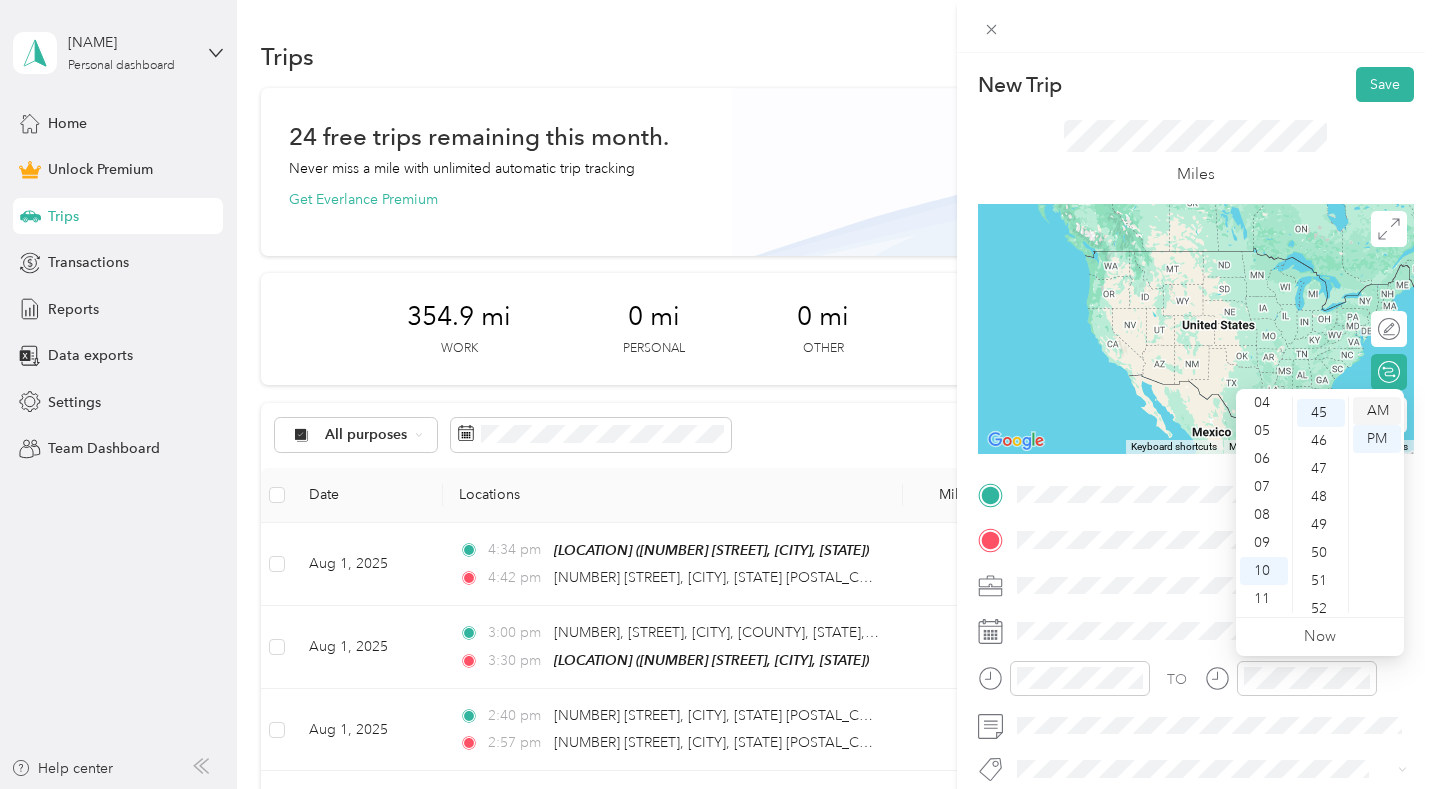 click on "AM" at bounding box center [1377, 411] 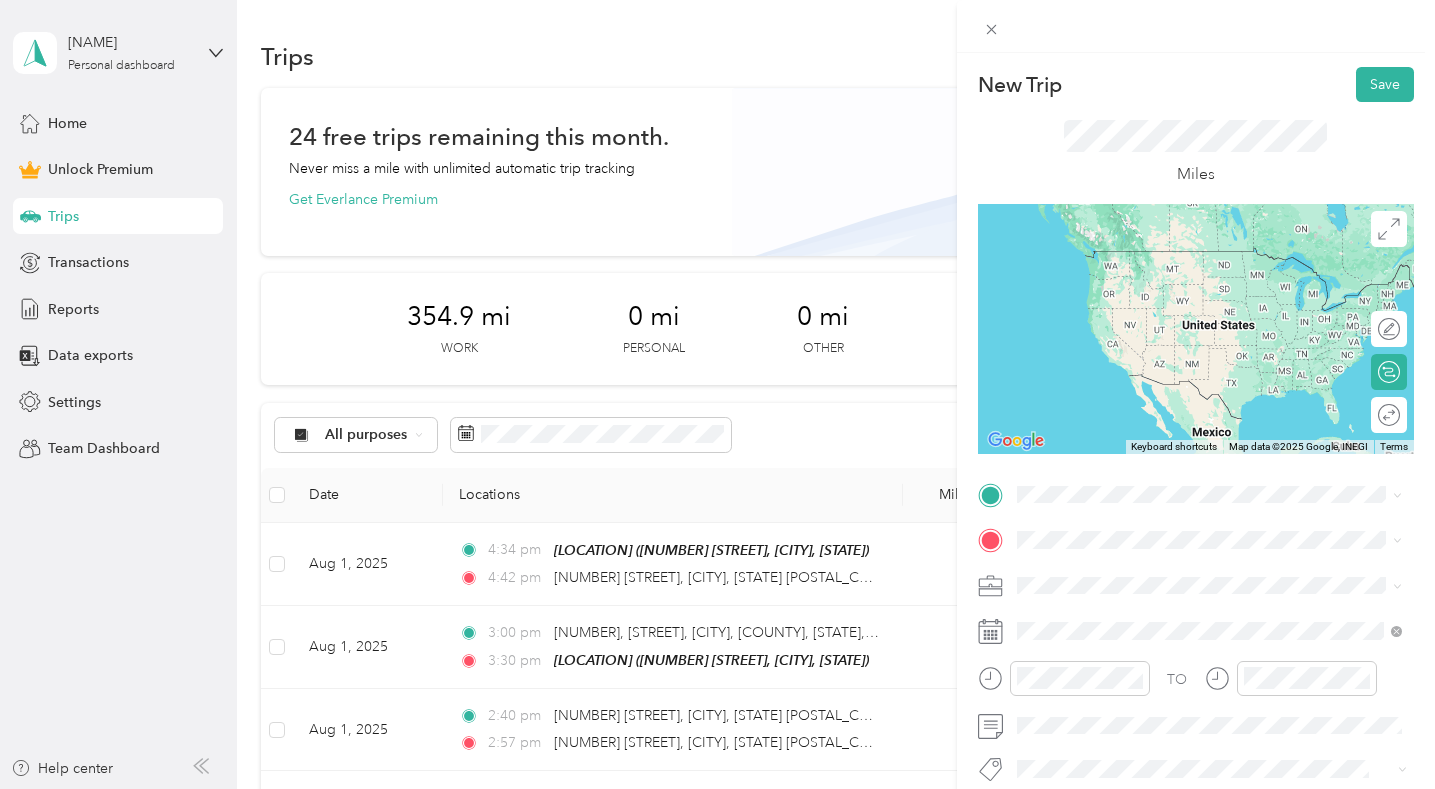 click on "Regency Fence" at bounding box center [1209, 375] 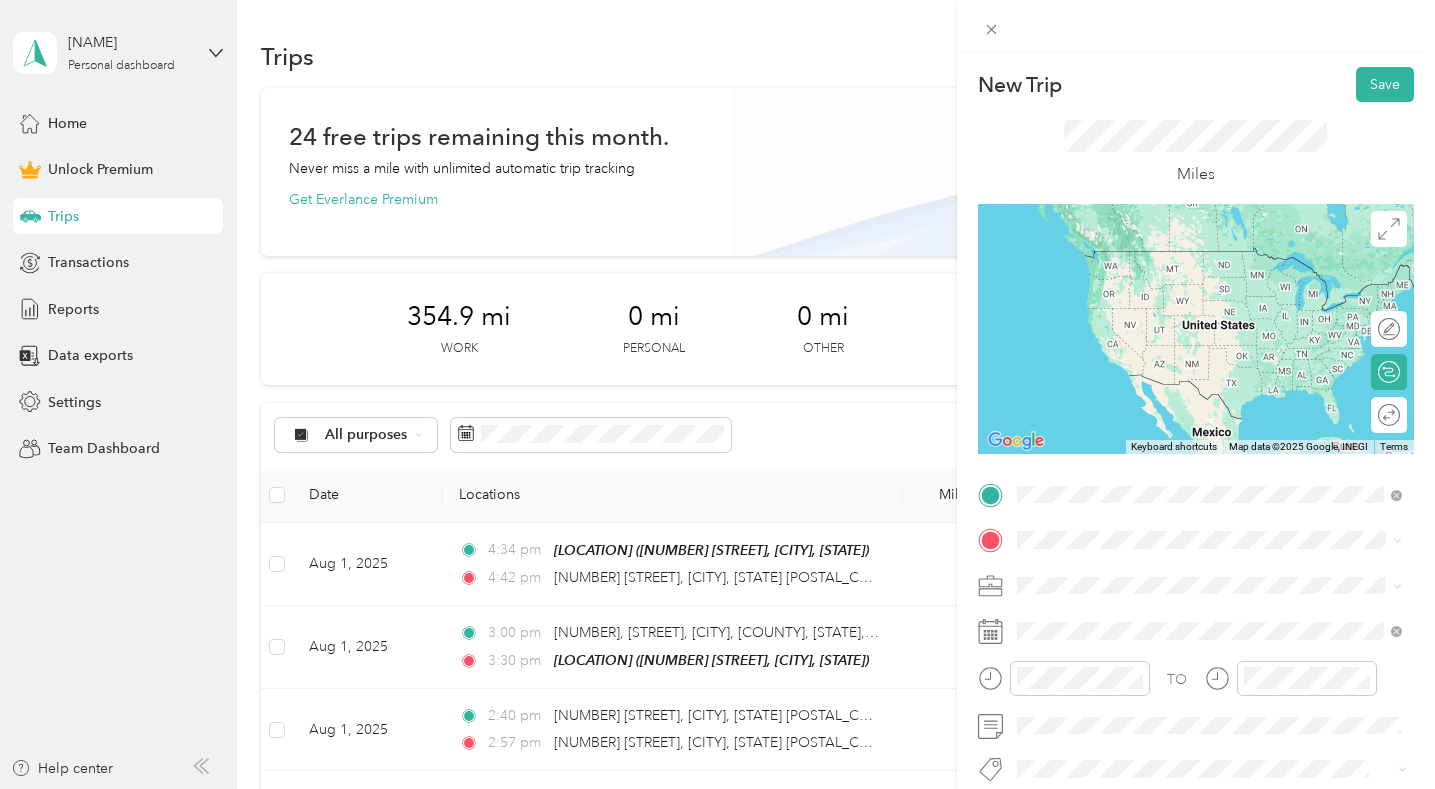 click on "[NUMBER] [STREET]
[CITY], [STATE] [POSTAL_CODE], [COUNTRY]" at bounding box center (1198, 315) 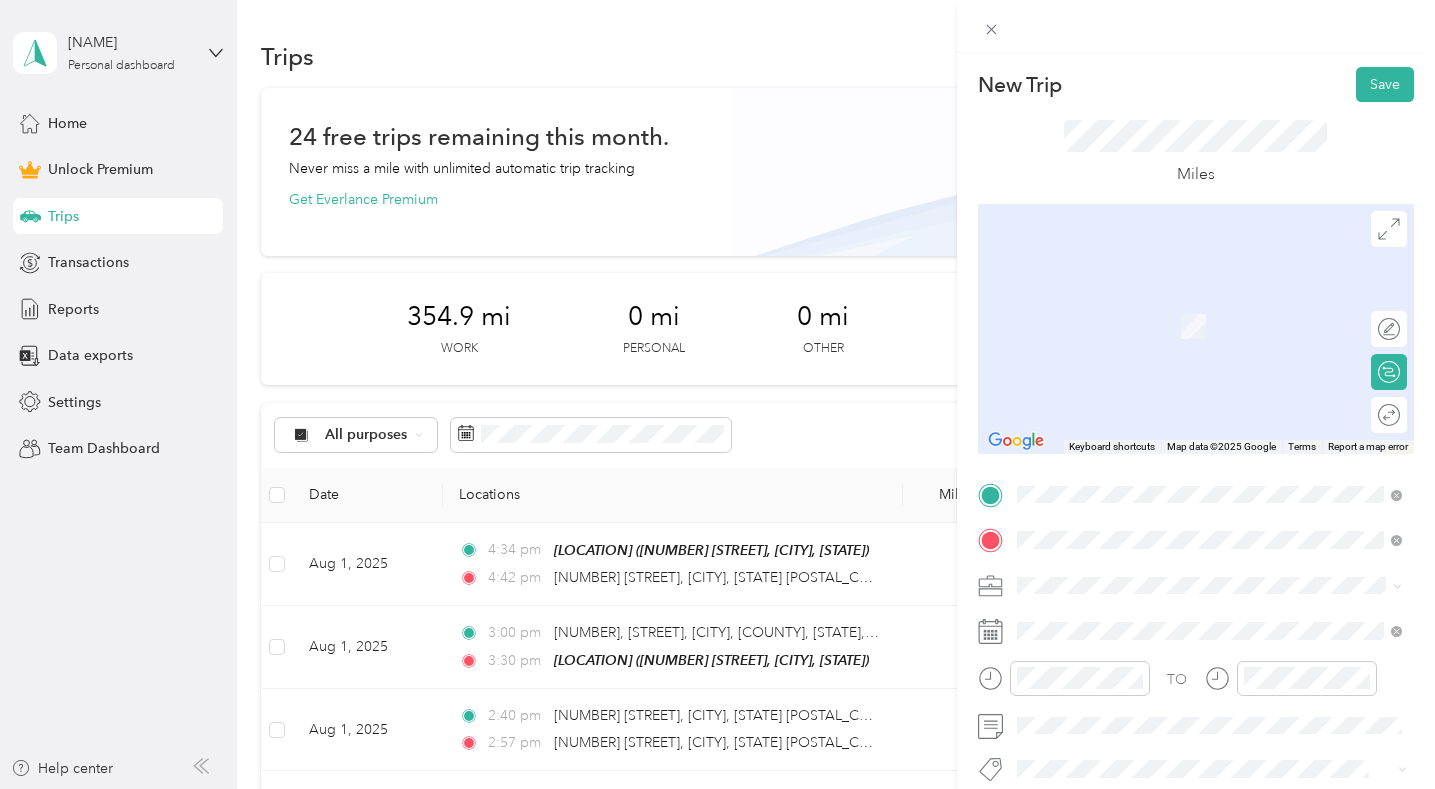 click on "[NUMBER] [STREET]
[CITY], [STATE] [POSTAL_CODE], [COUNTRY]" at bounding box center (1209, 305) 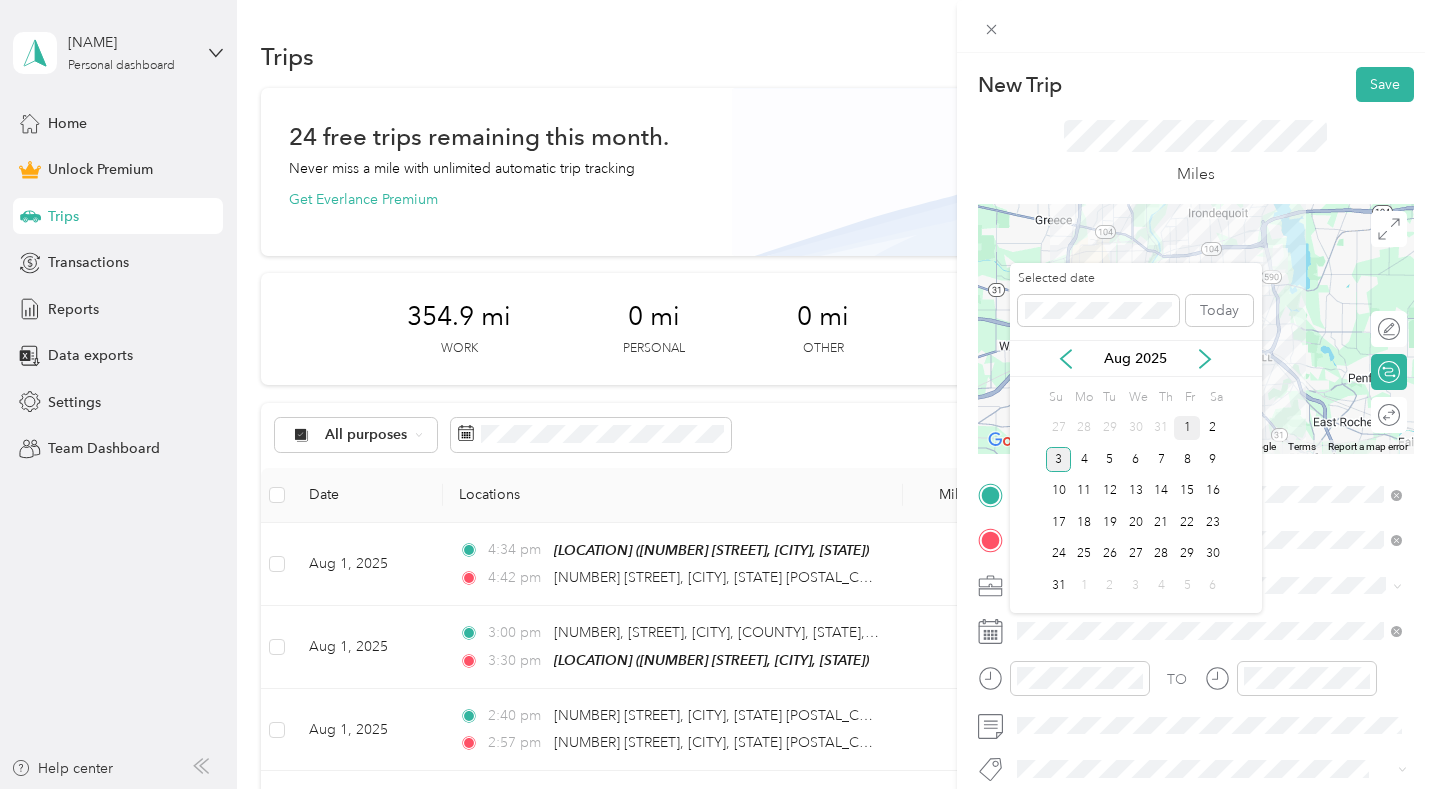 click on "1" at bounding box center [1187, 428] 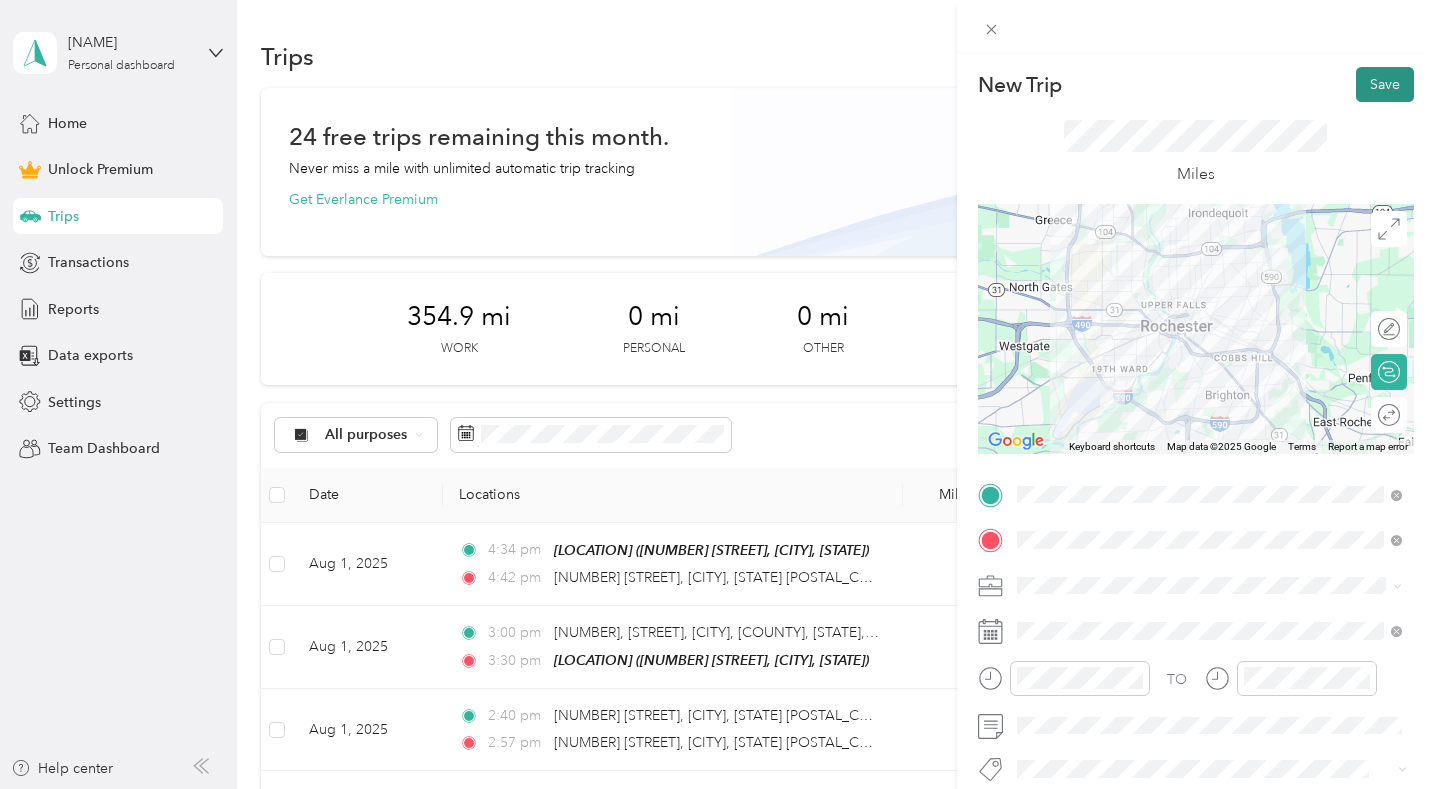 click on "Save" at bounding box center [1385, 84] 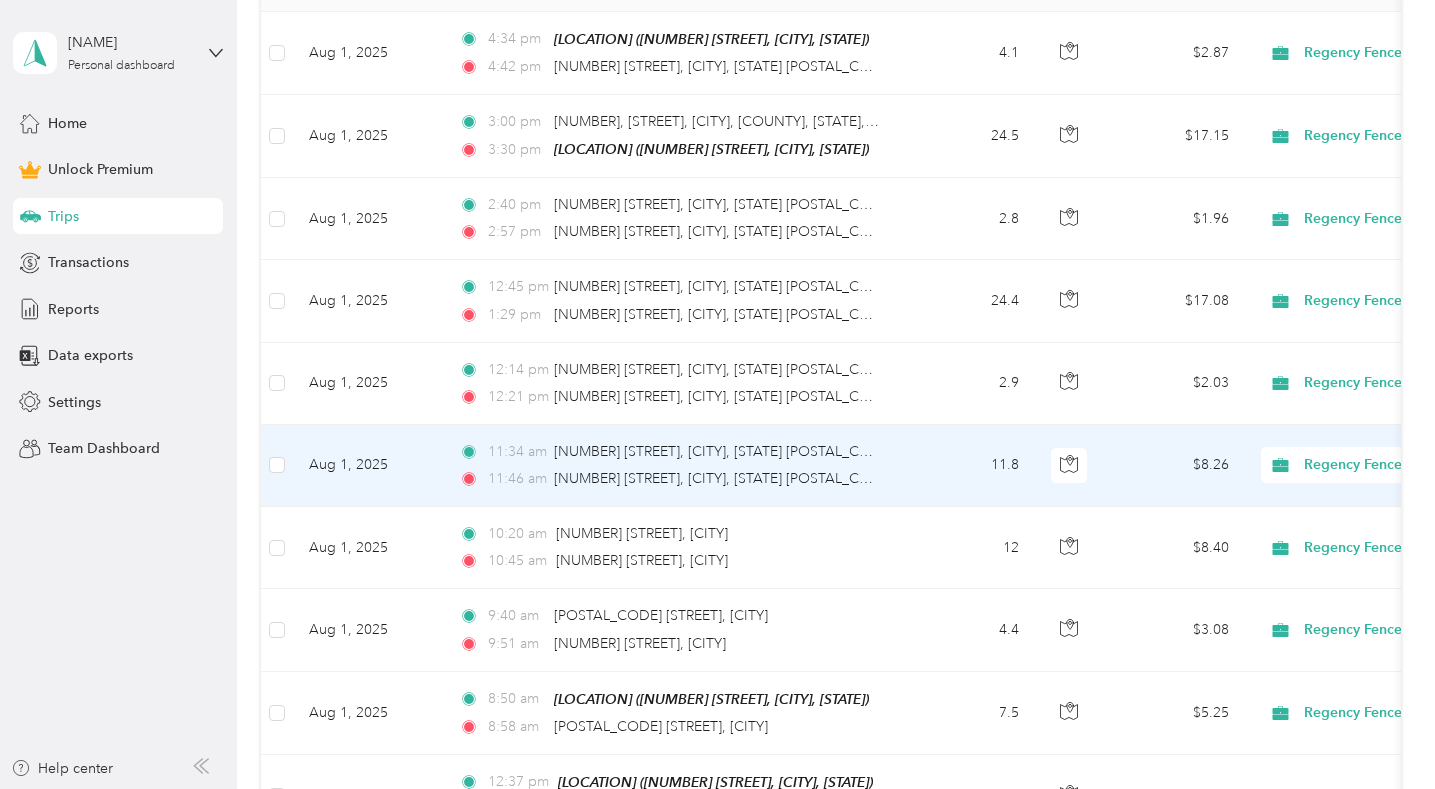 scroll, scrollTop: 500, scrollLeft: 0, axis: vertical 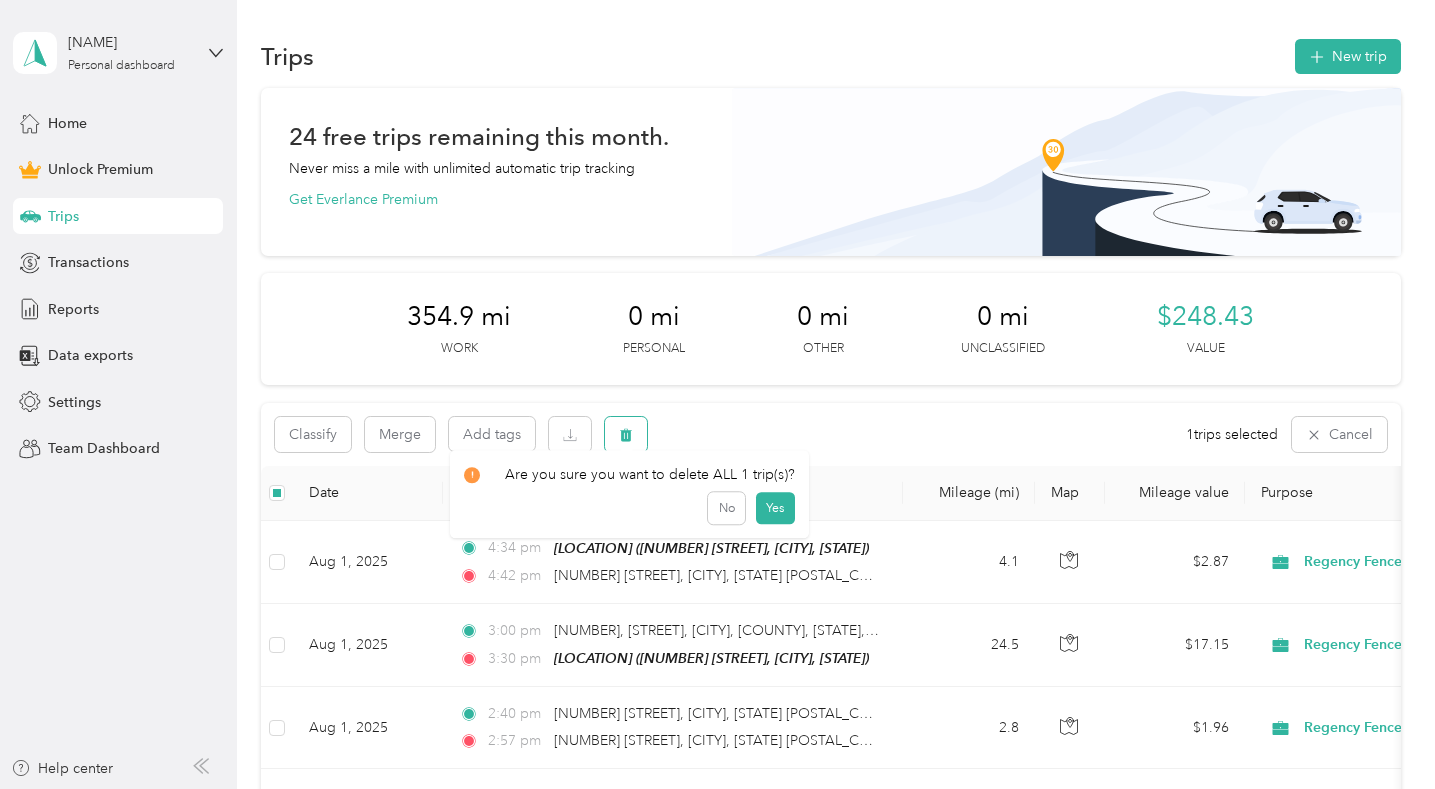 click at bounding box center [626, 434] 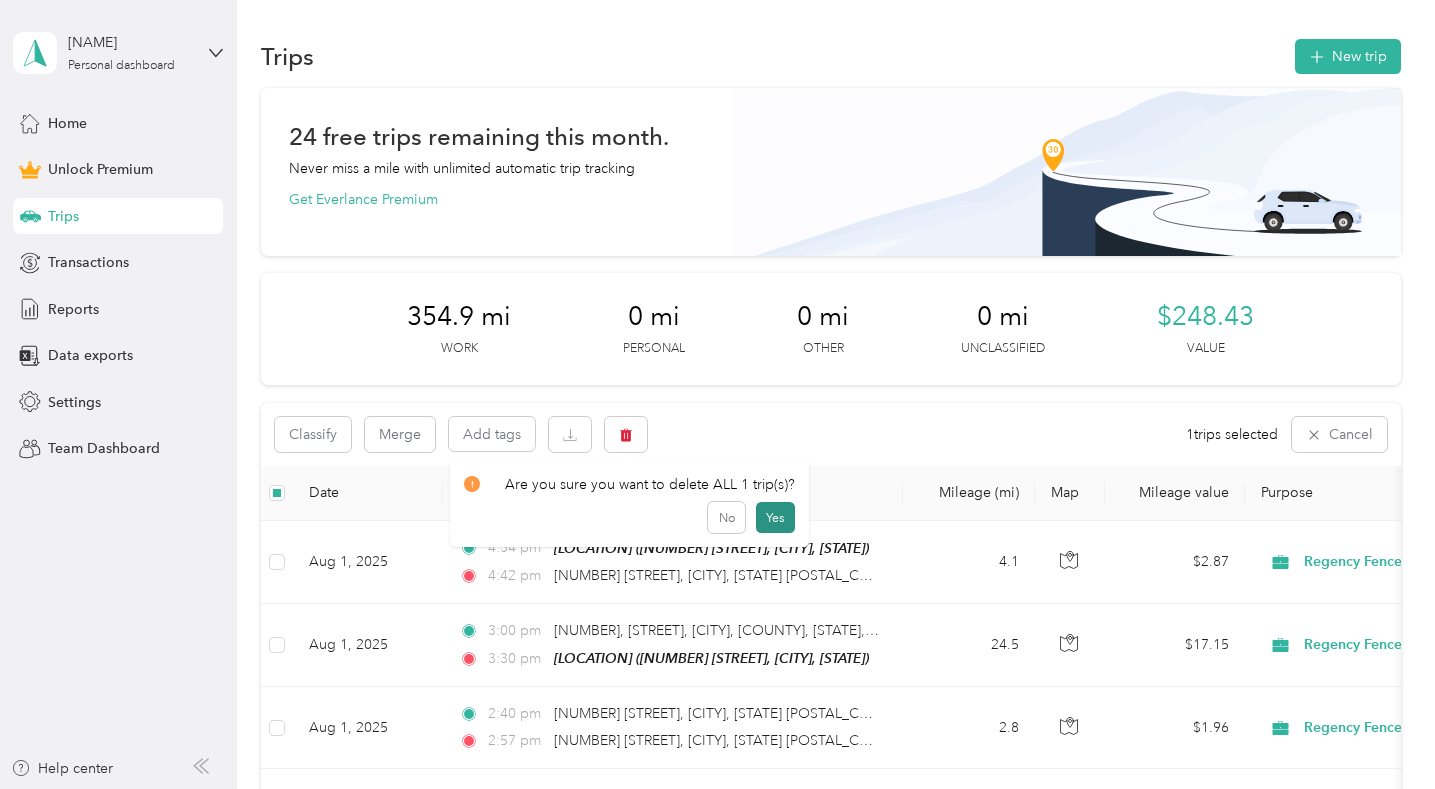 click on "Yes" at bounding box center [775, 518] 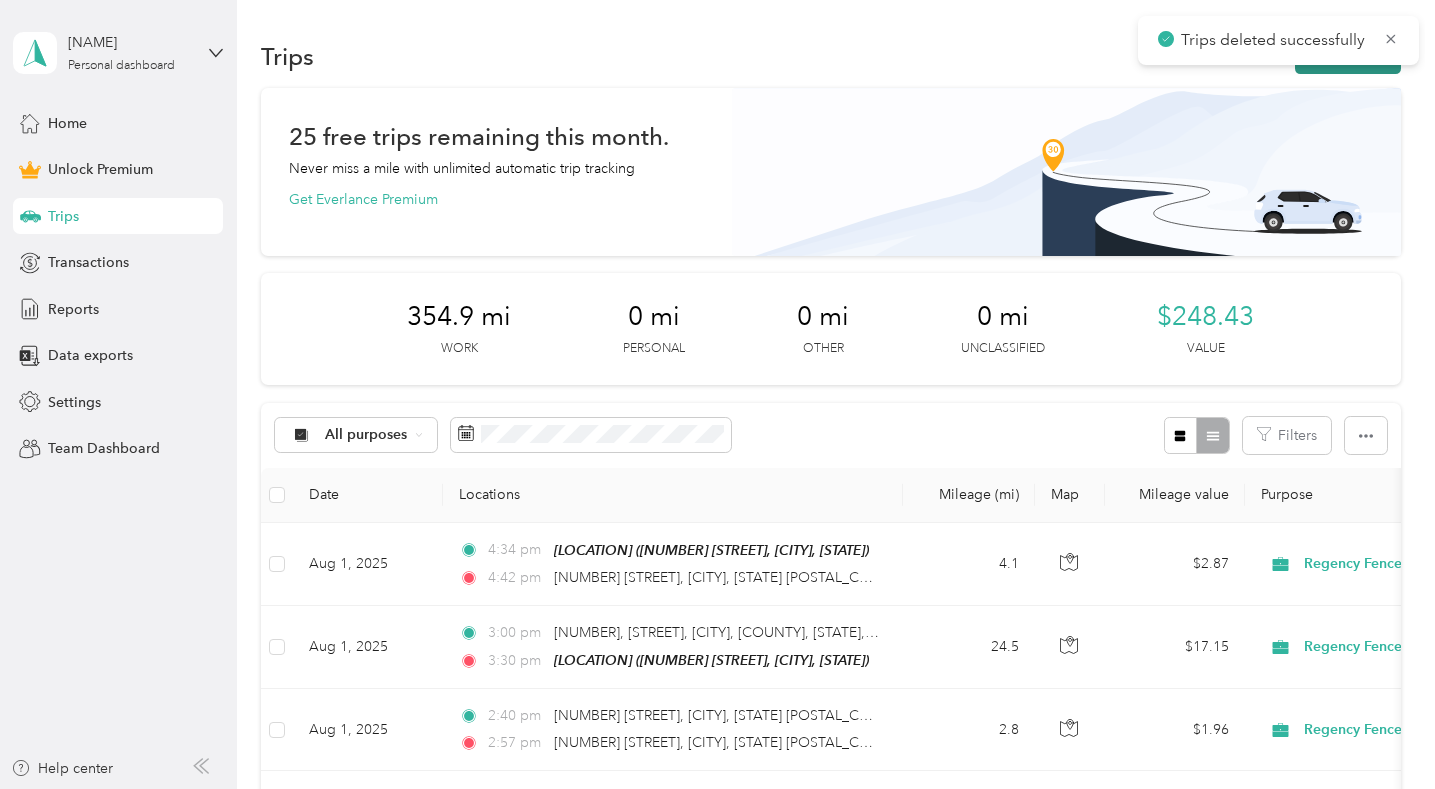 click on "New trip" at bounding box center [1348, 56] 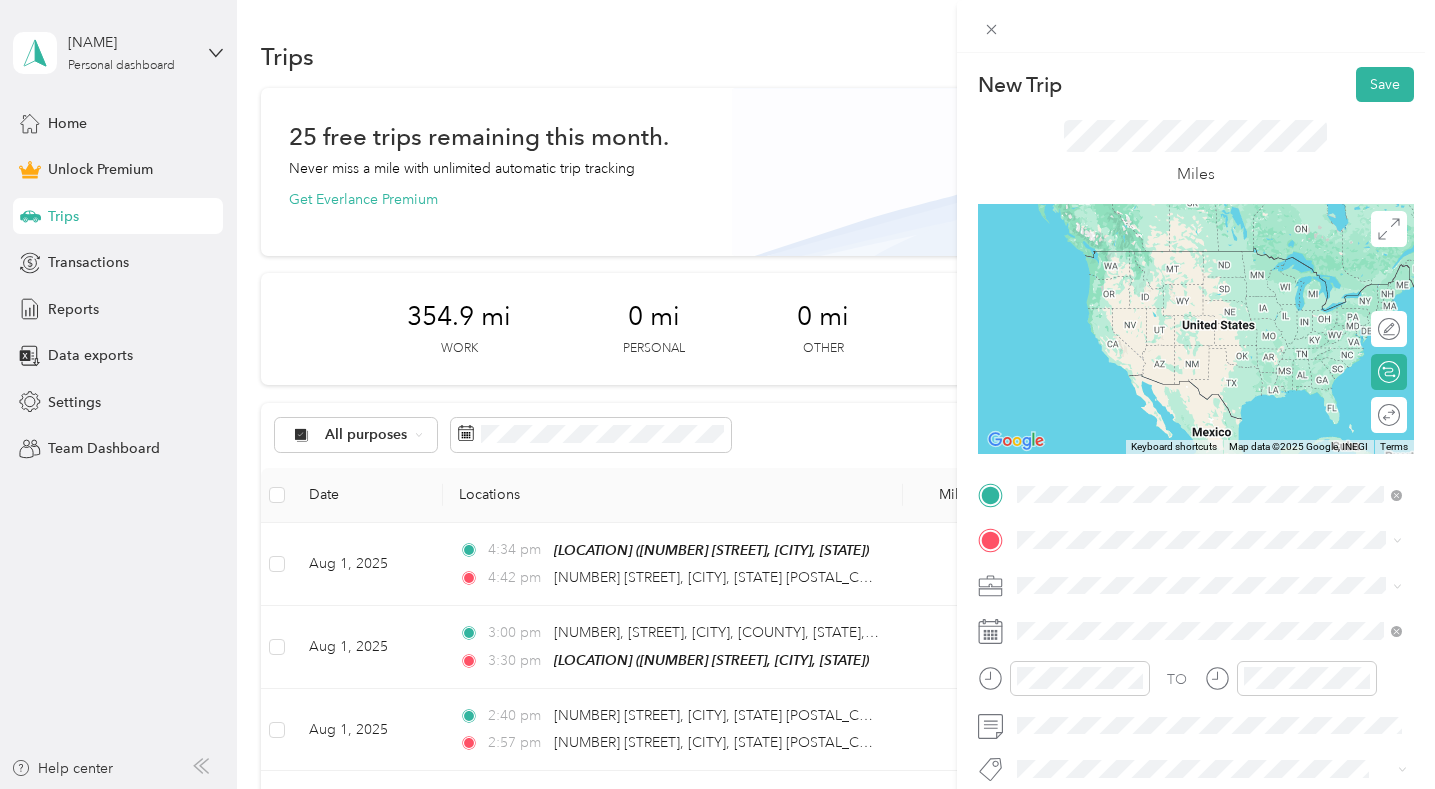 click on "[NUMBER] [STREET]
[CITY], [STATE] [POSTAL_CODE], [COUNTRY]" at bounding box center [1198, 259] 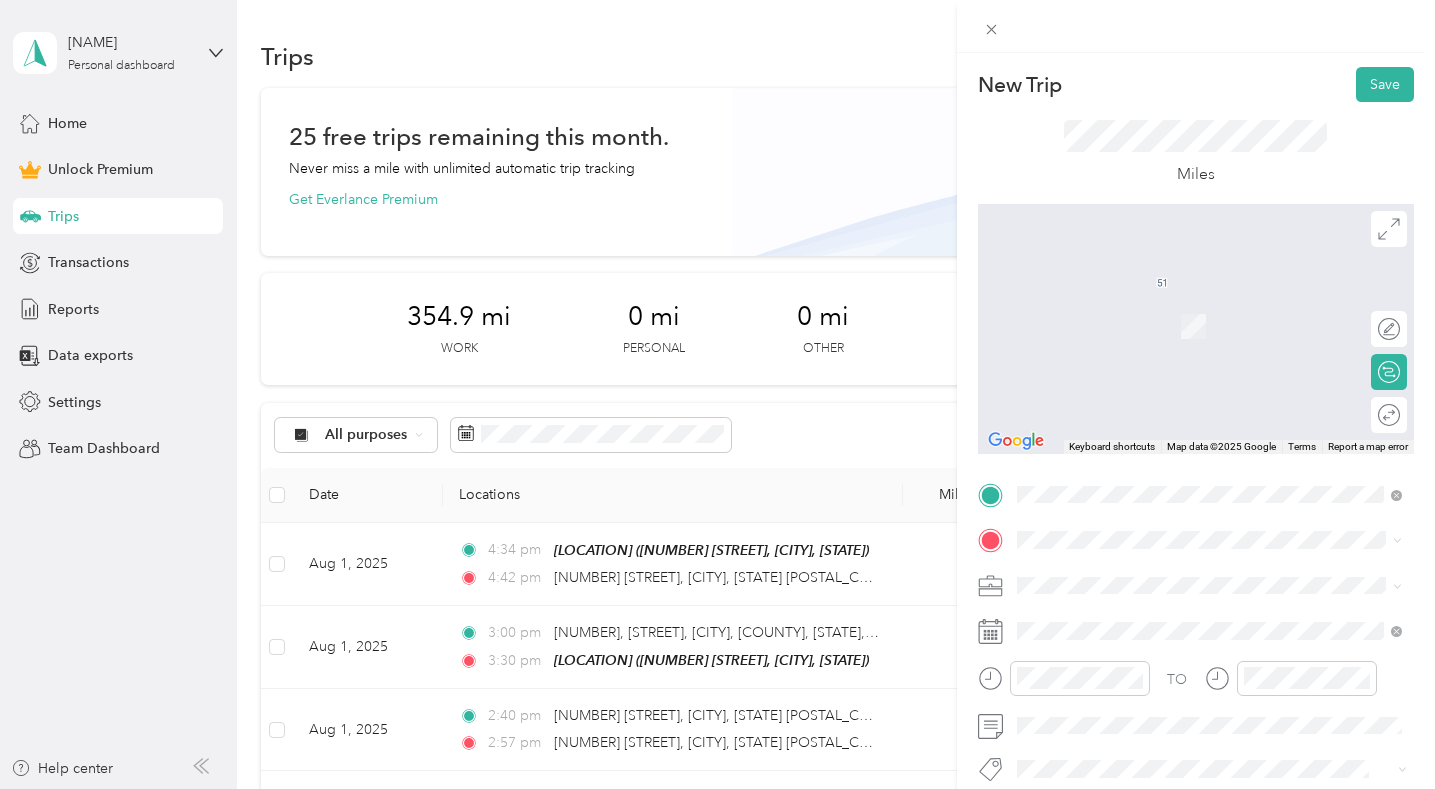 click on "[NUMBER] [STREET]
[CITY], [STATE] [POSTAL_CODE], [COUNTRY]" at bounding box center [1198, 295] 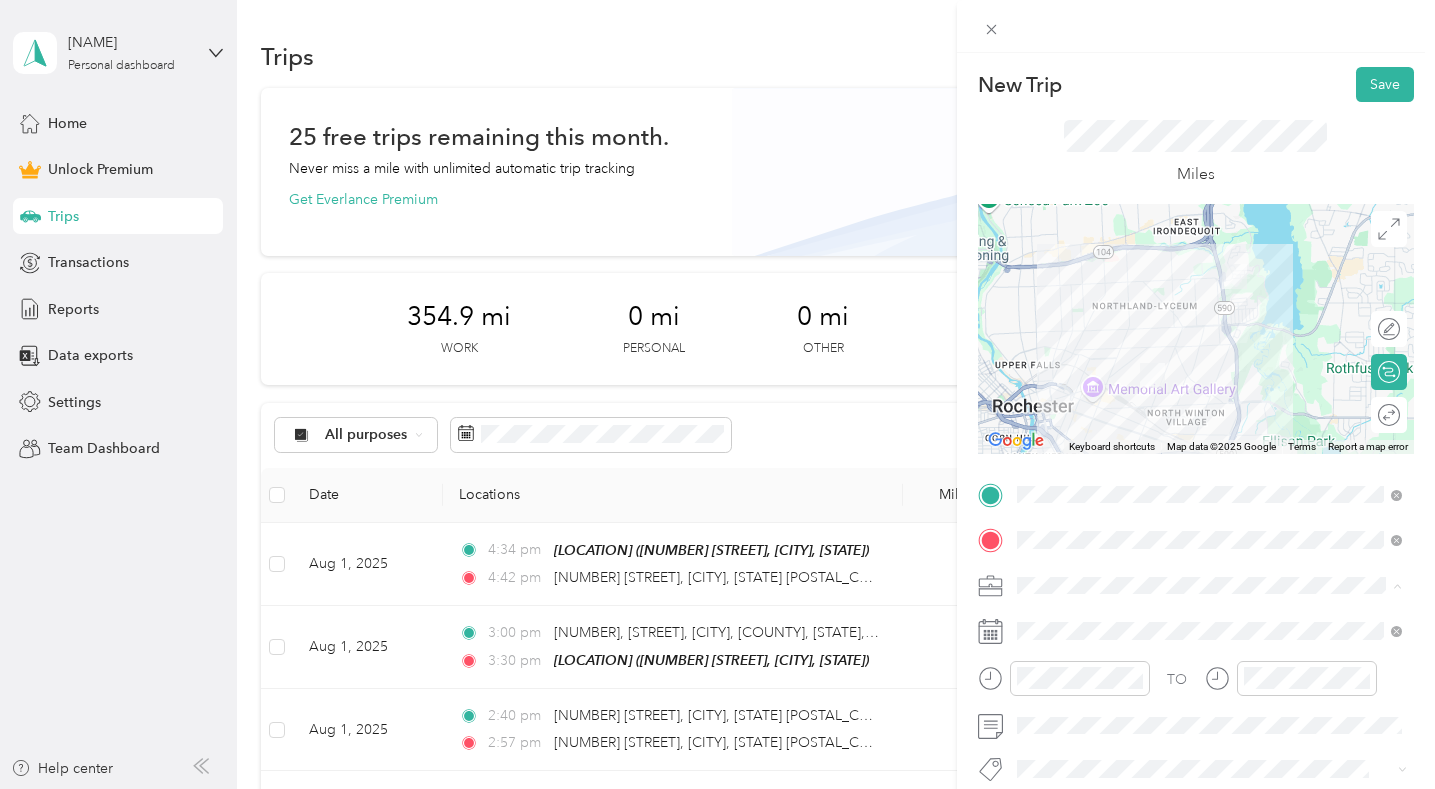 click on "Regency Fence" at bounding box center [1209, 375] 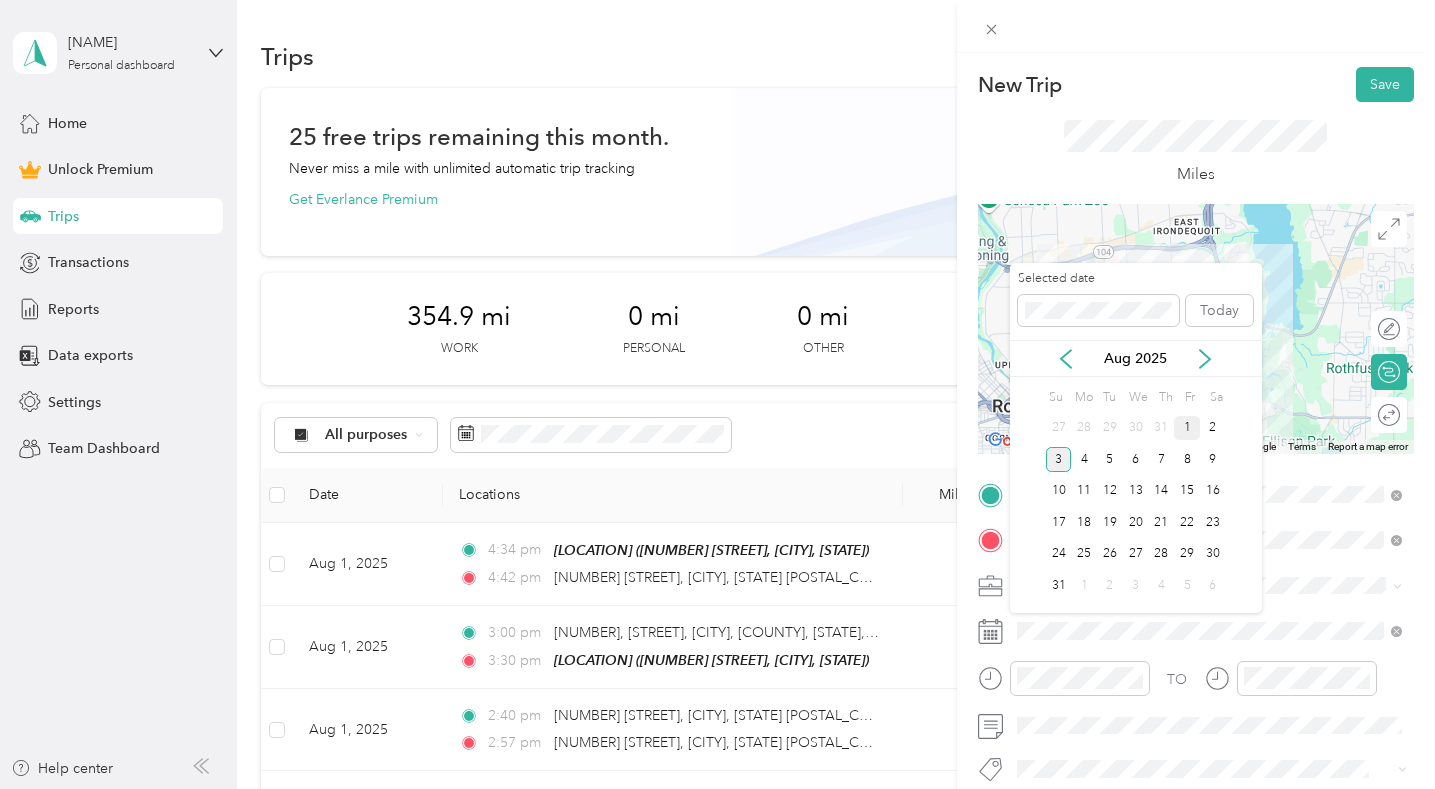 click on "1" at bounding box center (1187, 428) 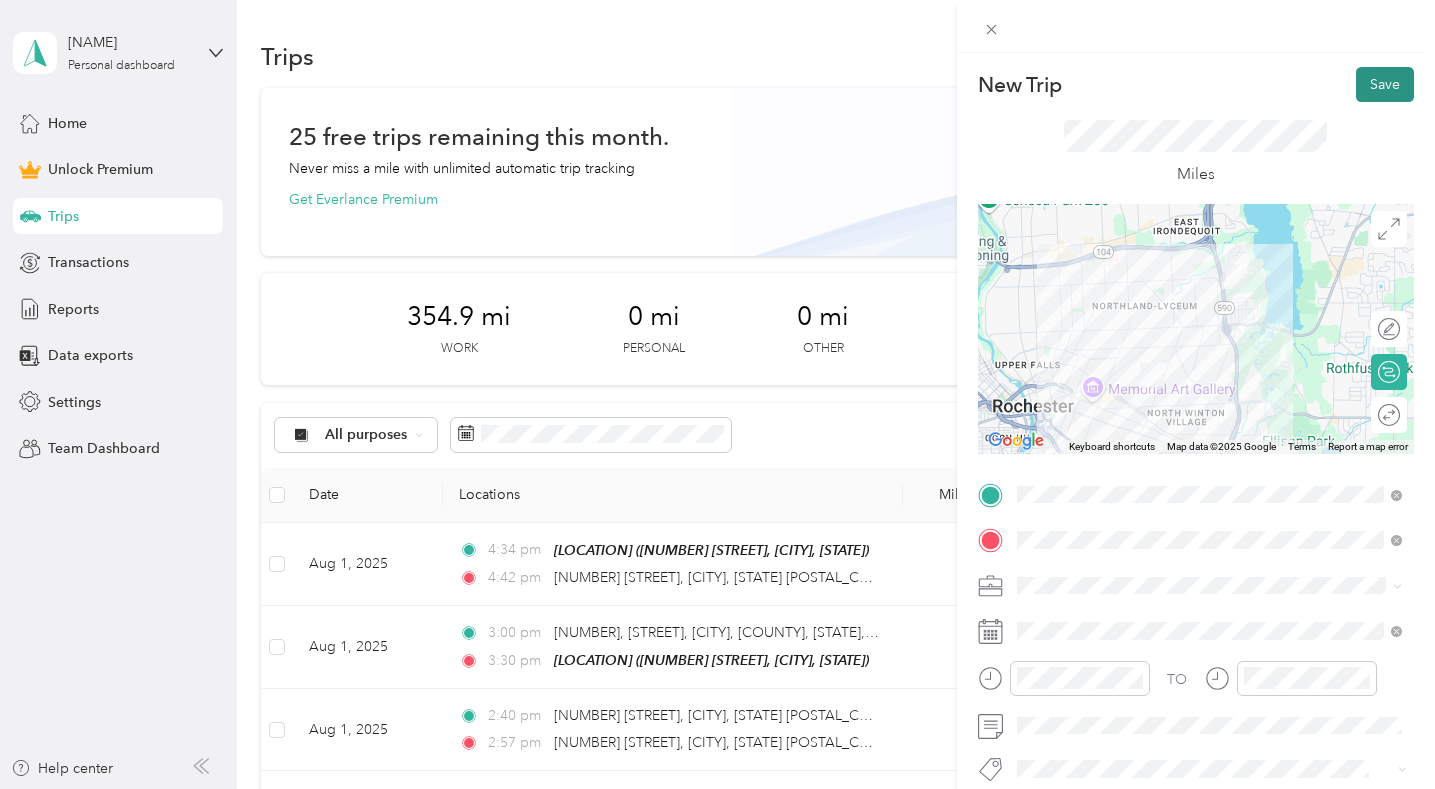 click on "Save" at bounding box center [1385, 84] 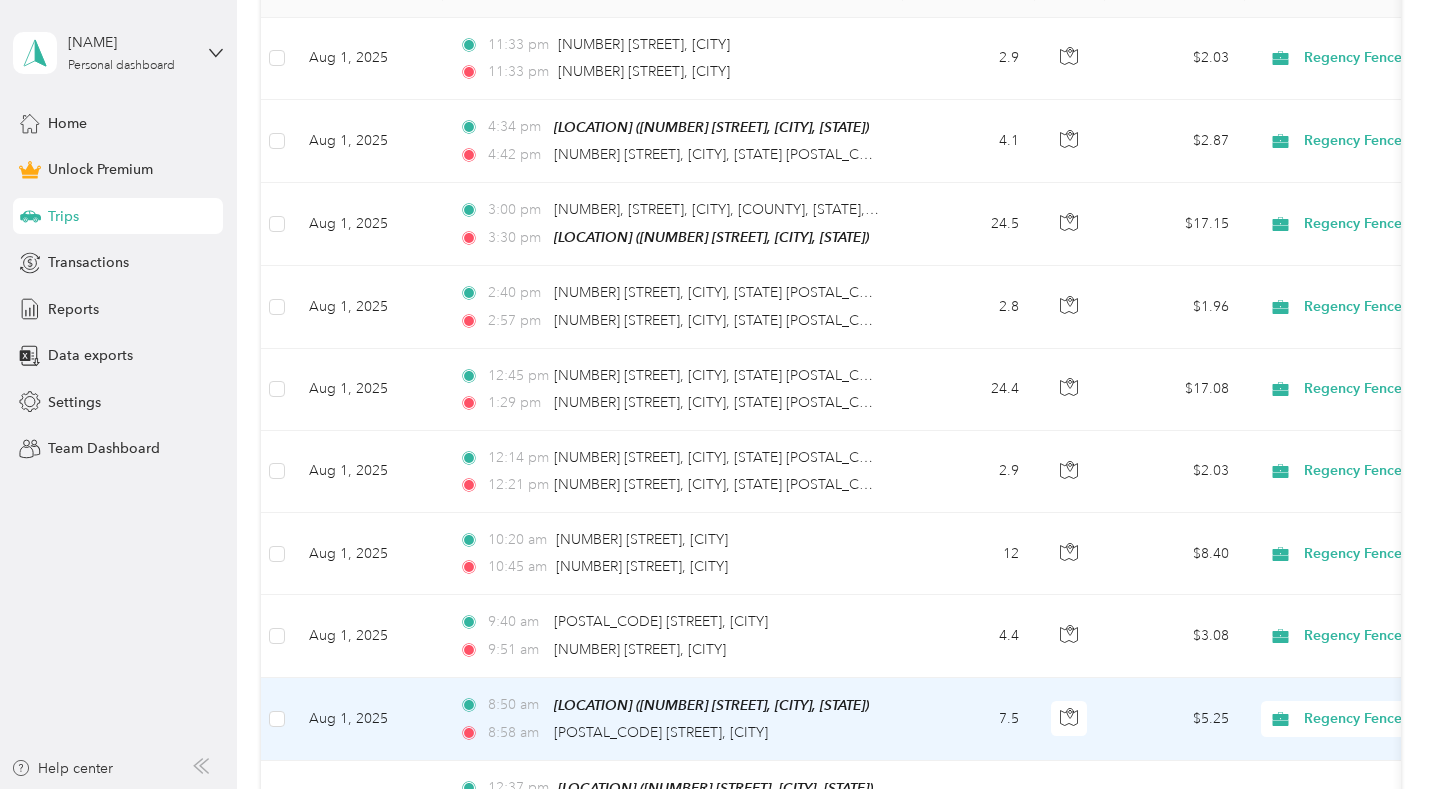 scroll, scrollTop: 500, scrollLeft: 0, axis: vertical 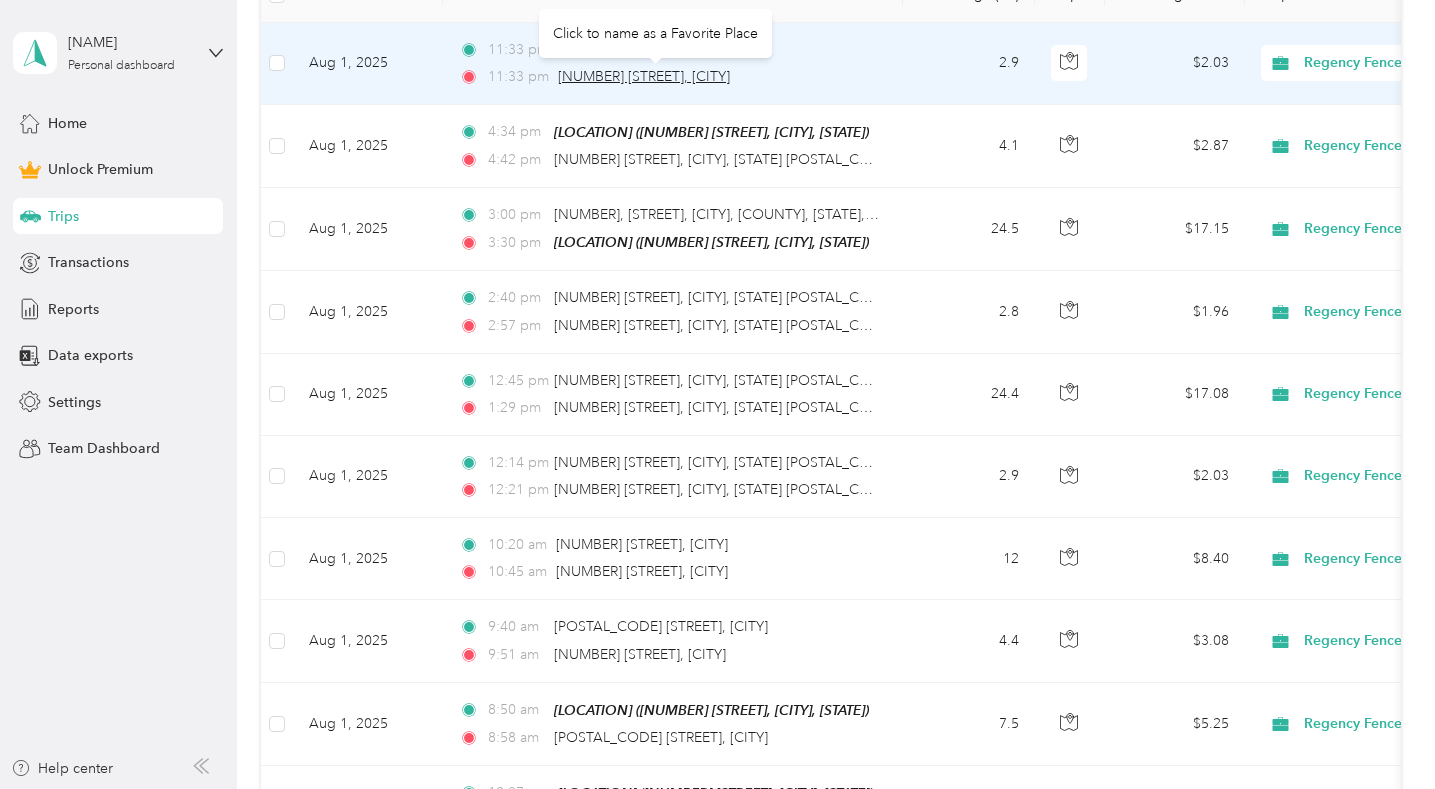 click on "[NUMBER] [STREET], [CITY]" at bounding box center [644, 76] 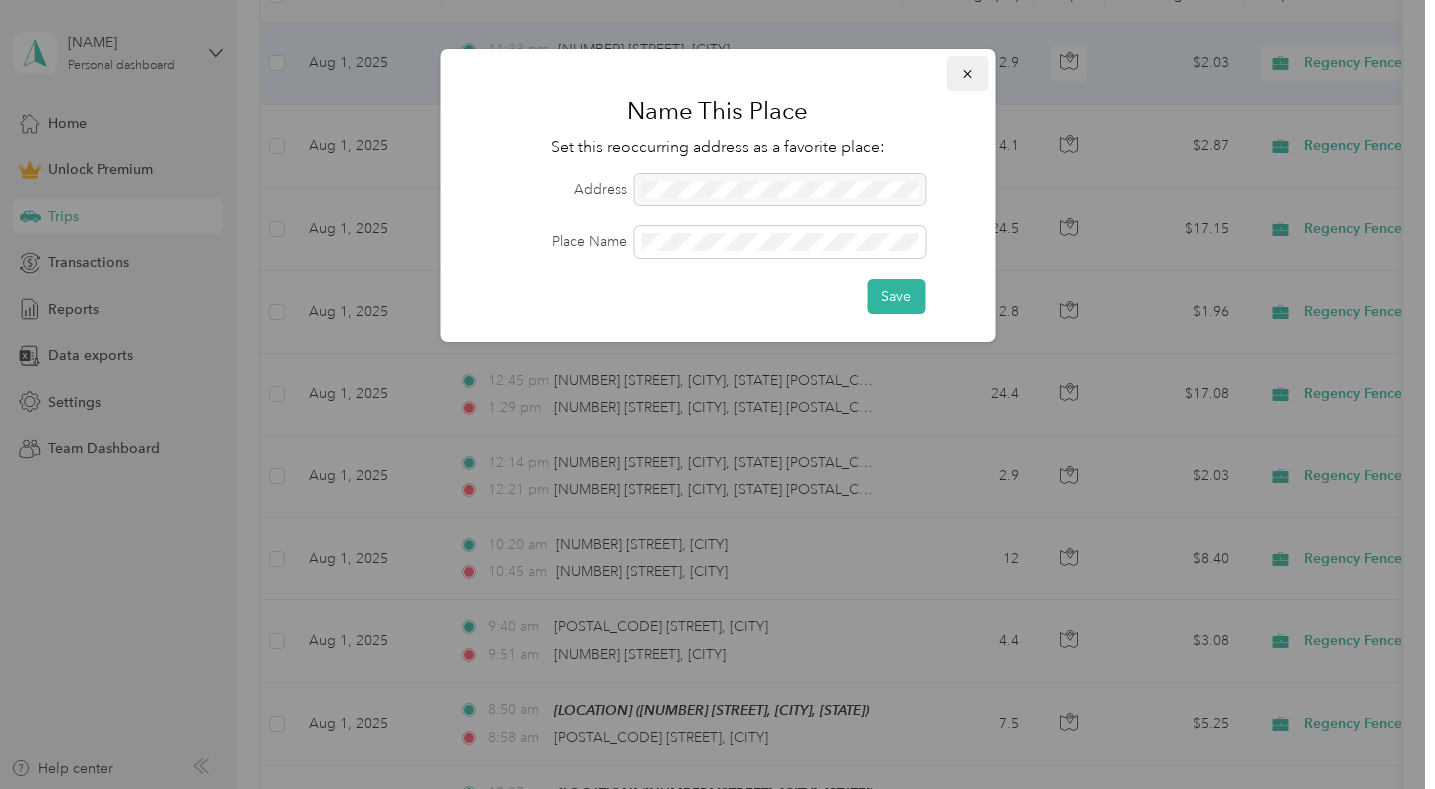 click at bounding box center (967, 73) 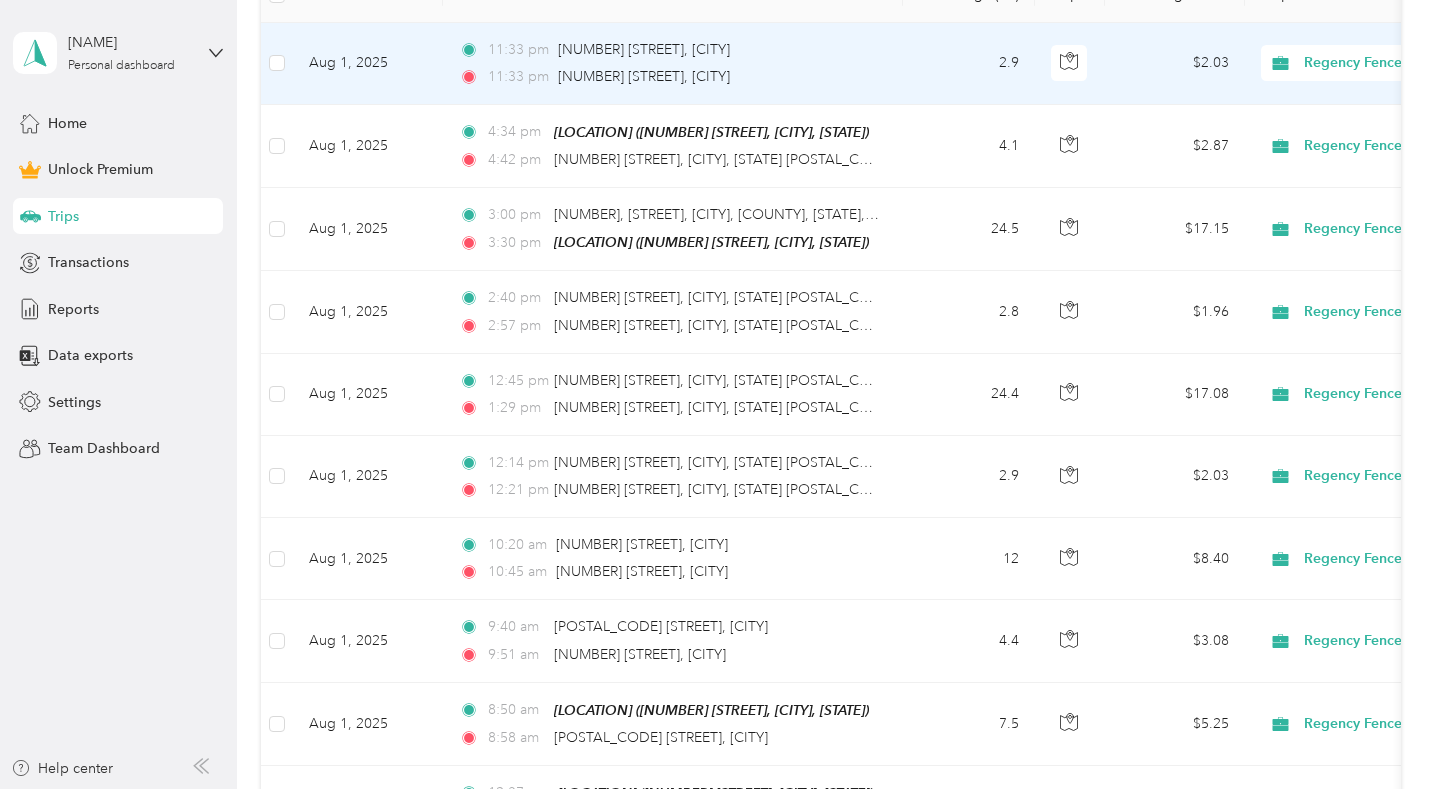 click on "[TIME] [NUMBER] [STREET], [CITY] [TIME] [NUMBER] [STREET], [CITY]" at bounding box center (673, 64) 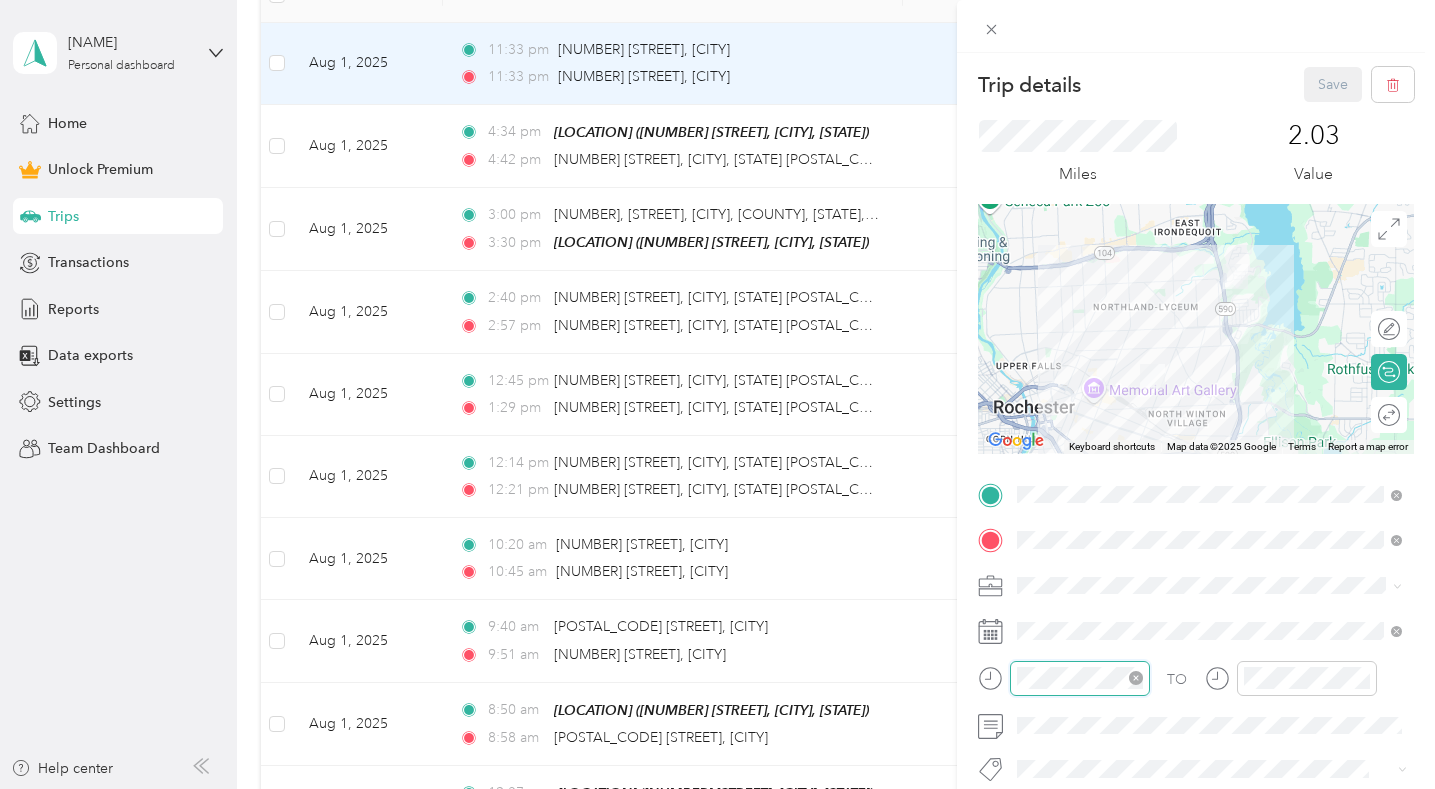 scroll, scrollTop: 120, scrollLeft: 0, axis: vertical 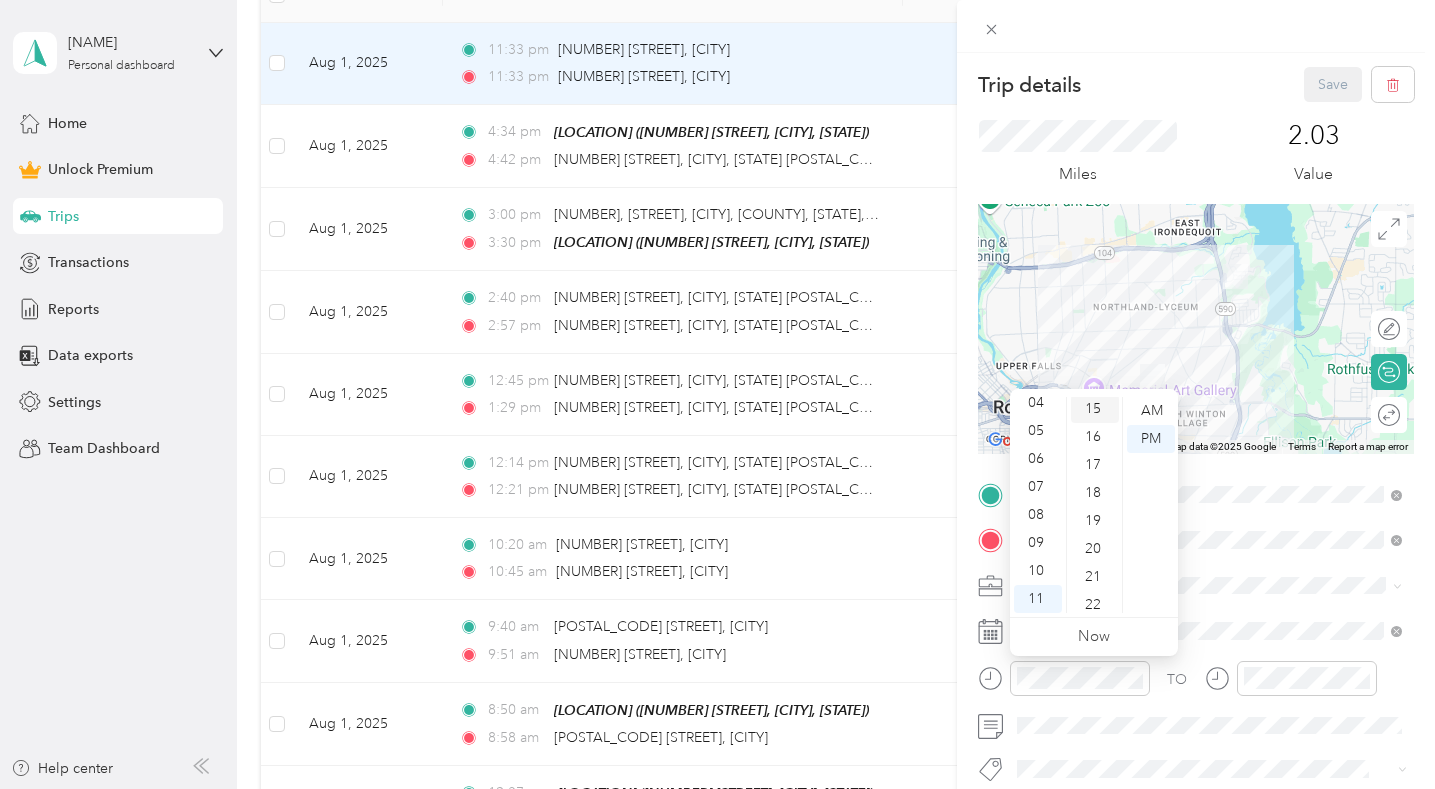 click on "15" at bounding box center (1095, 409) 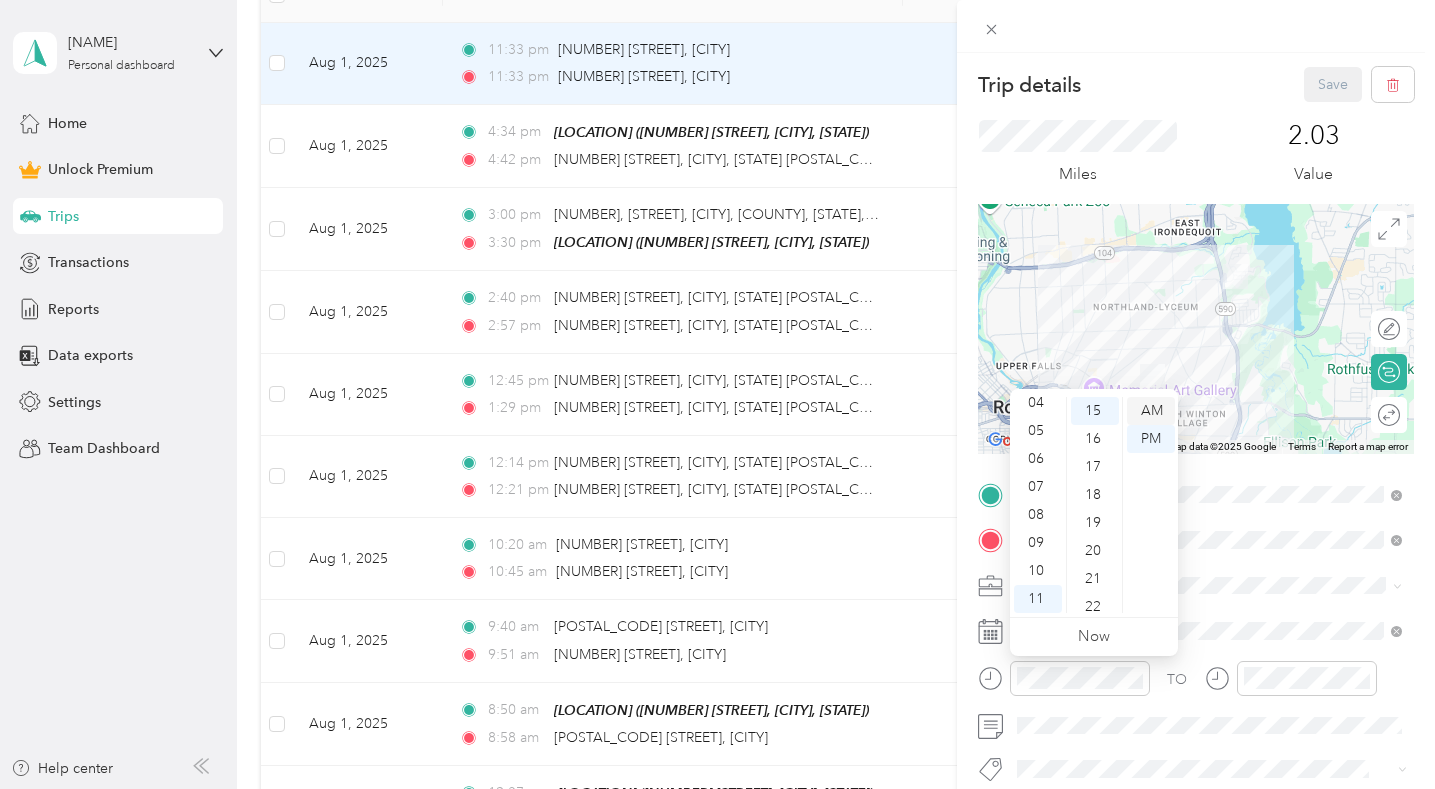 click on "AM" at bounding box center [1151, 411] 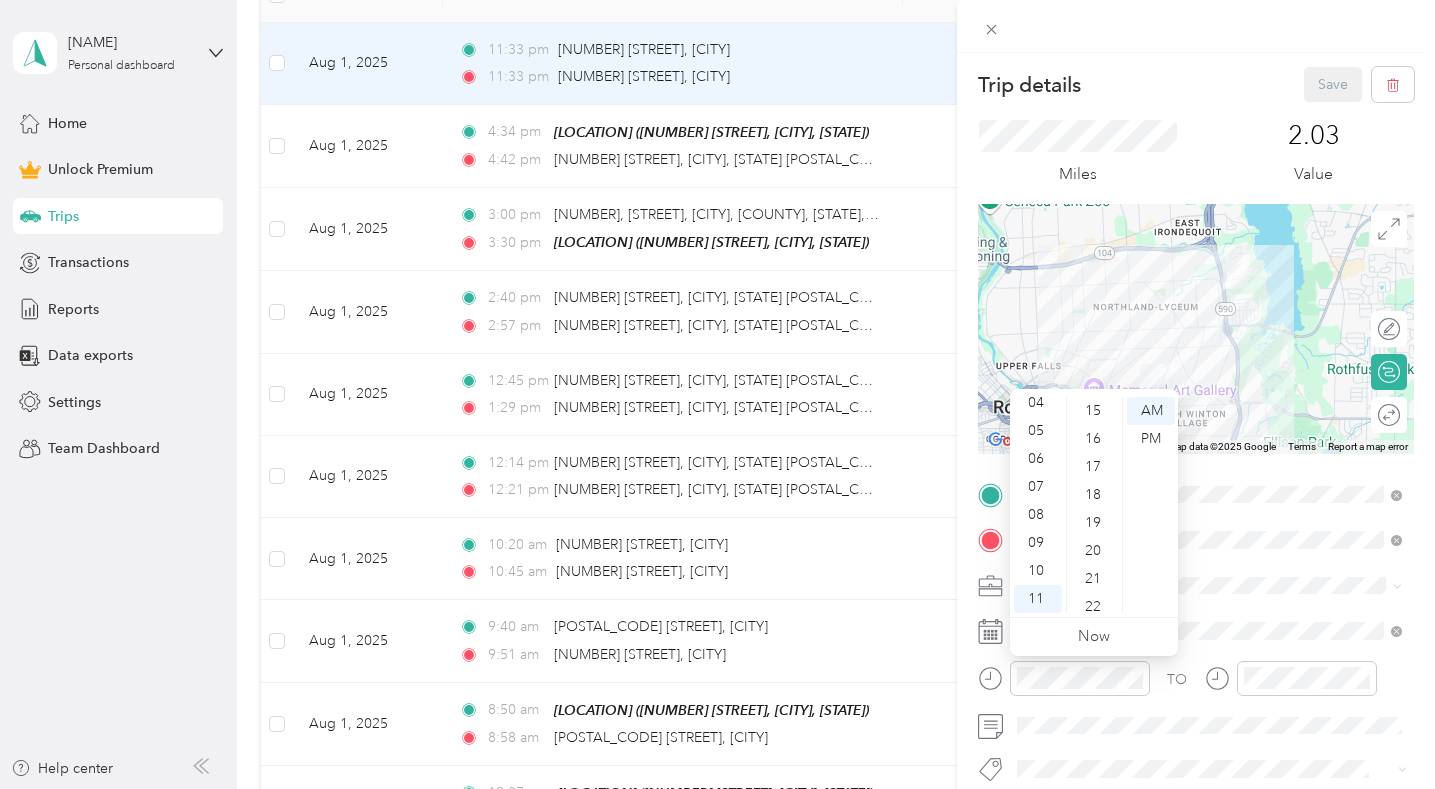 scroll, scrollTop: 922, scrollLeft: 0, axis: vertical 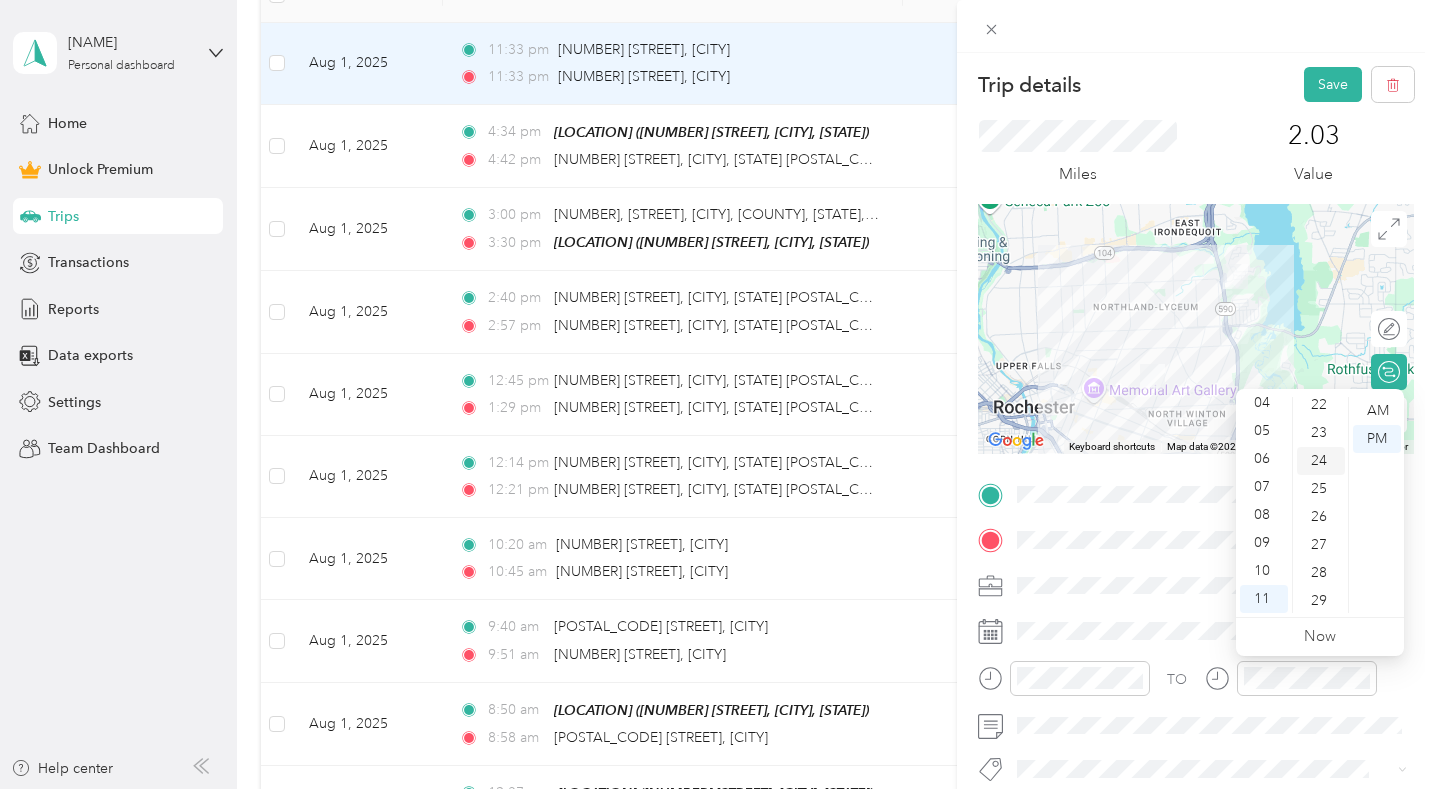 click on "24" at bounding box center [1321, 461] 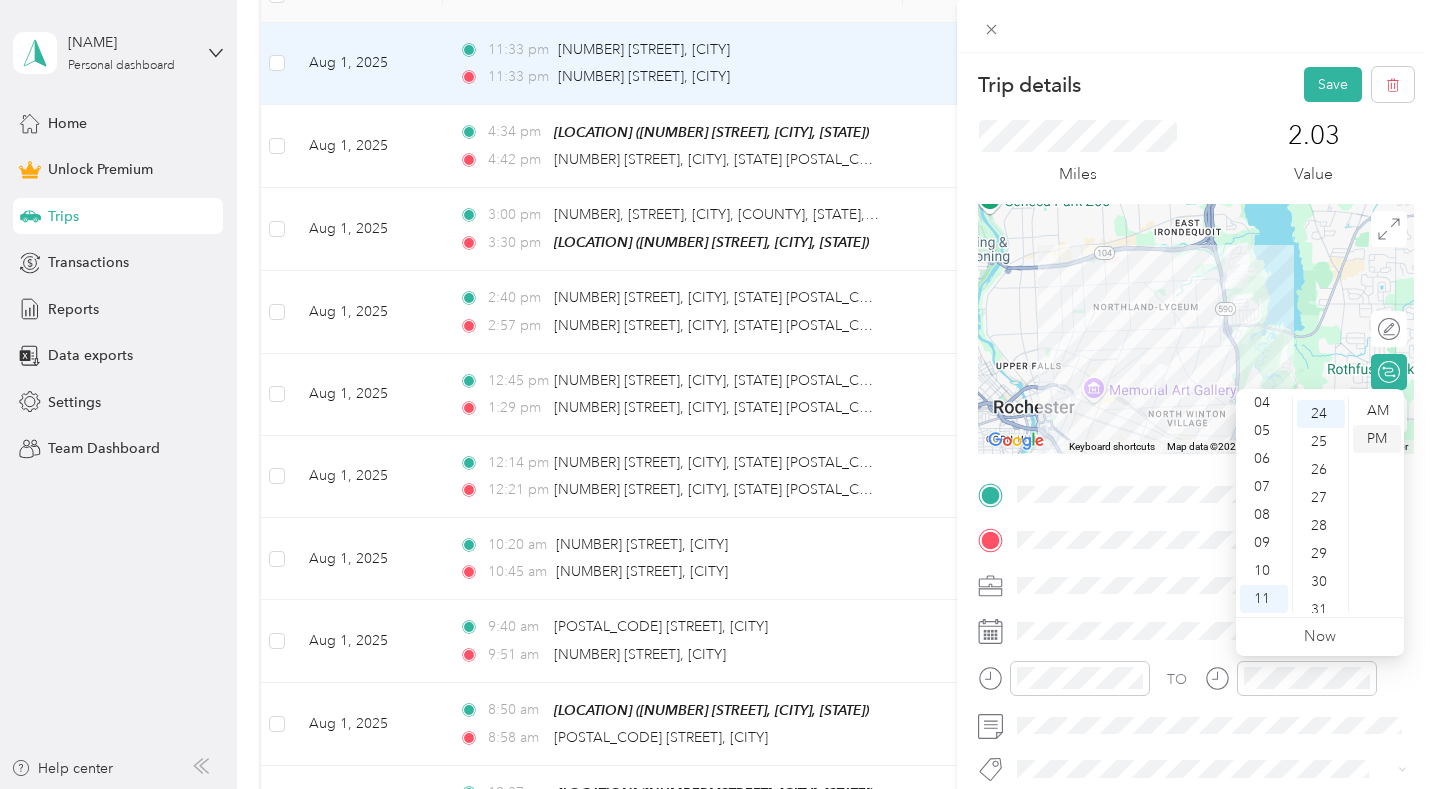 scroll, scrollTop: 670, scrollLeft: 0, axis: vertical 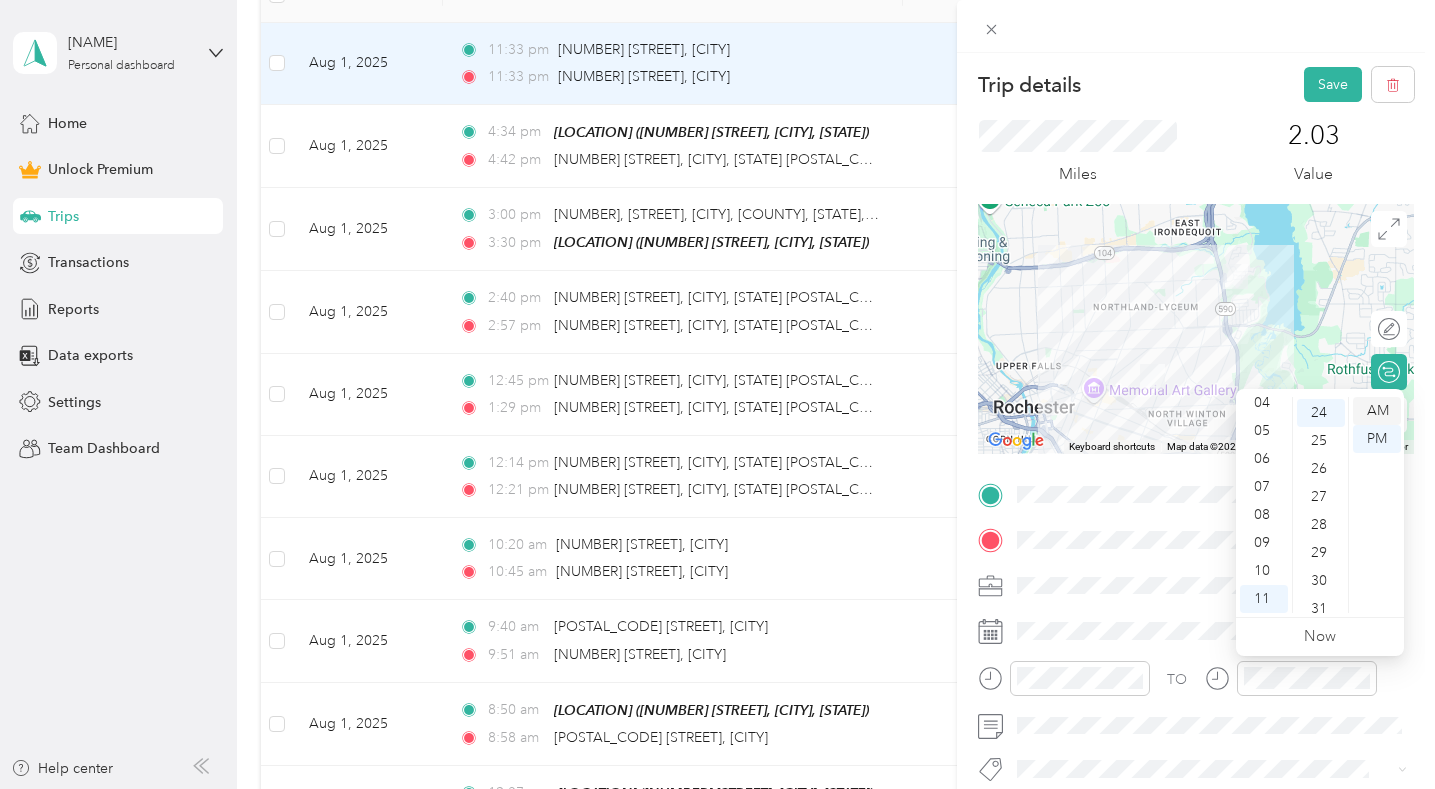click on "AM" at bounding box center (1377, 411) 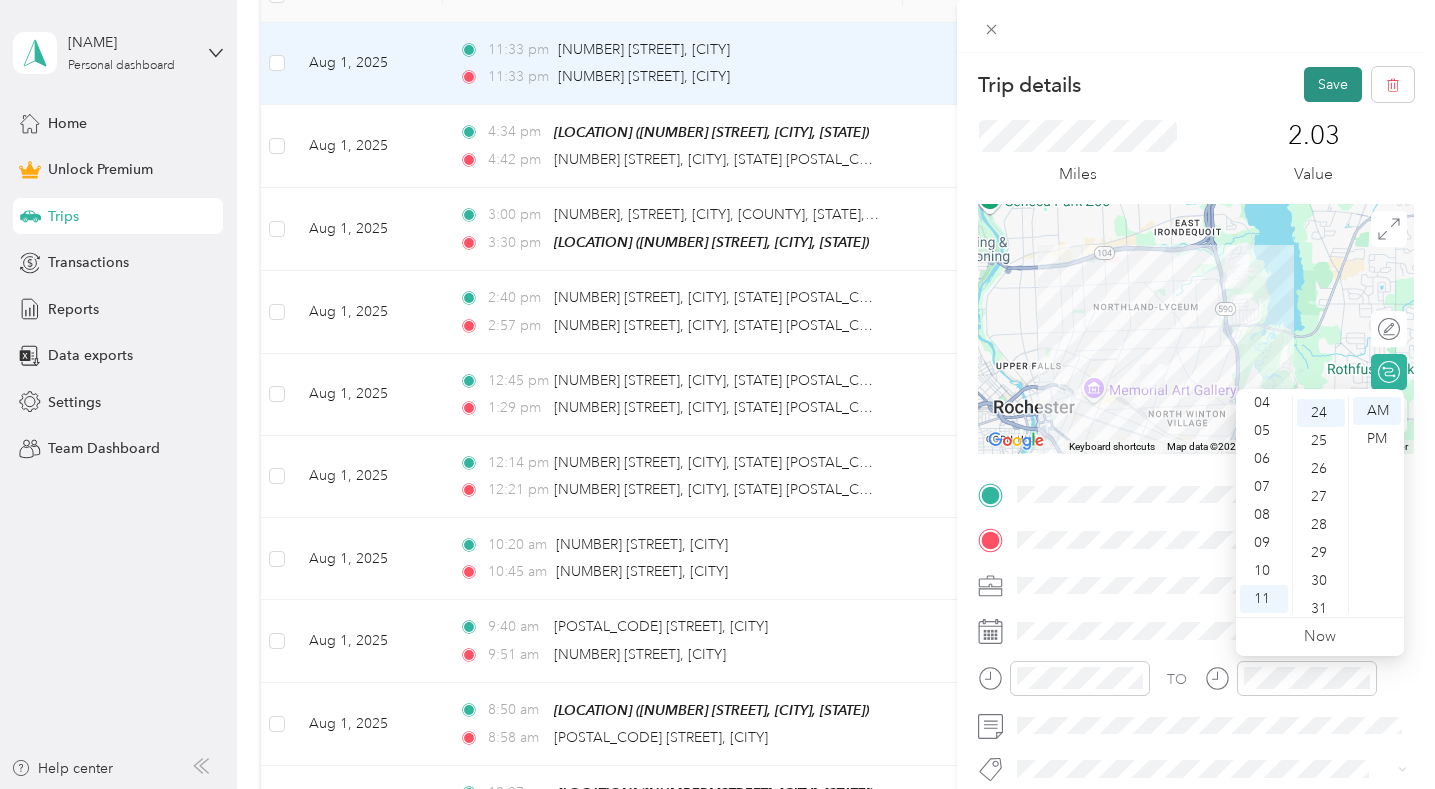 click on "Save" at bounding box center (1333, 84) 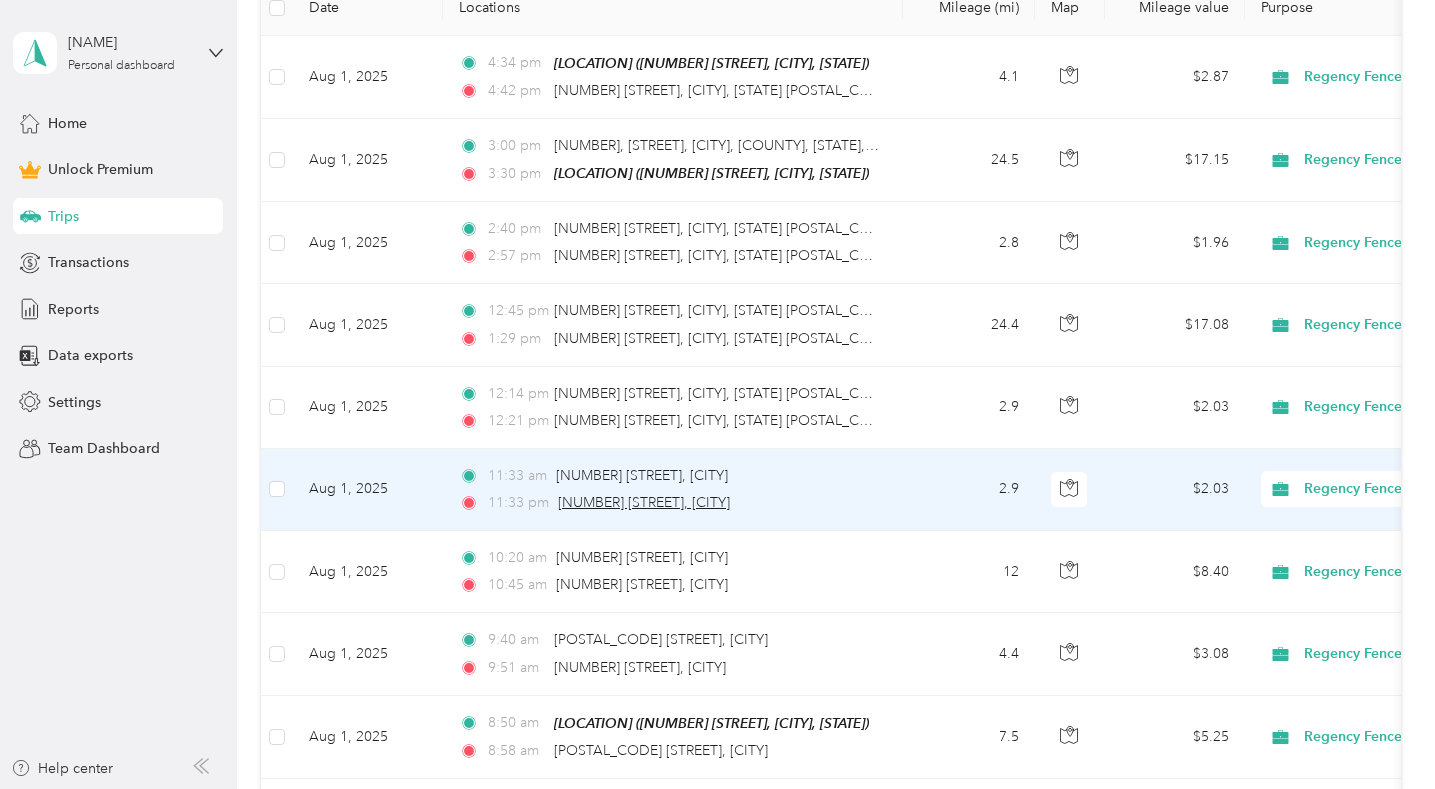 scroll, scrollTop: 500, scrollLeft: 0, axis: vertical 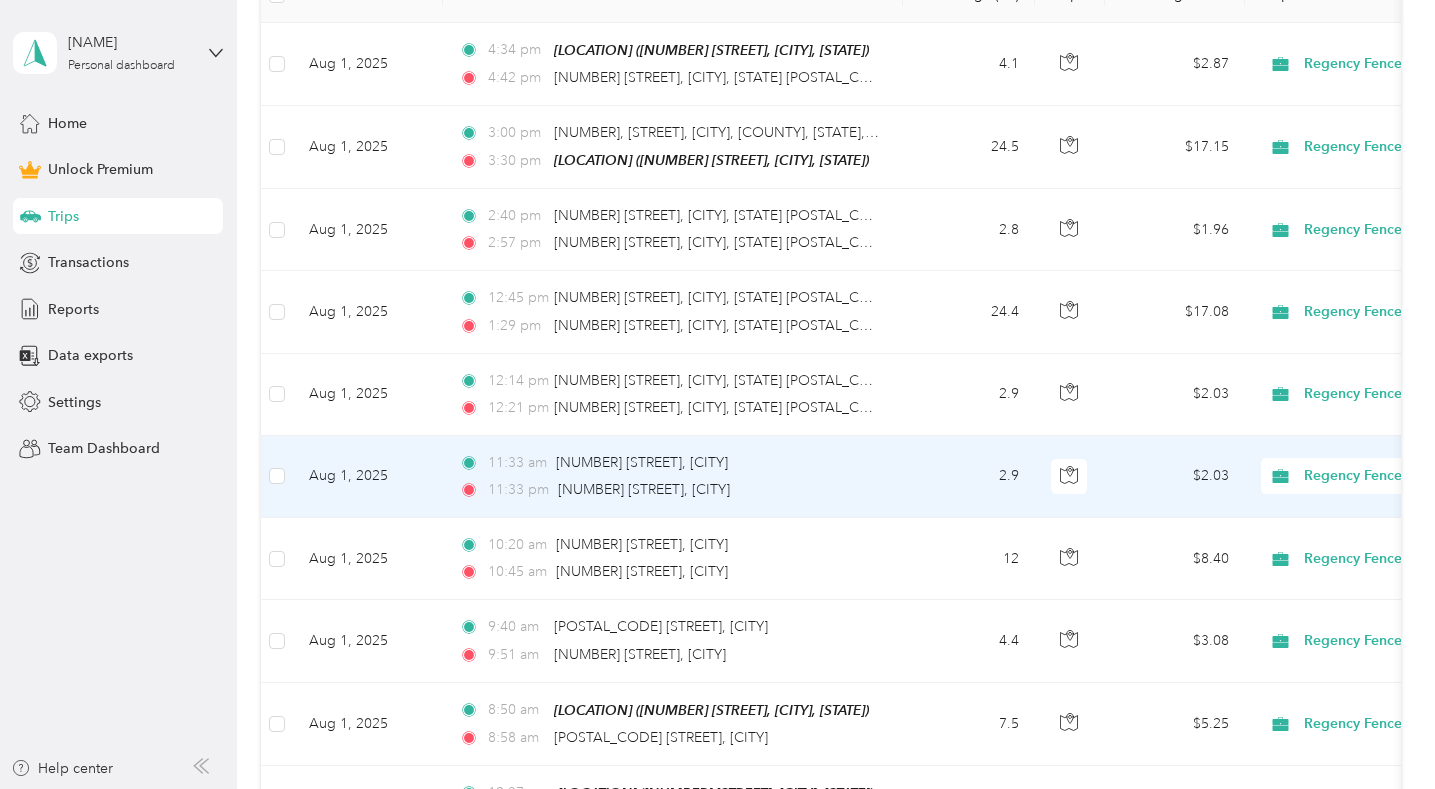 click on "[TIME] [NUMBER] [STREET], [CITY] [TIME] [NUMBER] [STREET], [CITY]" at bounding box center (669, 476) 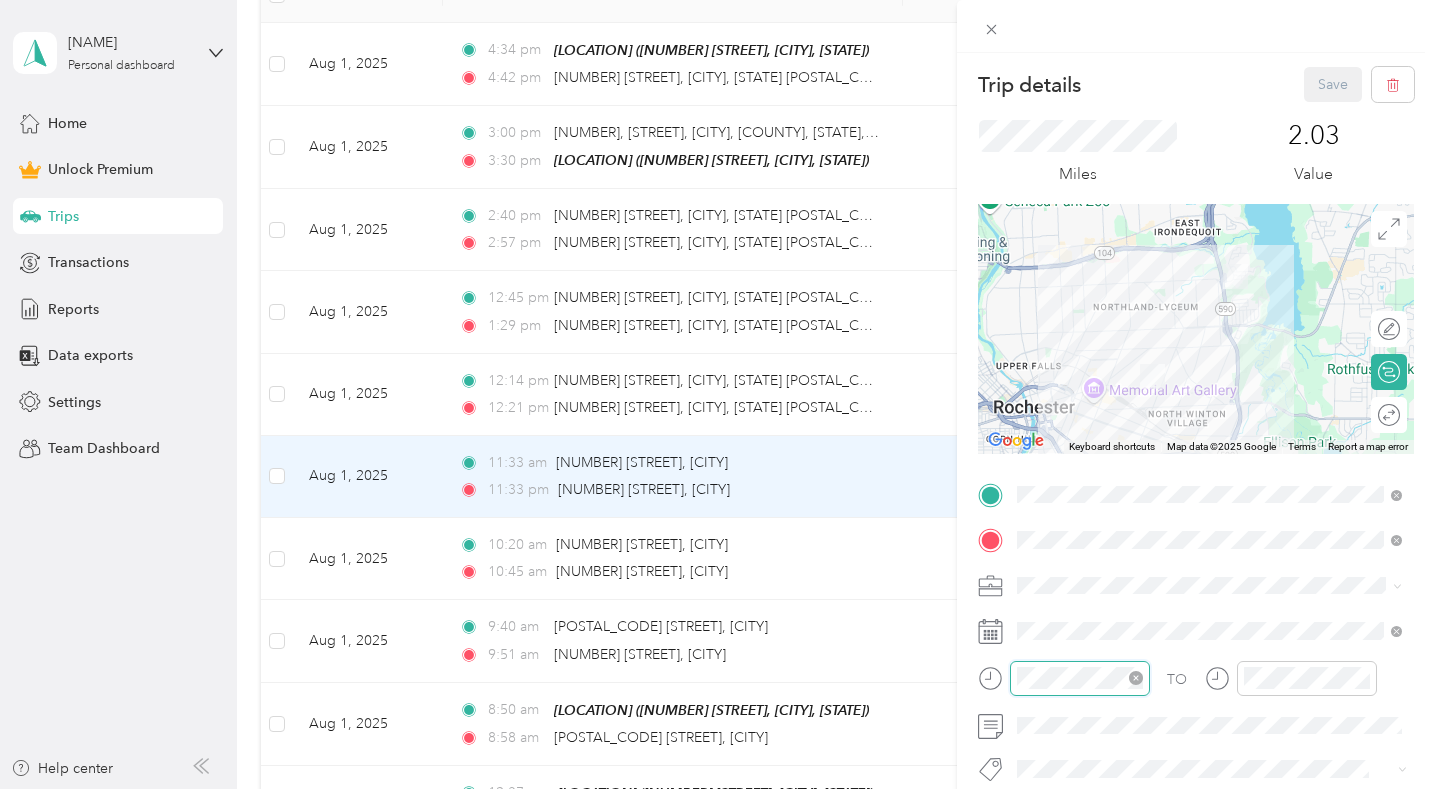 scroll, scrollTop: 120, scrollLeft: 0, axis: vertical 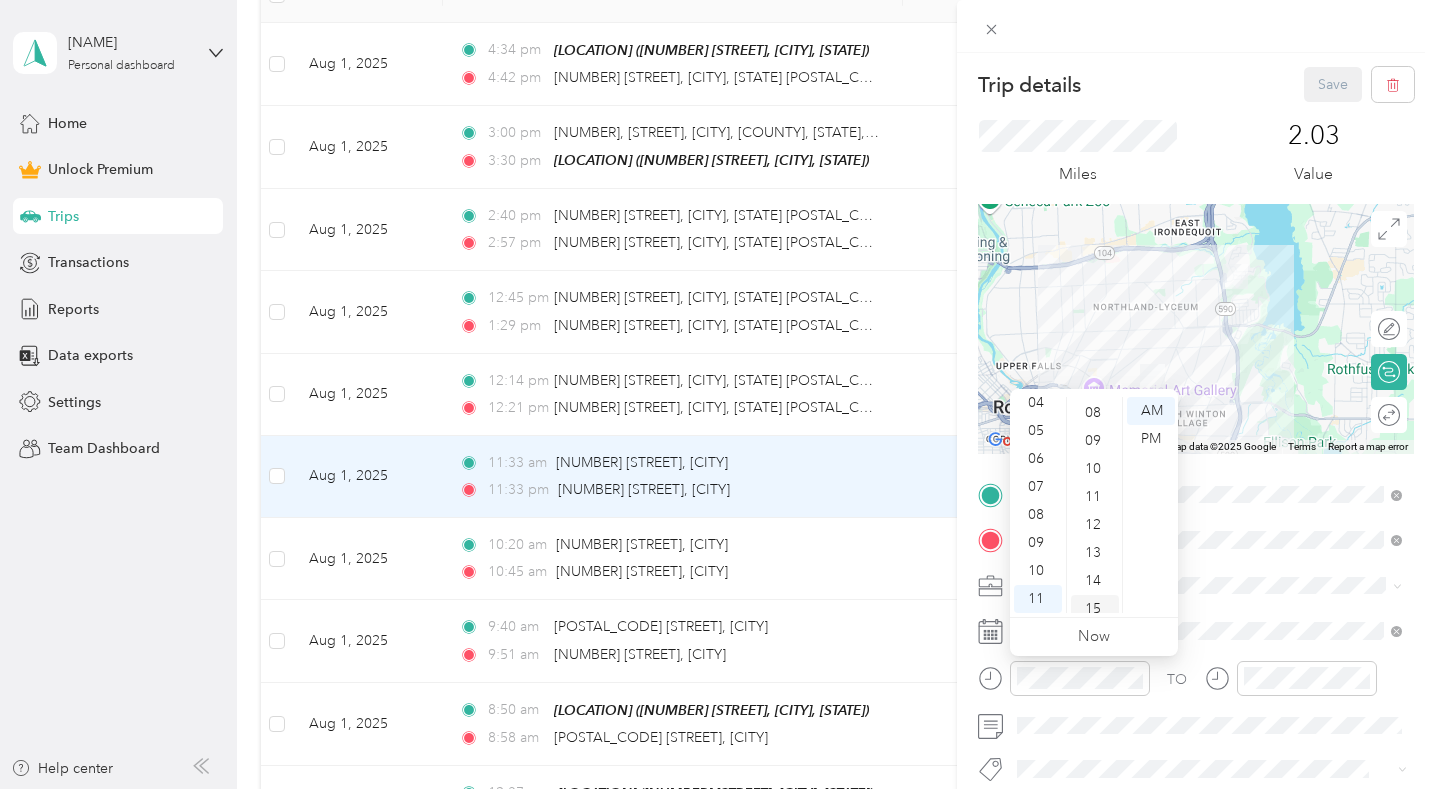 click on "15" at bounding box center [1095, 609] 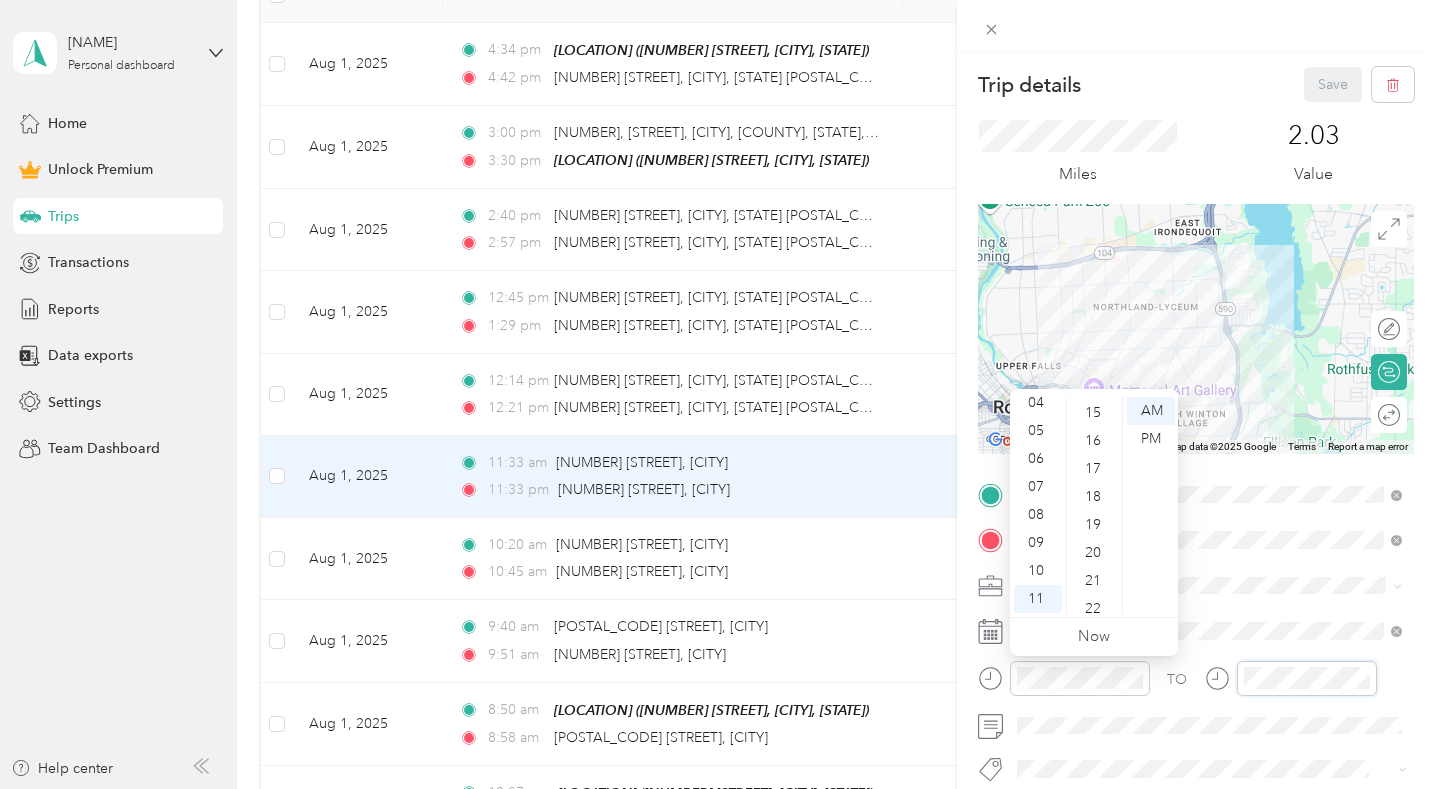 scroll, scrollTop: 893, scrollLeft: 0, axis: vertical 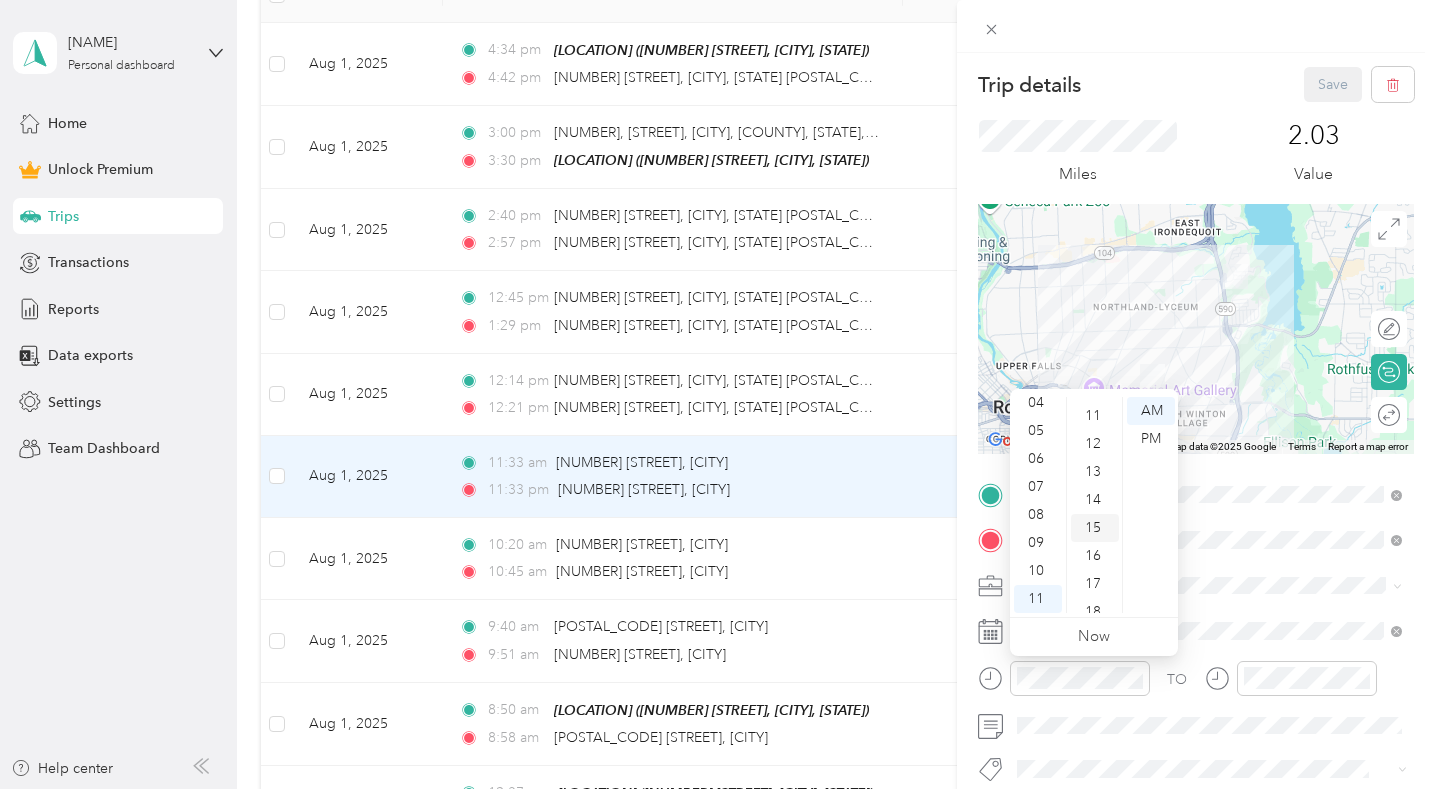 click on "15" at bounding box center (1095, 528) 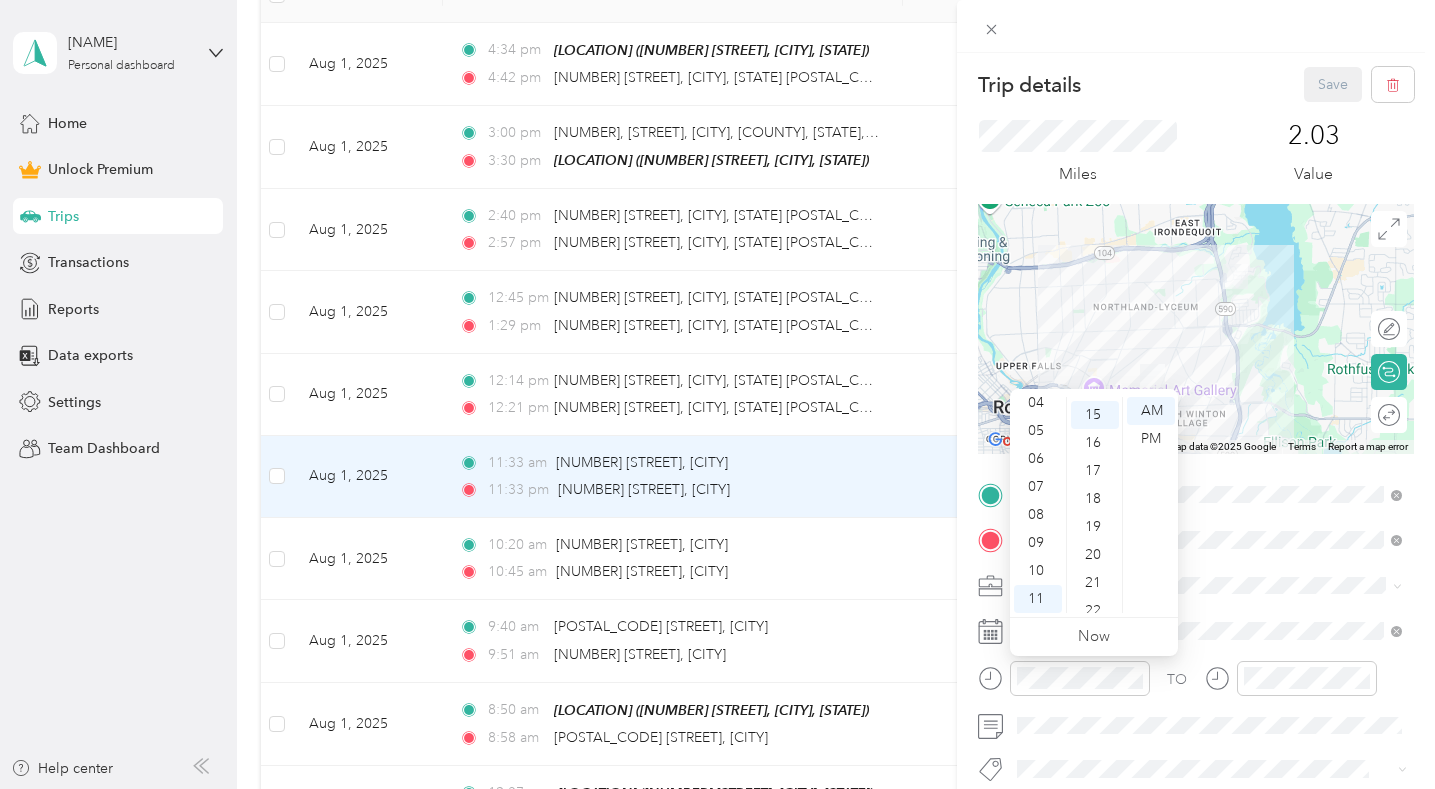 scroll, scrollTop: 418, scrollLeft: 0, axis: vertical 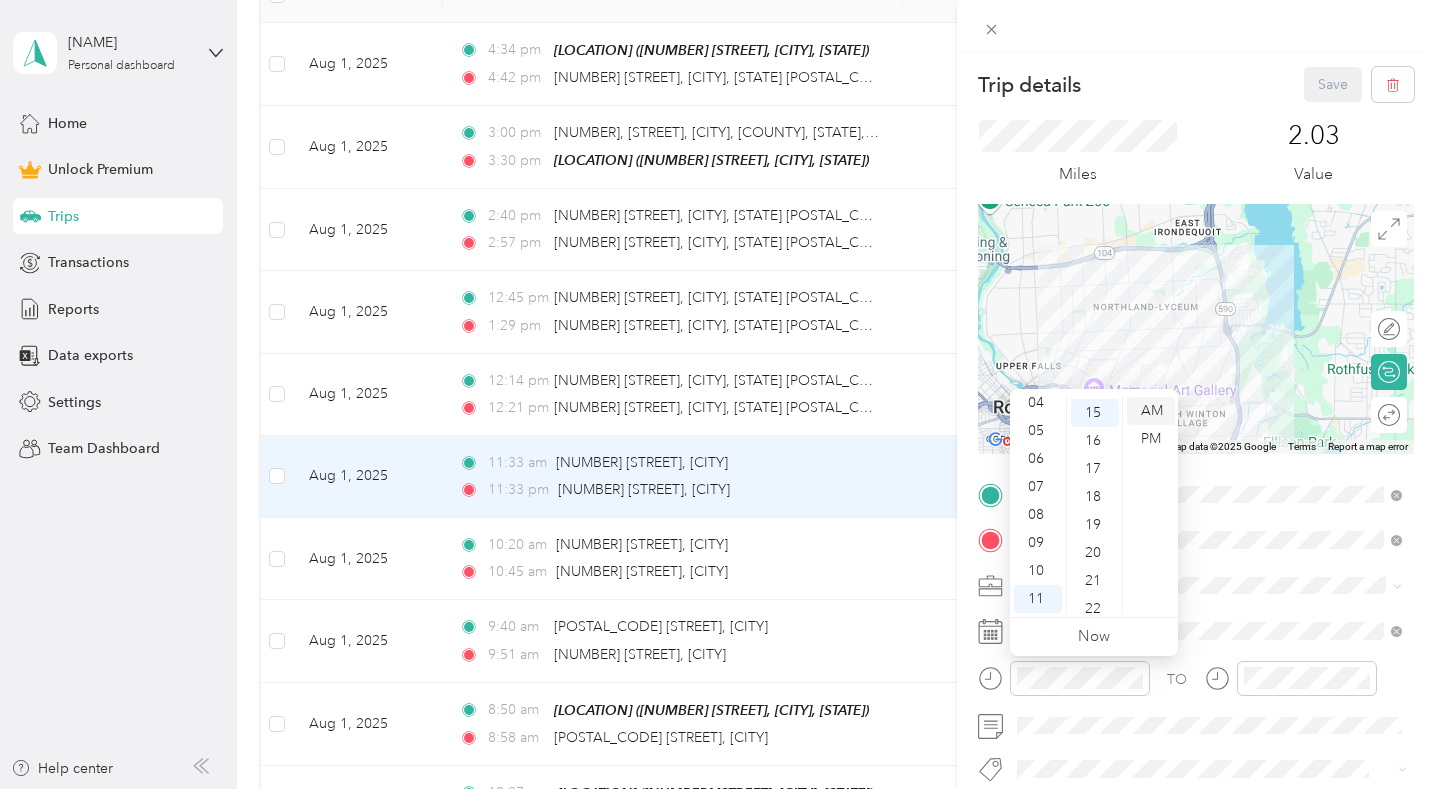 click on "AM" at bounding box center (1151, 411) 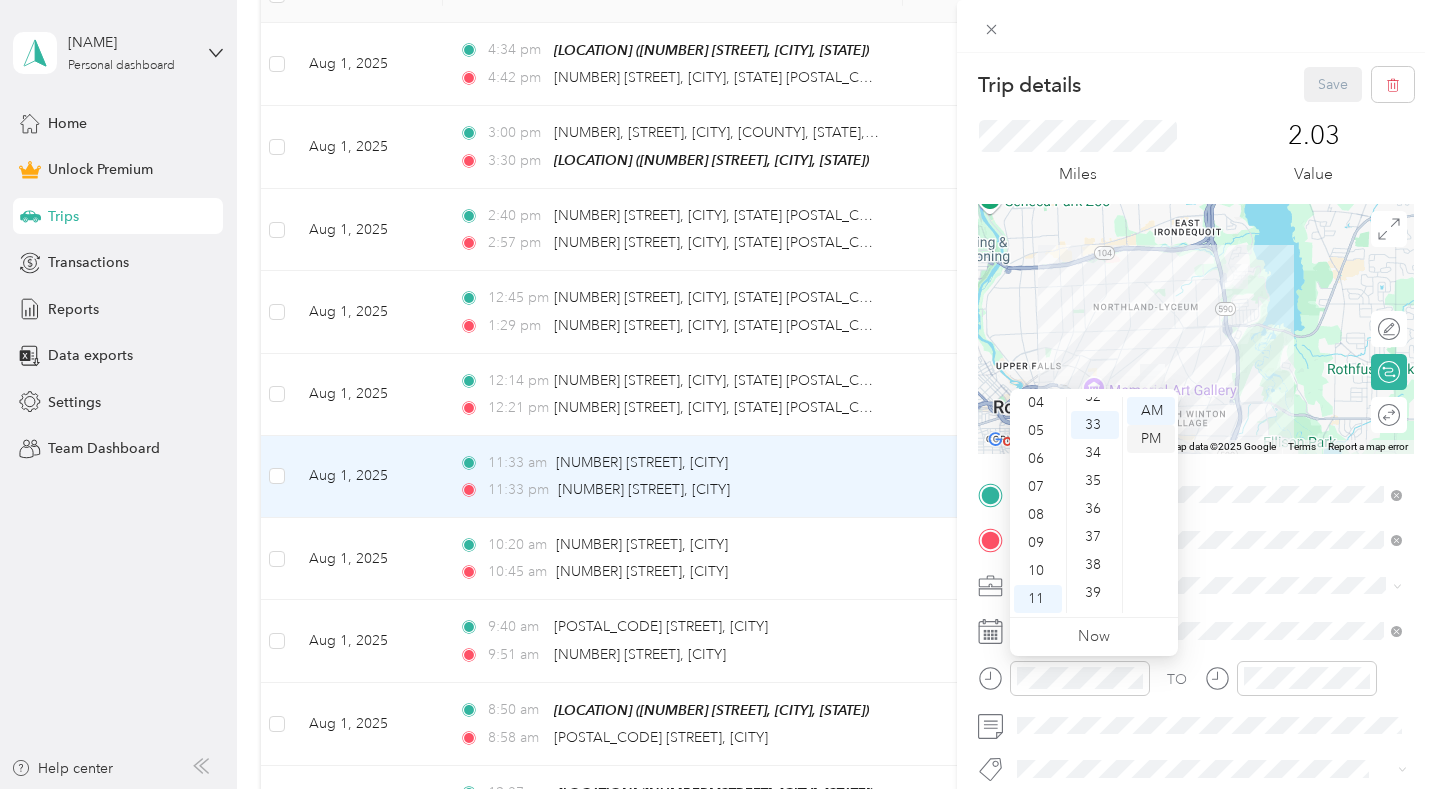 scroll, scrollTop: 922, scrollLeft: 0, axis: vertical 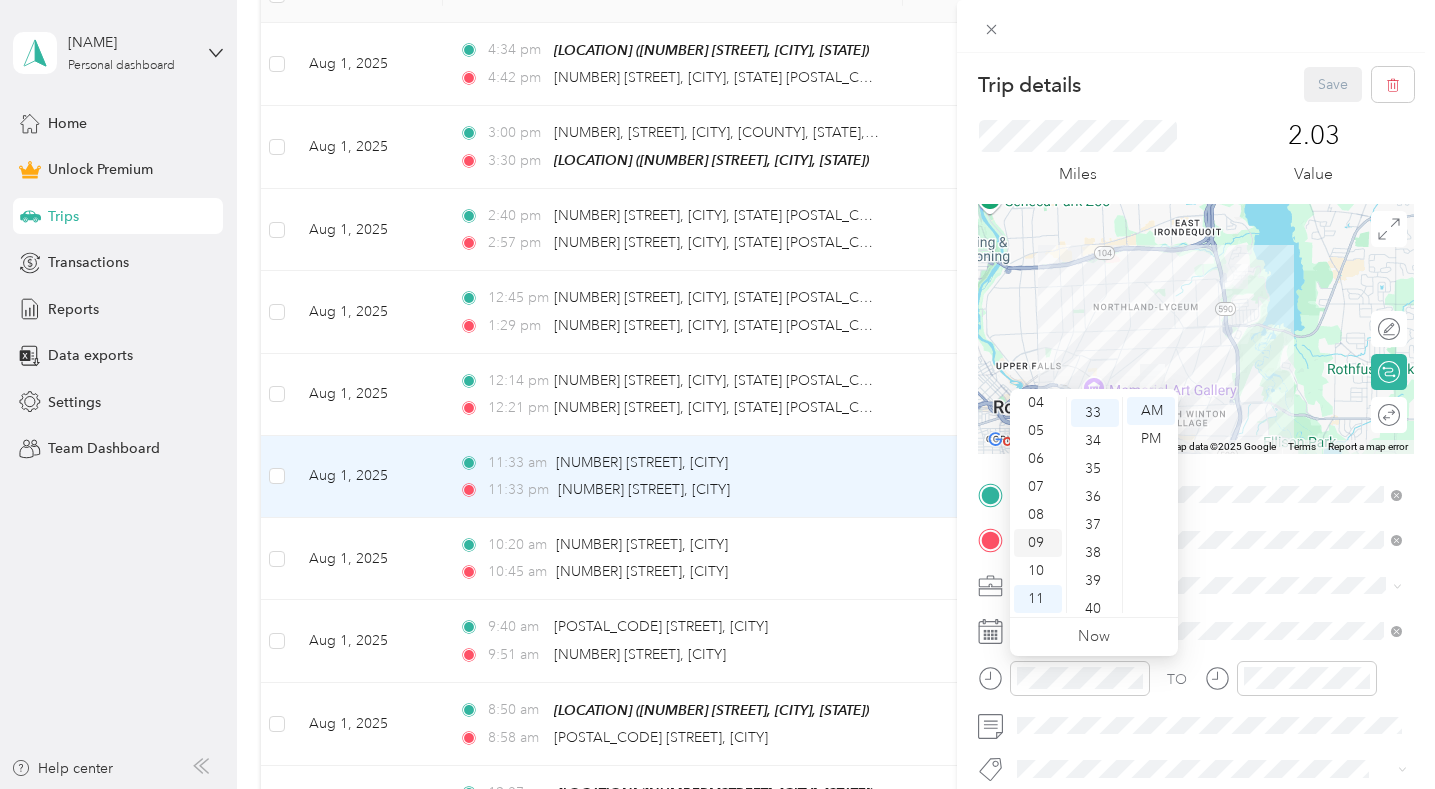 click on "09" at bounding box center [1038, 543] 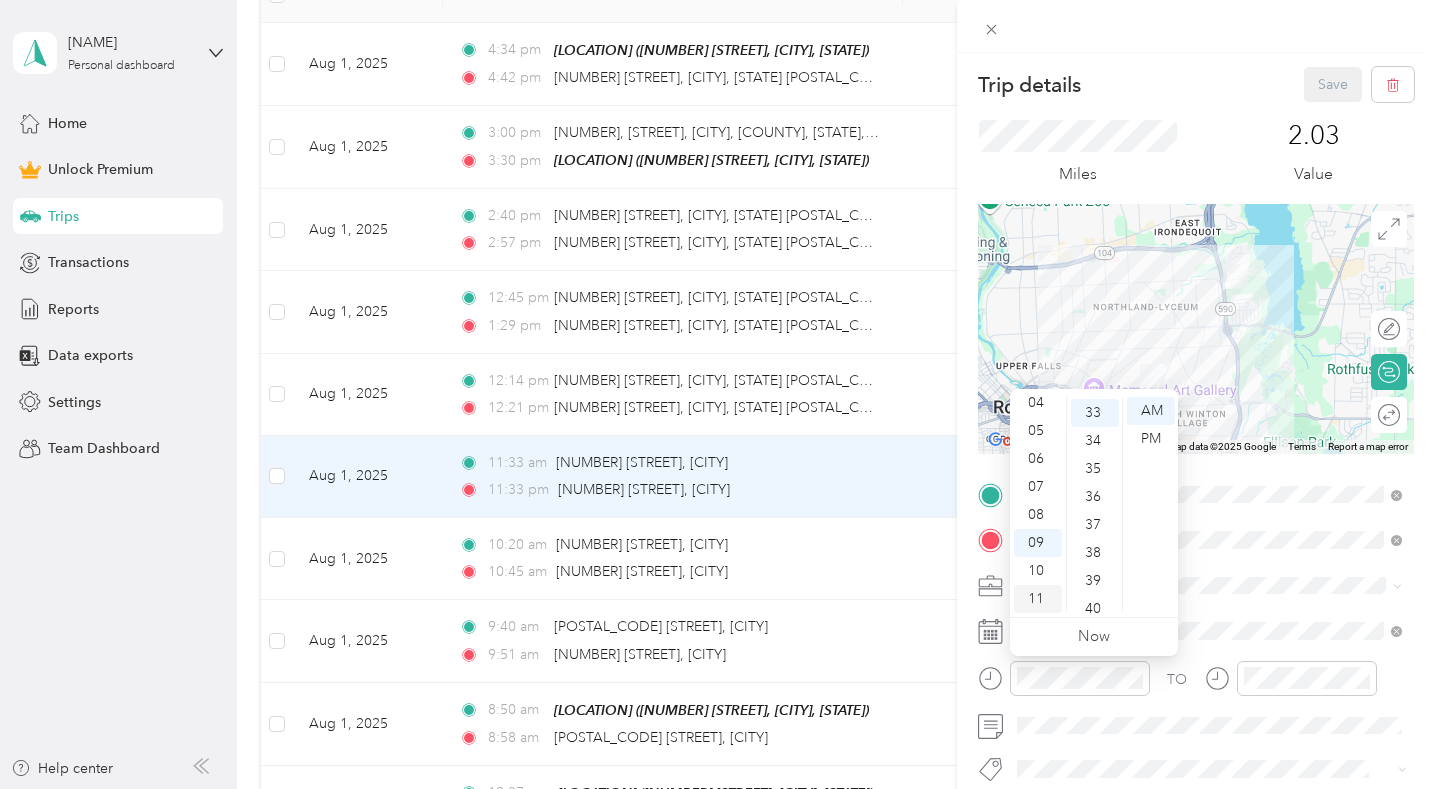 click on "11" at bounding box center [1038, 599] 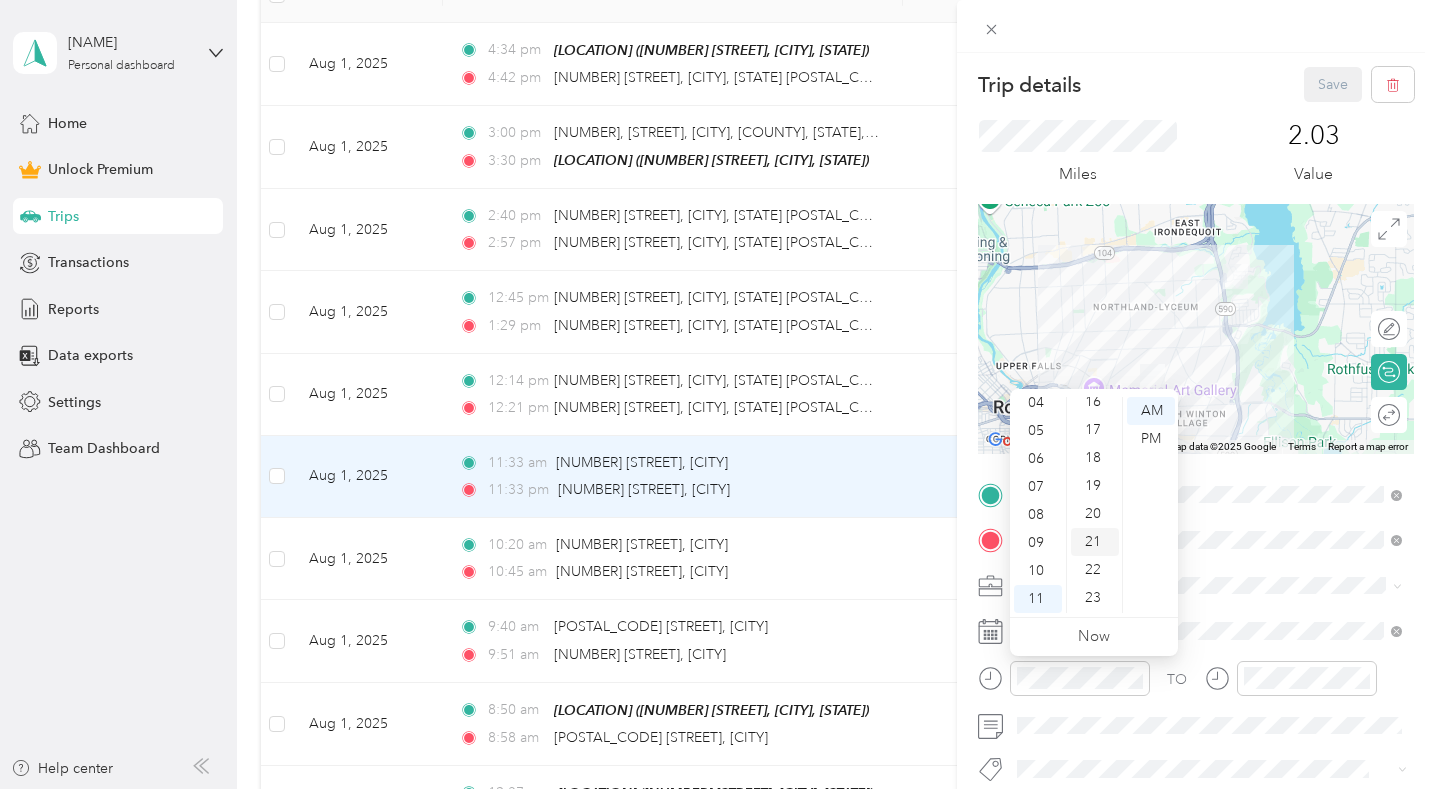 scroll, scrollTop: 422, scrollLeft: 0, axis: vertical 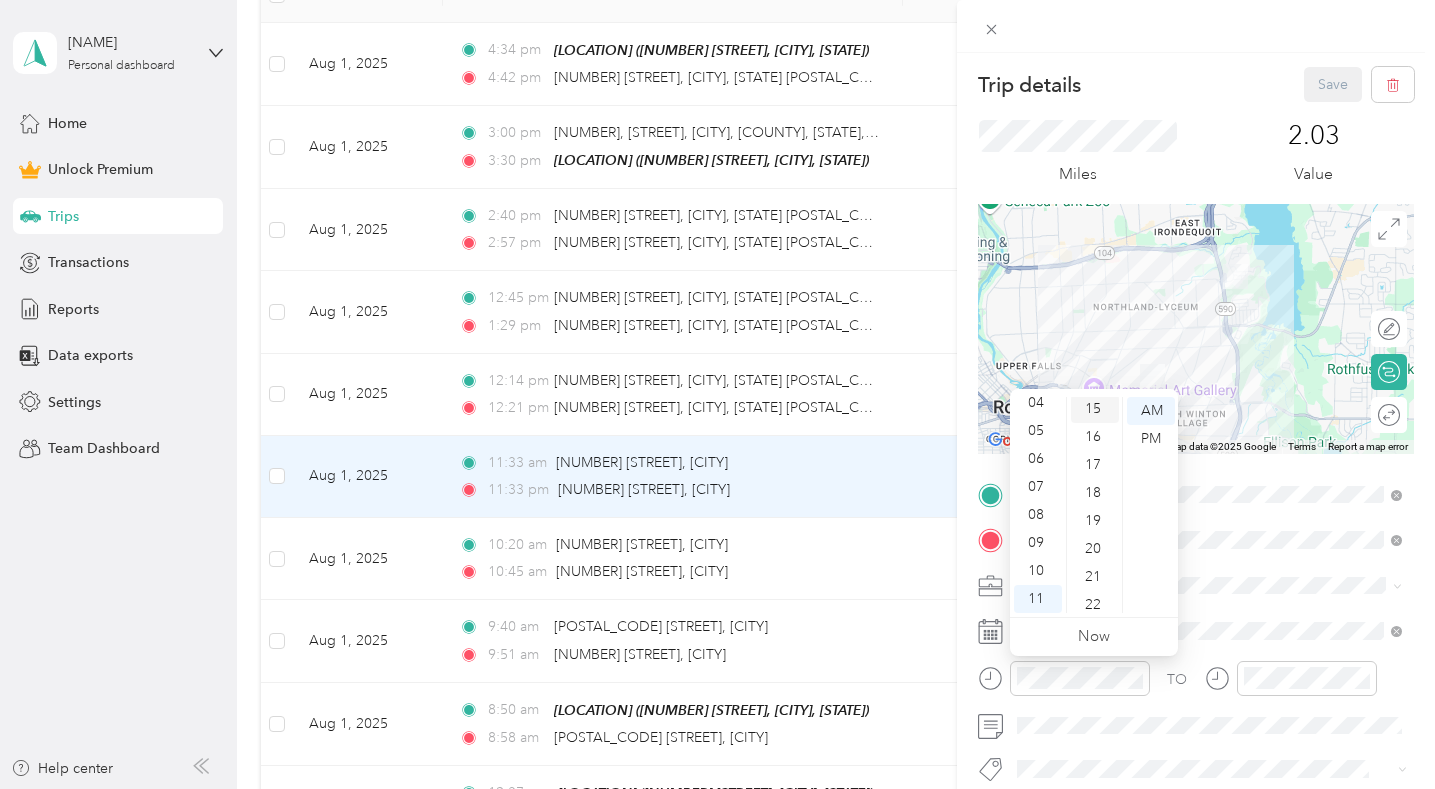 click on "15" at bounding box center [1095, 409] 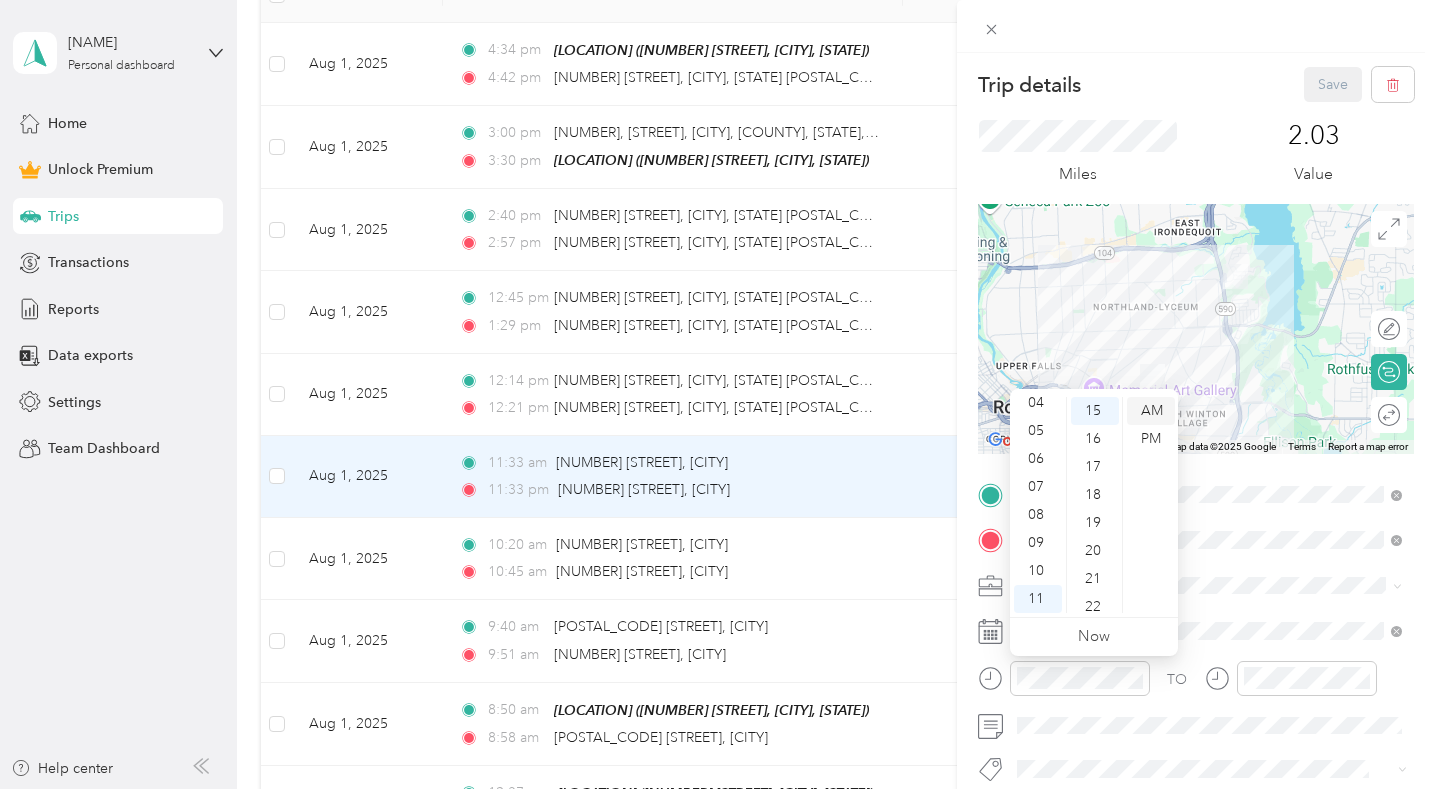 click on "AM" at bounding box center [1151, 411] 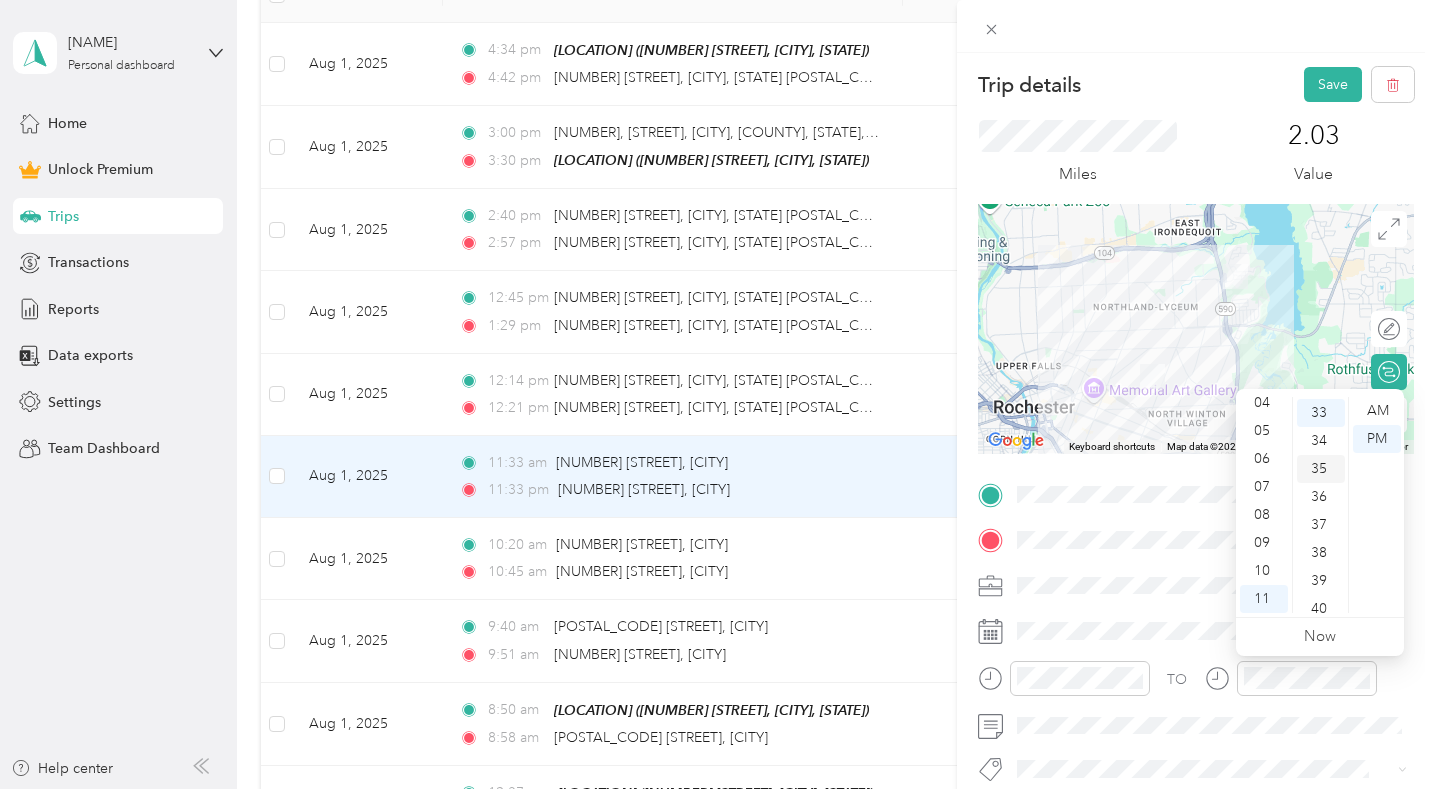 click on "35" at bounding box center (1321, 469) 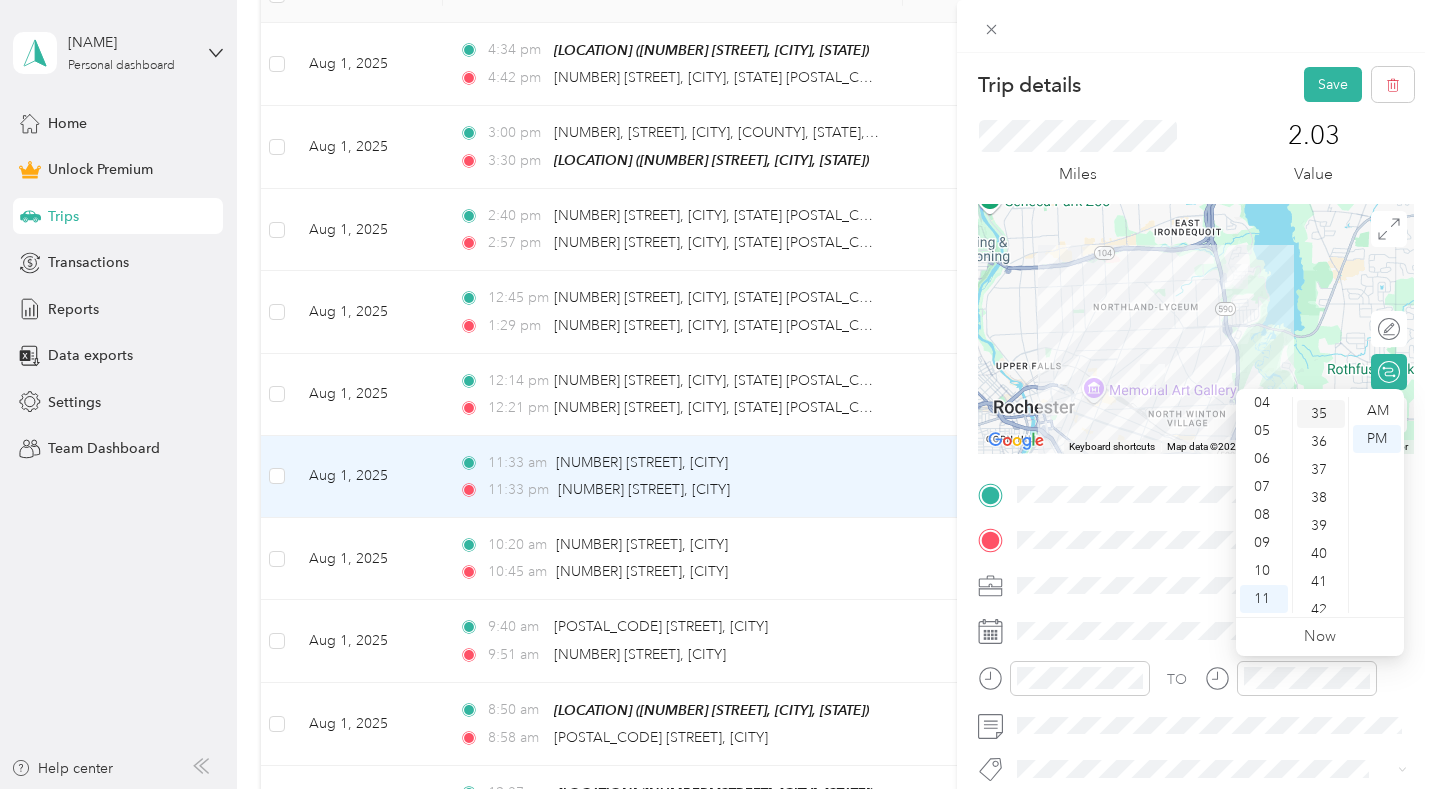 scroll, scrollTop: 978, scrollLeft: 0, axis: vertical 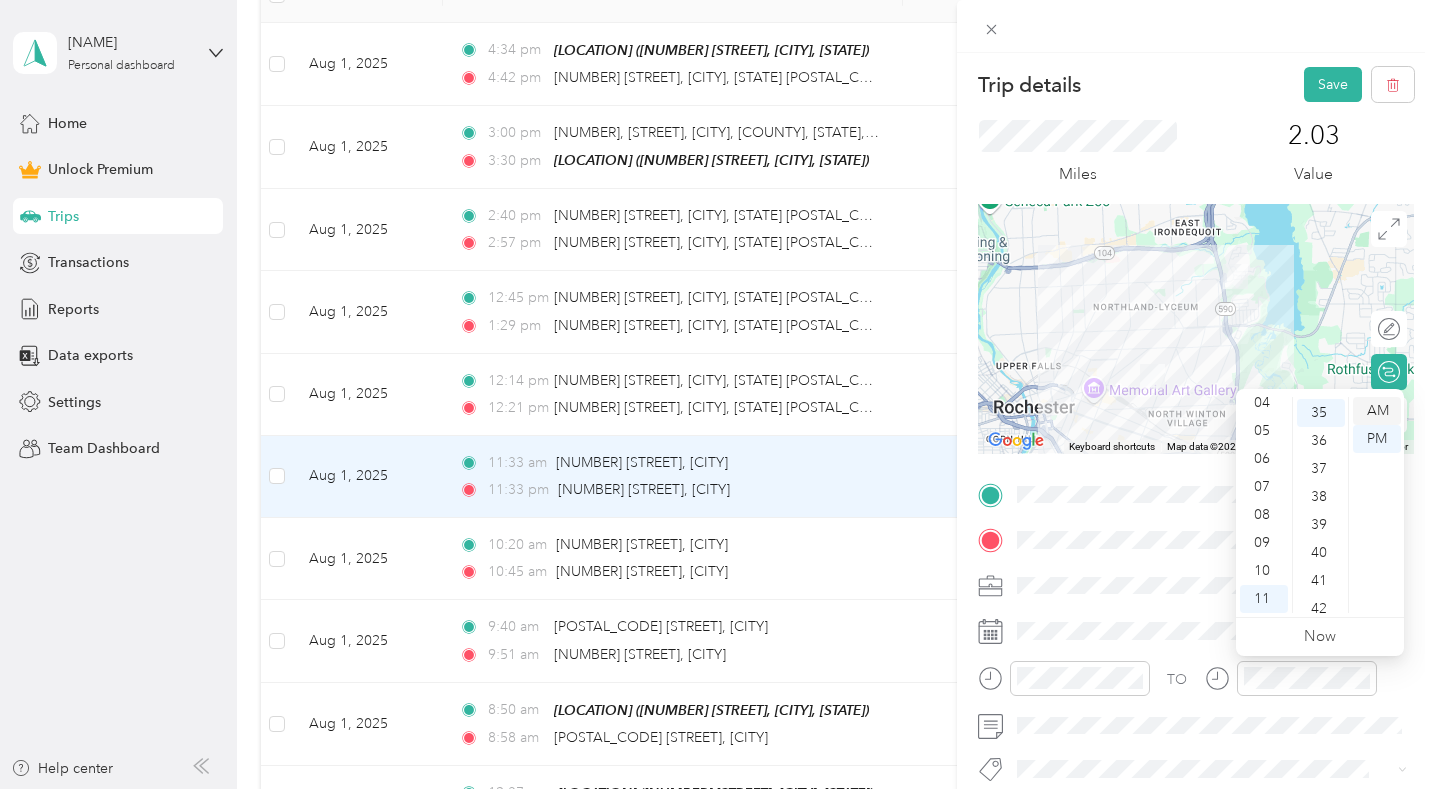 click on "AM" at bounding box center [1377, 411] 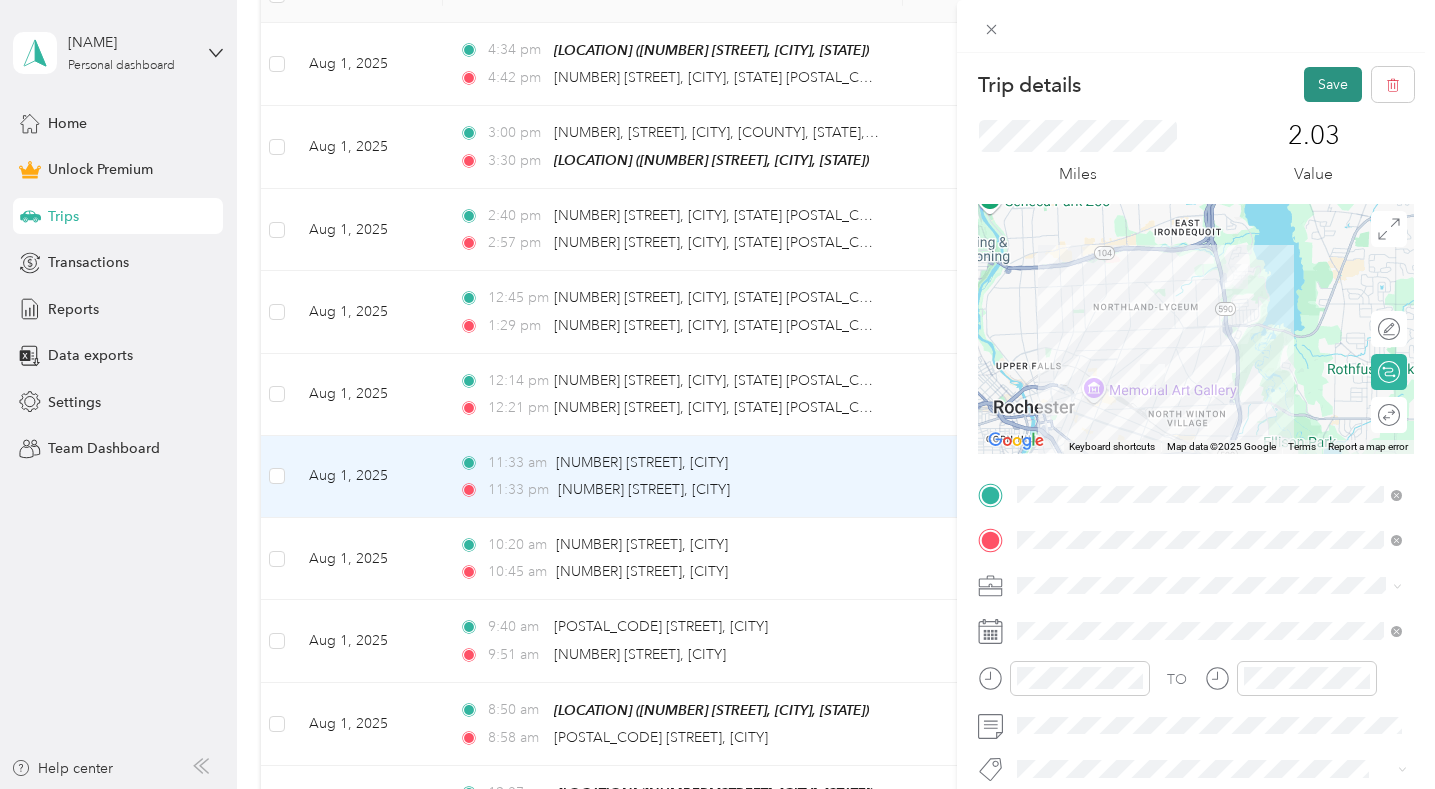 click on "Save" at bounding box center [1333, 84] 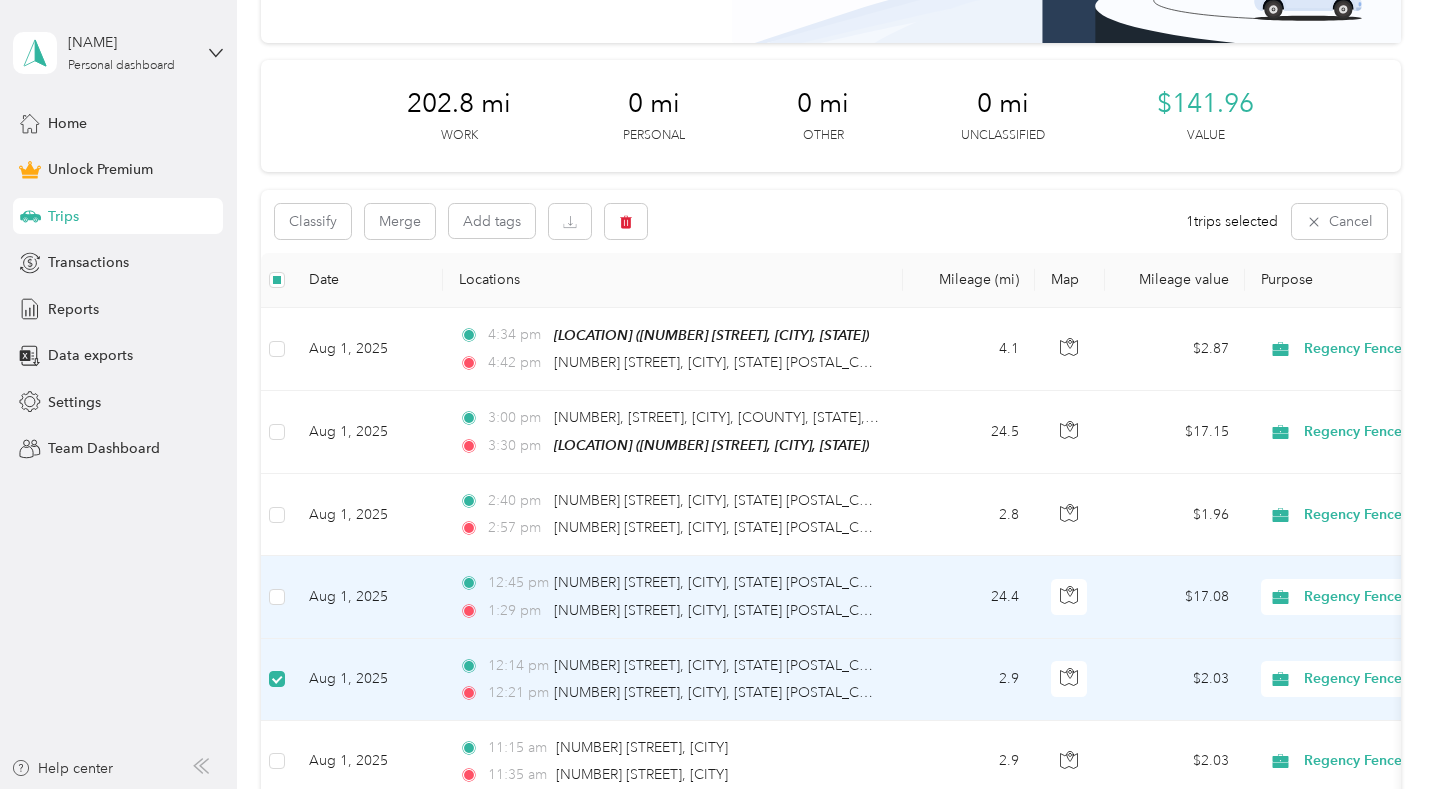 scroll, scrollTop: 0, scrollLeft: 0, axis: both 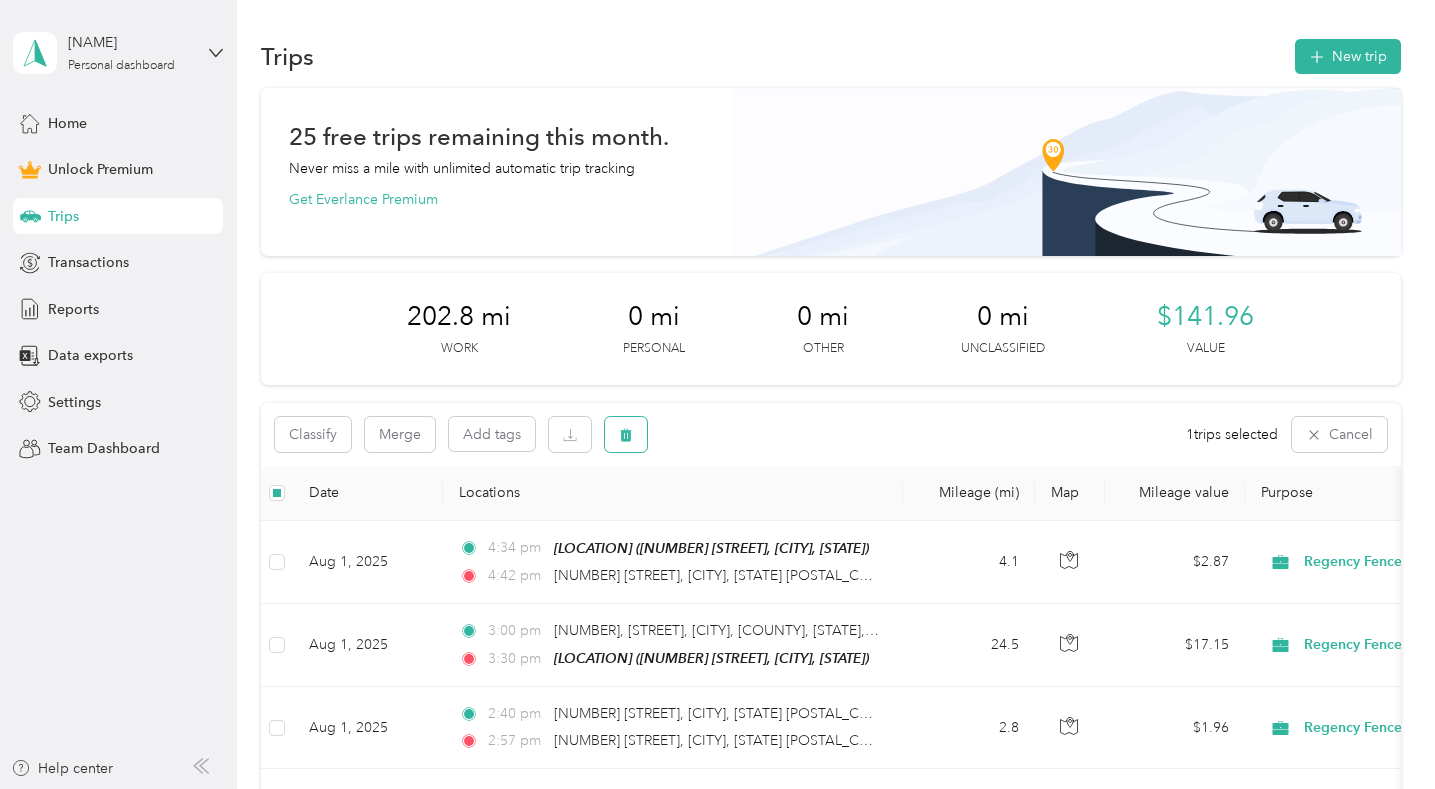 click 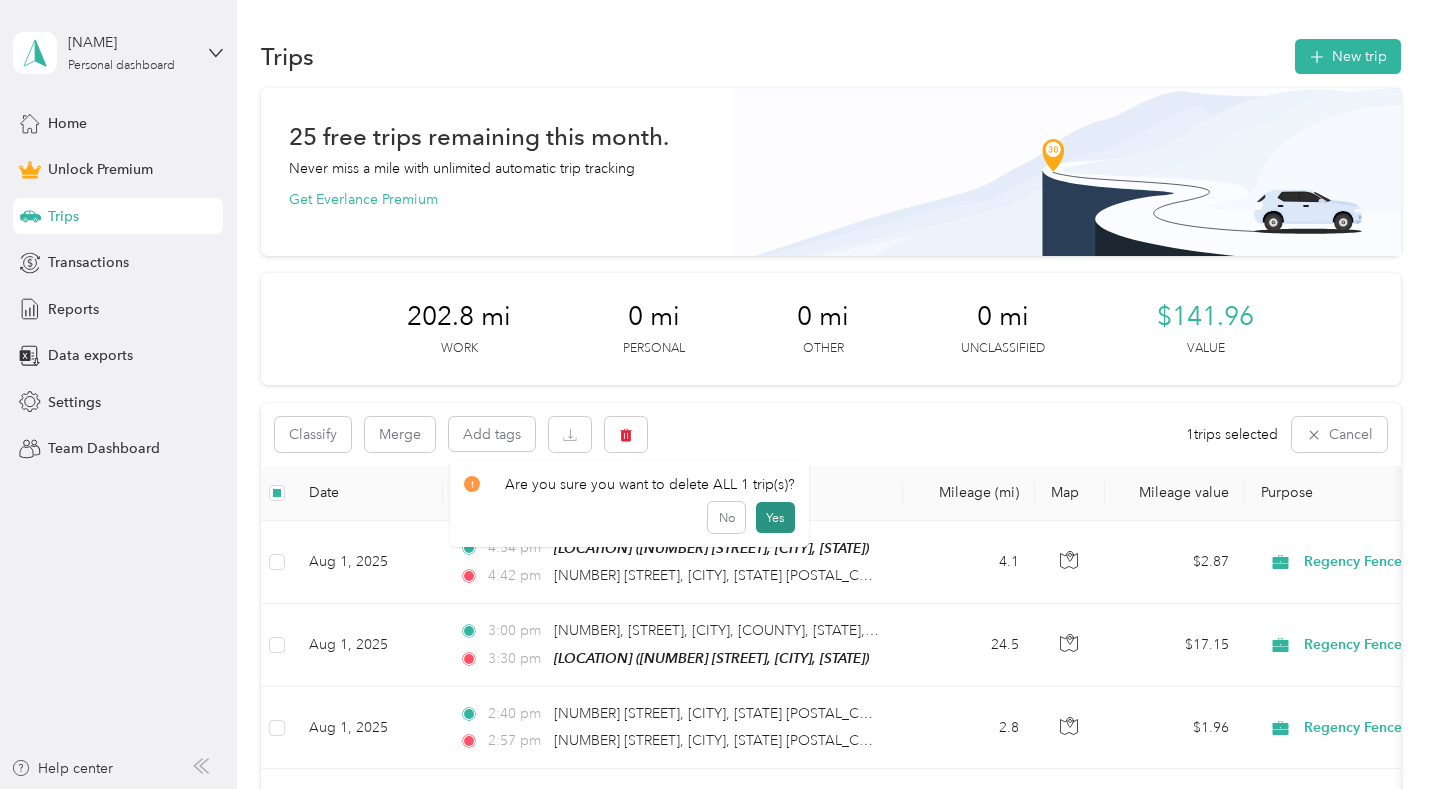 click on "Yes" at bounding box center [775, 518] 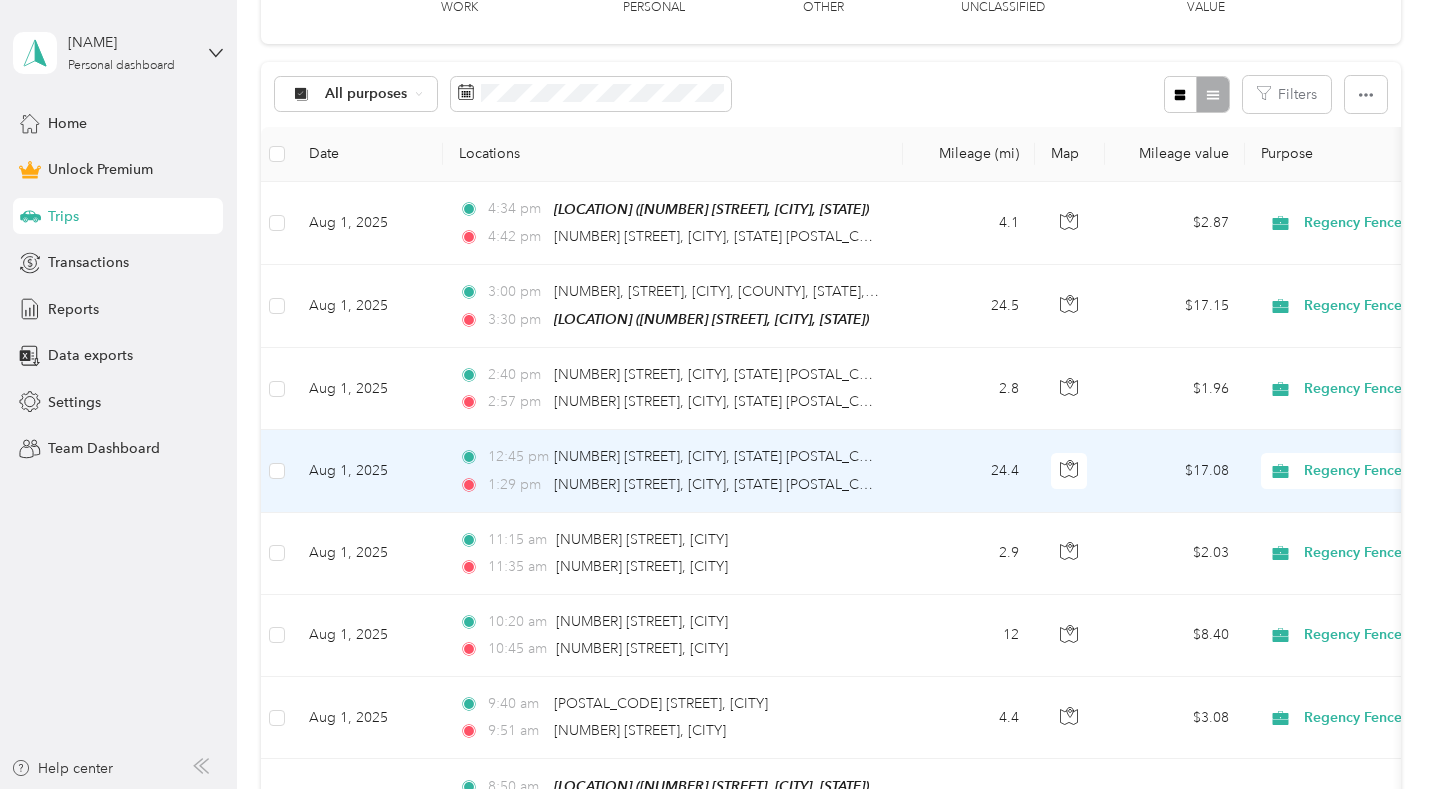 scroll, scrollTop: 0, scrollLeft: 0, axis: both 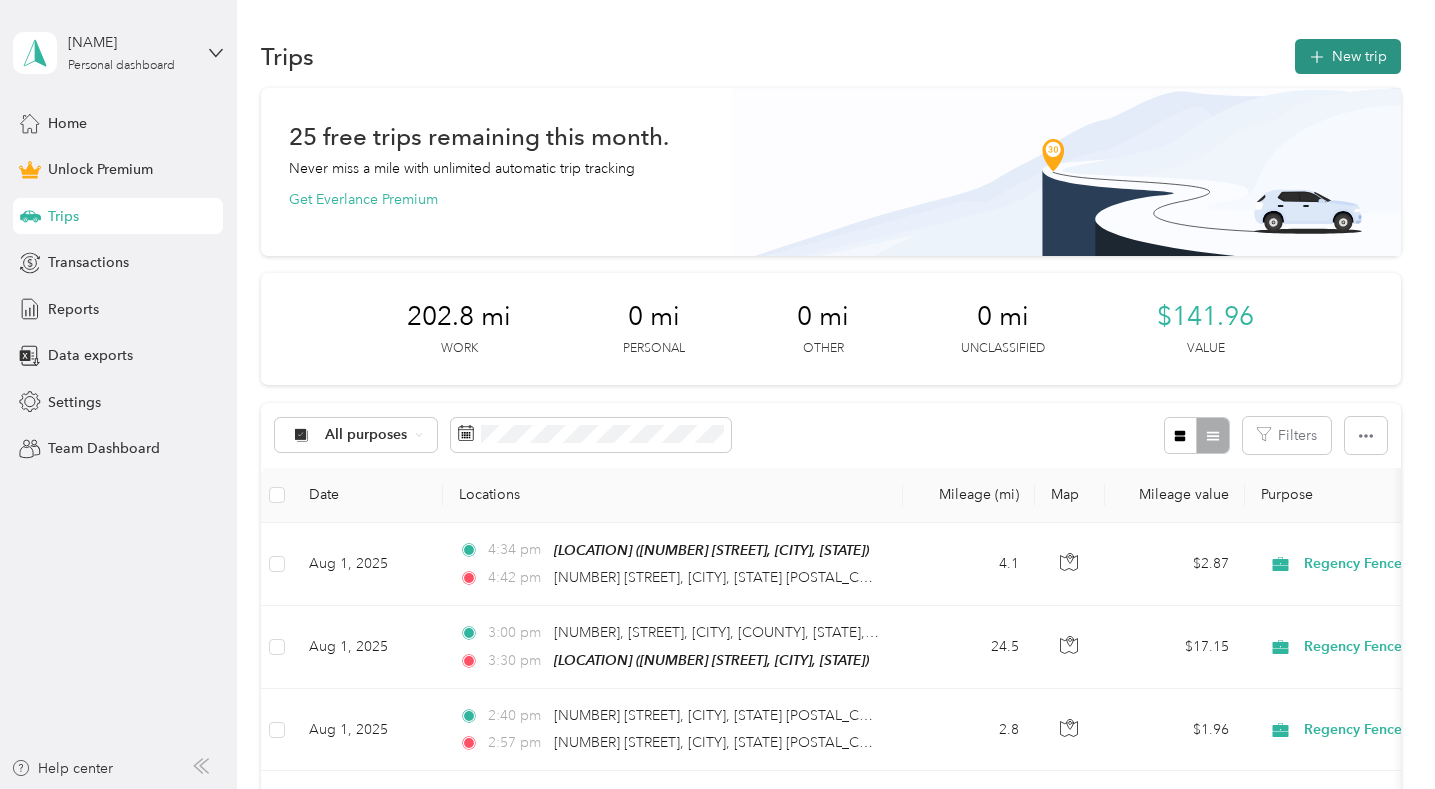 click on "New trip" at bounding box center (1348, 56) 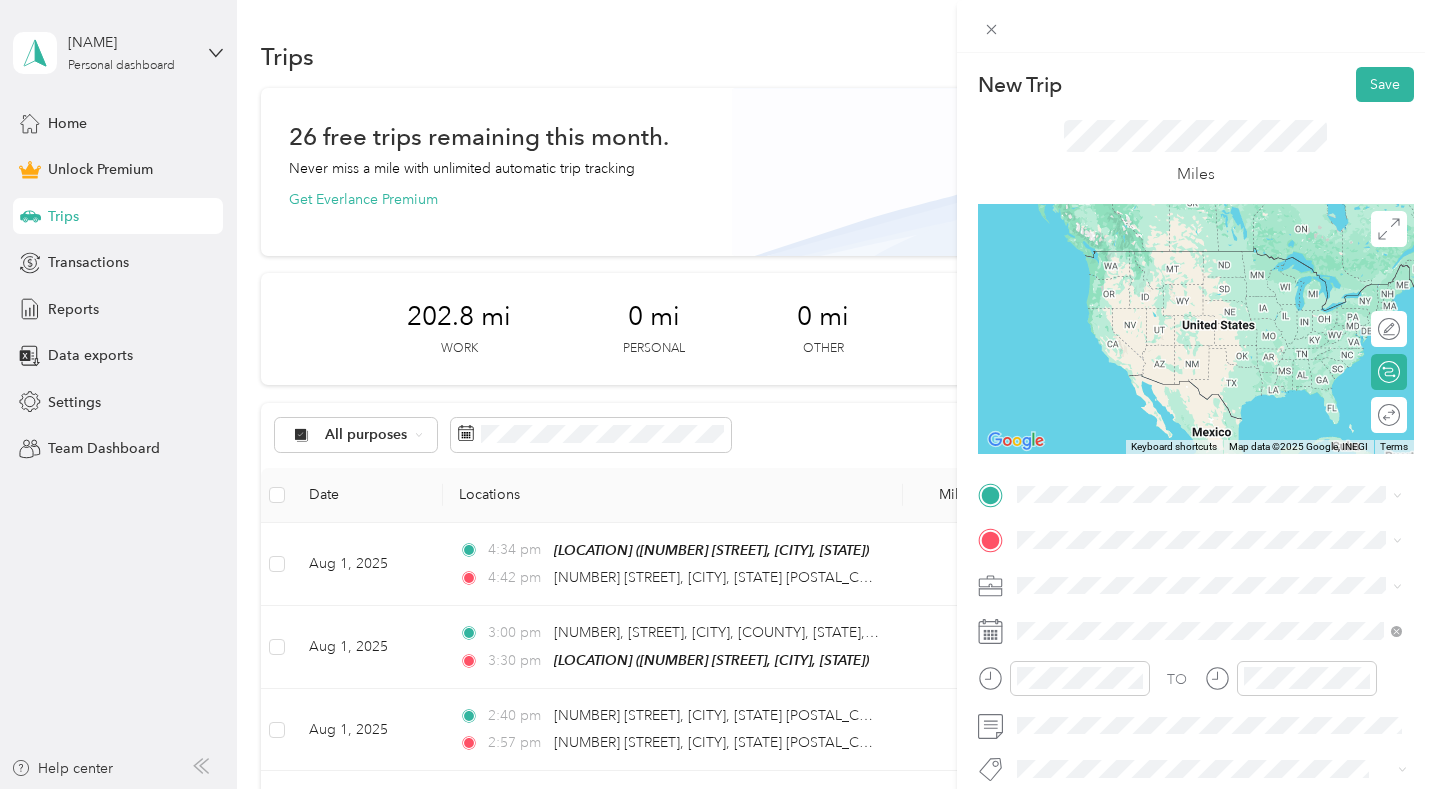 click on "[NUMBER] [STREET]
[CITY], [STATE] [POSTAL_CODE], [COUNTRY]" at bounding box center (1198, 258) 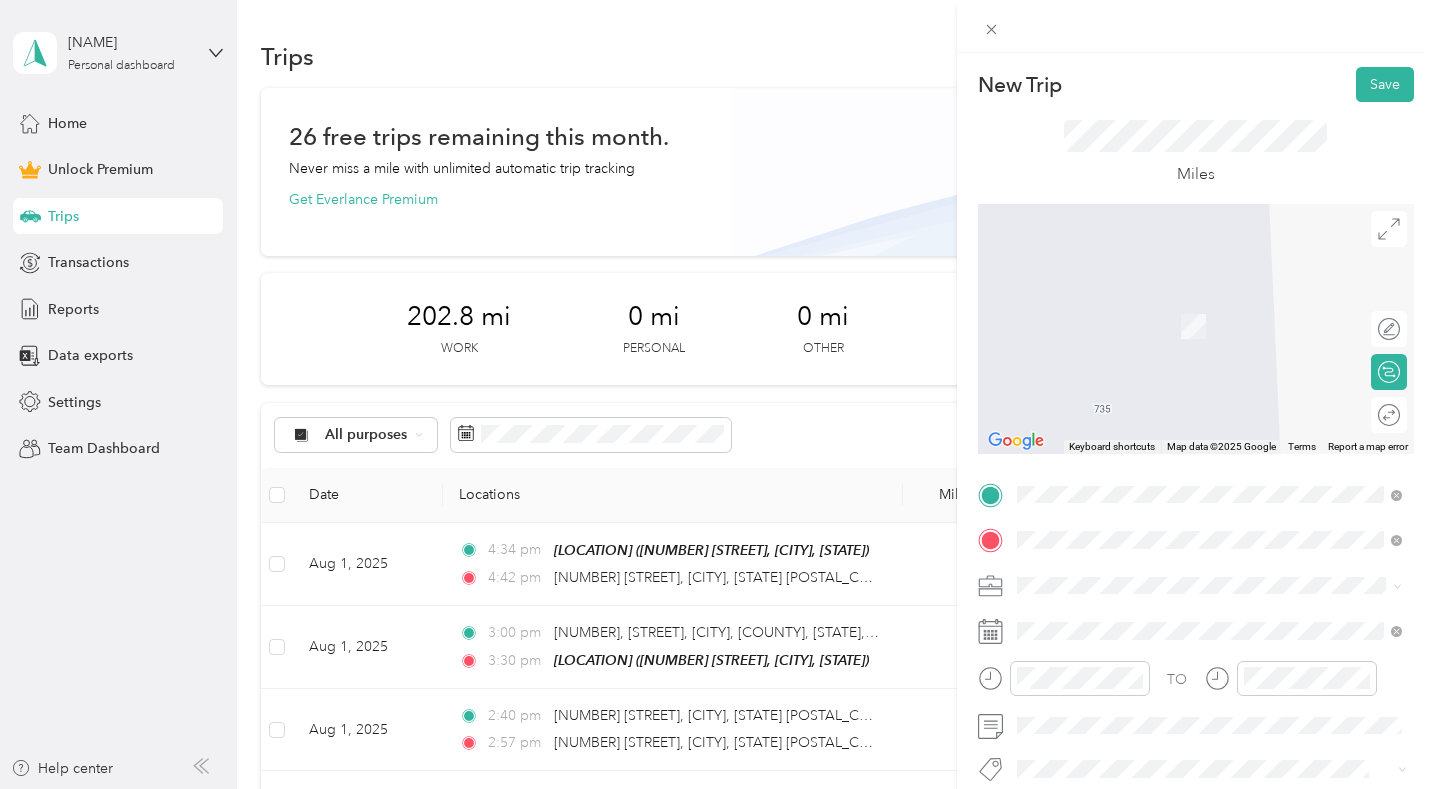 click on "[NUMBER] [STREET]
[CITY], [STATE] [POSTAL_CODE], [COUNTRY]" at bounding box center (1198, 305) 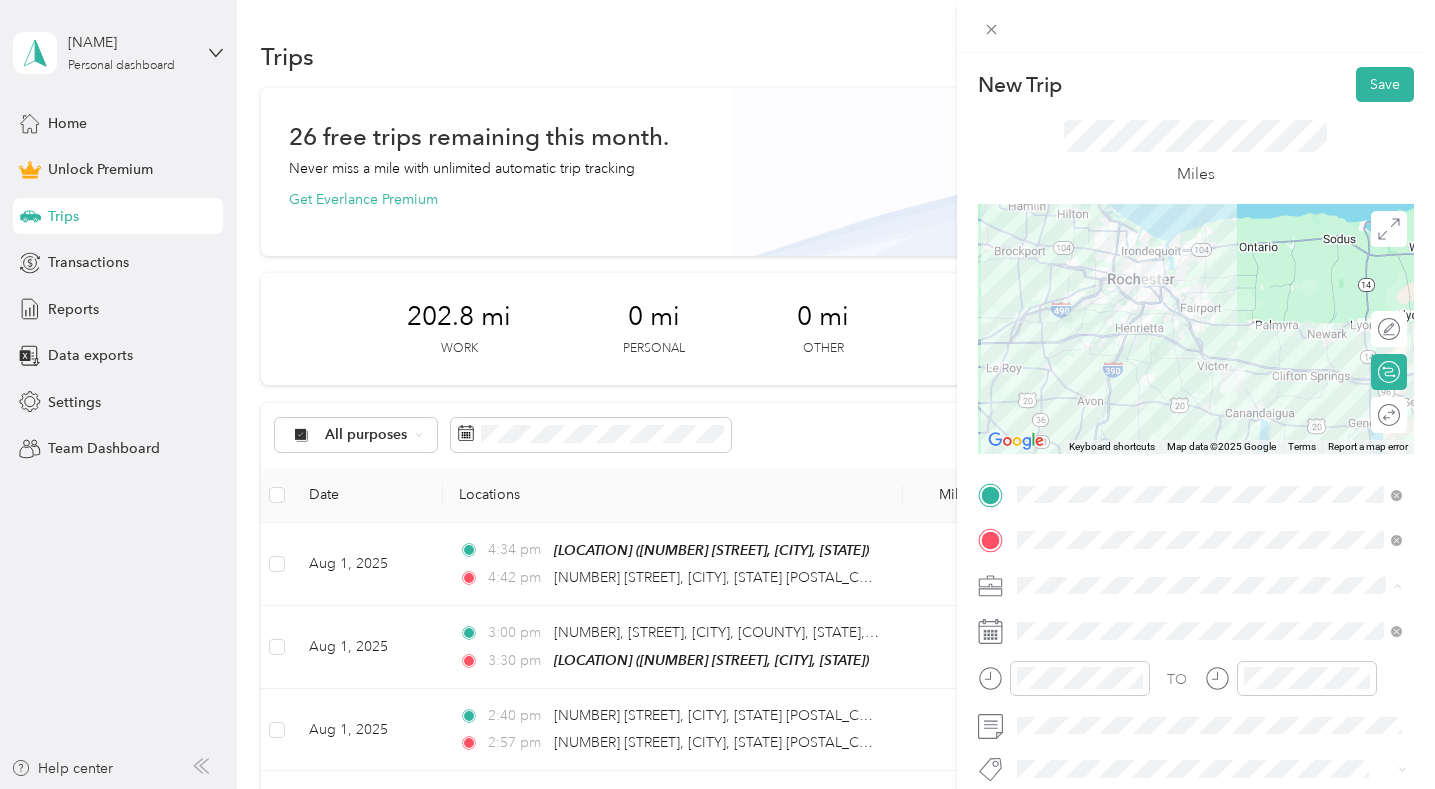 click on "Regency Fence" at bounding box center (1209, 375) 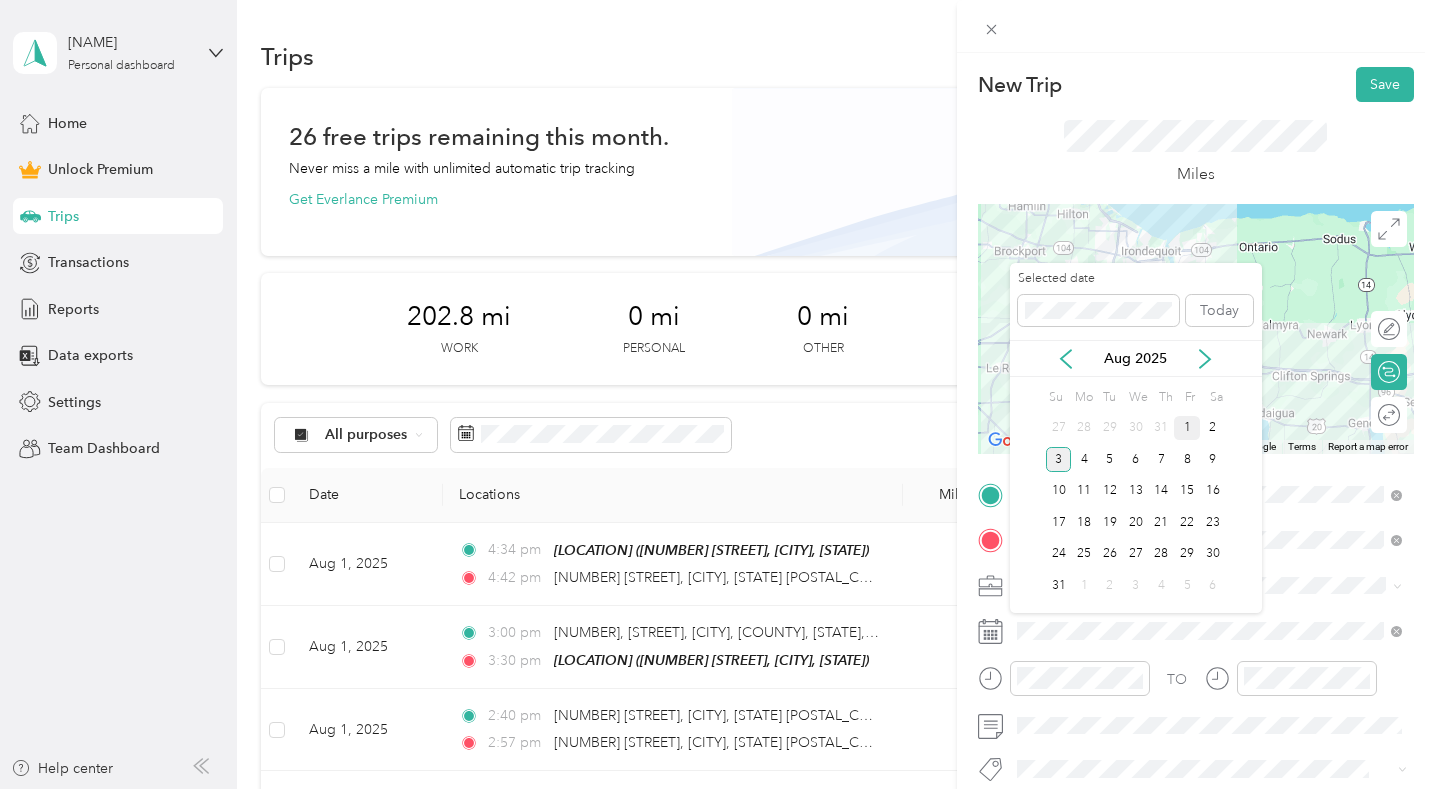 click on "1" at bounding box center [1187, 428] 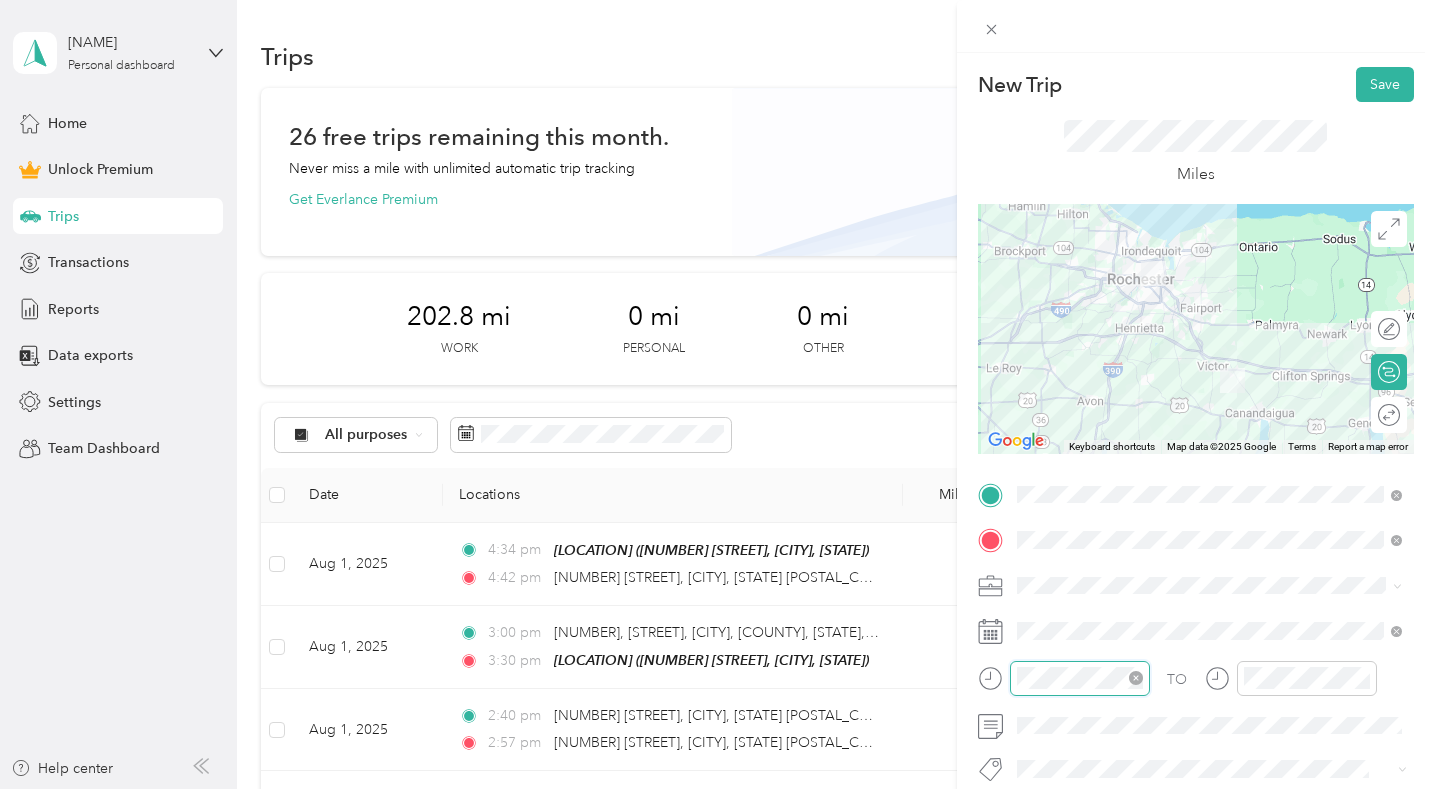 scroll, scrollTop: 120, scrollLeft: 0, axis: vertical 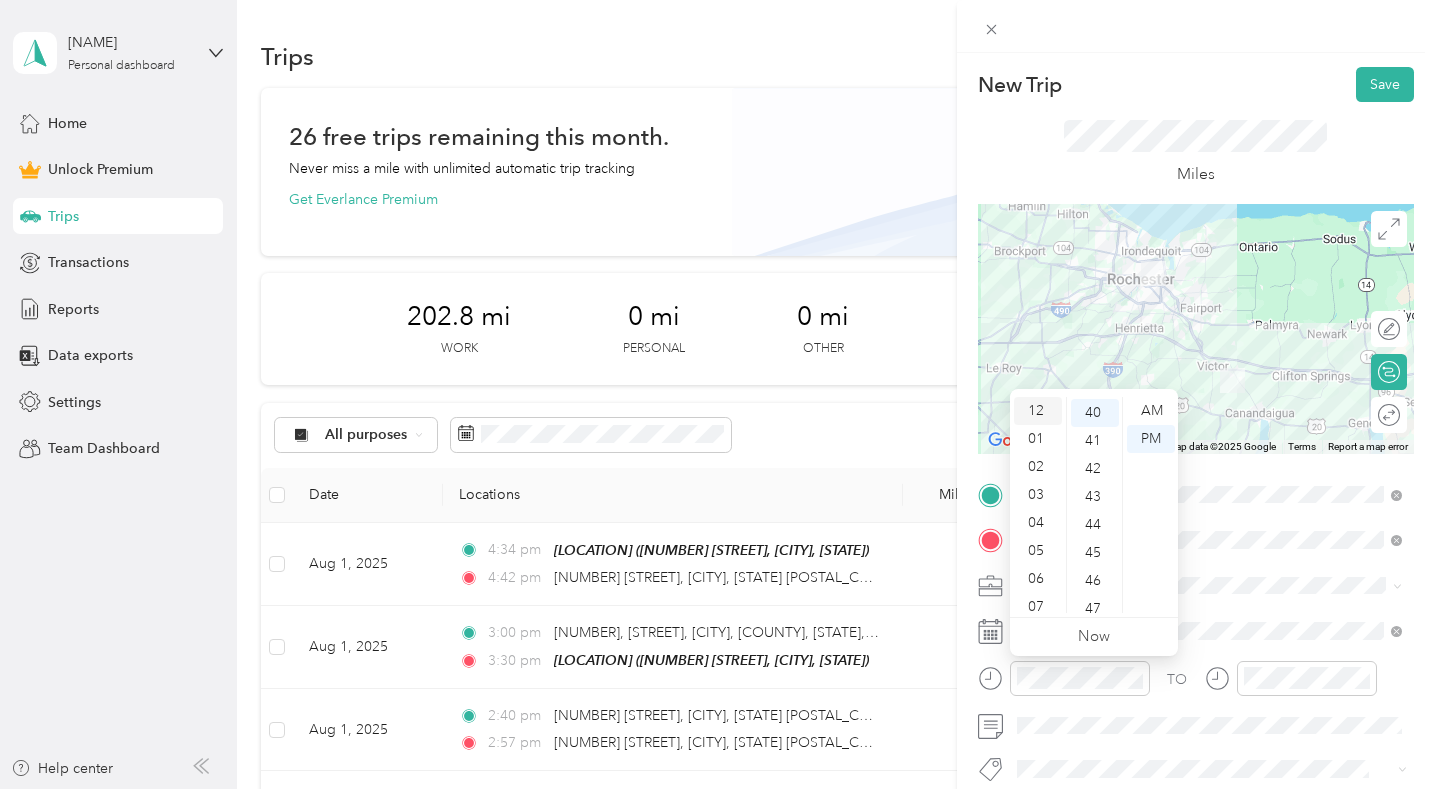 click on "12" at bounding box center (1038, 411) 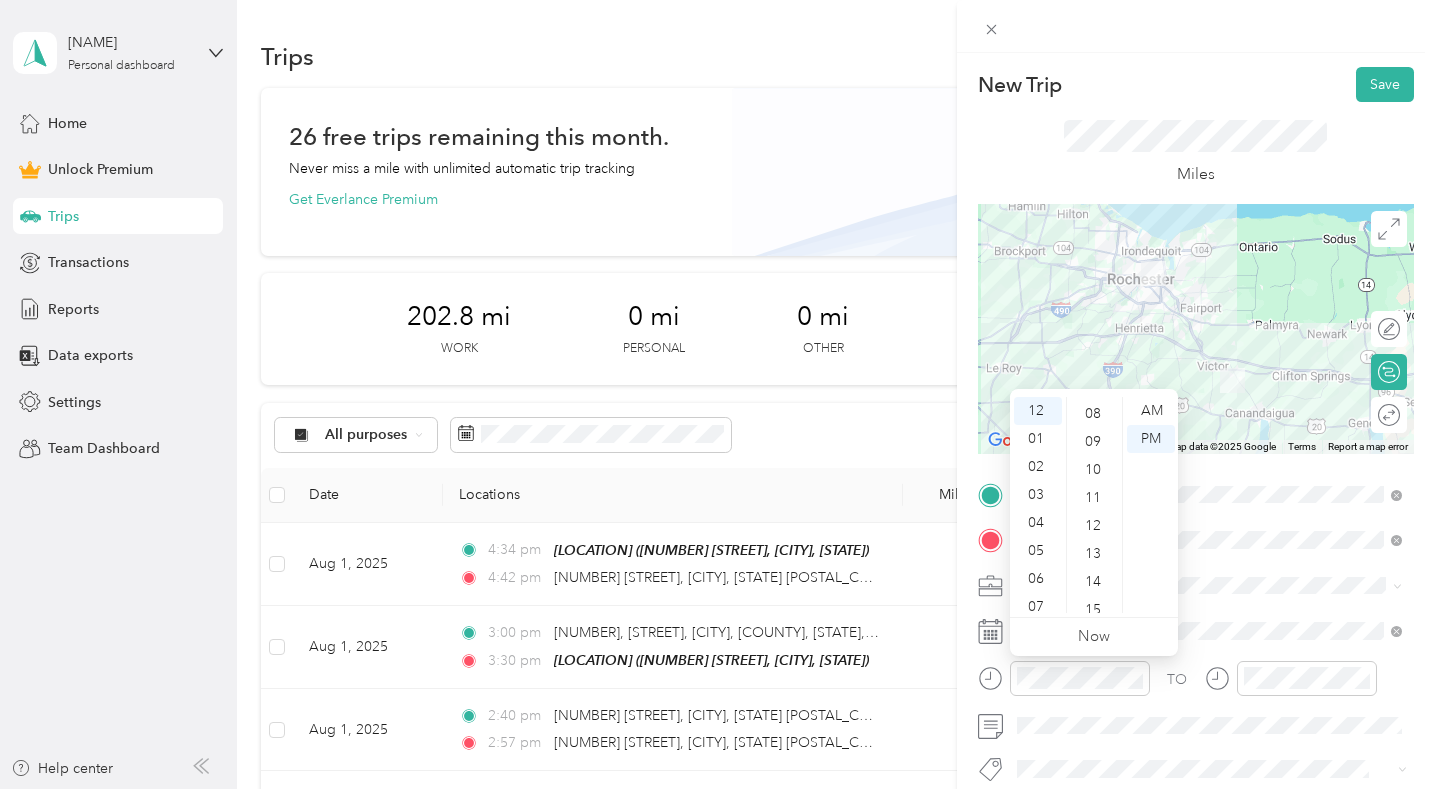scroll, scrollTop: 218, scrollLeft: 0, axis: vertical 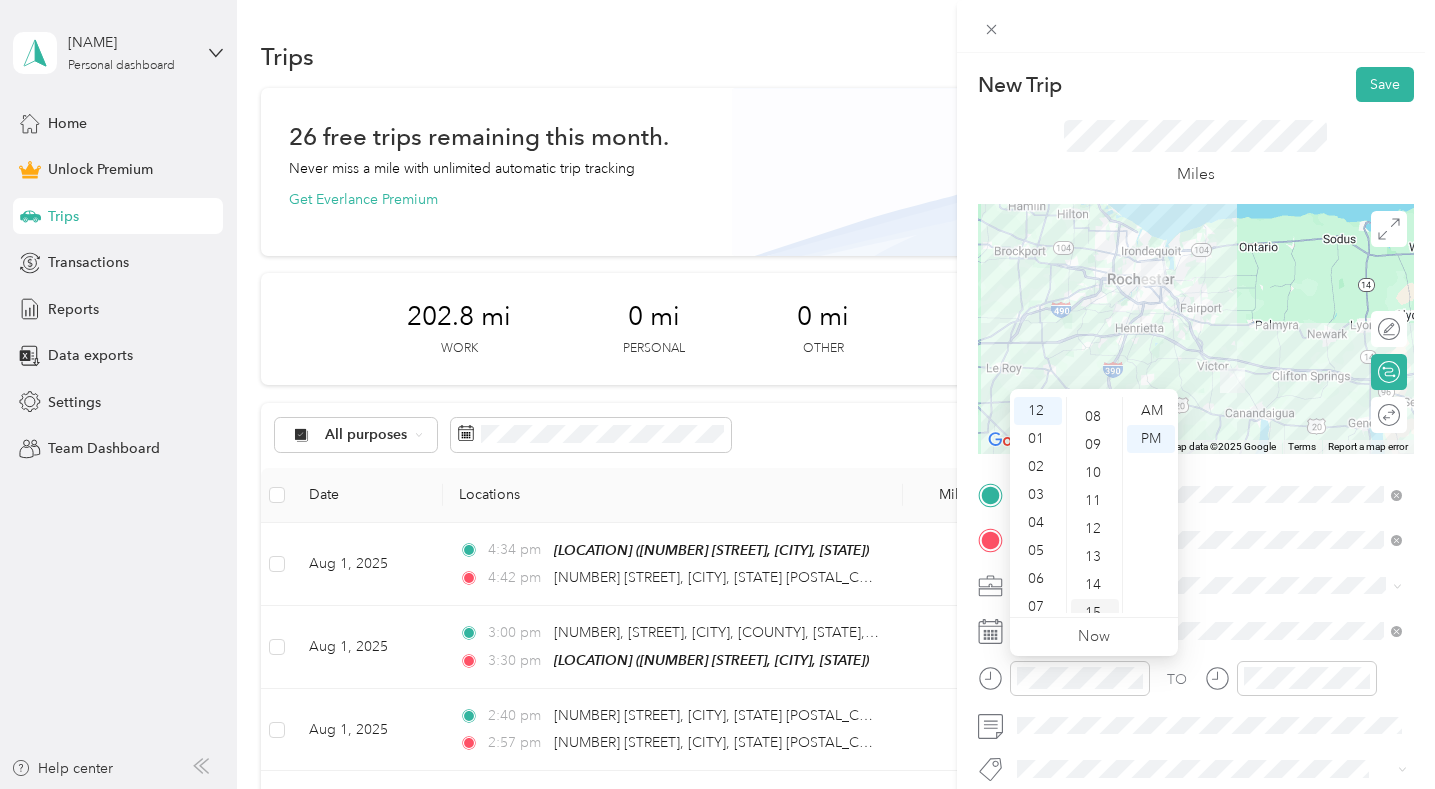 click on "15" at bounding box center [1095, 613] 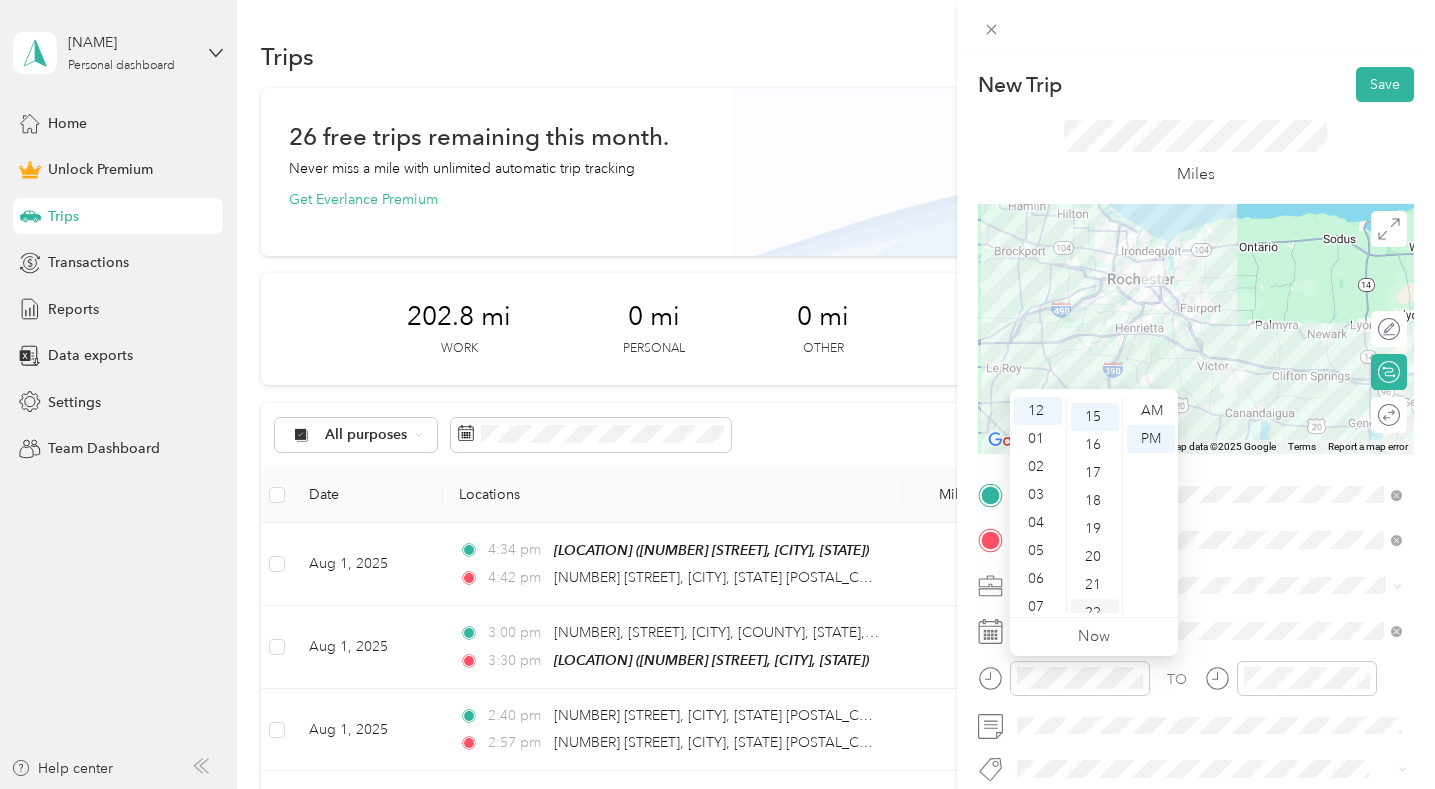 scroll, scrollTop: 418, scrollLeft: 0, axis: vertical 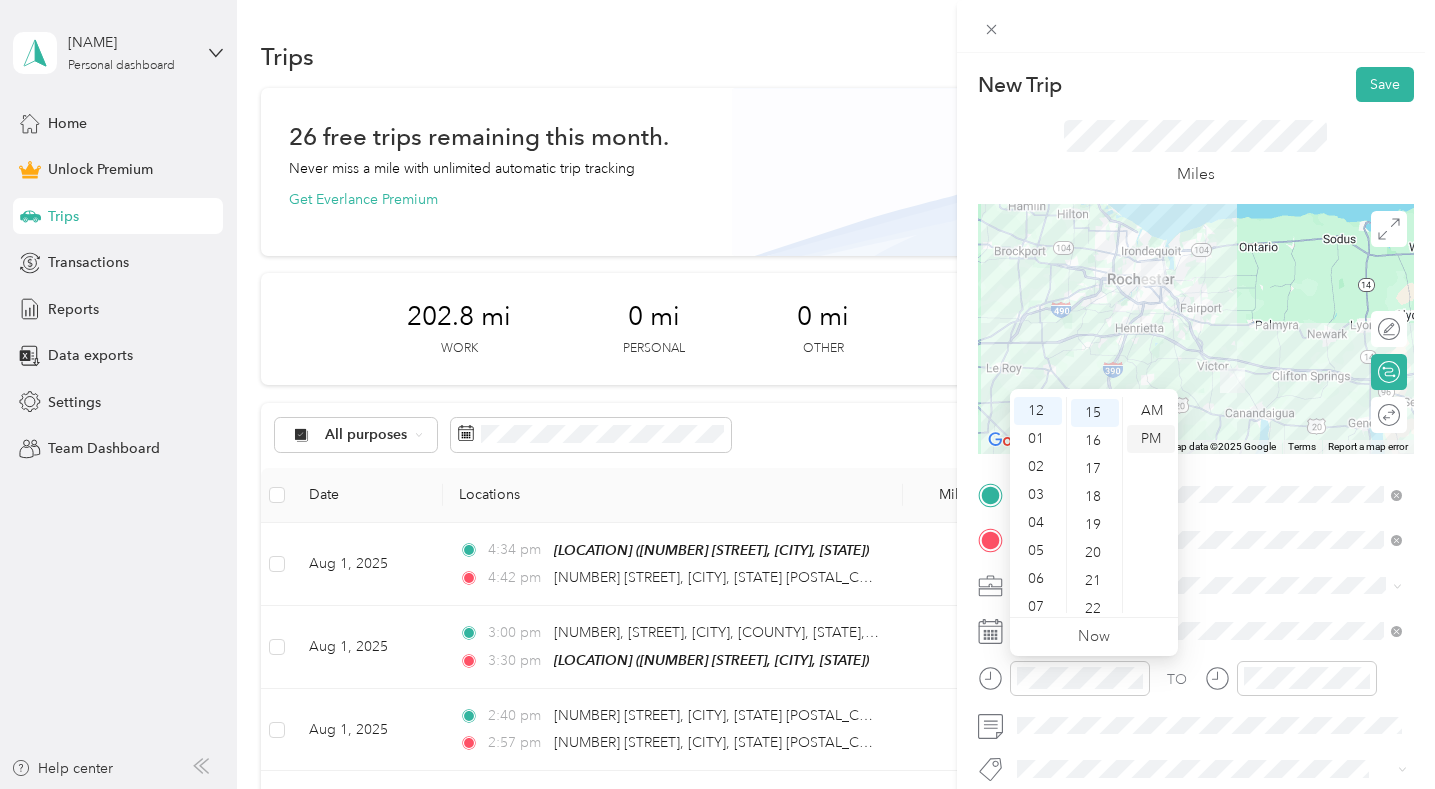 click on "PM" at bounding box center (1151, 439) 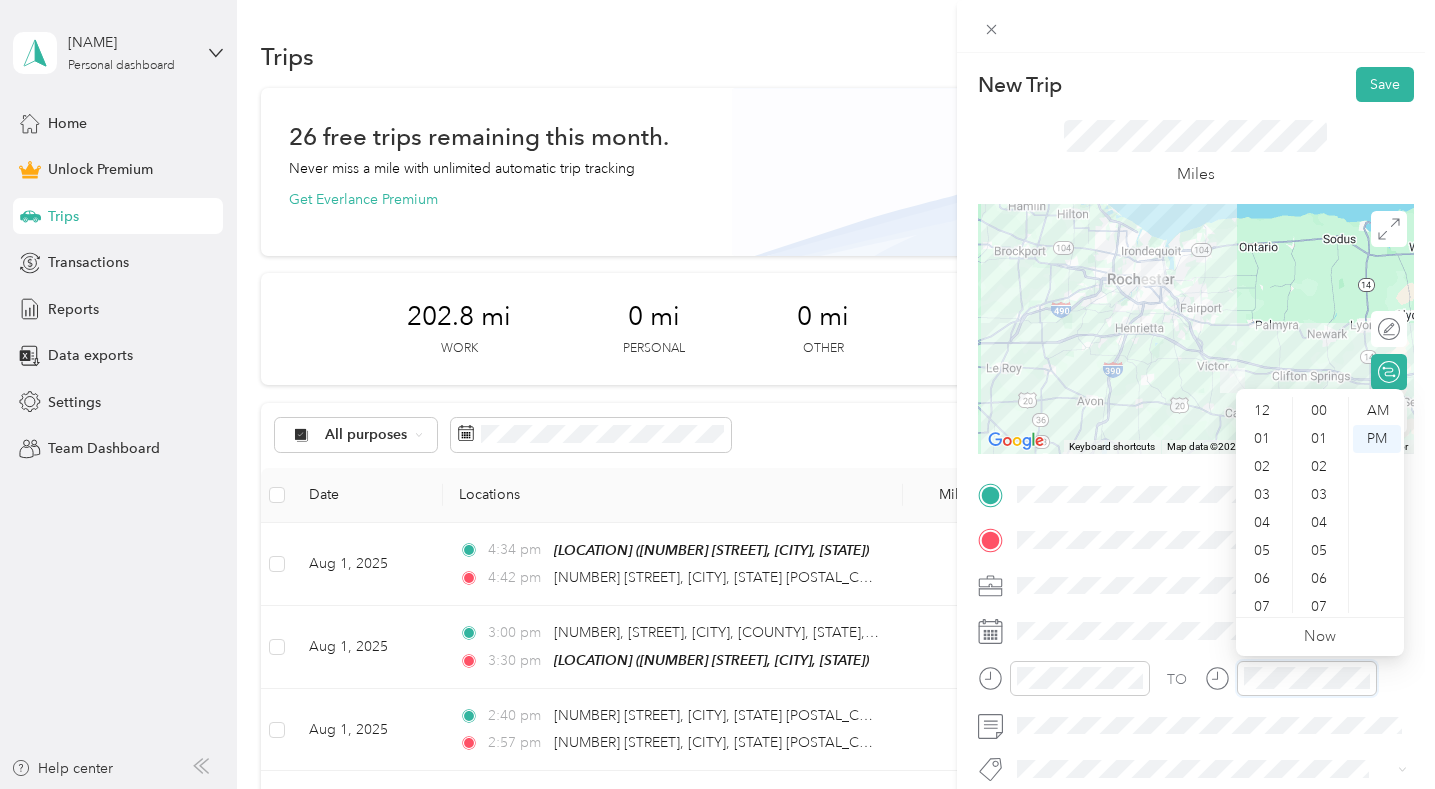 scroll, scrollTop: 1118, scrollLeft: 0, axis: vertical 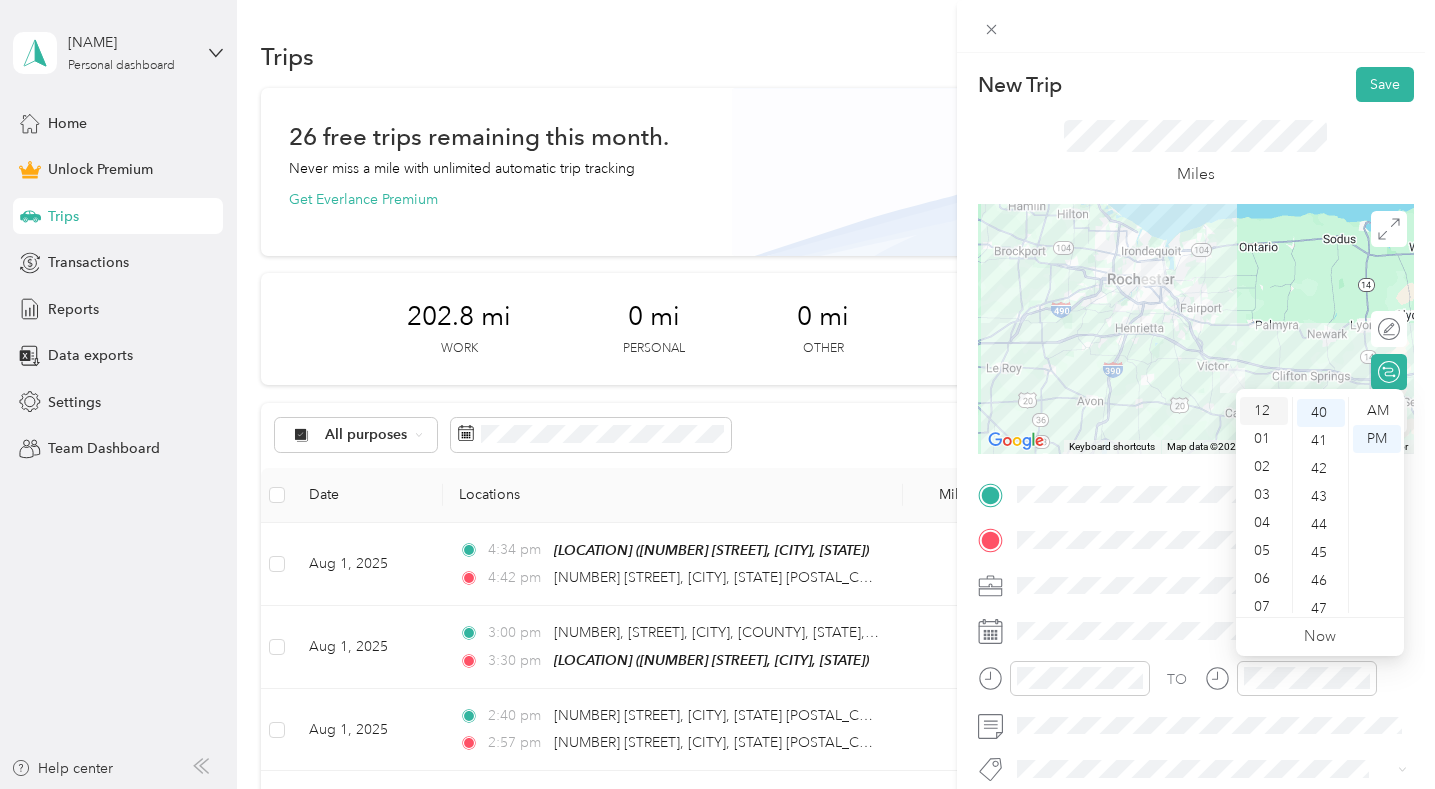 click on "12" at bounding box center (1264, 411) 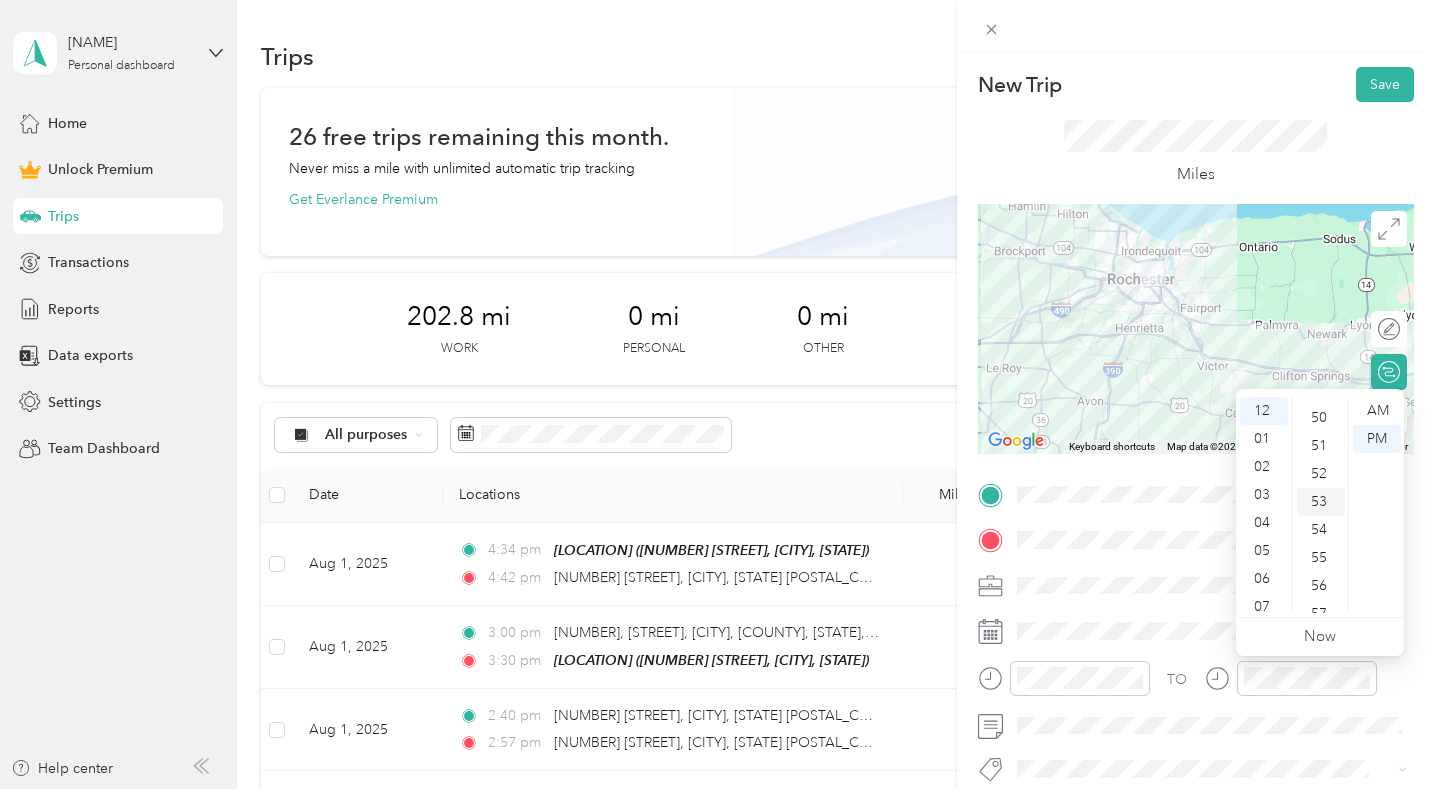 scroll, scrollTop: 1464, scrollLeft: 0, axis: vertical 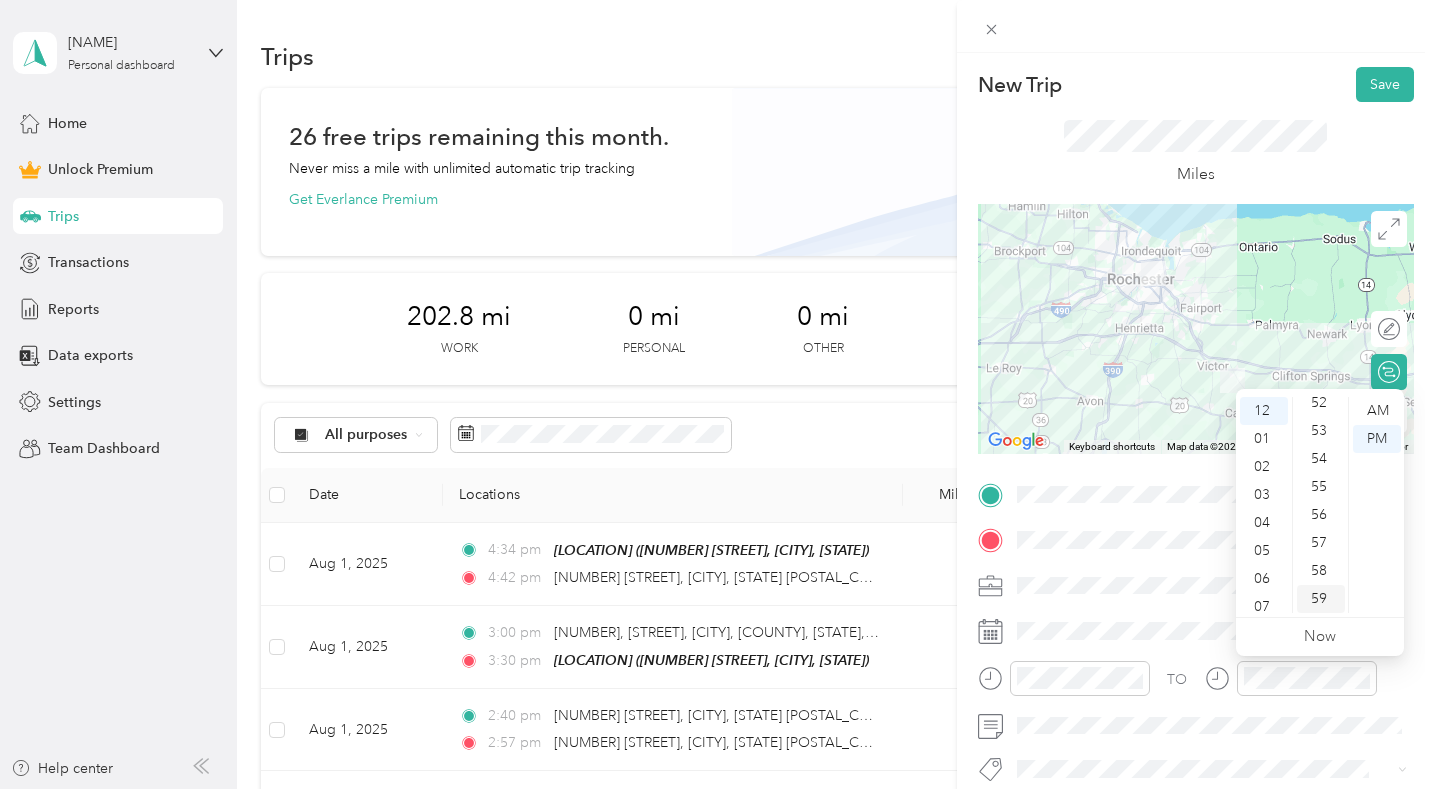click on "59" at bounding box center (1321, 599) 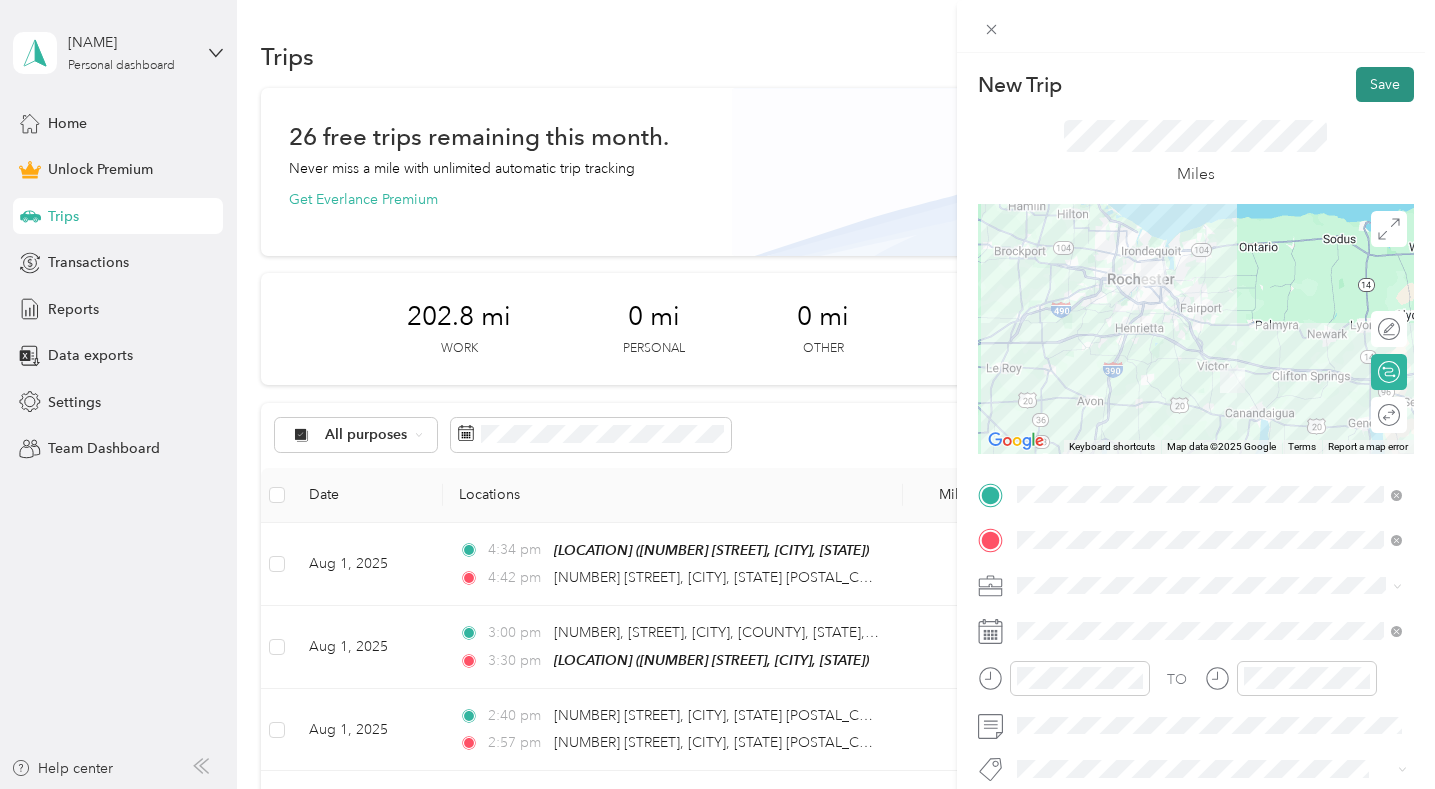 click on "Save" at bounding box center (1385, 84) 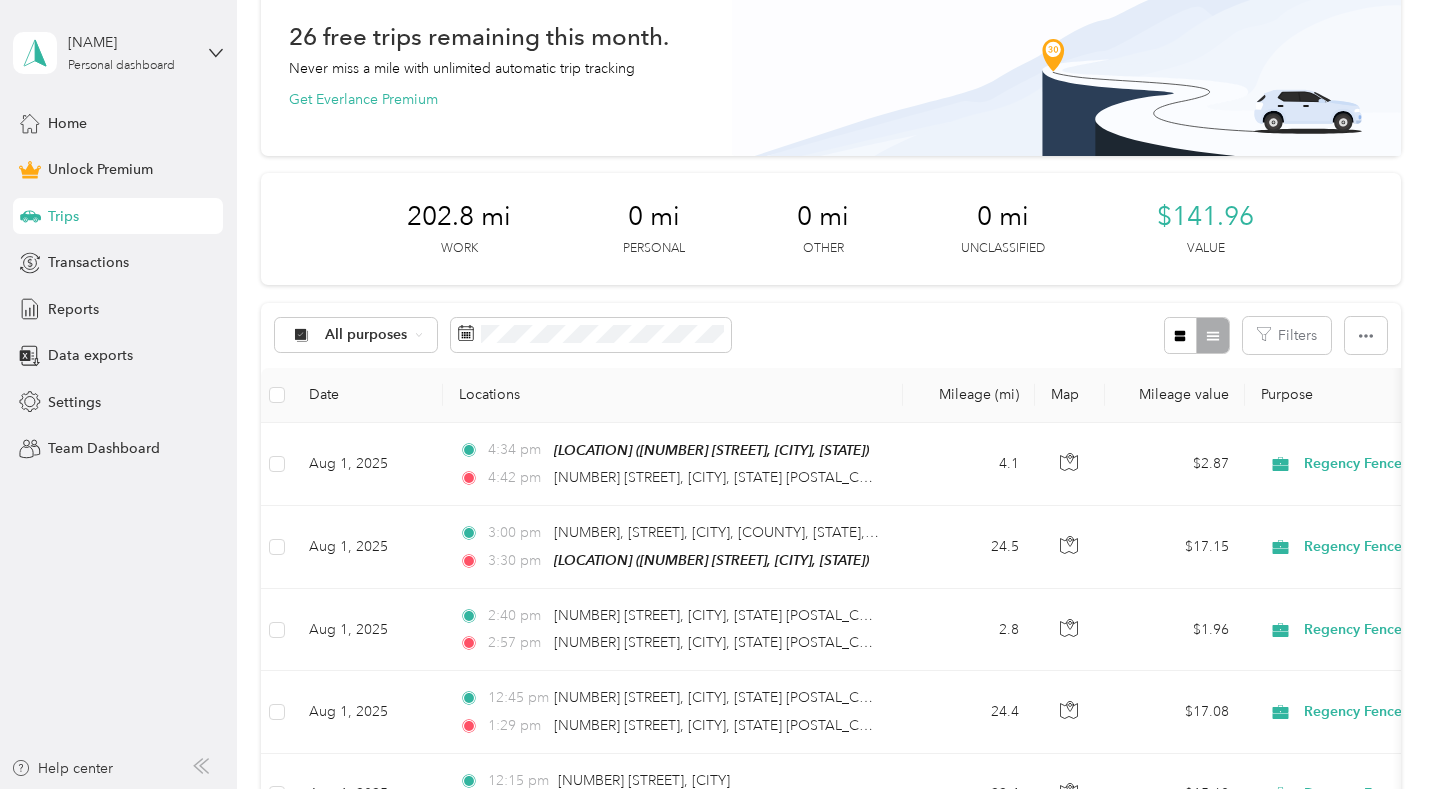 scroll, scrollTop: 0, scrollLeft: 0, axis: both 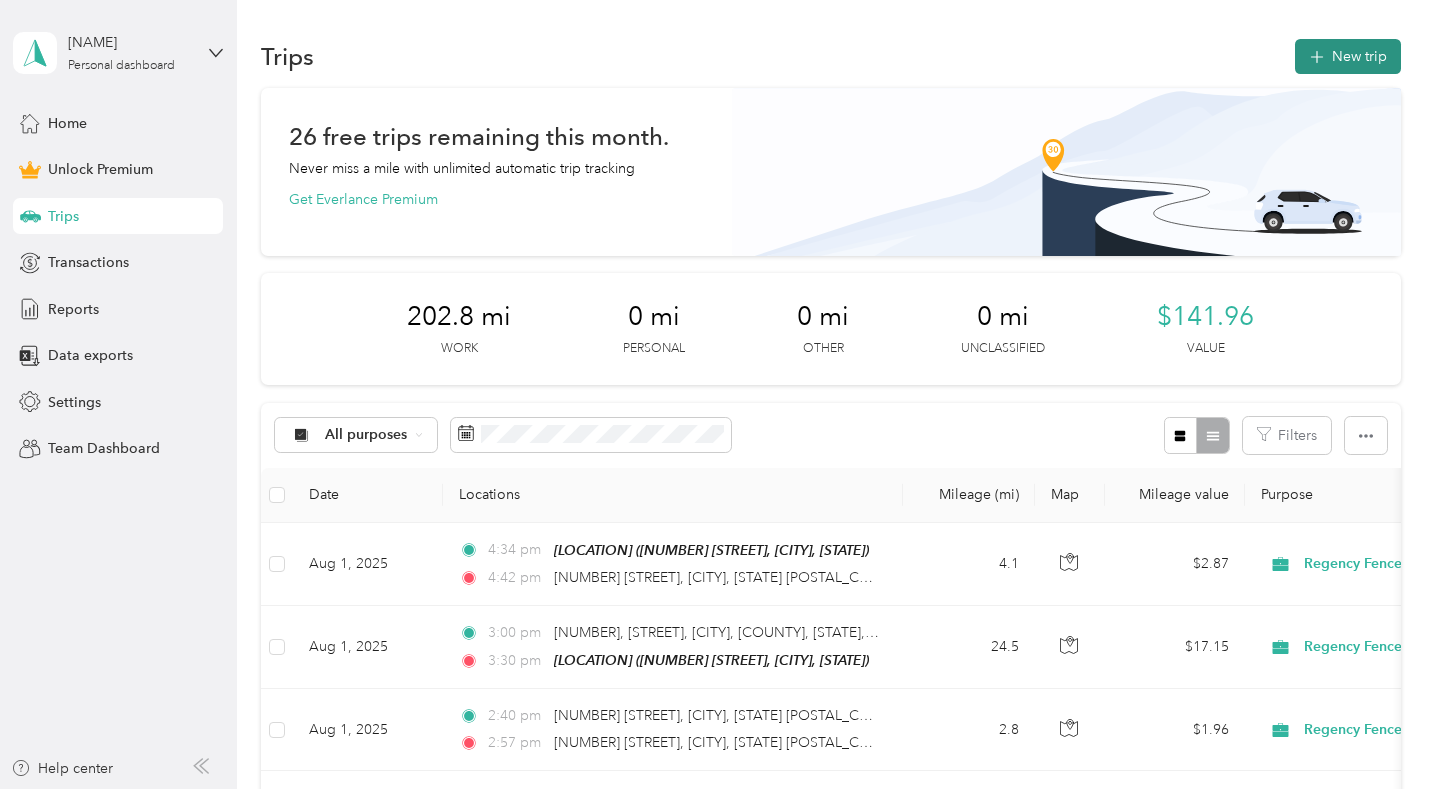 click on "New trip" at bounding box center (1348, 56) 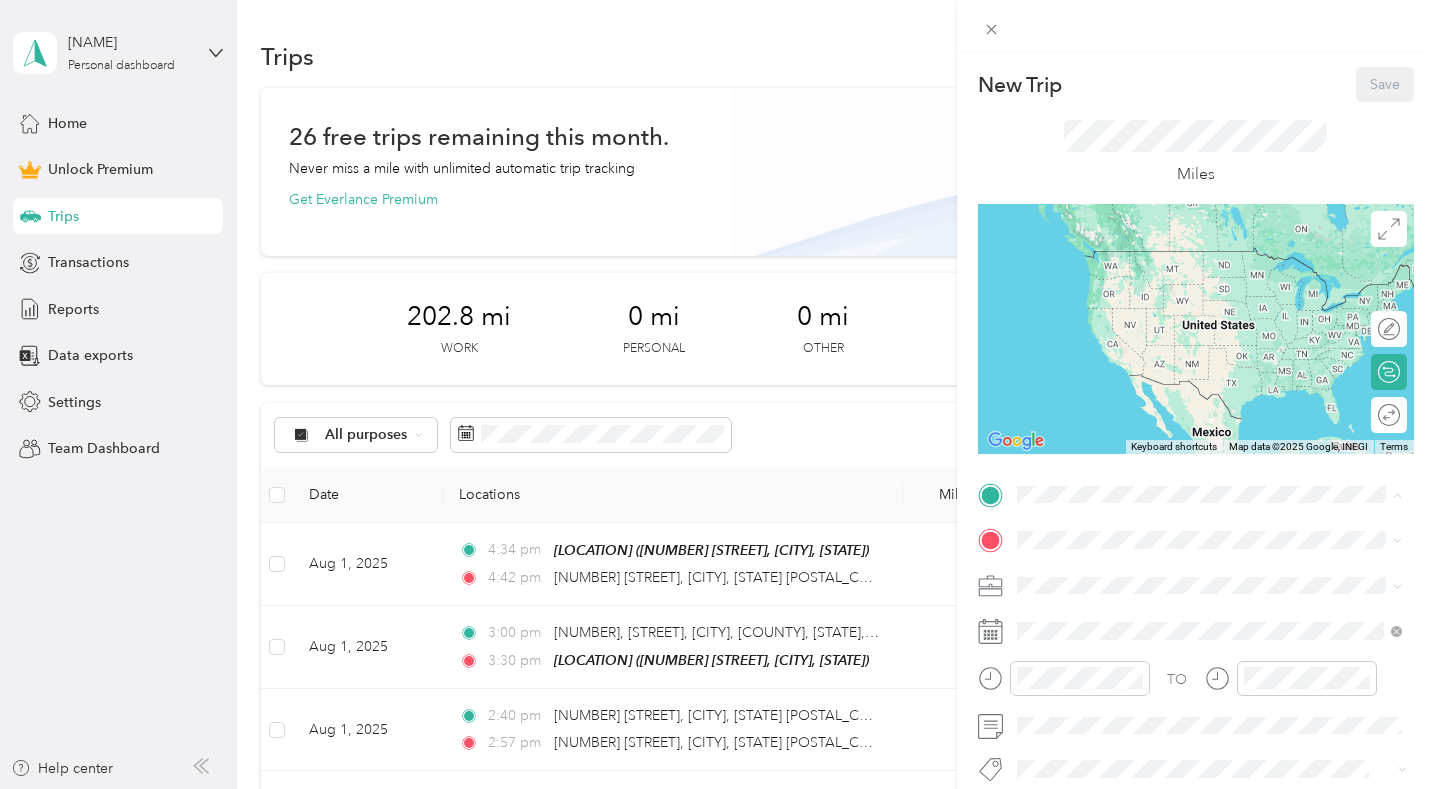 click on "New Trip Save This trip cannot be edited because it is either under review, approved, or paid. Contact your Team Manager to edit it. Miles ← Move left → Move right ↑ Move up ↓ Move down + Zoom in - Zoom out Home Jump left by 75% End Jump right by 75% Page Up Jump up by 75% Page Down Jump down by 75% Keyboard shortcuts Map Data Map data ©2025 Google, INEGI Map data ©2025 Google, INEGI 1000 km  Click to toggle between metric and imperial units Terms Report a map error Edit route Calculate route Round trip TO Add photo" at bounding box center [1196, 491] 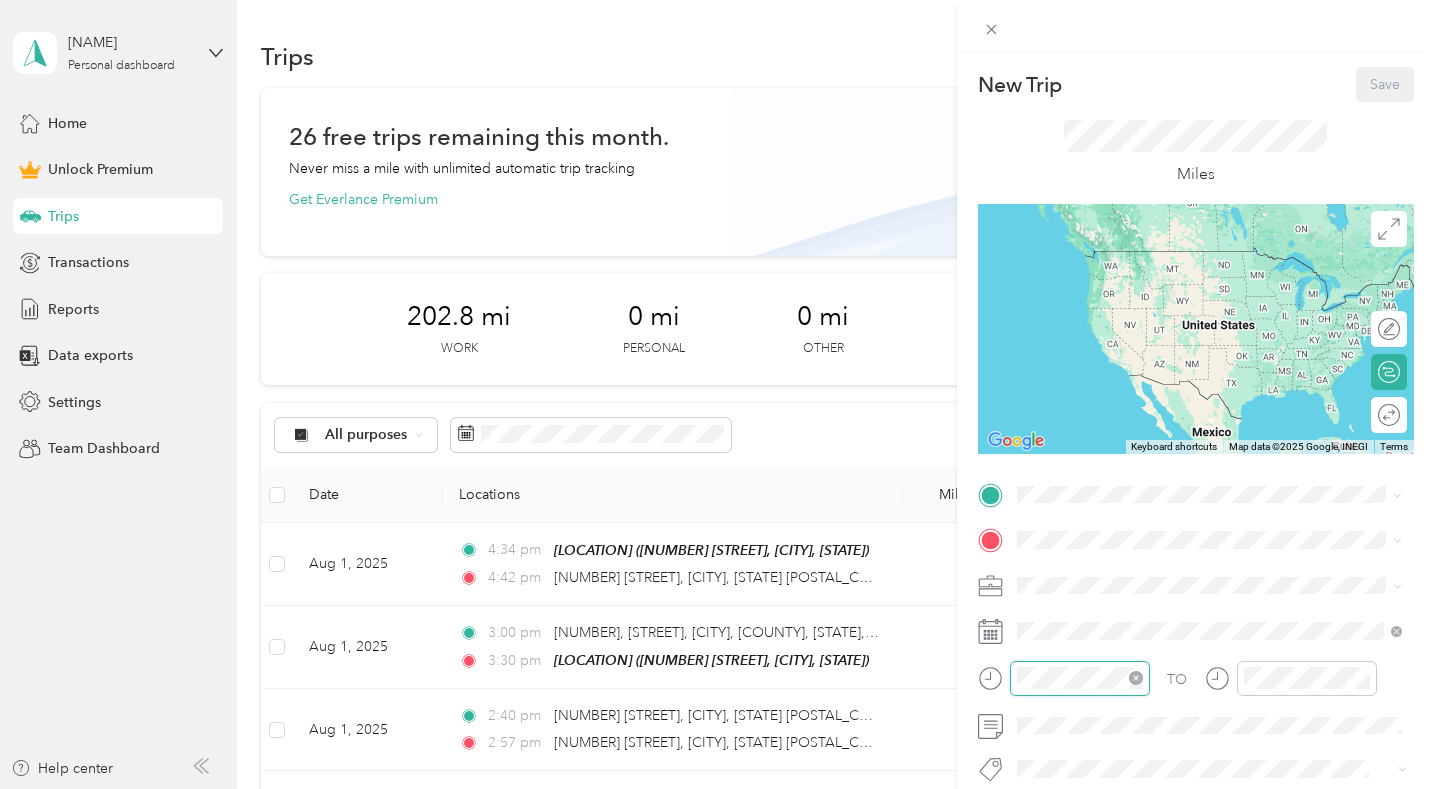 scroll, scrollTop: 120, scrollLeft: 0, axis: vertical 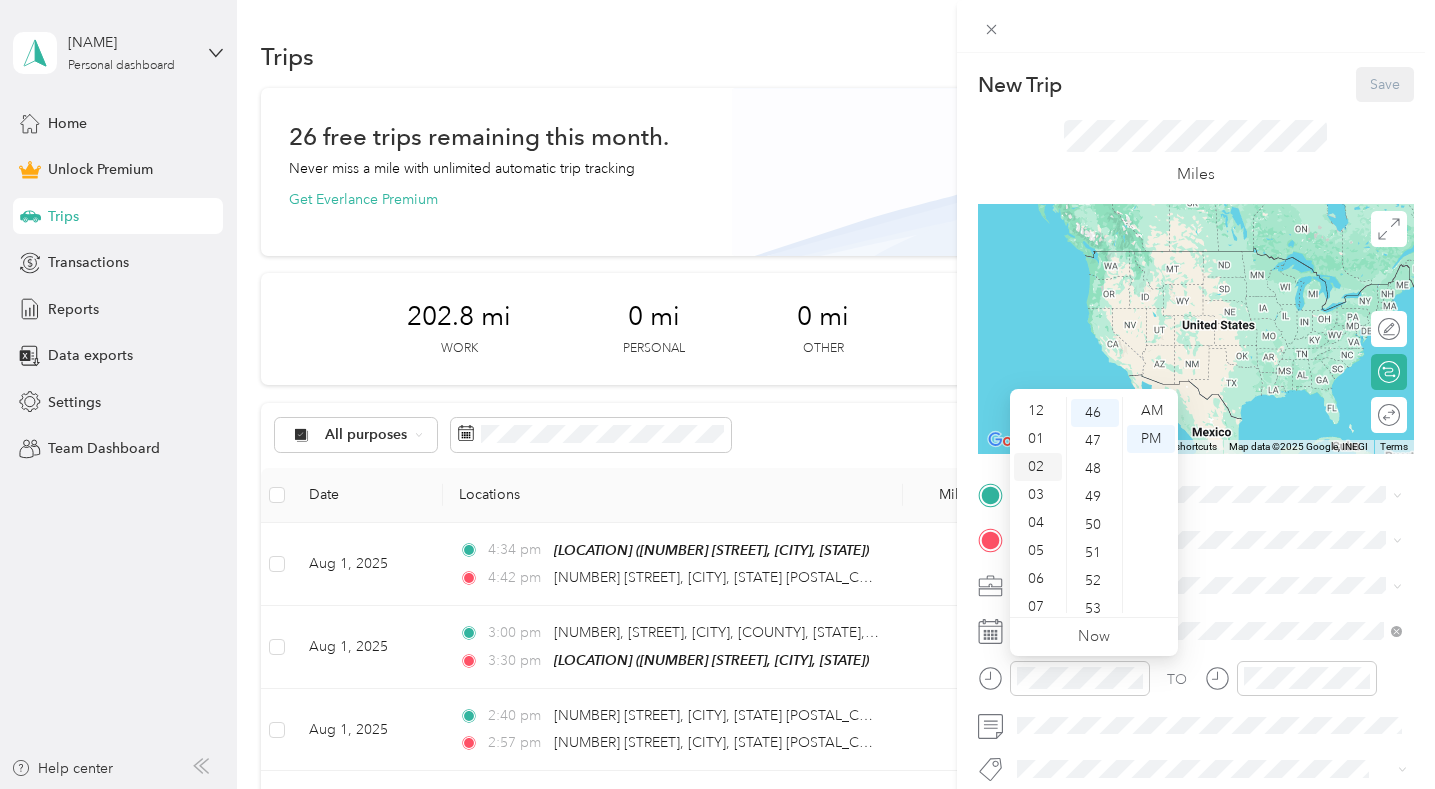 click on "02" at bounding box center [1038, 467] 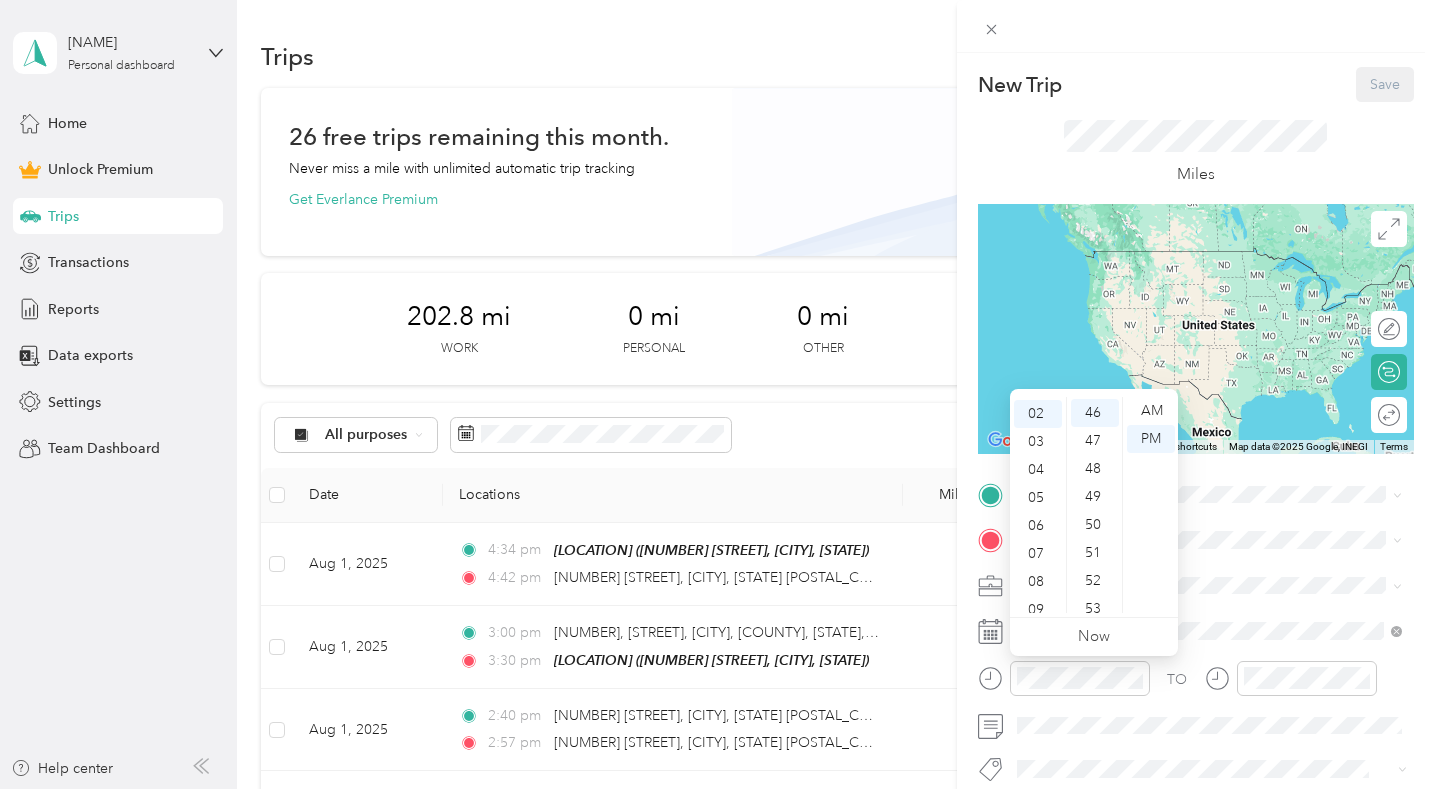 scroll, scrollTop: 54, scrollLeft: 0, axis: vertical 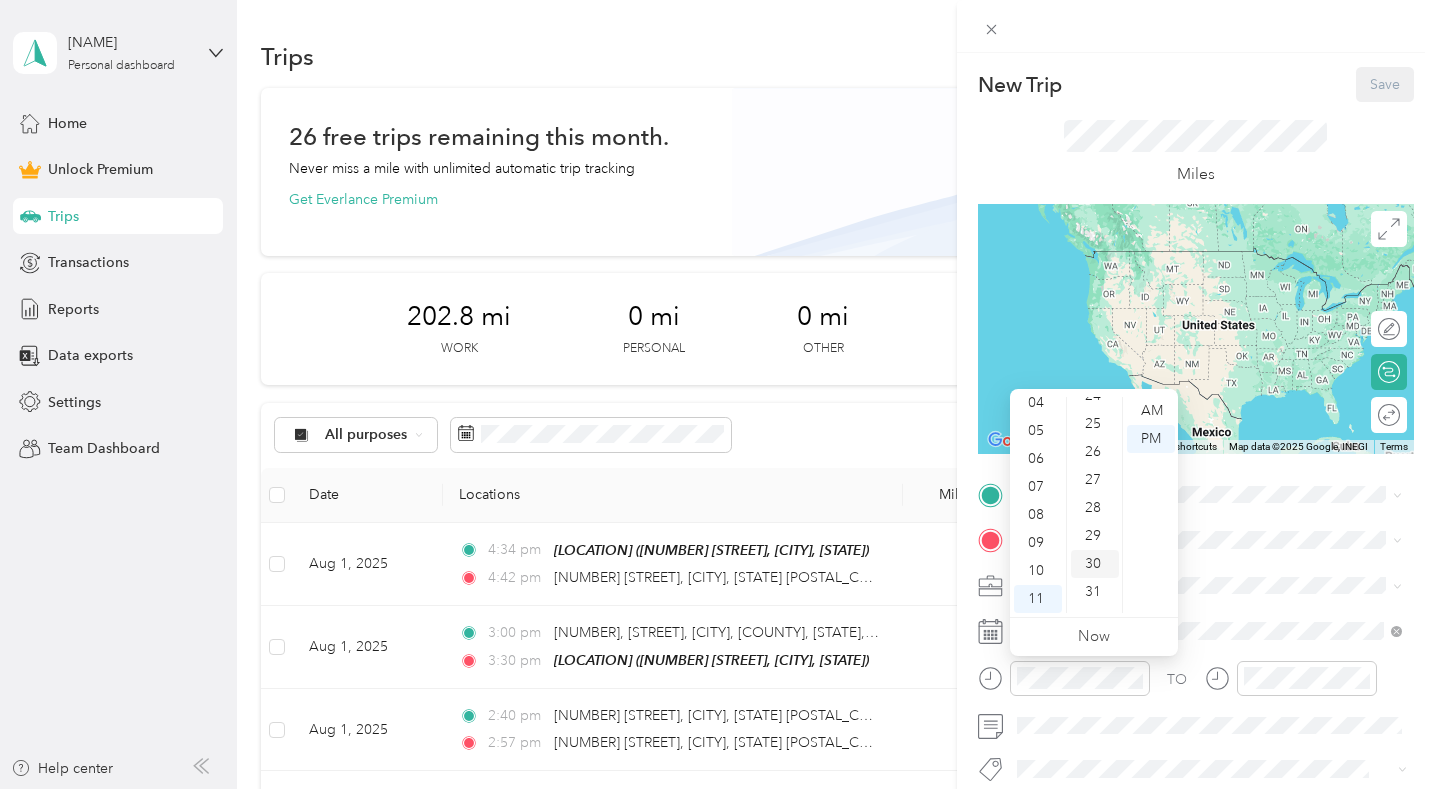 click on "30" at bounding box center (1095, 564) 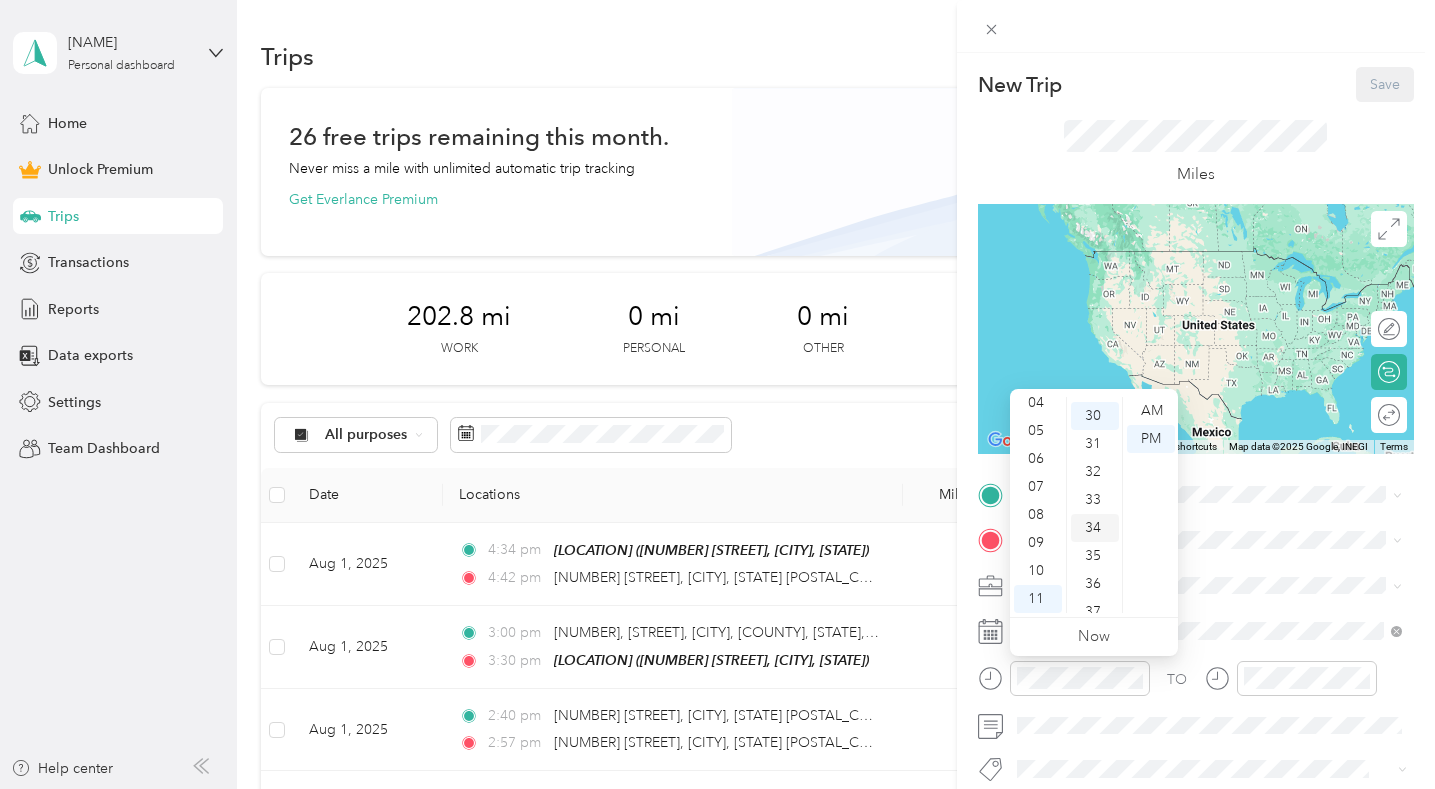 scroll, scrollTop: 838, scrollLeft: 0, axis: vertical 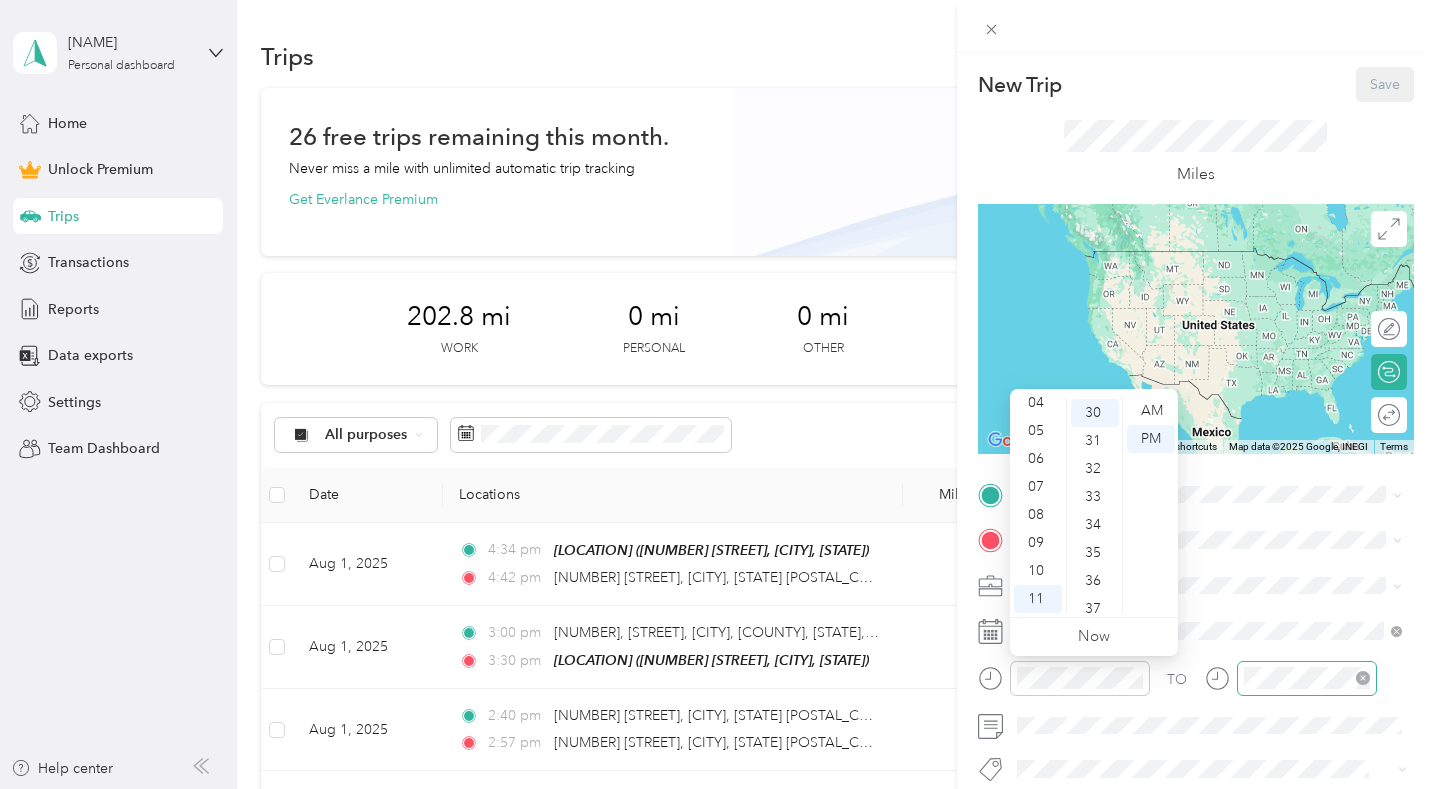 click on "TO" at bounding box center (1196, 685) 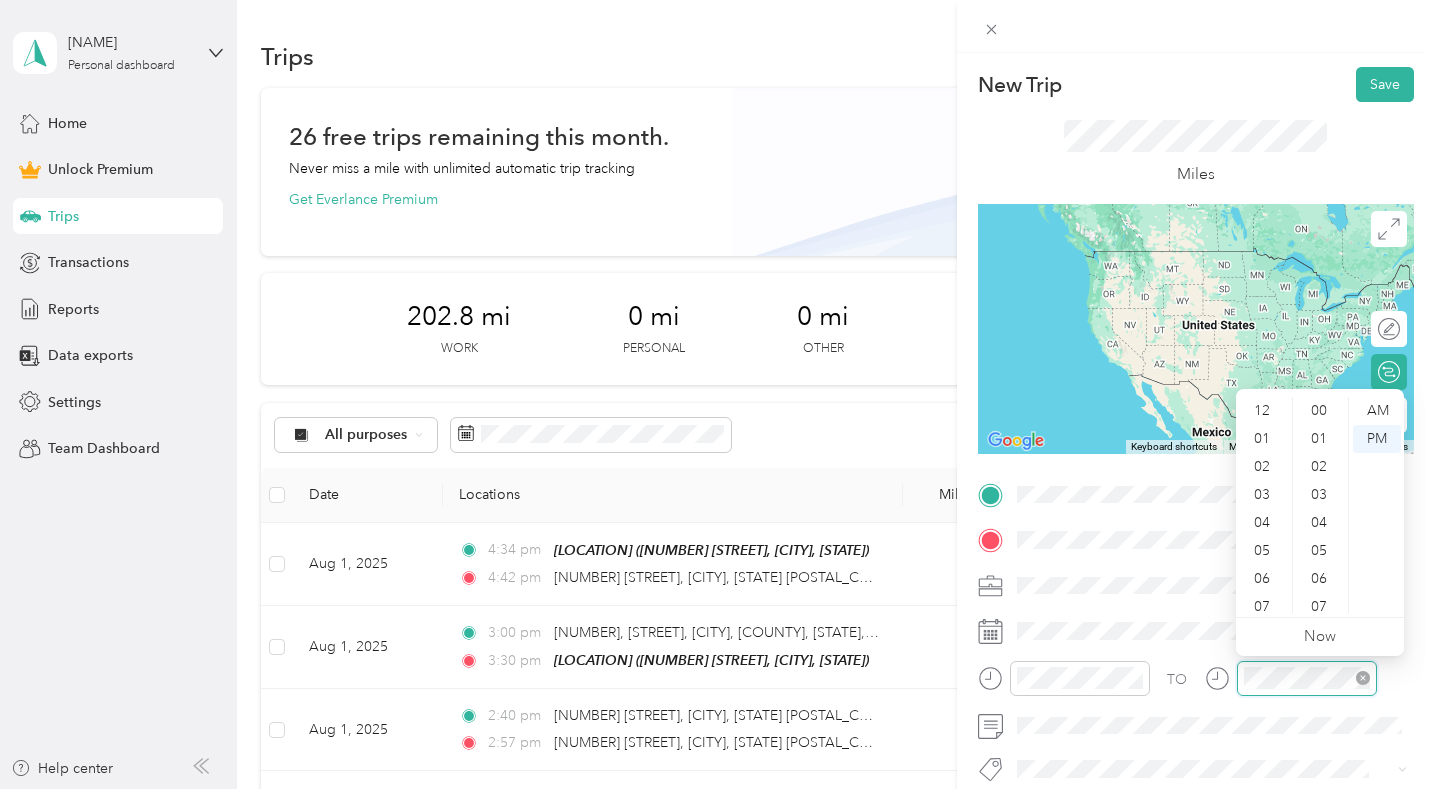 scroll, scrollTop: 120, scrollLeft: 0, axis: vertical 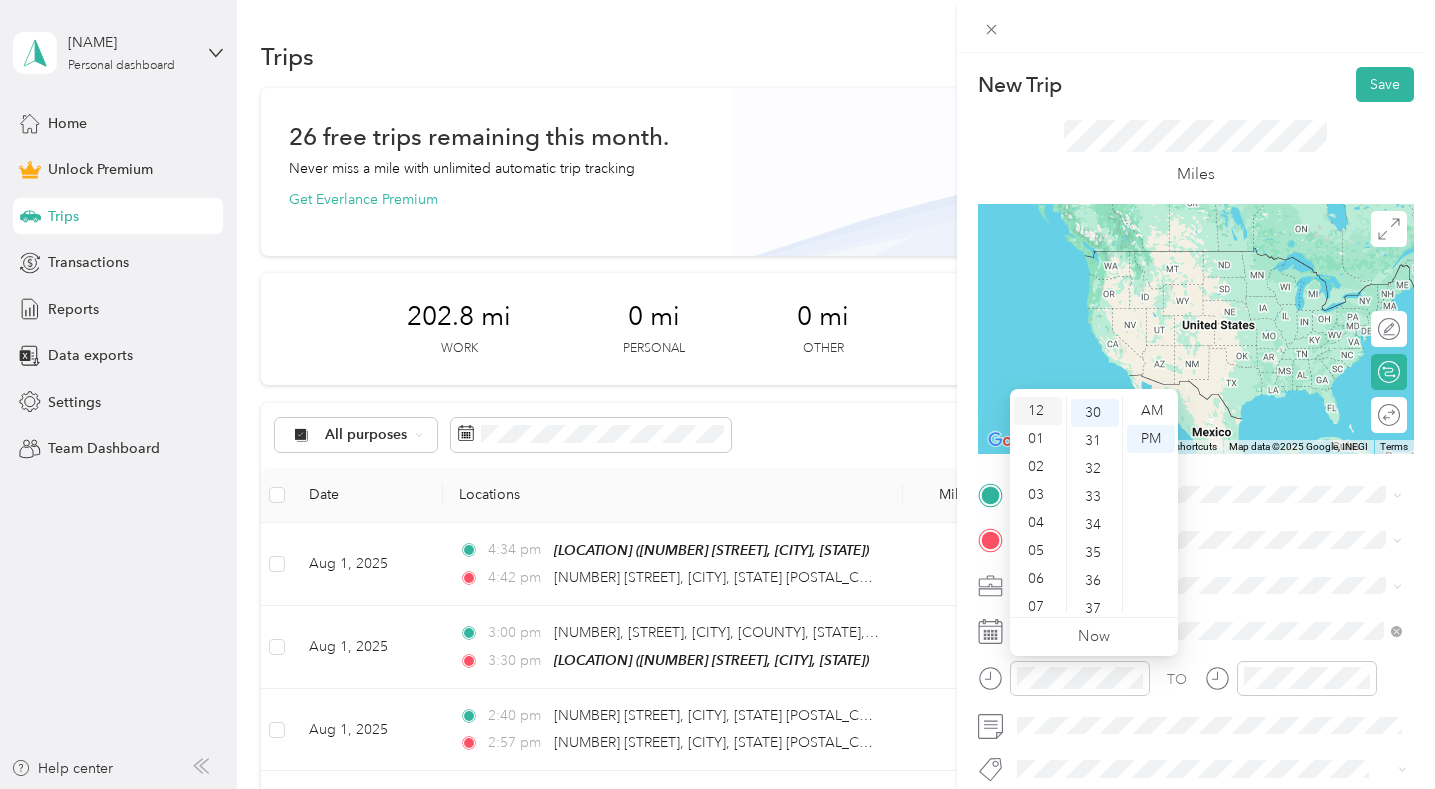 click on "12" at bounding box center (1038, 411) 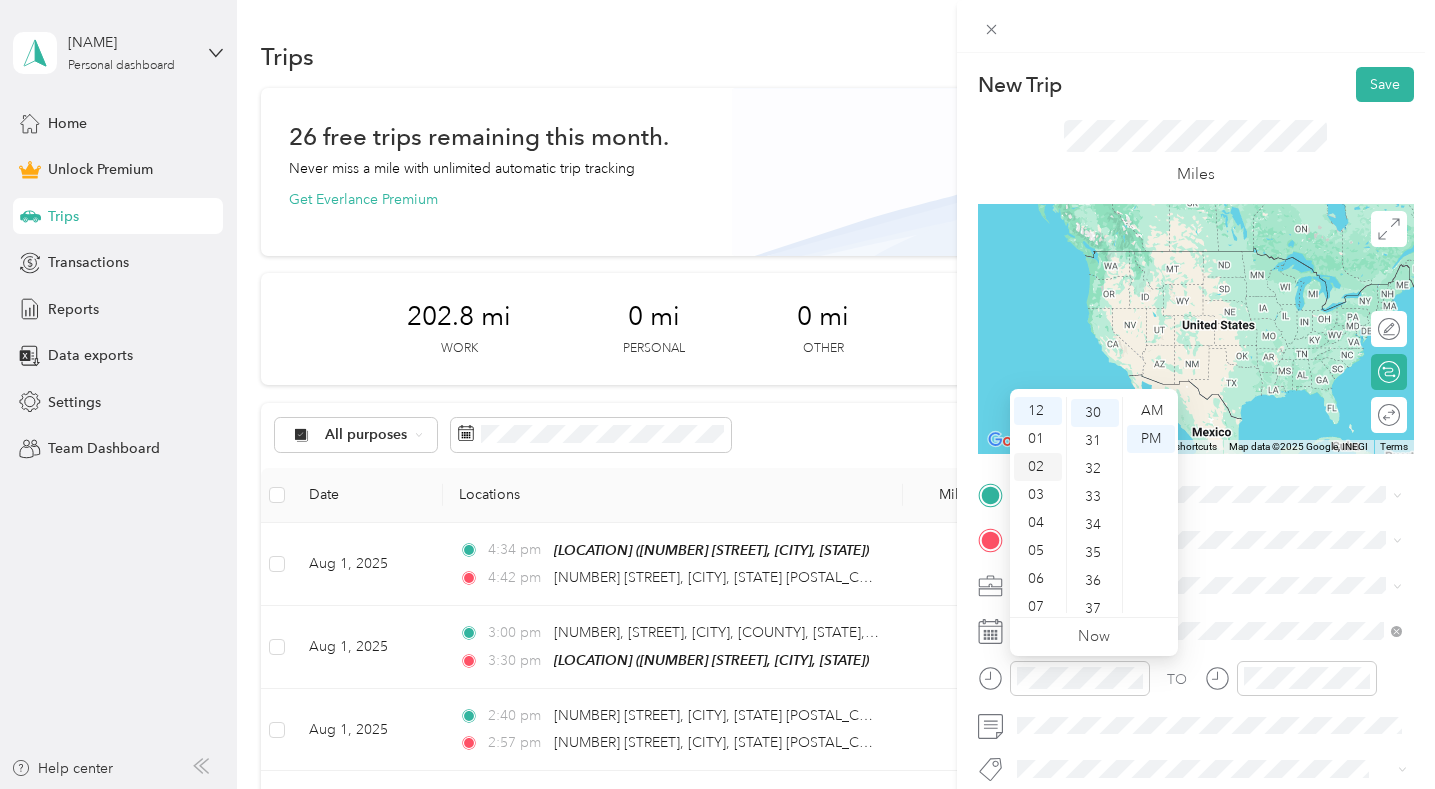 click on "02" at bounding box center (1038, 467) 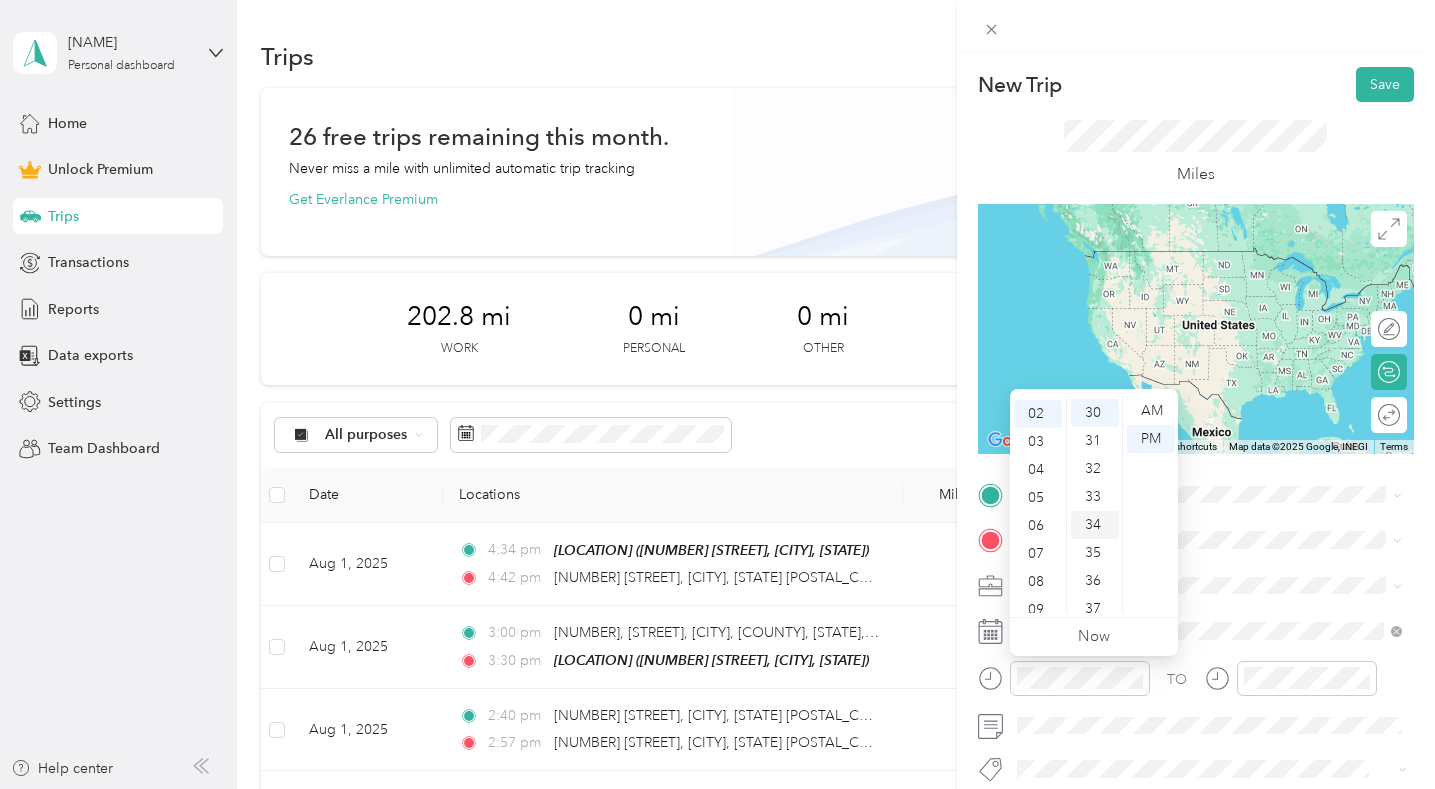 scroll, scrollTop: 54, scrollLeft: 0, axis: vertical 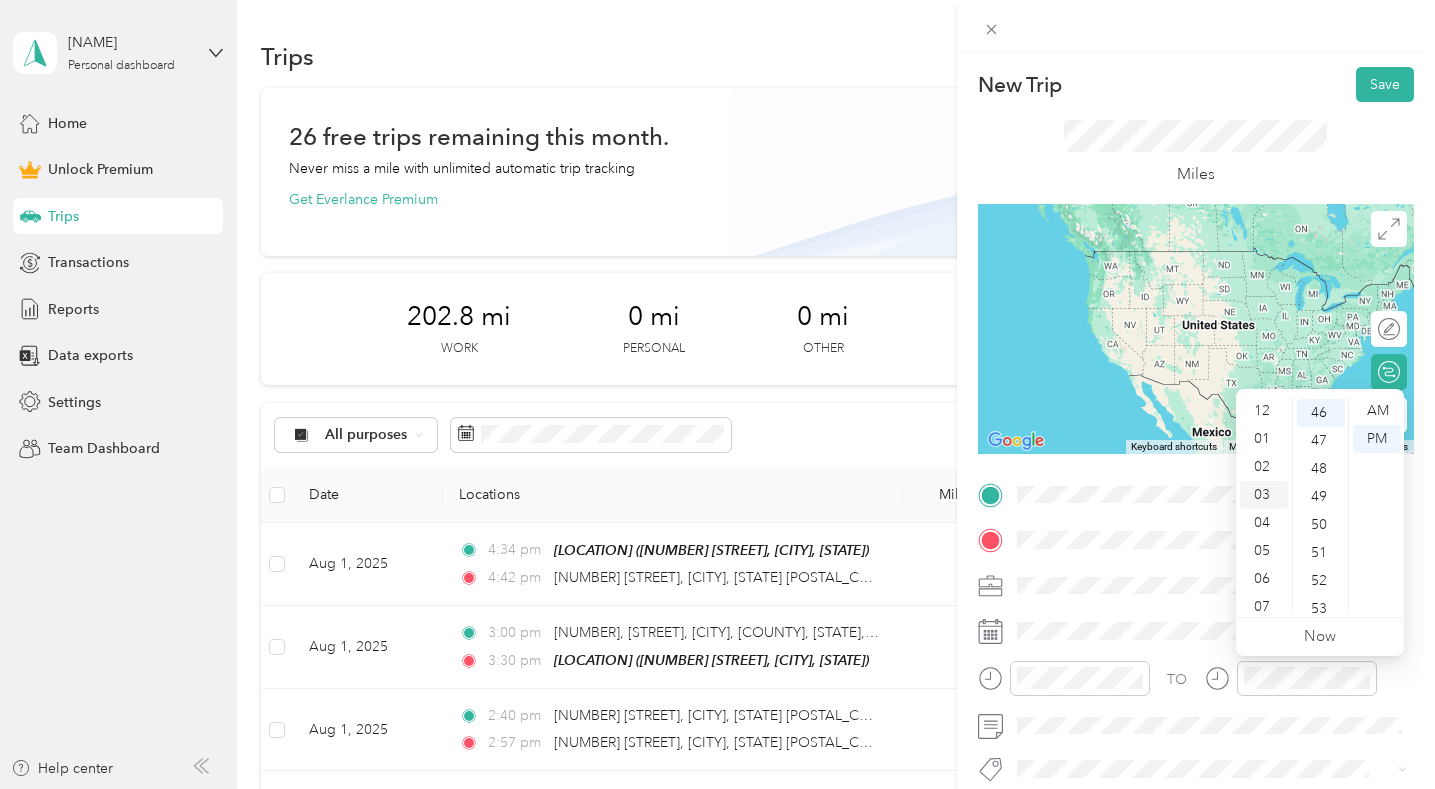 click on "03" at bounding box center (1264, 495) 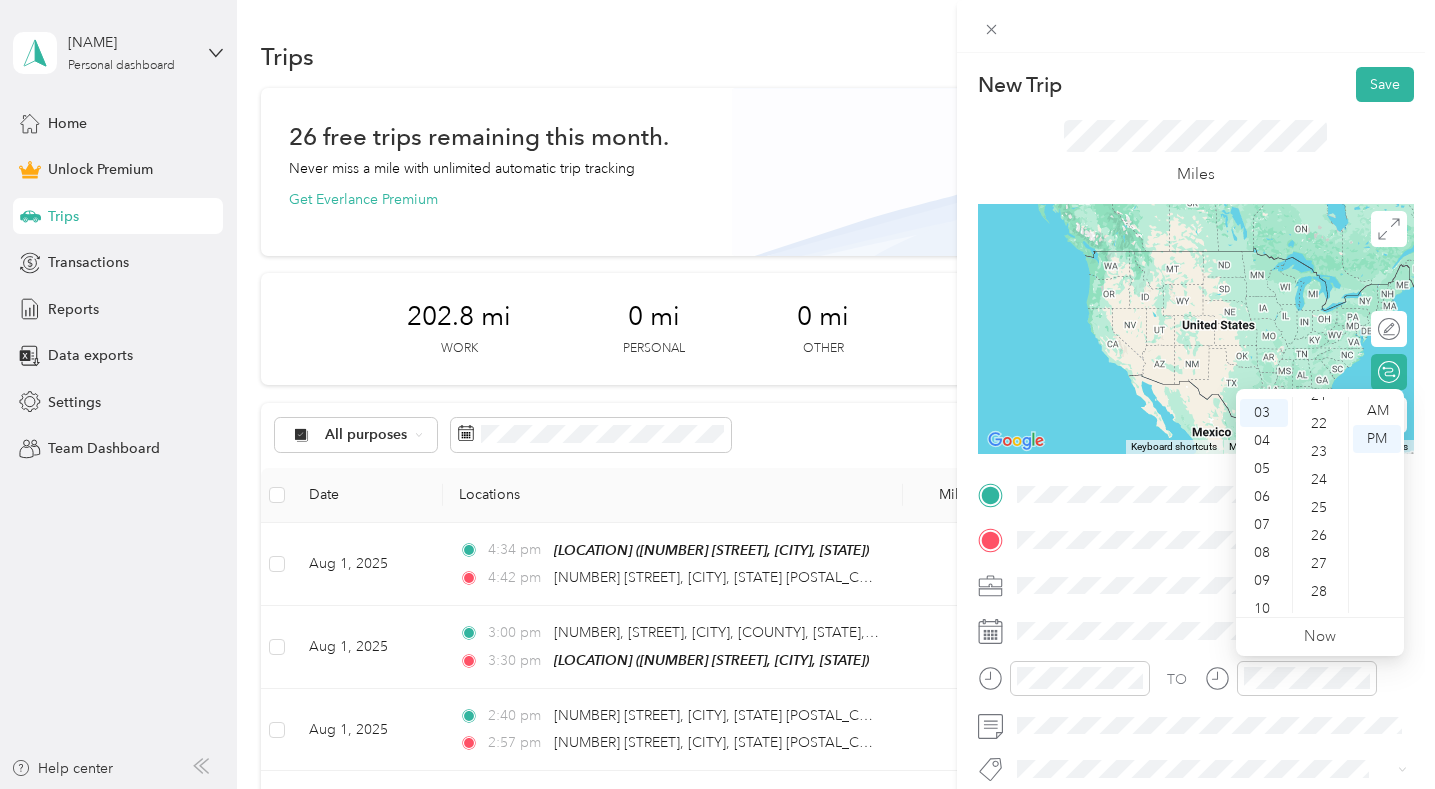 scroll, scrollTop: 586, scrollLeft: 0, axis: vertical 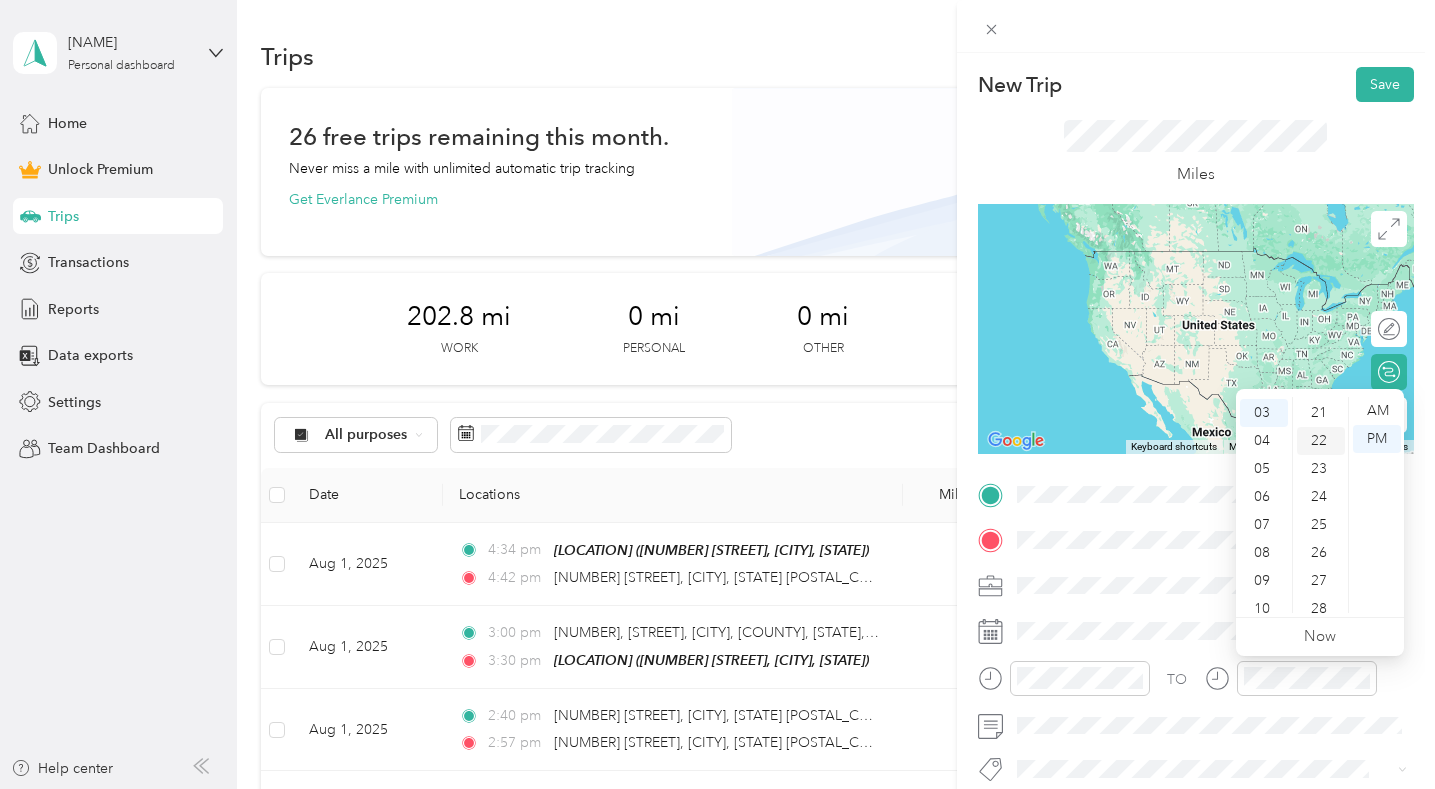 click on "22" at bounding box center (1321, 441) 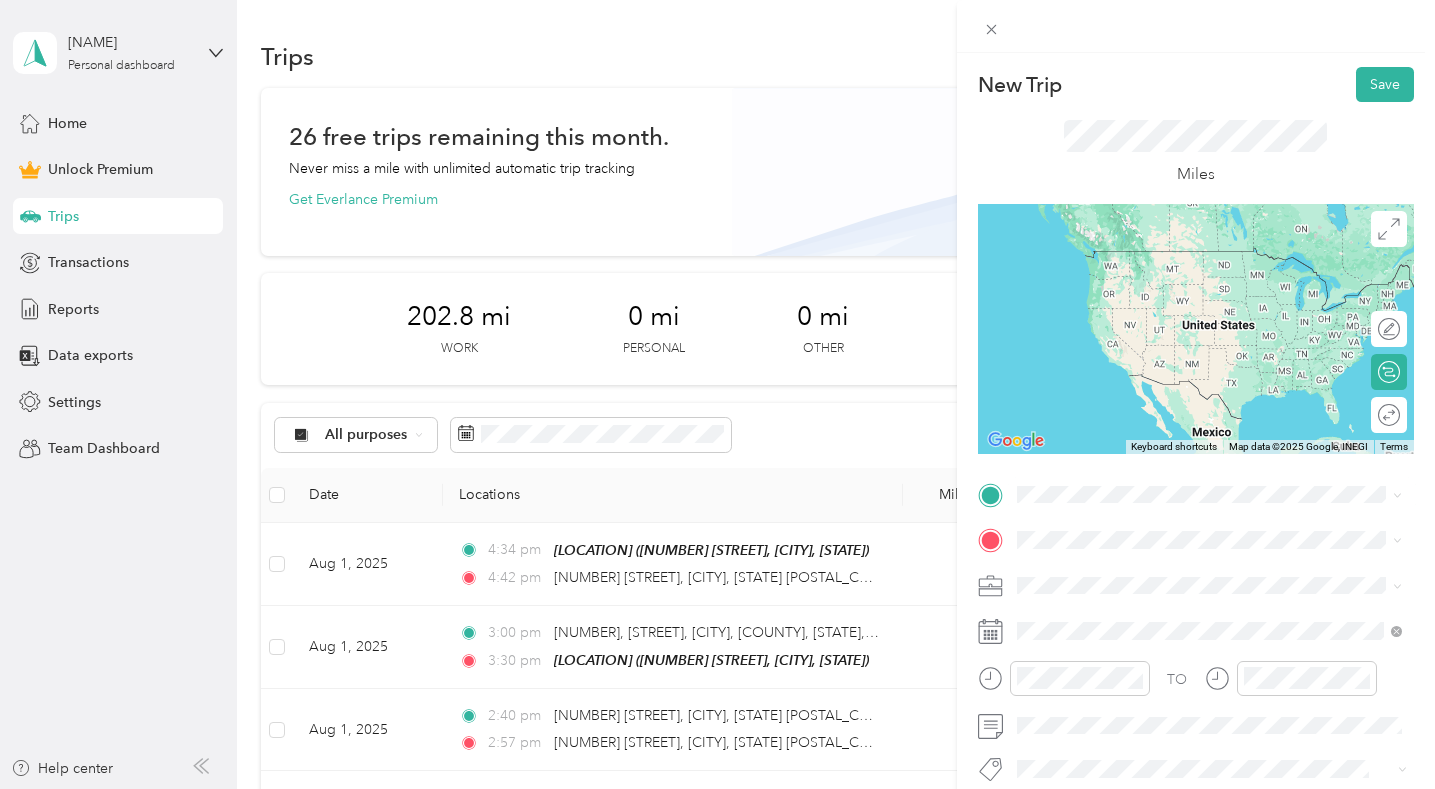 click on "[NUMBER] [STREET]
[CITY], [STATE] [POSTAL_CODE], [COUNTRY]" at bounding box center (1198, 258) 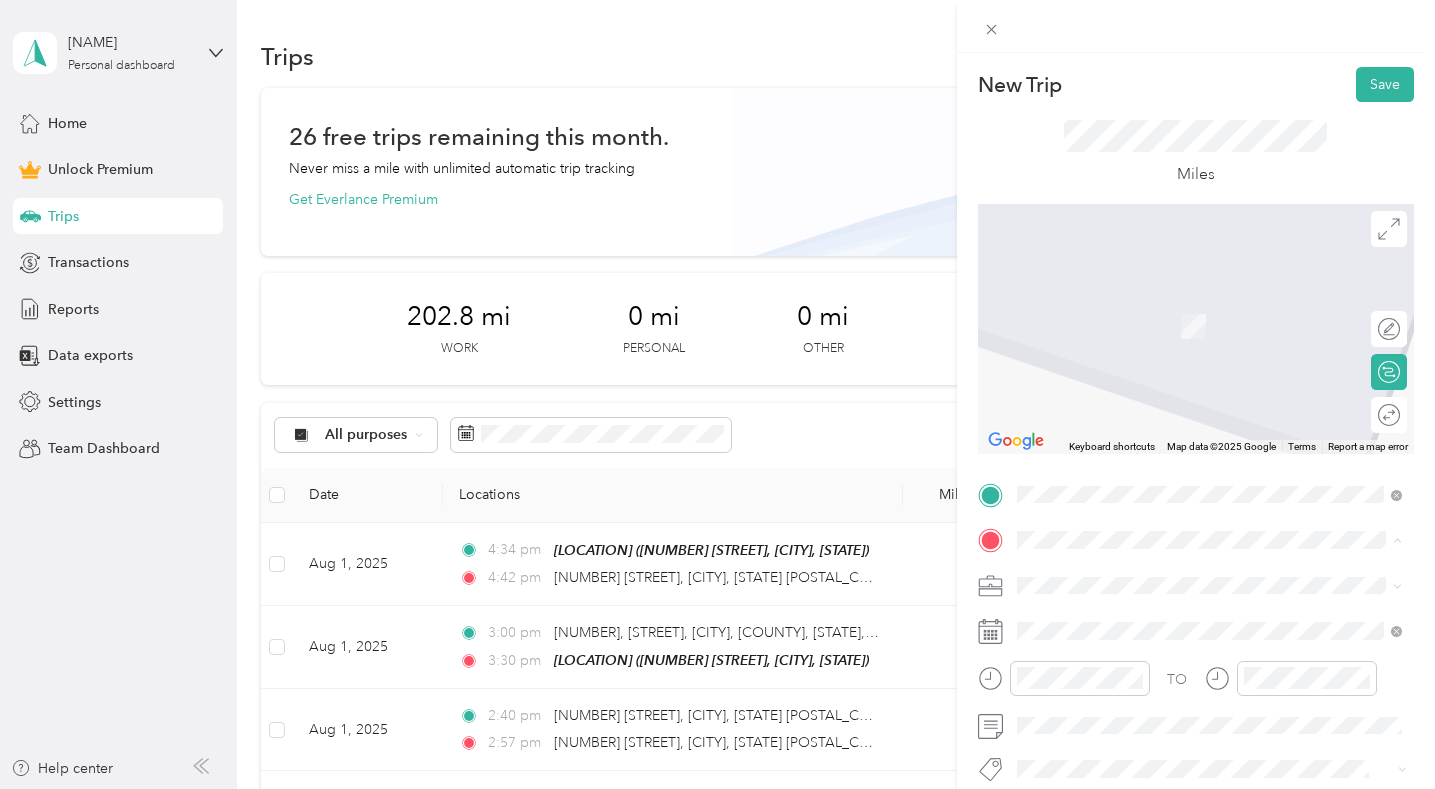 click on "[STREET], [POSTAL_CODE], [CITY], [STATE], [COUNTRY]" at bounding box center (1193, 428) 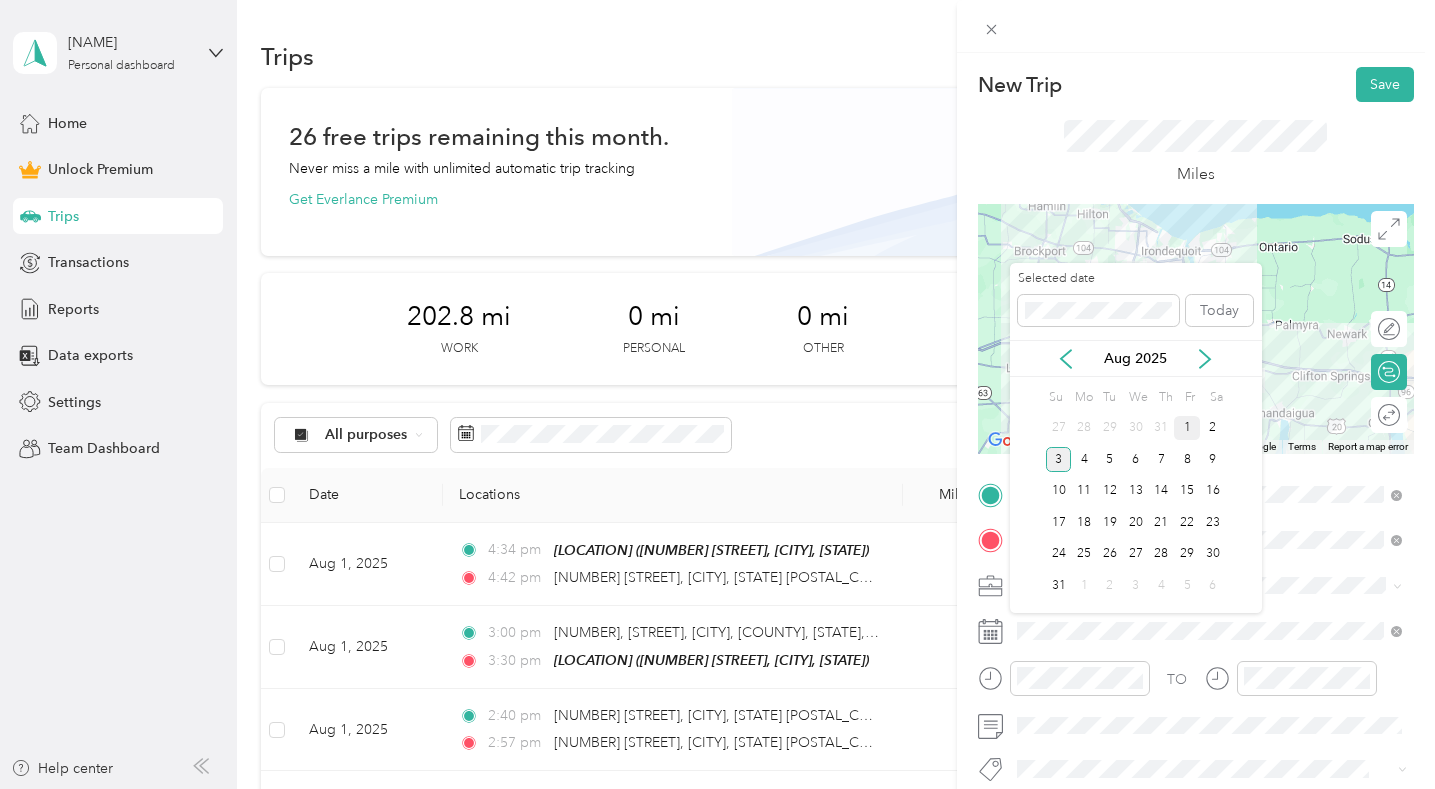 click on "1" at bounding box center (1187, 428) 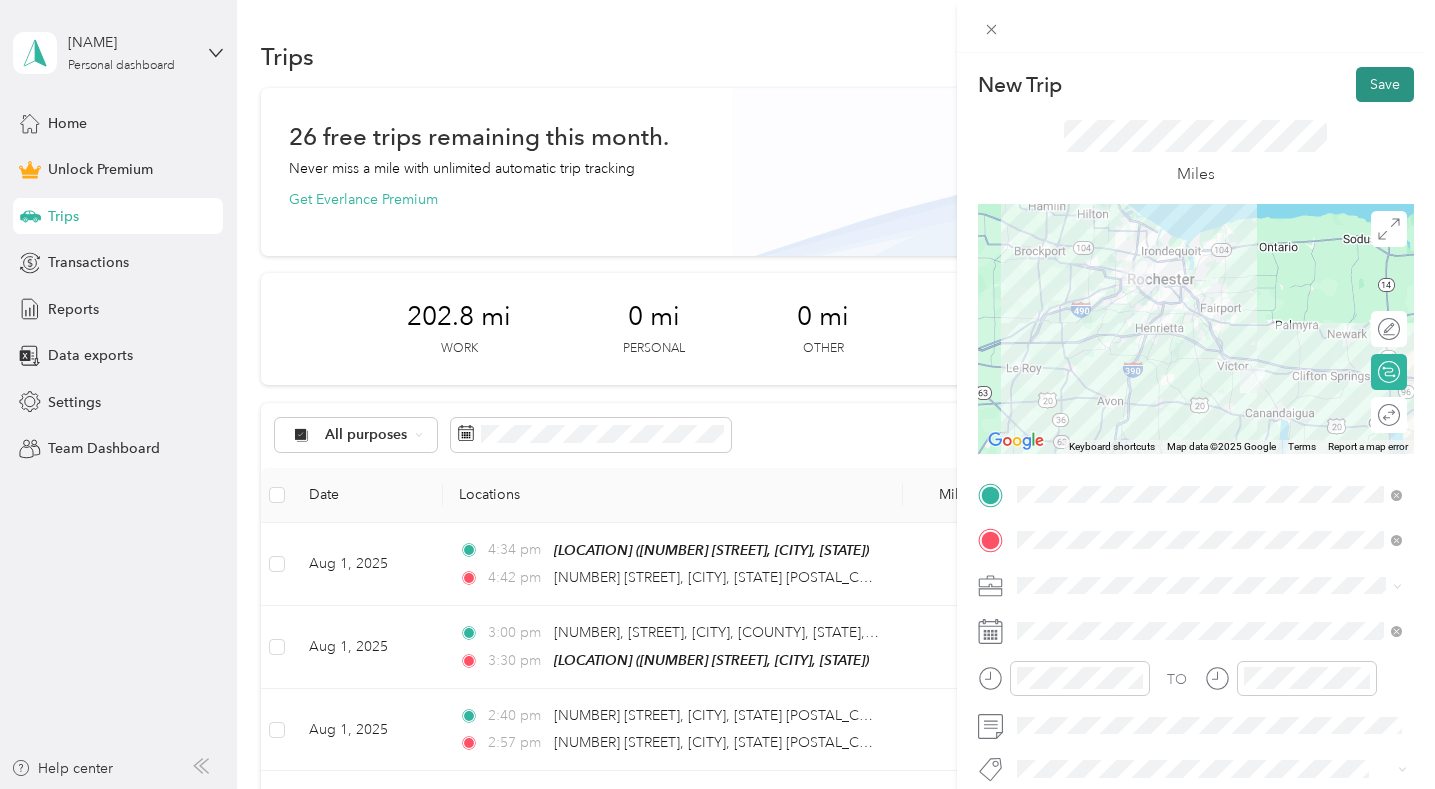 click on "Save" at bounding box center [1385, 84] 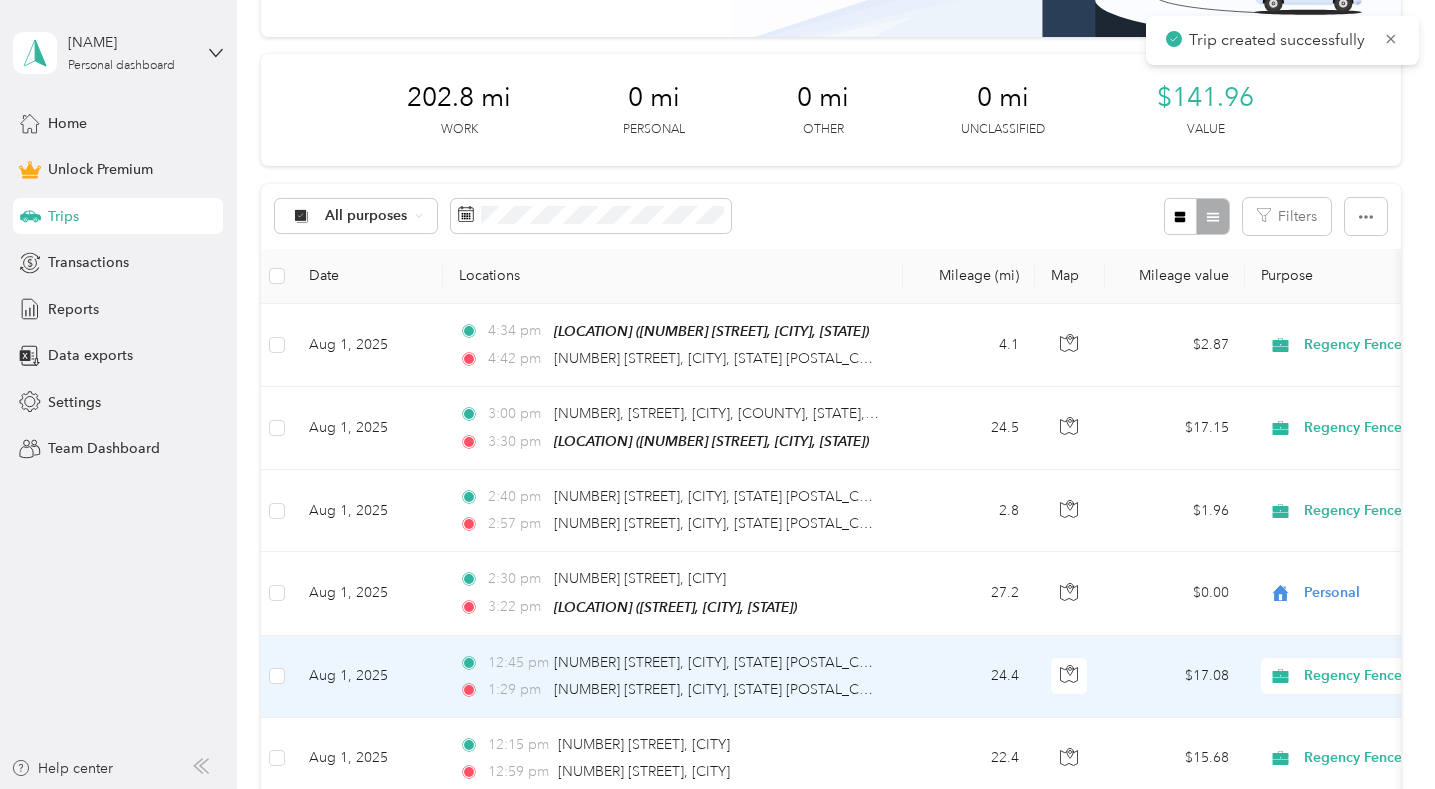 scroll, scrollTop: 400, scrollLeft: 0, axis: vertical 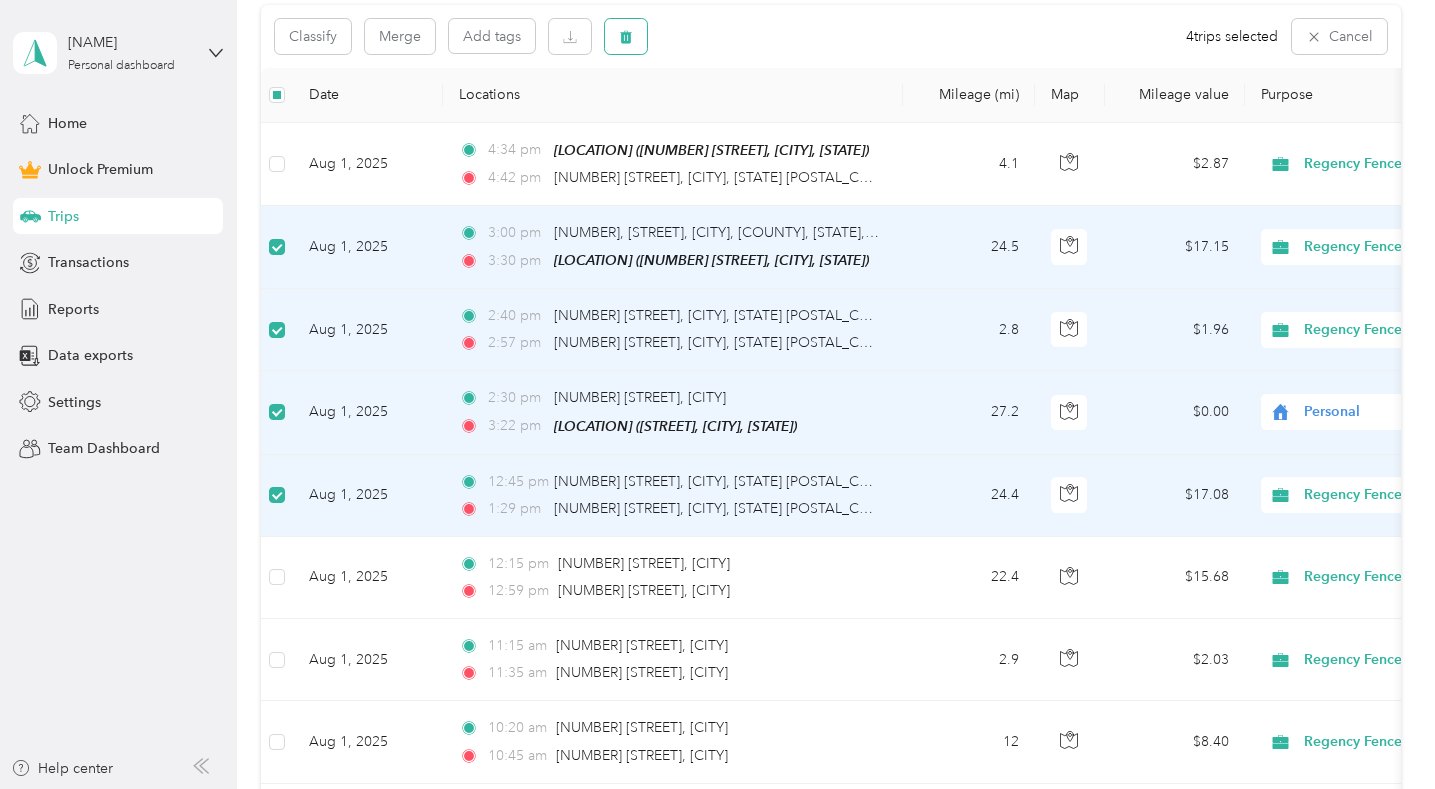 click at bounding box center [626, 36] 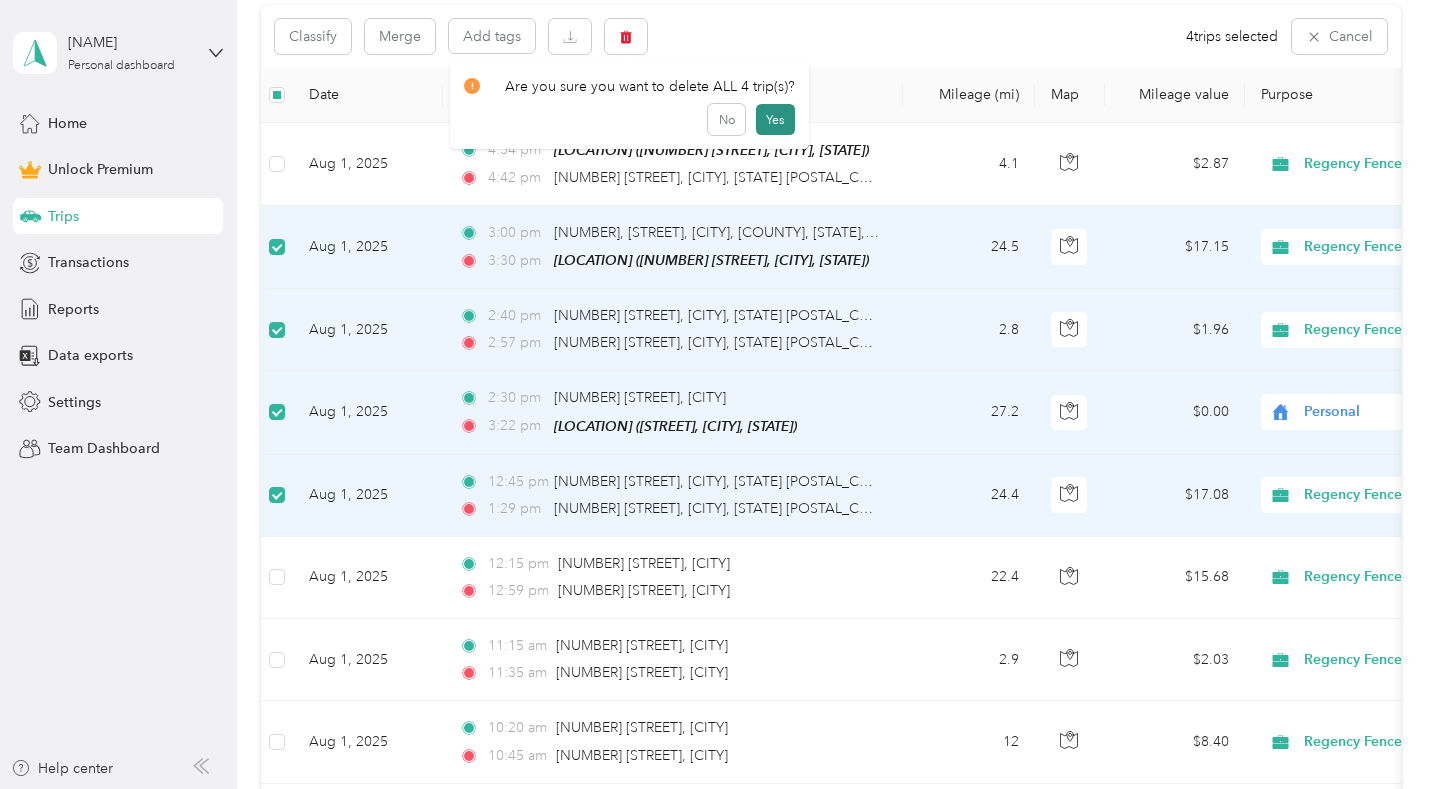 click on "Yes" at bounding box center (775, 120) 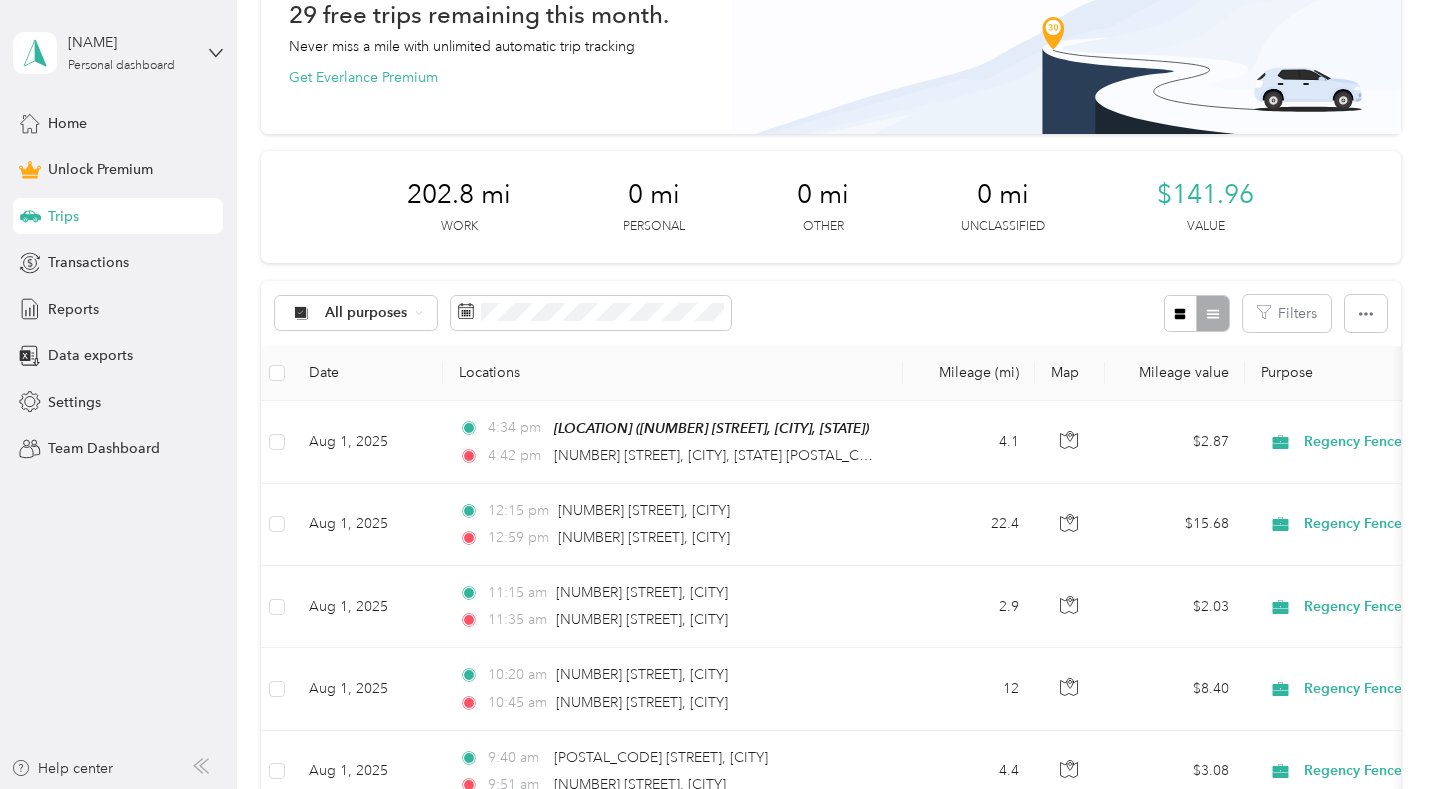 scroll, scrollTop: 0, scrollLeft: 0, axis: both 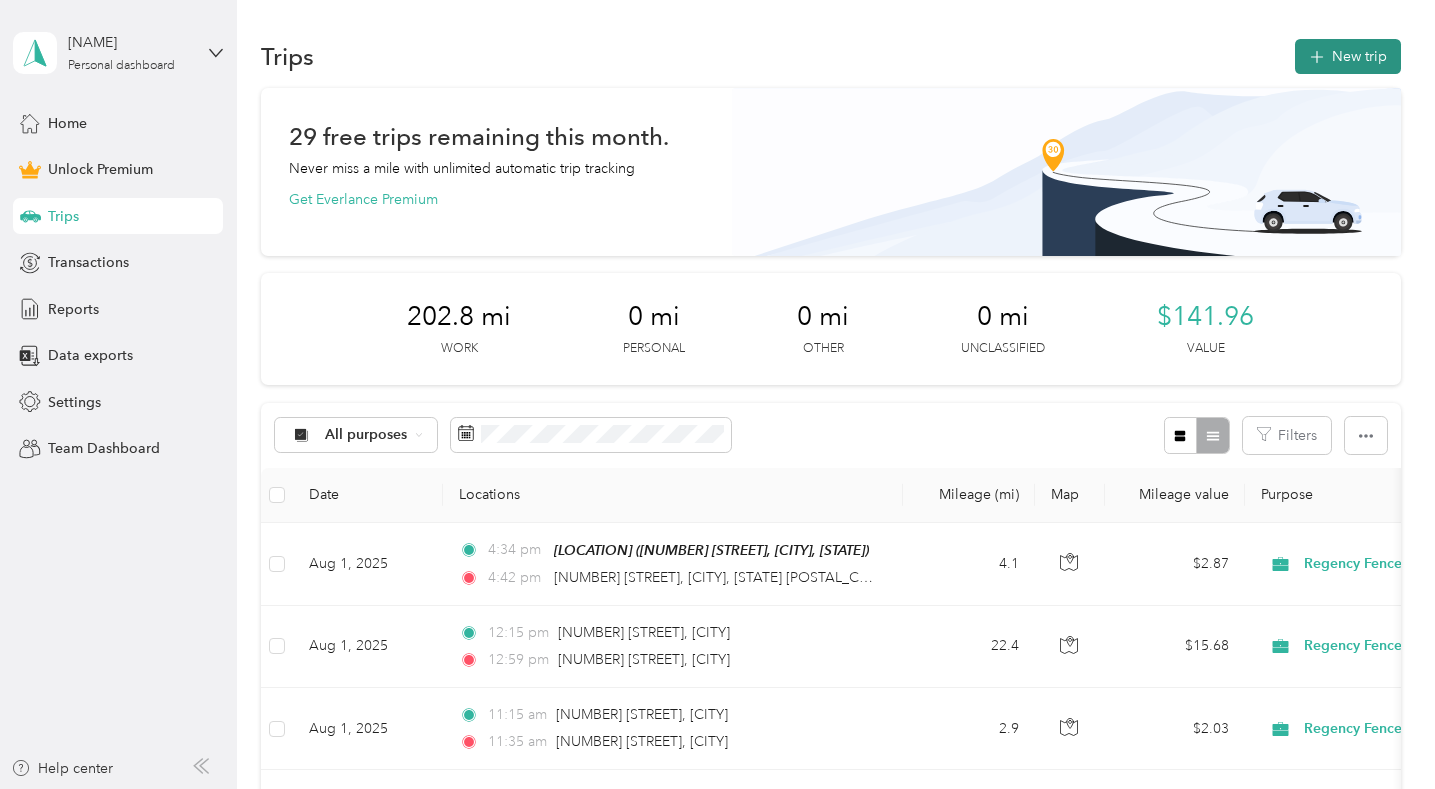 click on "New trip" at bounding box center (1348, 56) 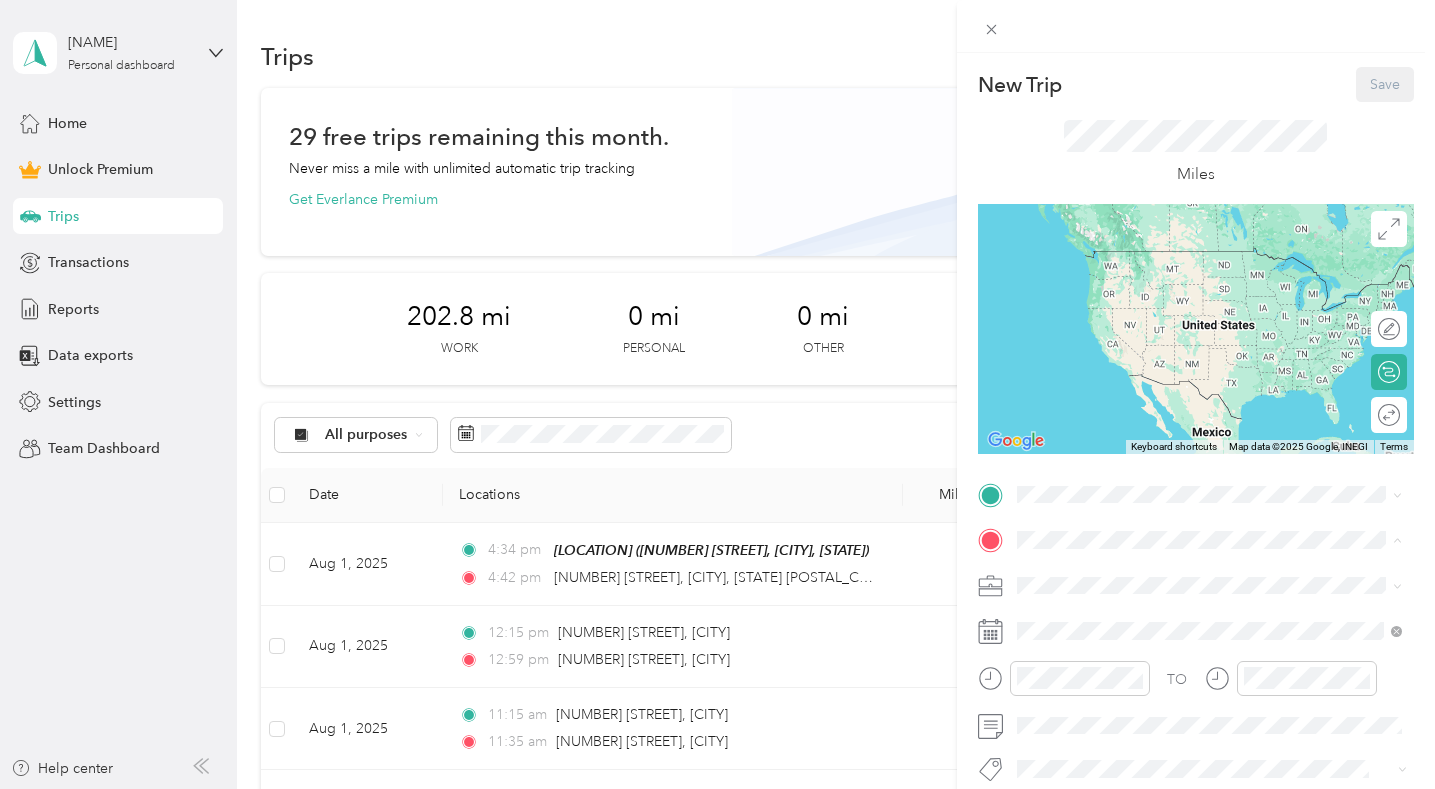 click on "[STREET], [POSTAL_CODE], [CITY], [STATE], [COUNTRY]" at bounding box center (1193, 428) 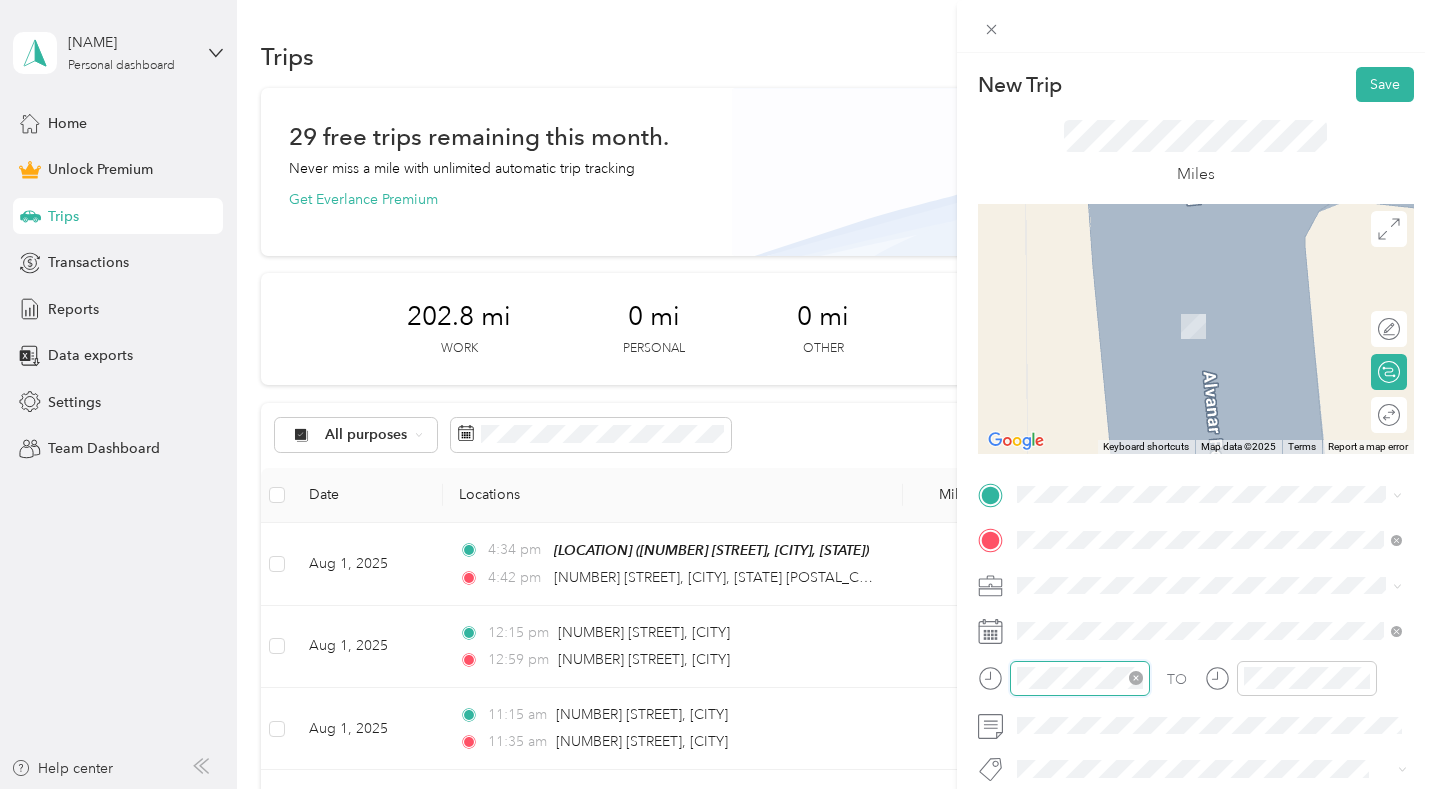 scroll, scrollTop: 120, scrollLeft: 0, axis: vertical 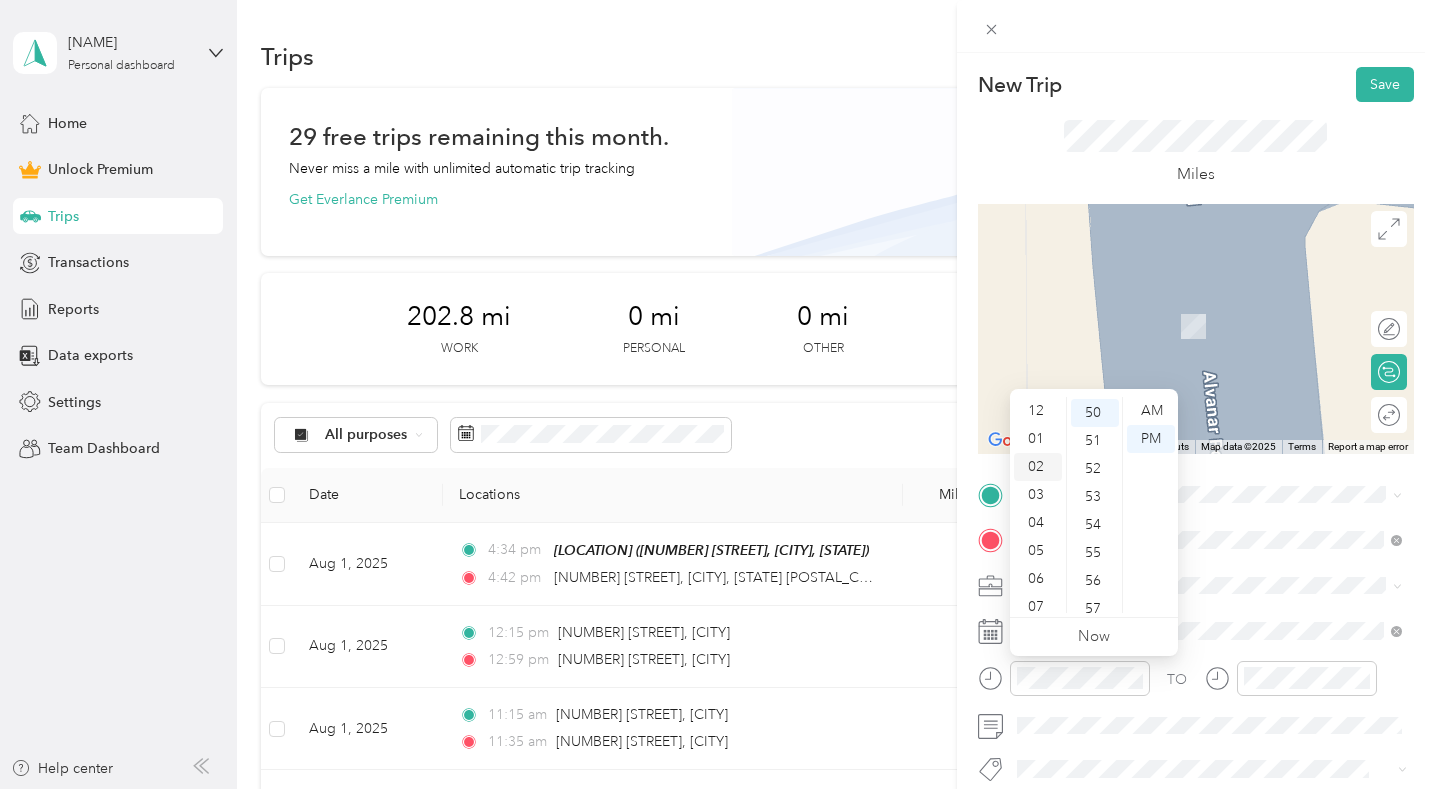 click on "02" at bounding box center [1038, 467] 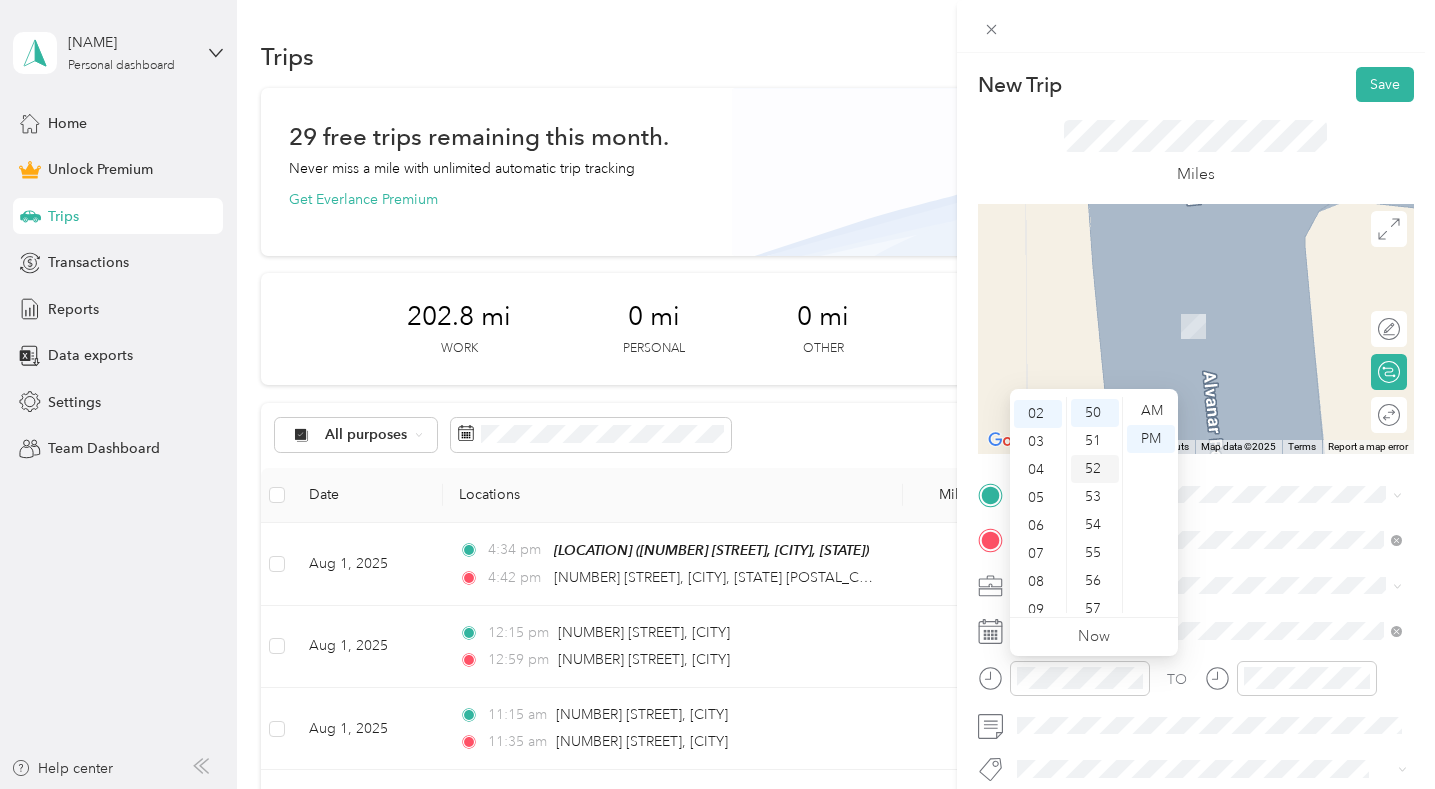 scroll, scrollTop: 54, scrollLeft: 0, axis: vertical 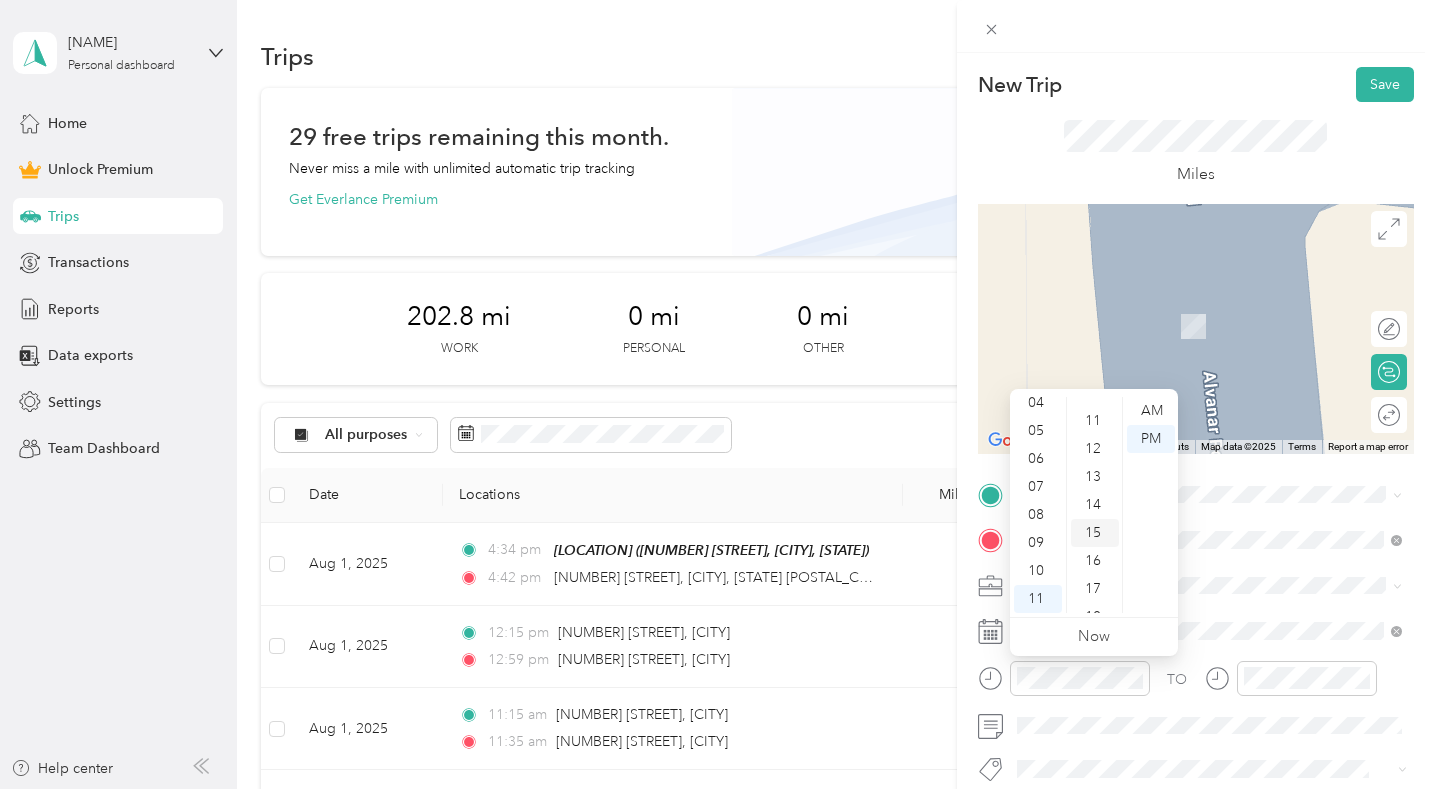 click on "15" at bounding box center (1095, 533) 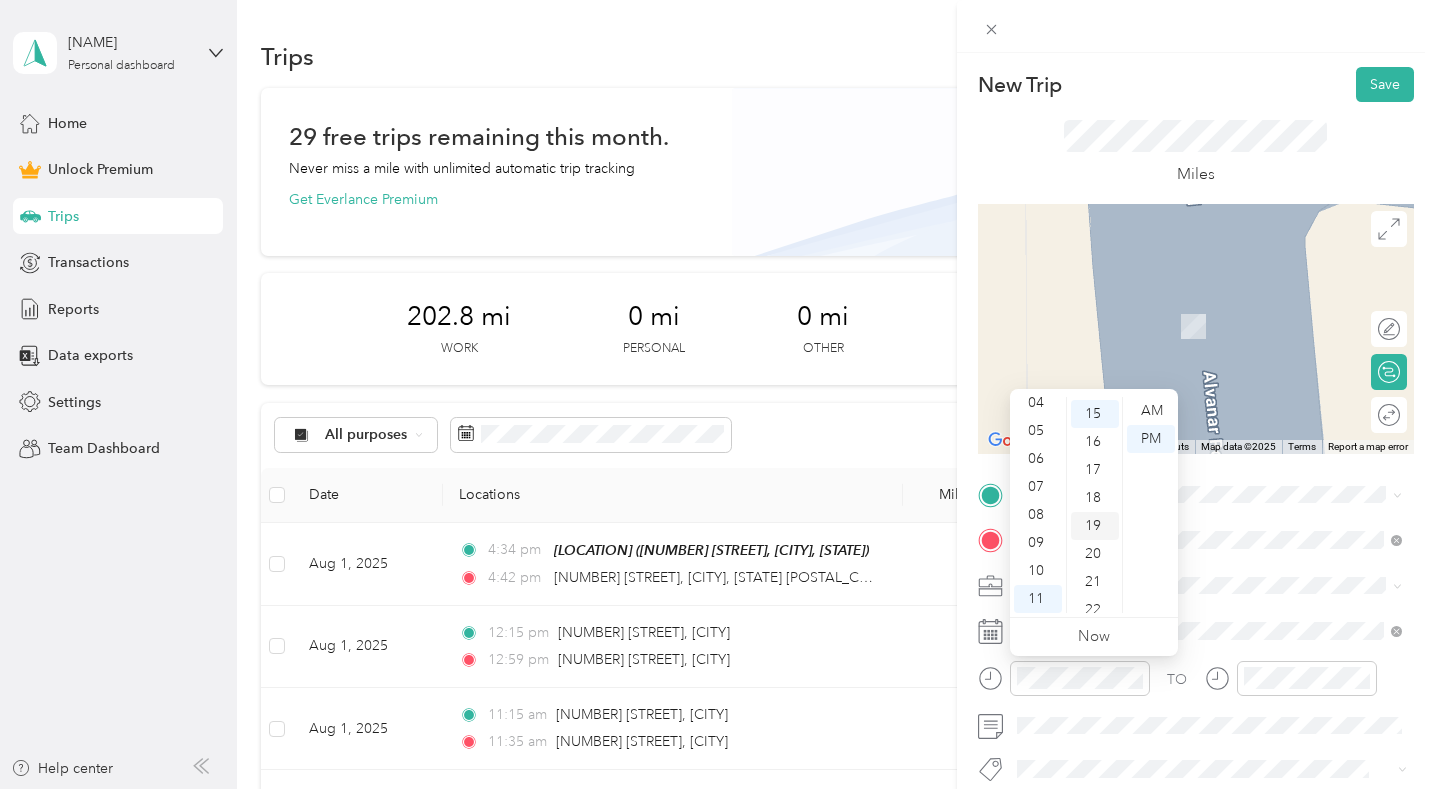 scroll, scrollTop: 418, scrollLeft: 0, axis: vertical 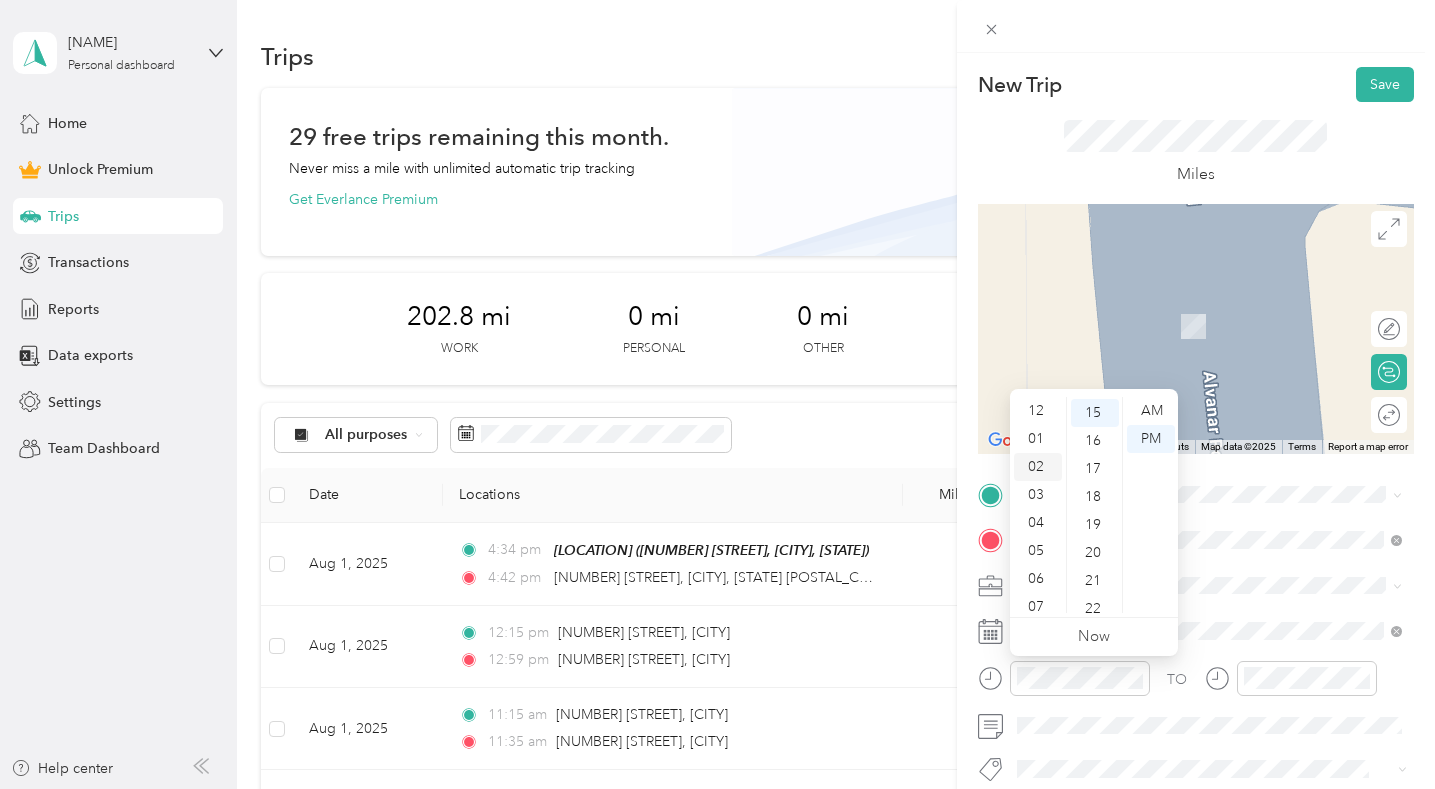 click on "02" at bounding box center (1038, 467) 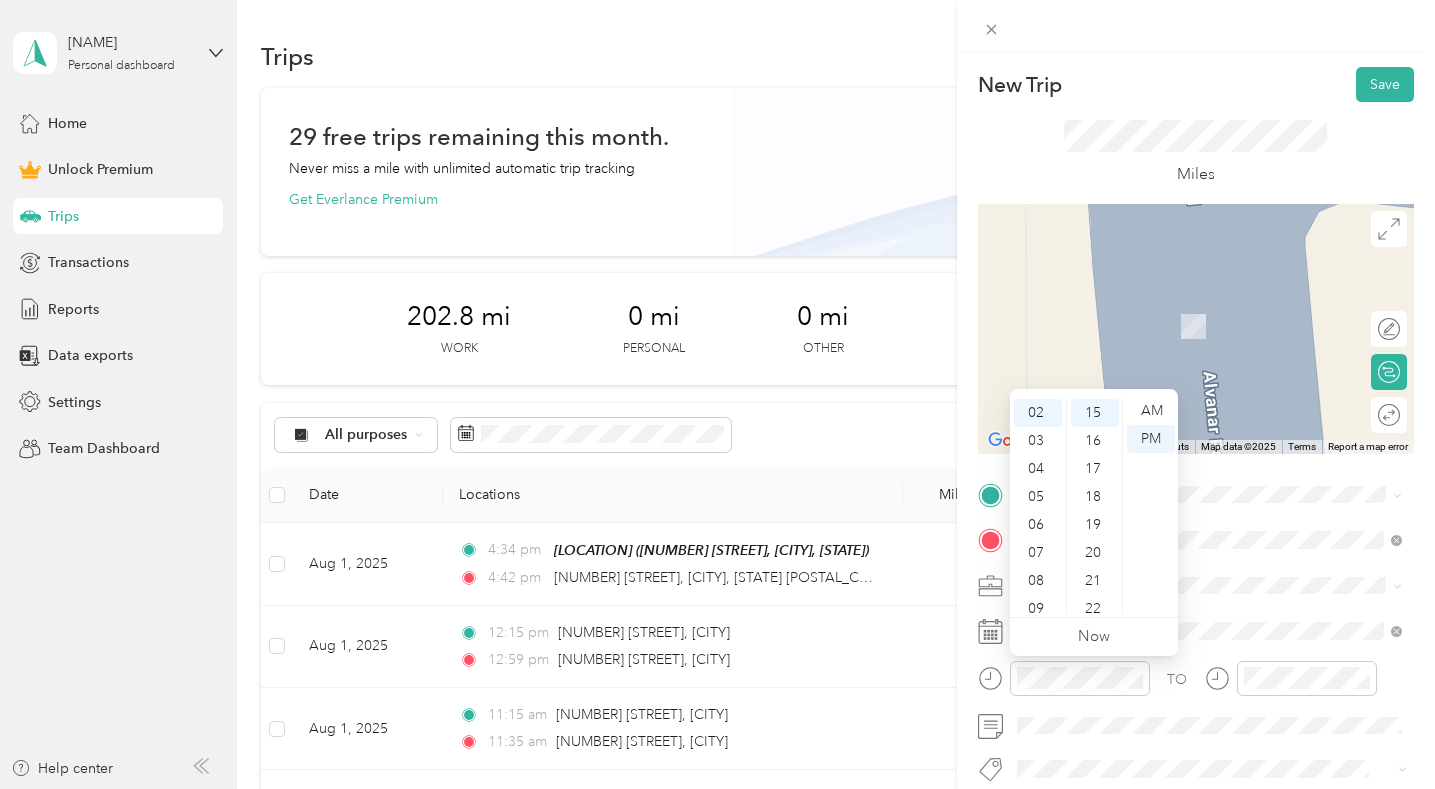 click on "AM PM" at bounding box center [1150, 505] 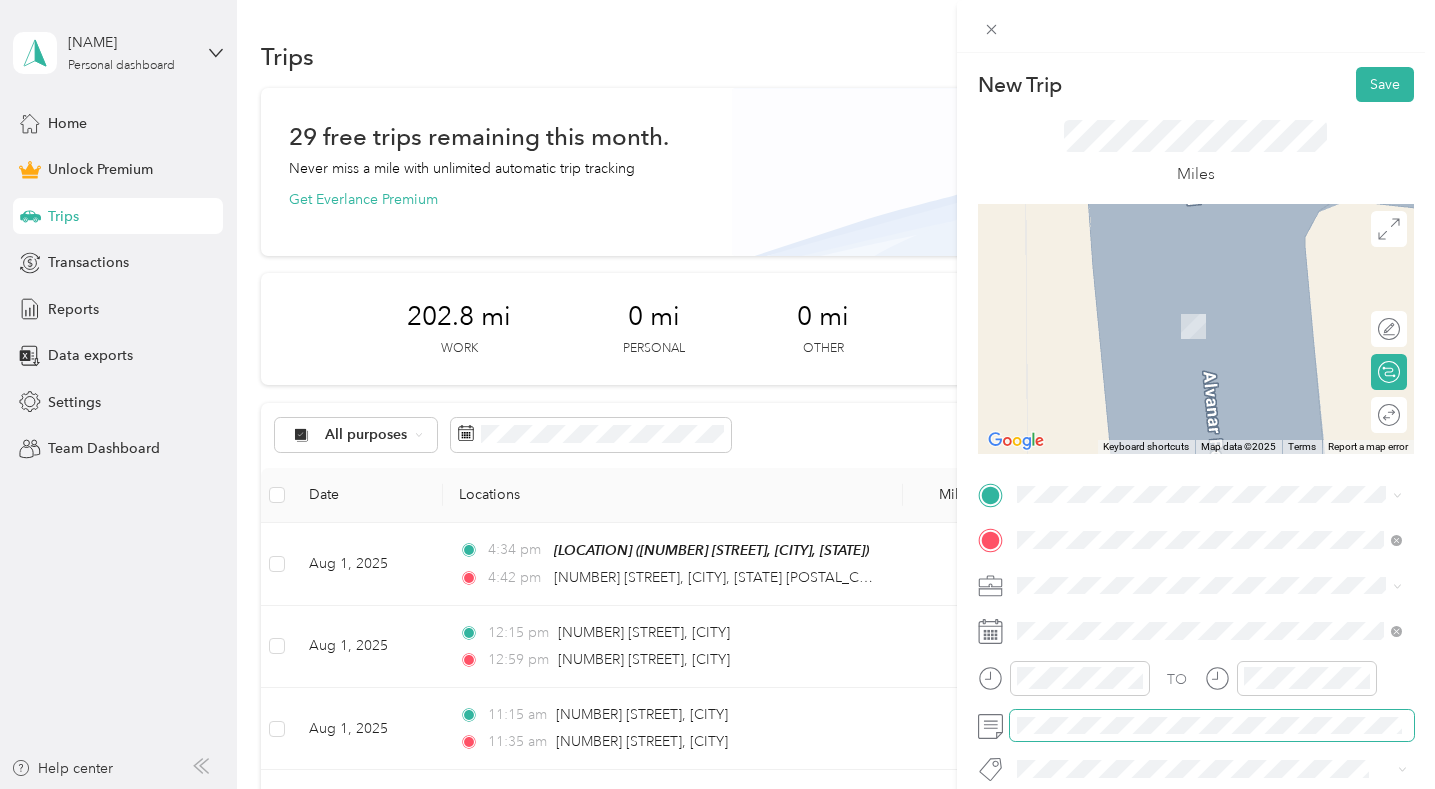 click at bounding box center (1212, 726) 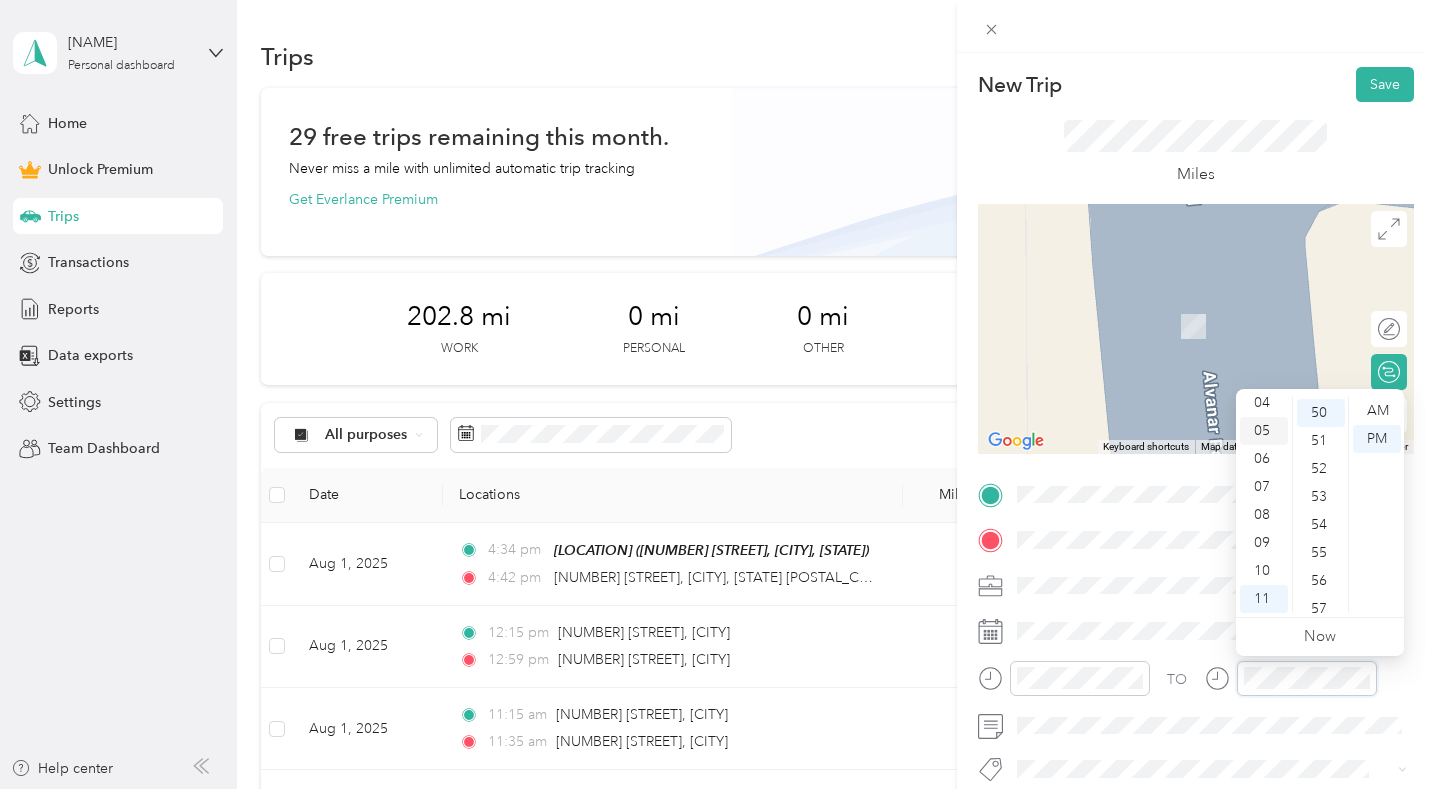 scroll, scrollTop: 20, scrollLeft: 0, axis: vertical 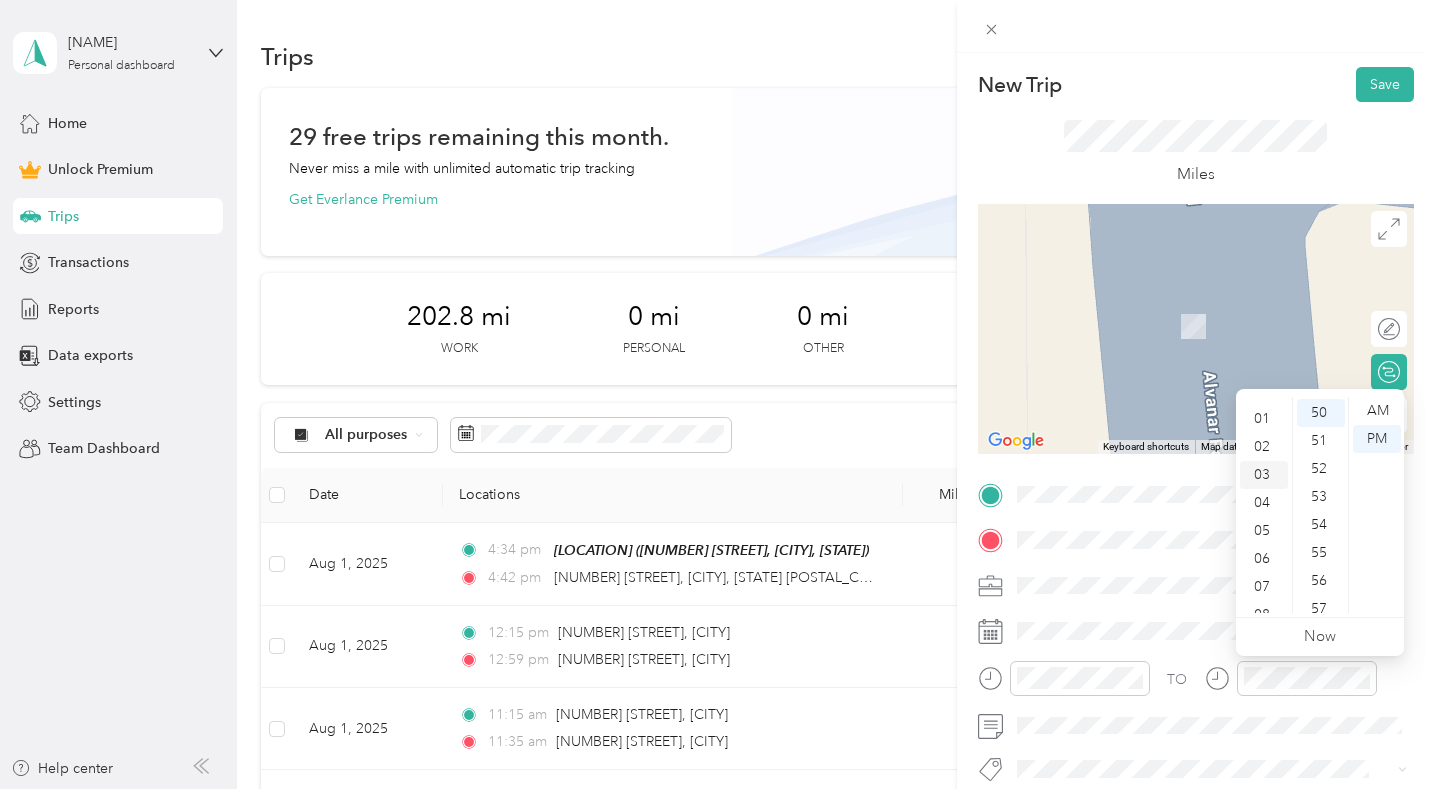 click on "03" at bounding box center (1264, 475) 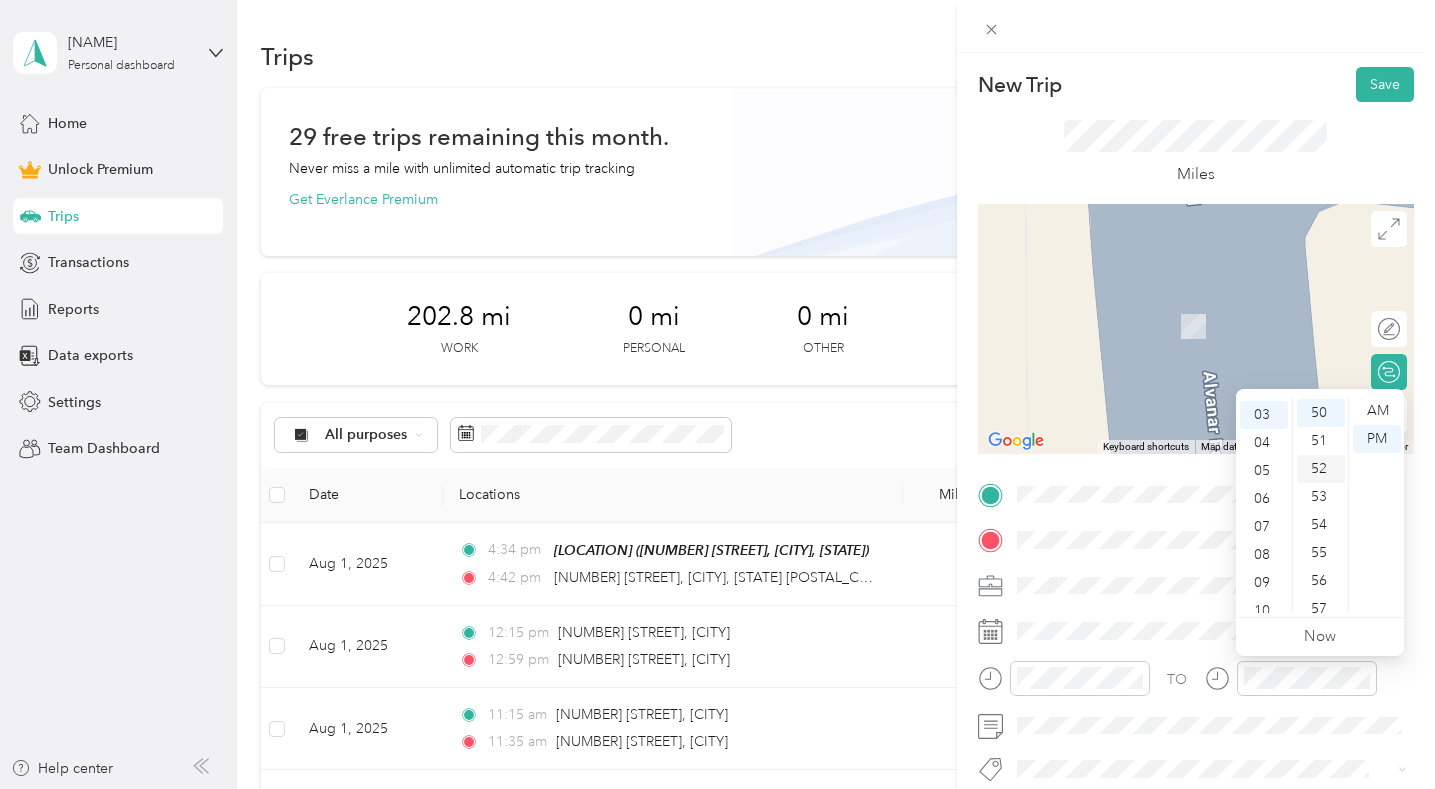 scroll, scrollTop: 82, scrollLeft: 0, axis: vertical 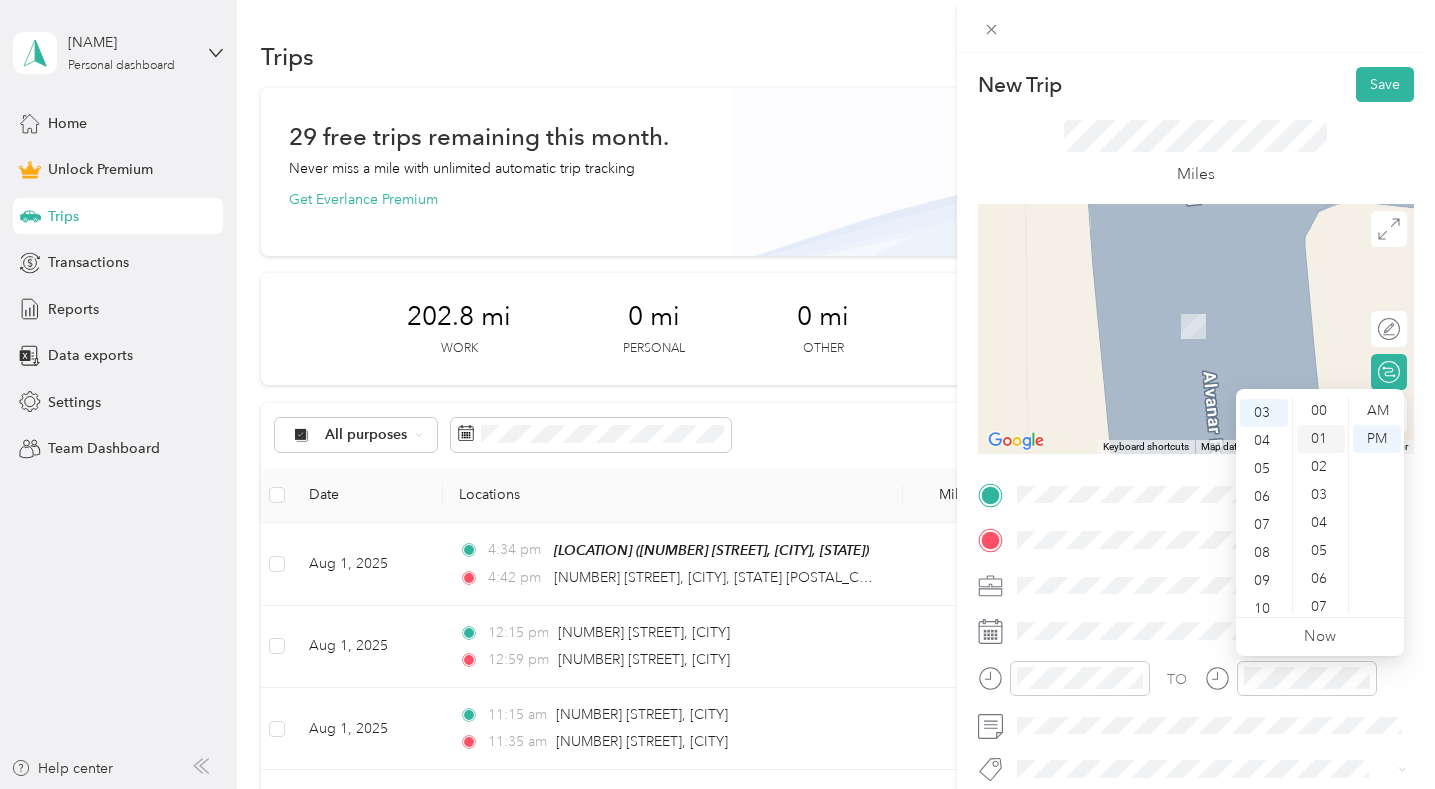 click on "01" at bounding box center (1321, 439) 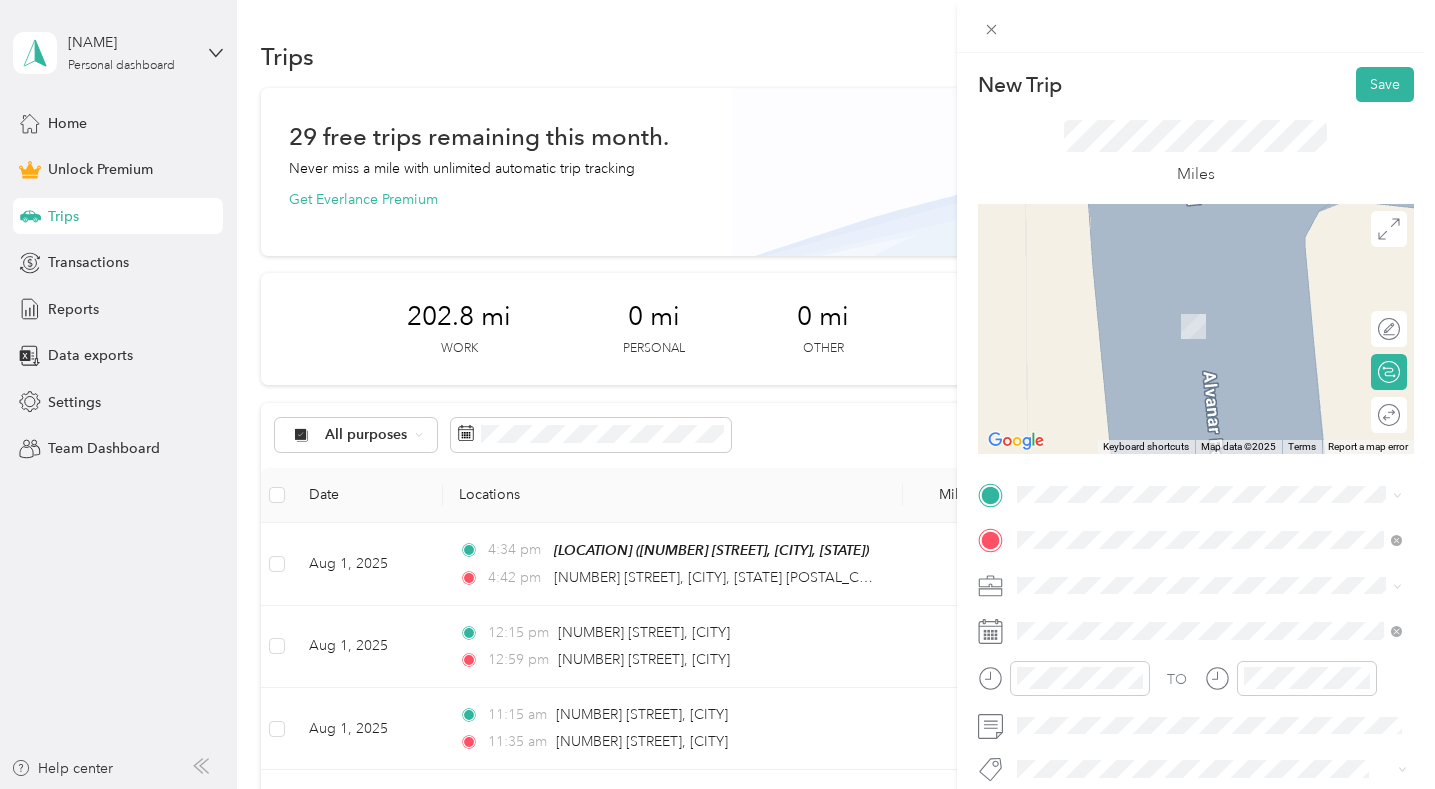 click at bounding box center [1212, 586] 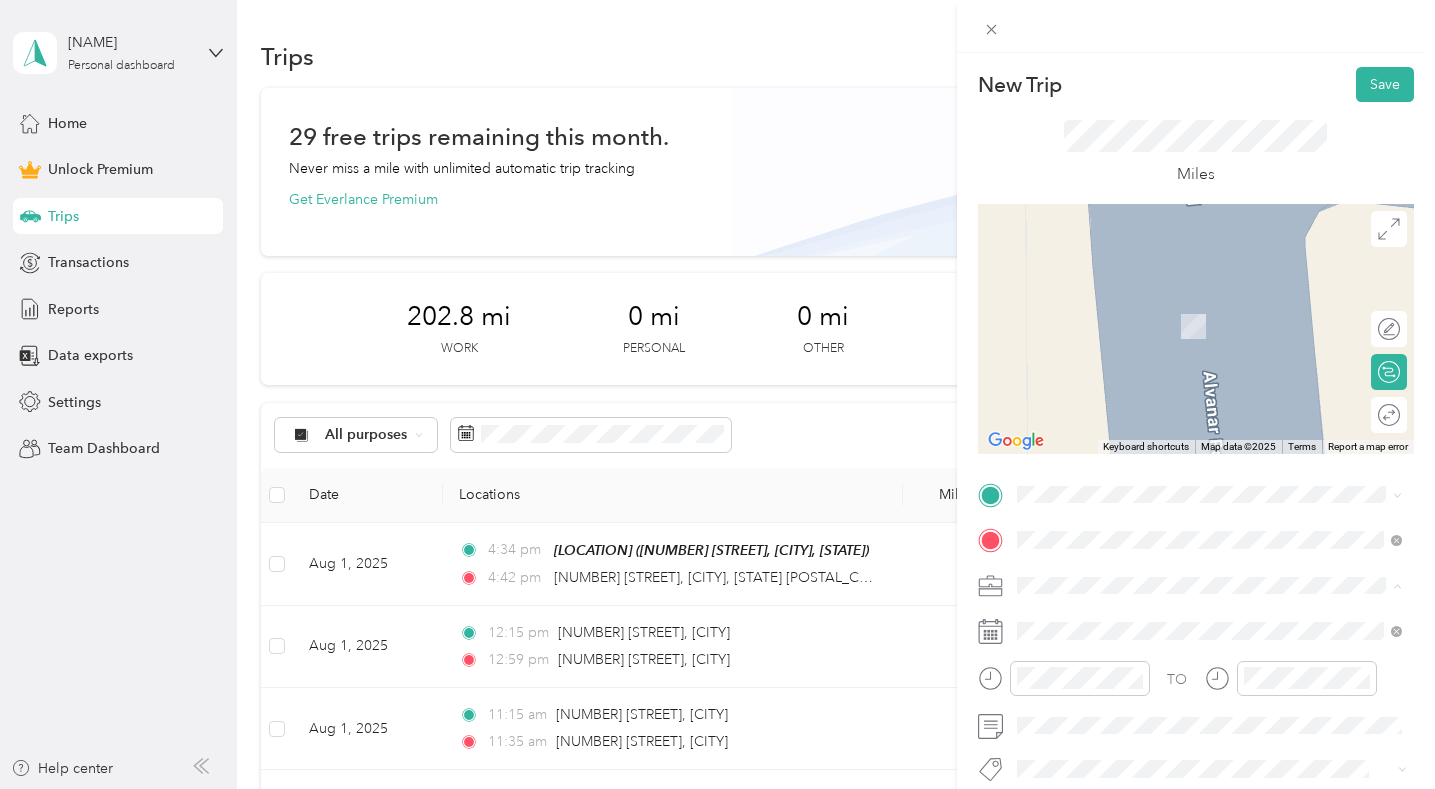 click on "Regency Fence" at bounding box center [1209, 375] 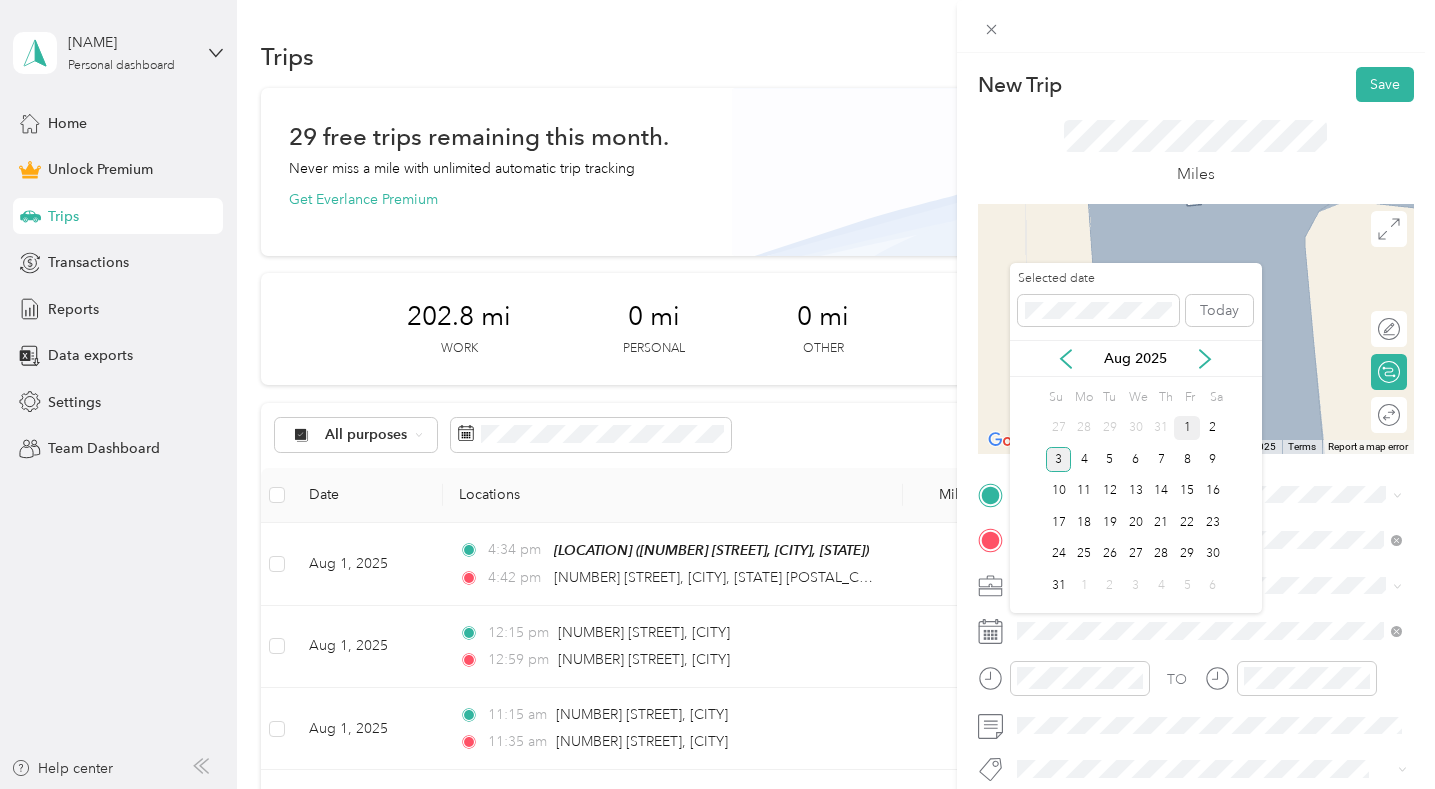 click on "1" at bounding box center [1187, 428] 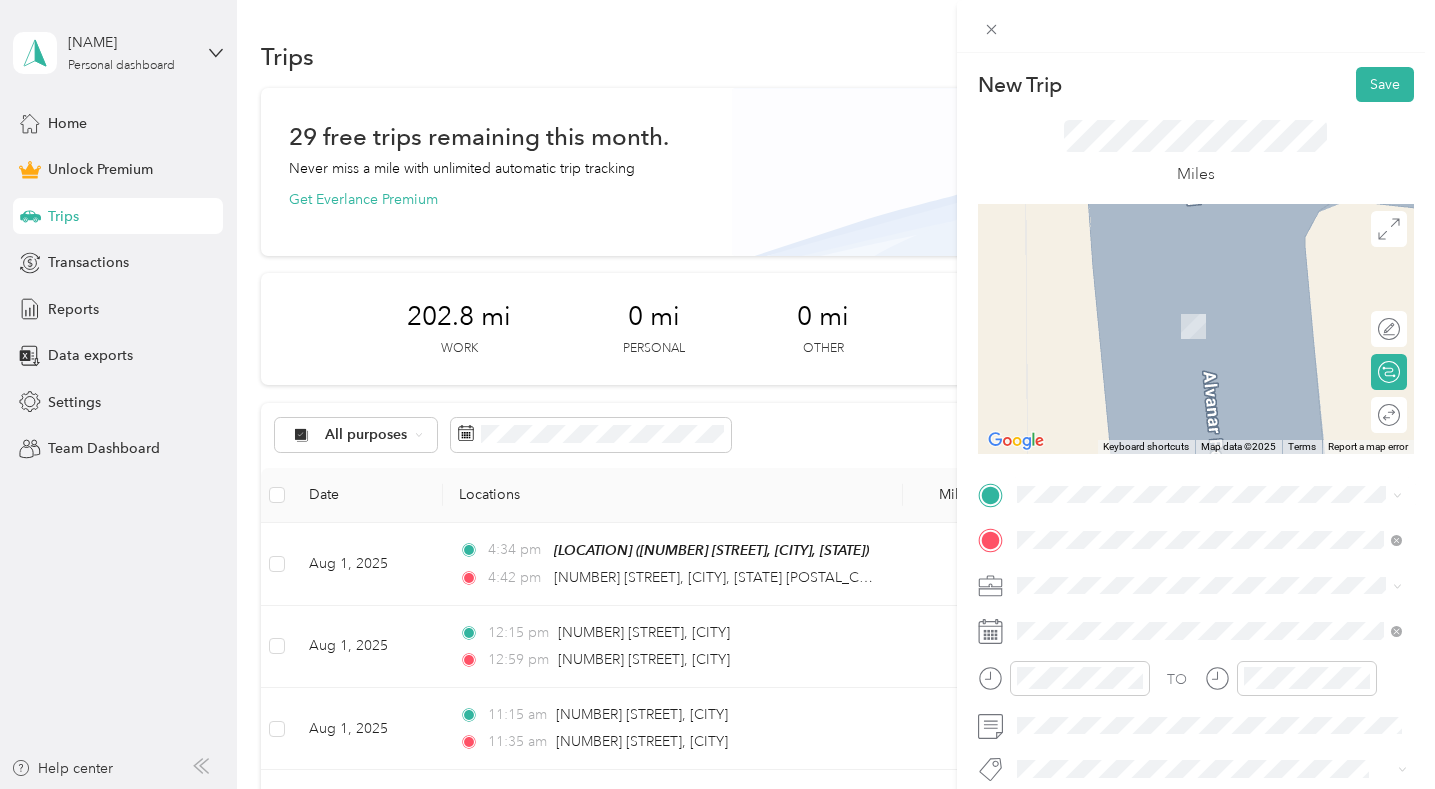 click on "[NUMBER] [STREET]
[CITY], [STATE] [POSTAL_CODE], [COUNTRY]" at bounding box center (1198, 251) 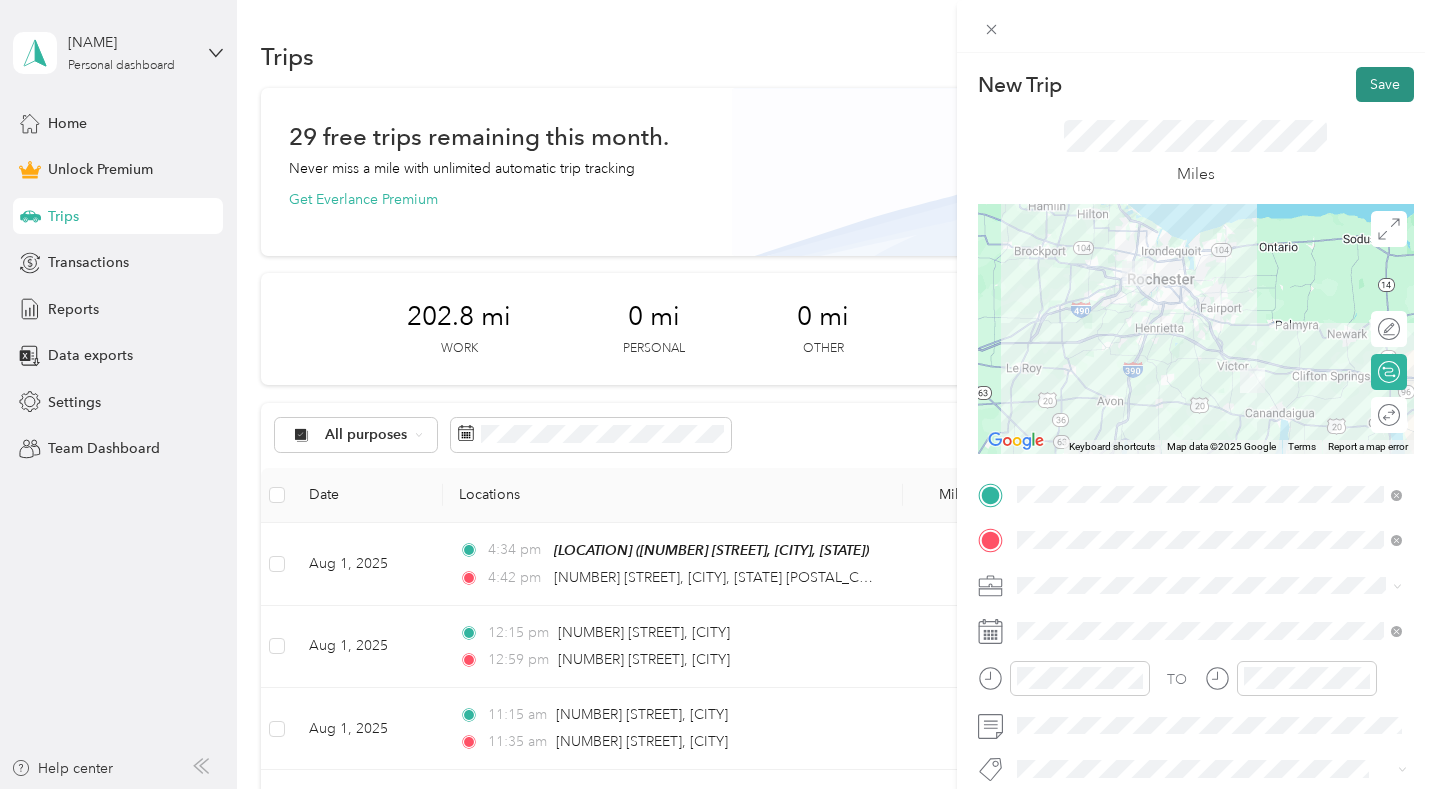 click on "Save" at bounding box center [1385, 84] 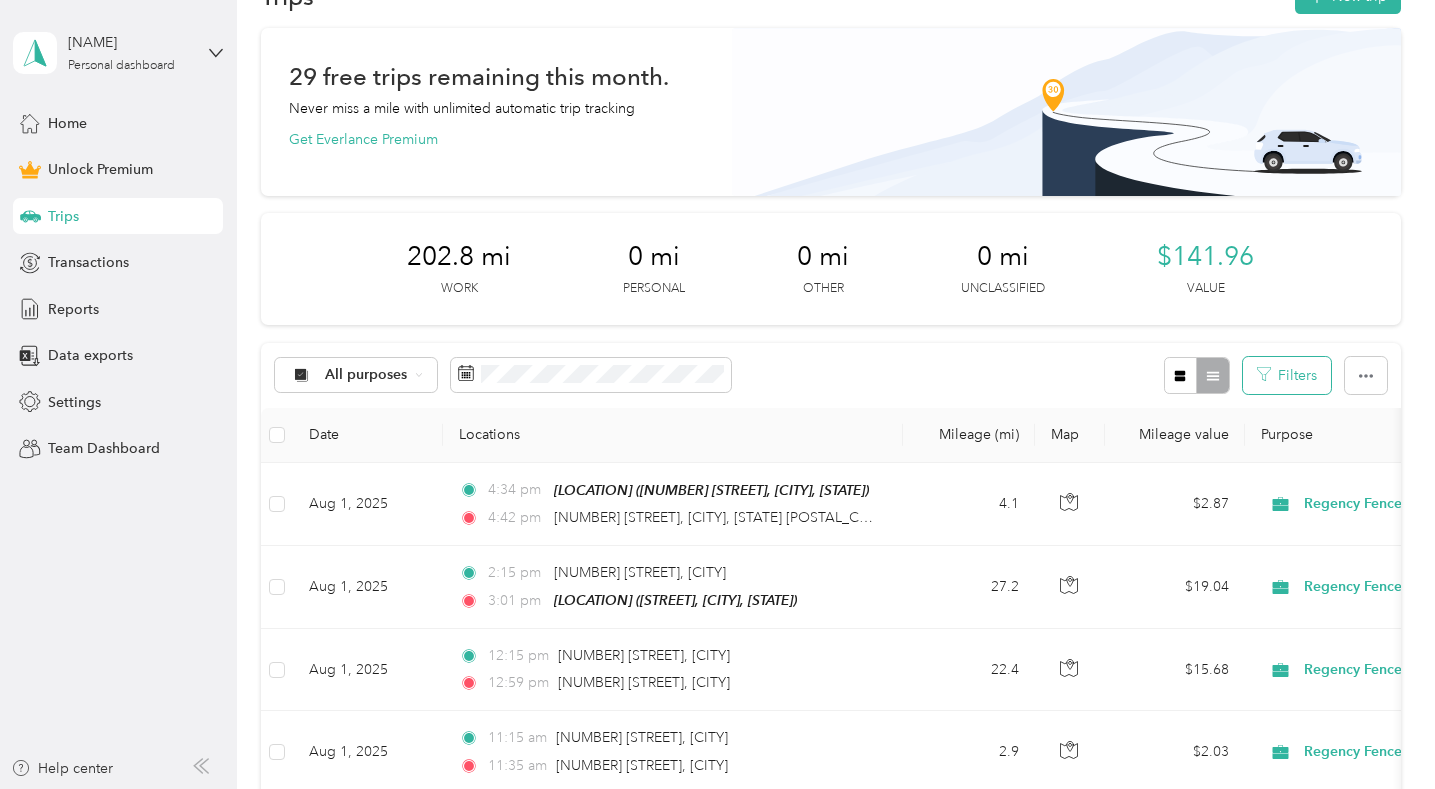 scroll, scrollTop: 0, scrollLeft: 0, axis: both 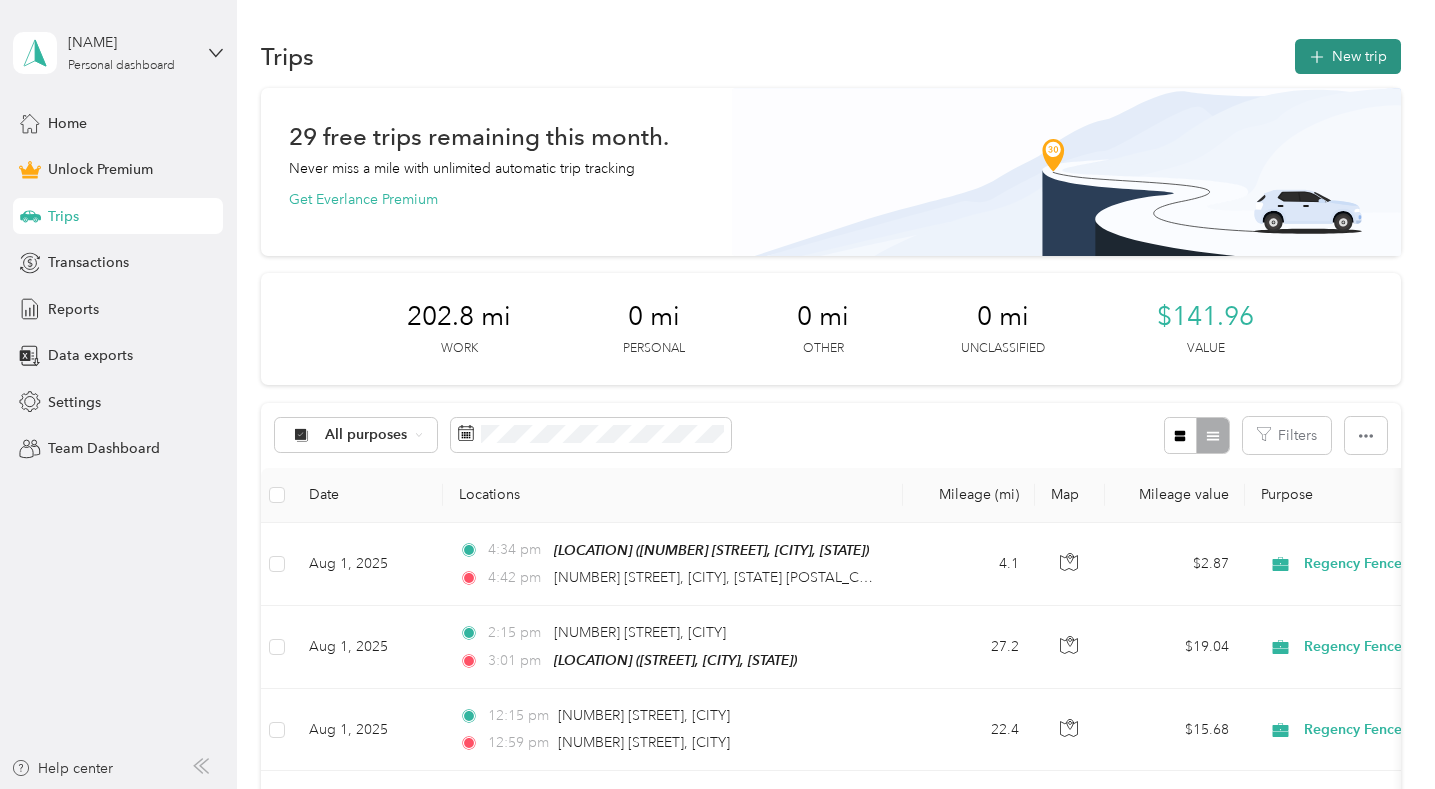 click on "New trip" at bounding box center (1348, 56) 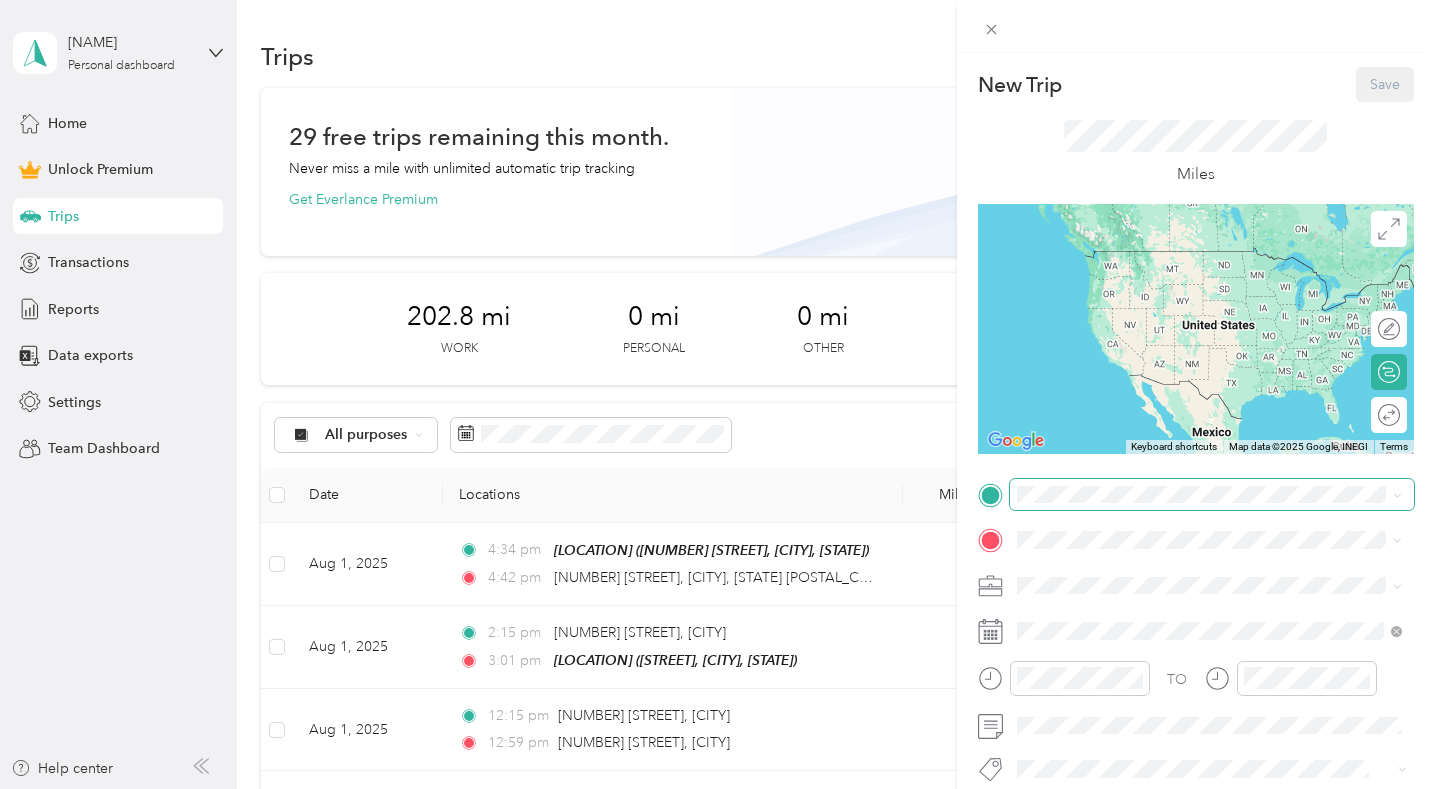 click at bounding box center (1212, 495) 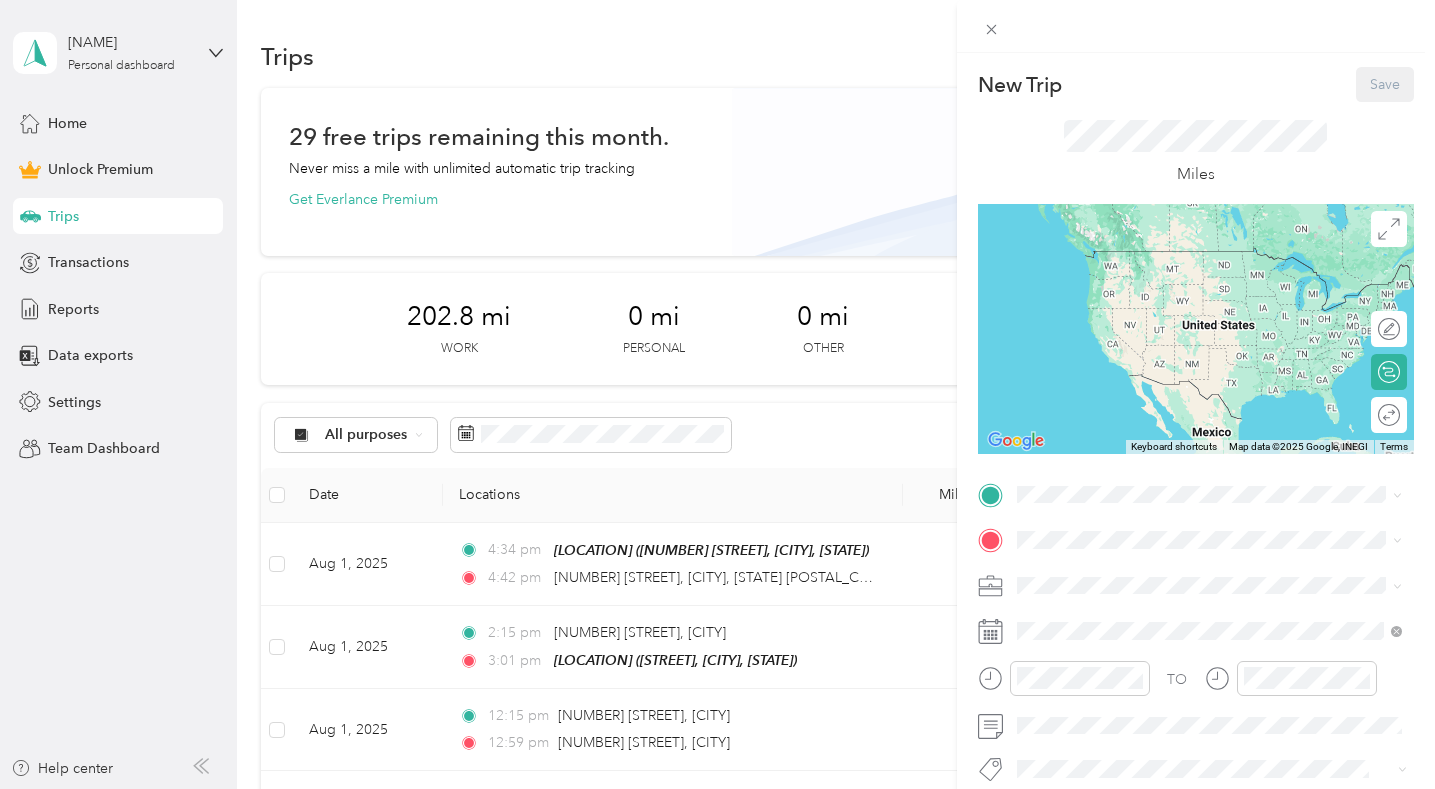 click on "[STREET], [POSTAL_CODE], [CITY], [STATE], [COUNTRY]" at bounding box center [1193, 689] 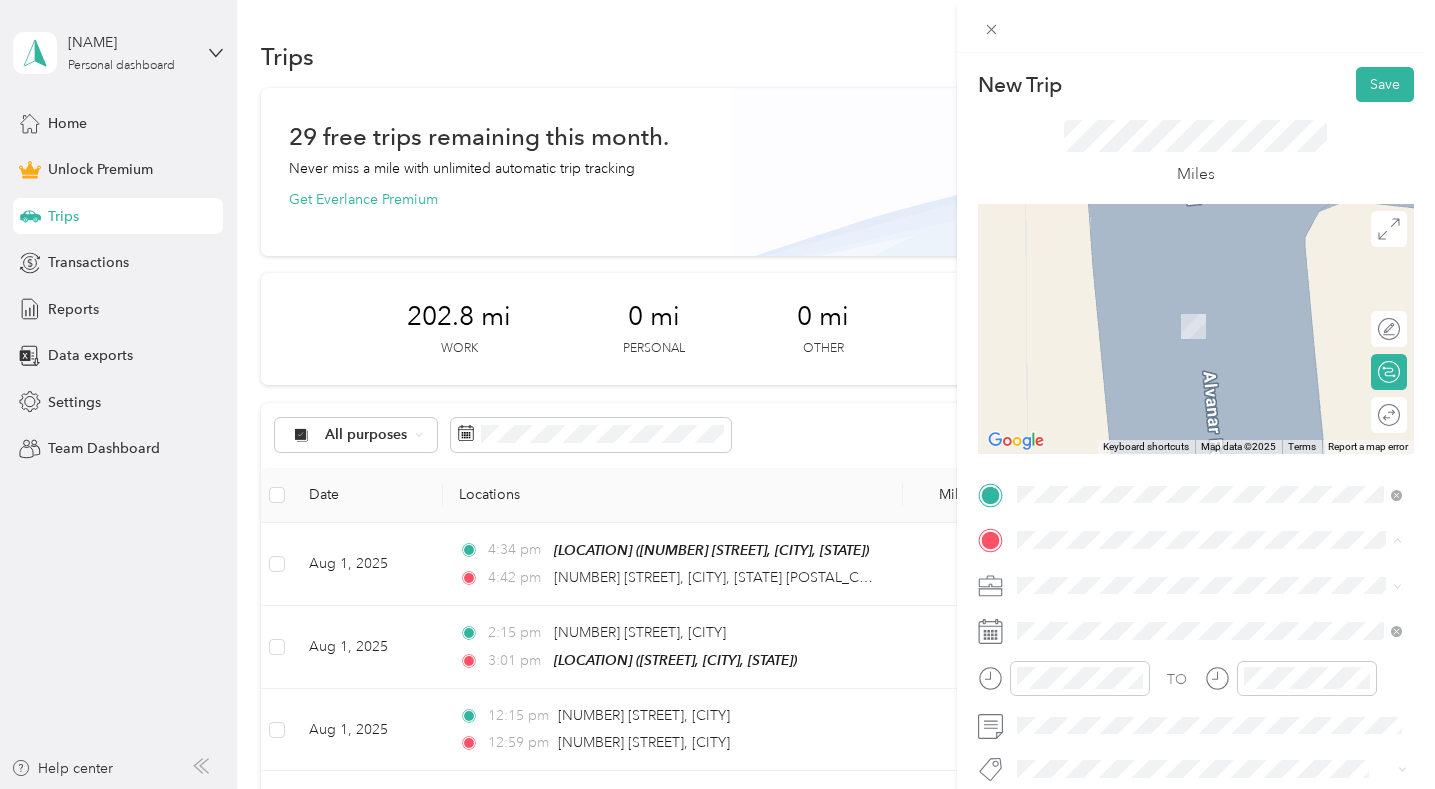 click on "[NUMBER] [STREET], [POSTAL_CODE], [CITY], [STATE], [COUNTRY]" at bounding box center [1200, 344] 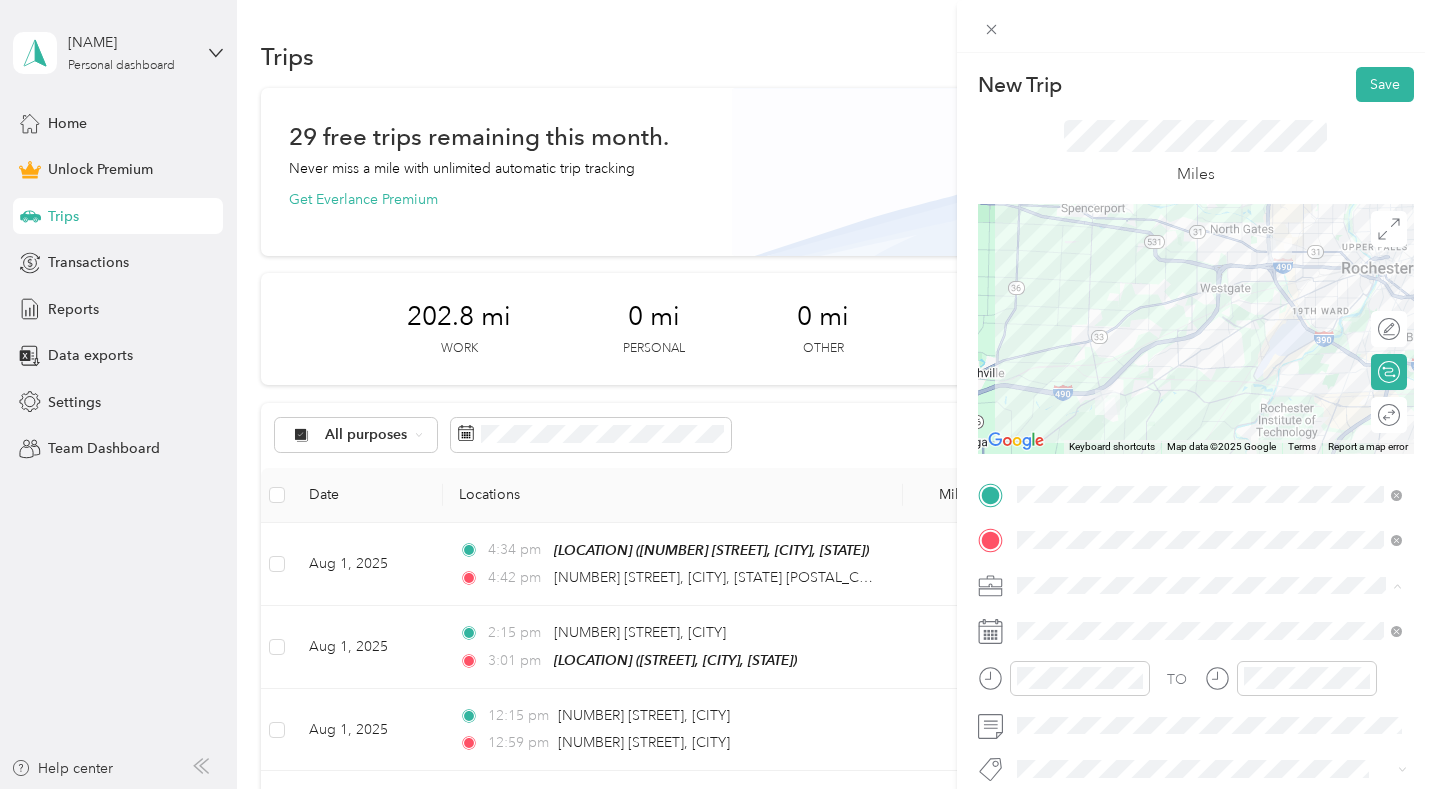 click on "Regency Fence" at bounding box center [1209, 375] 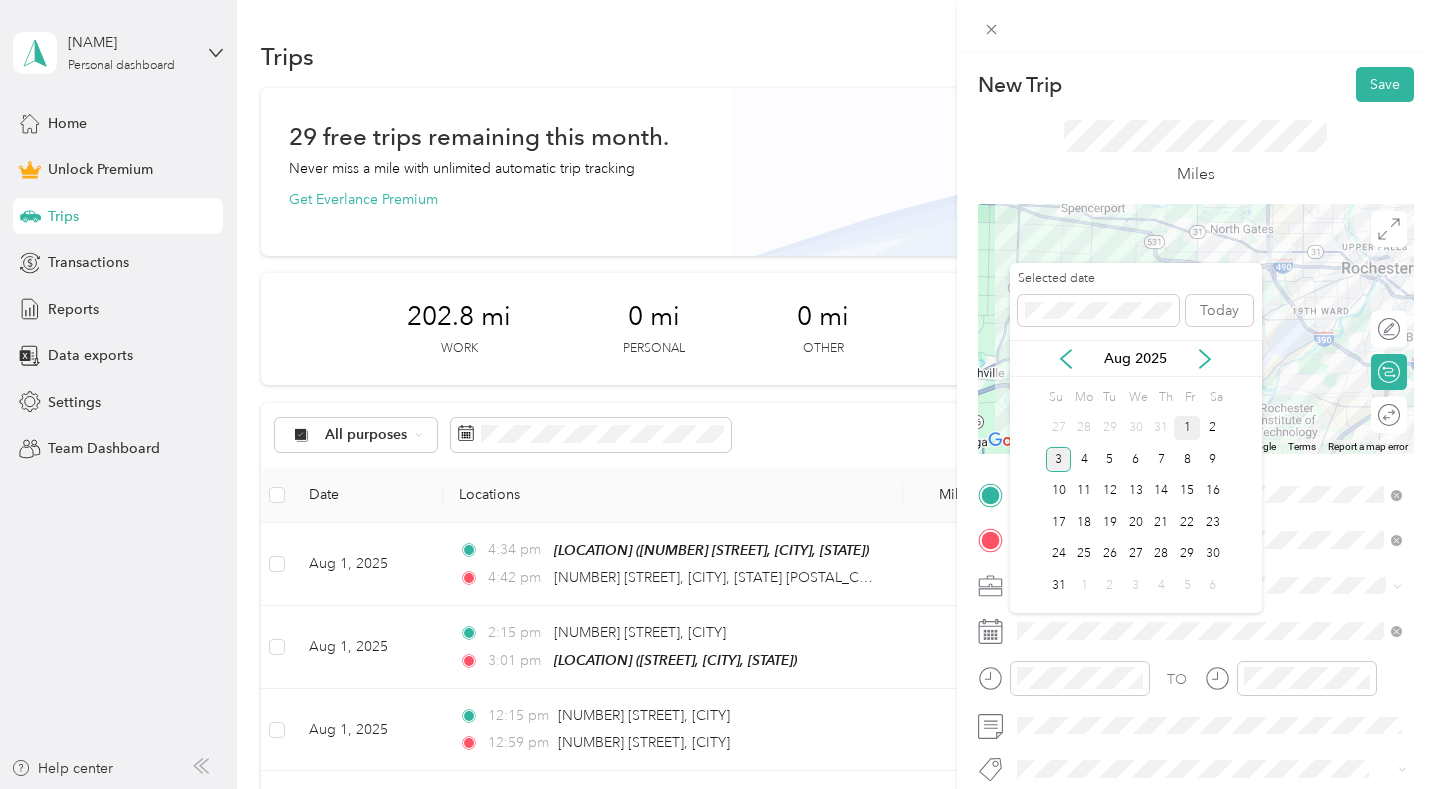 click on "1" at bounding box center (1187, 428) 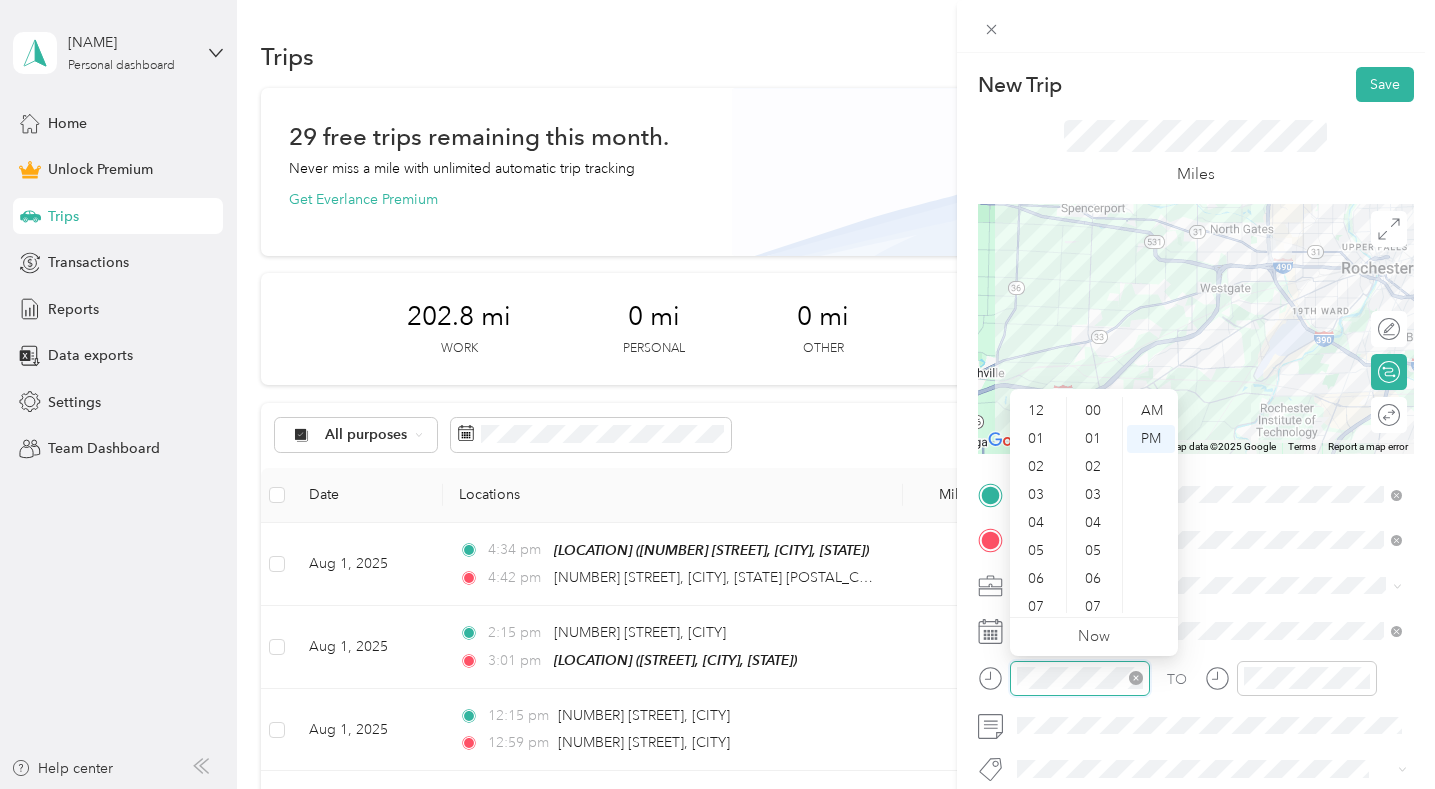 scroll, scrollTop: 1454, scrollLeft: 0, axis: vertical 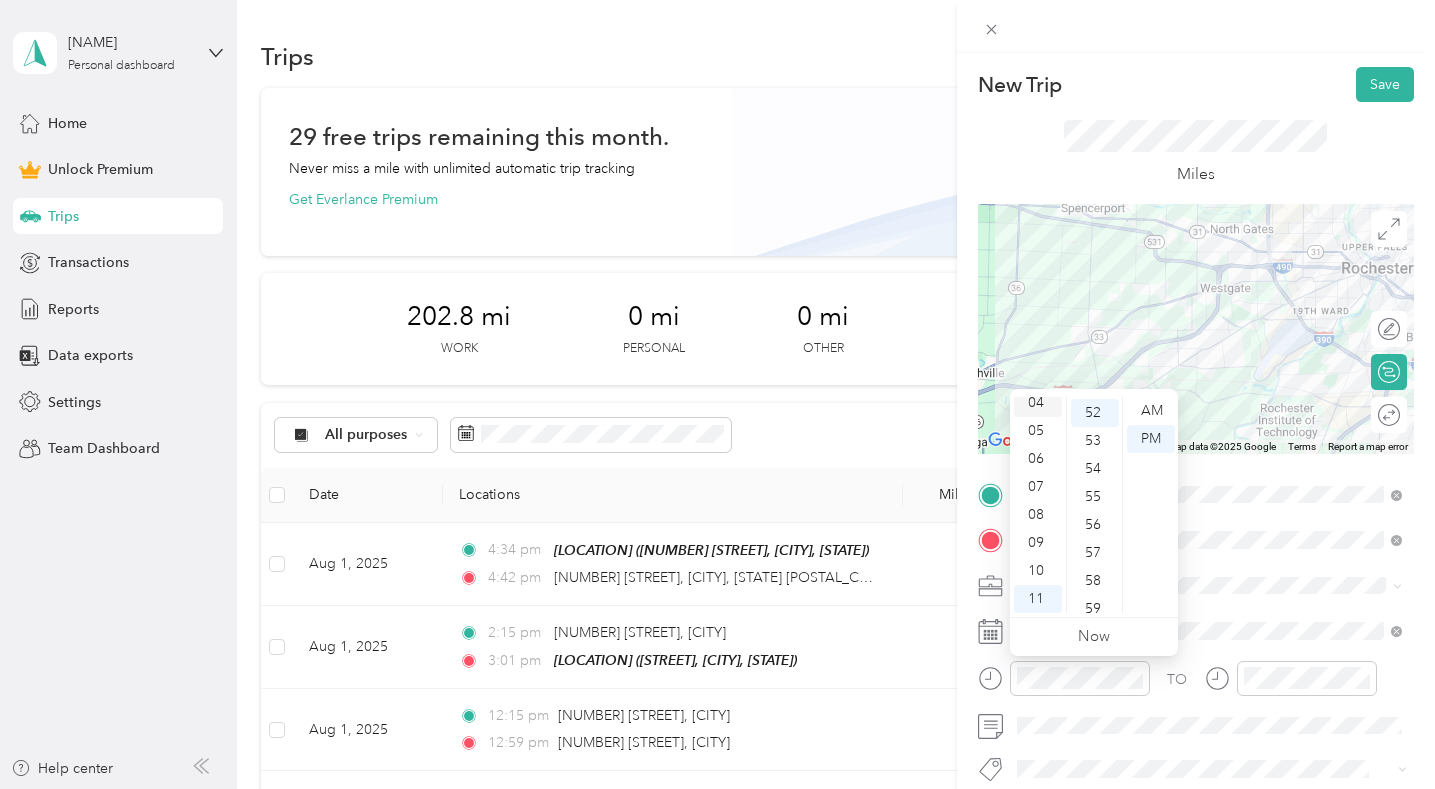click on "04" at bounding box center (1038, 403) 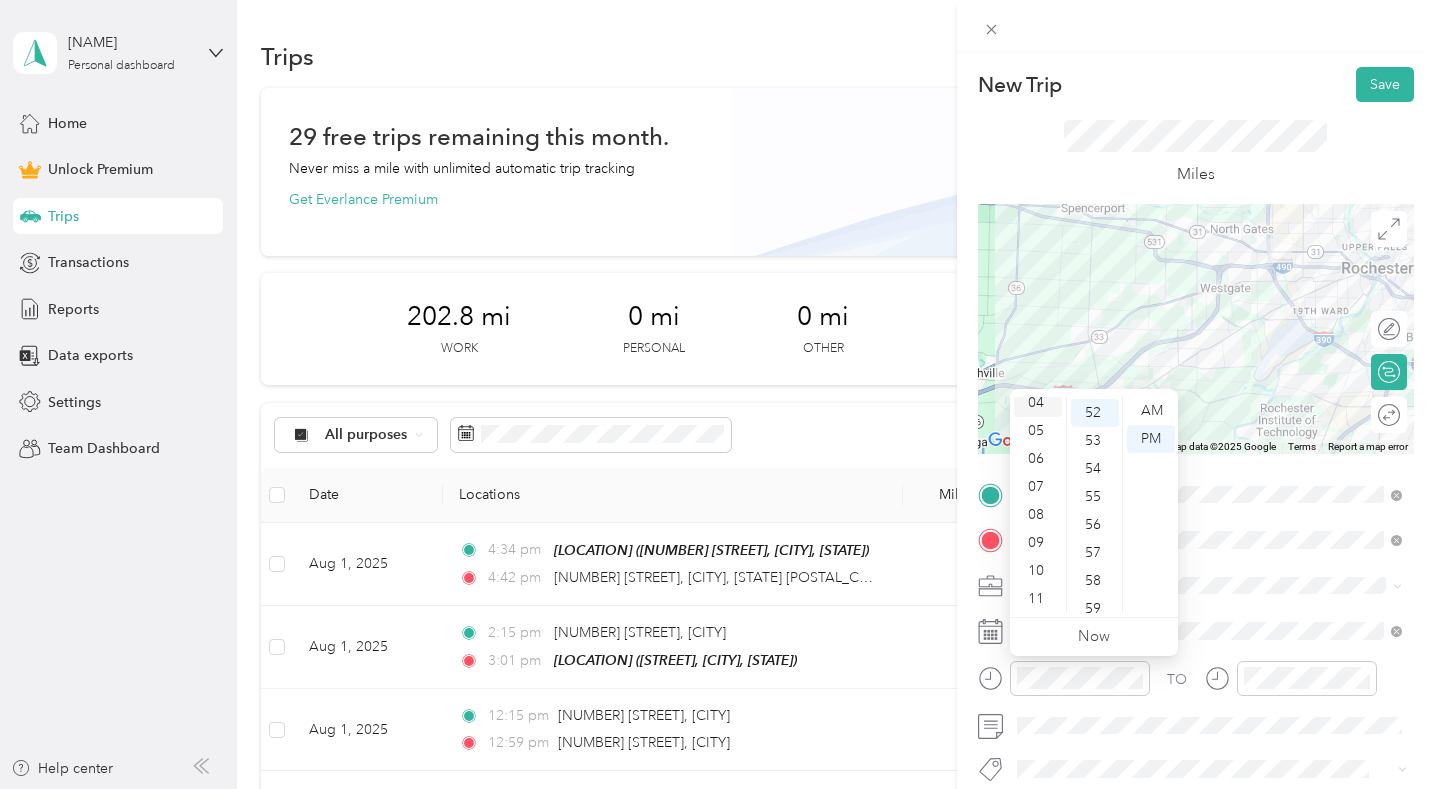 scroll, scrollTop: 112, scrollLeft: 0, axis: vertical 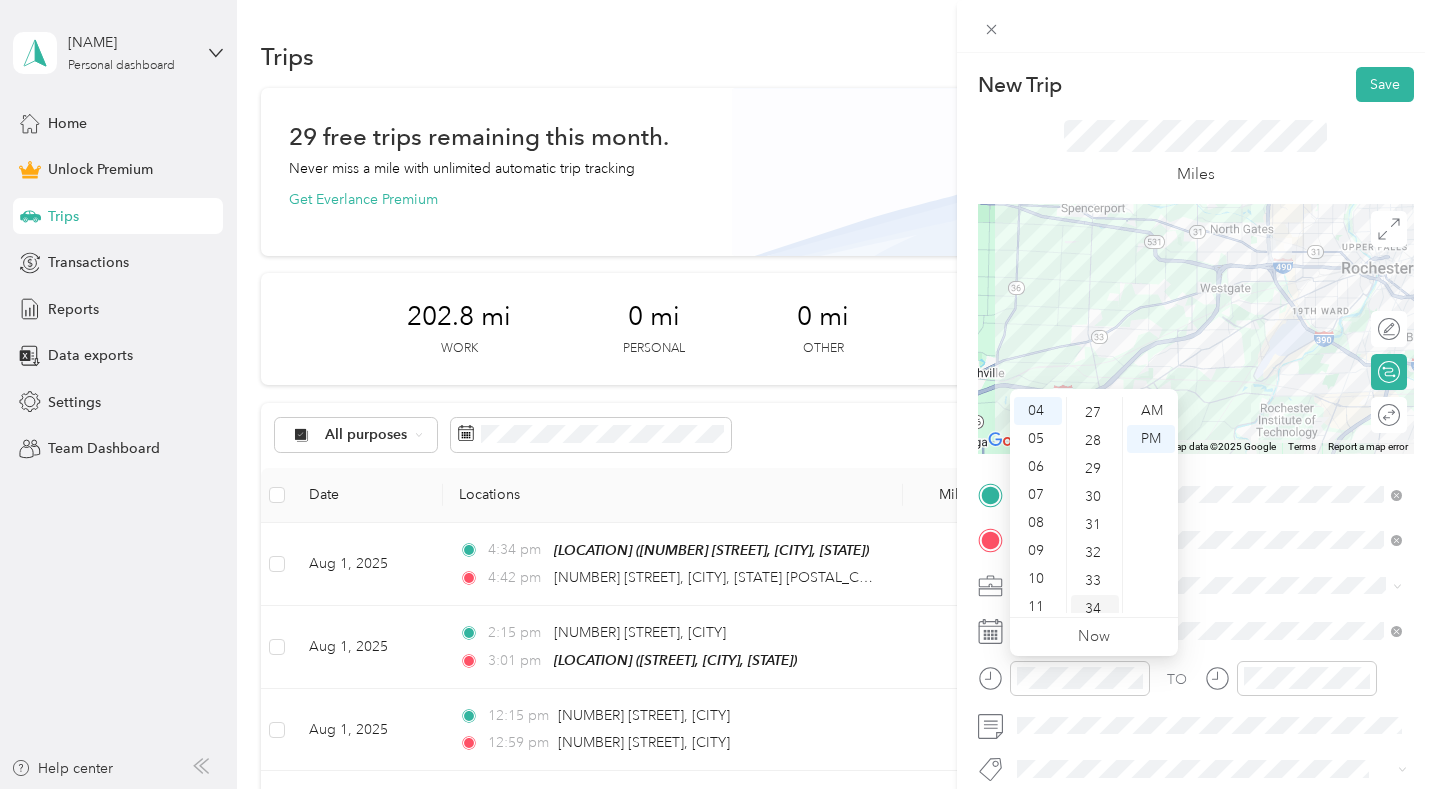 click on "34" at bounding box center [1095, 609] 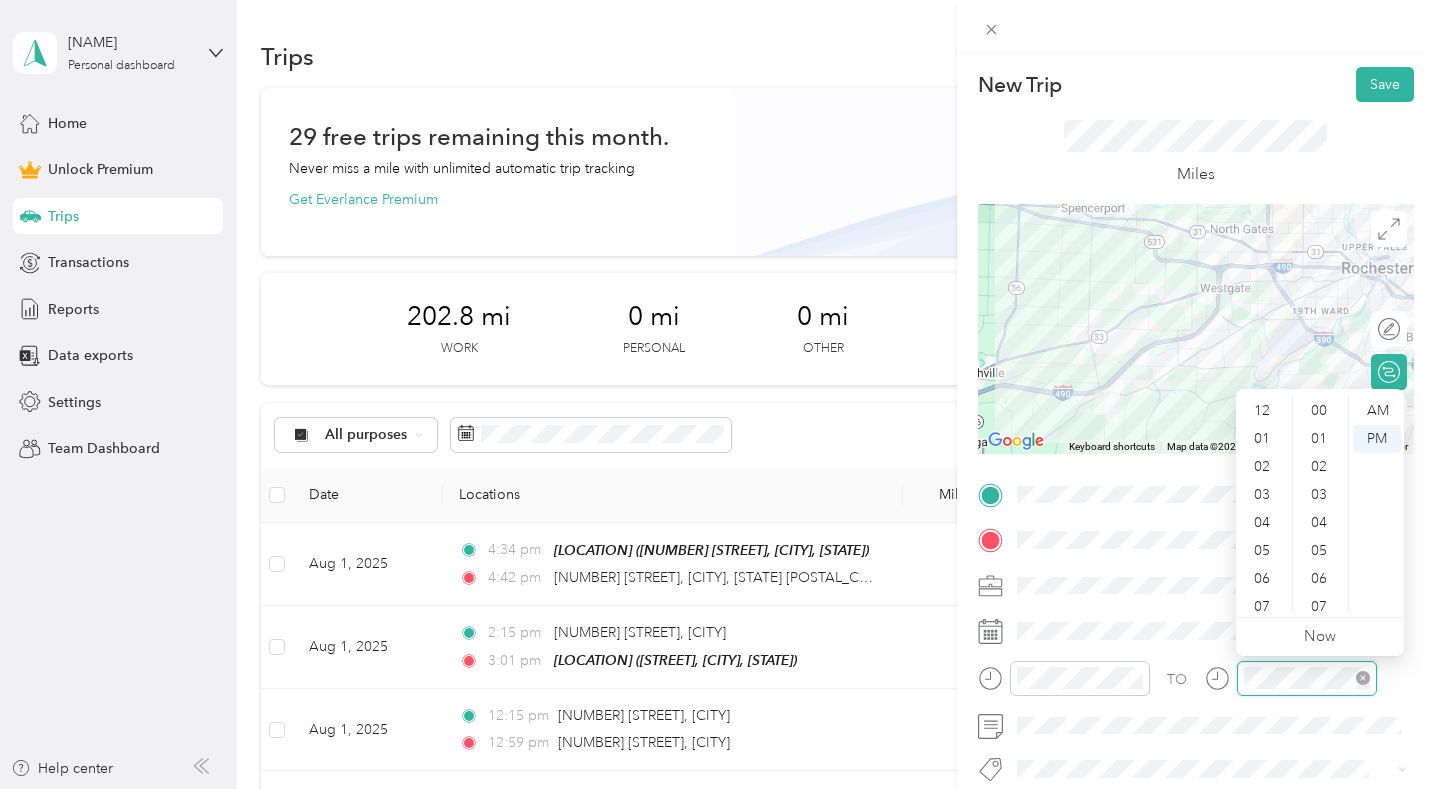 scroll, scrollTop: 1454, scrollLeft: 0, axis: vertical 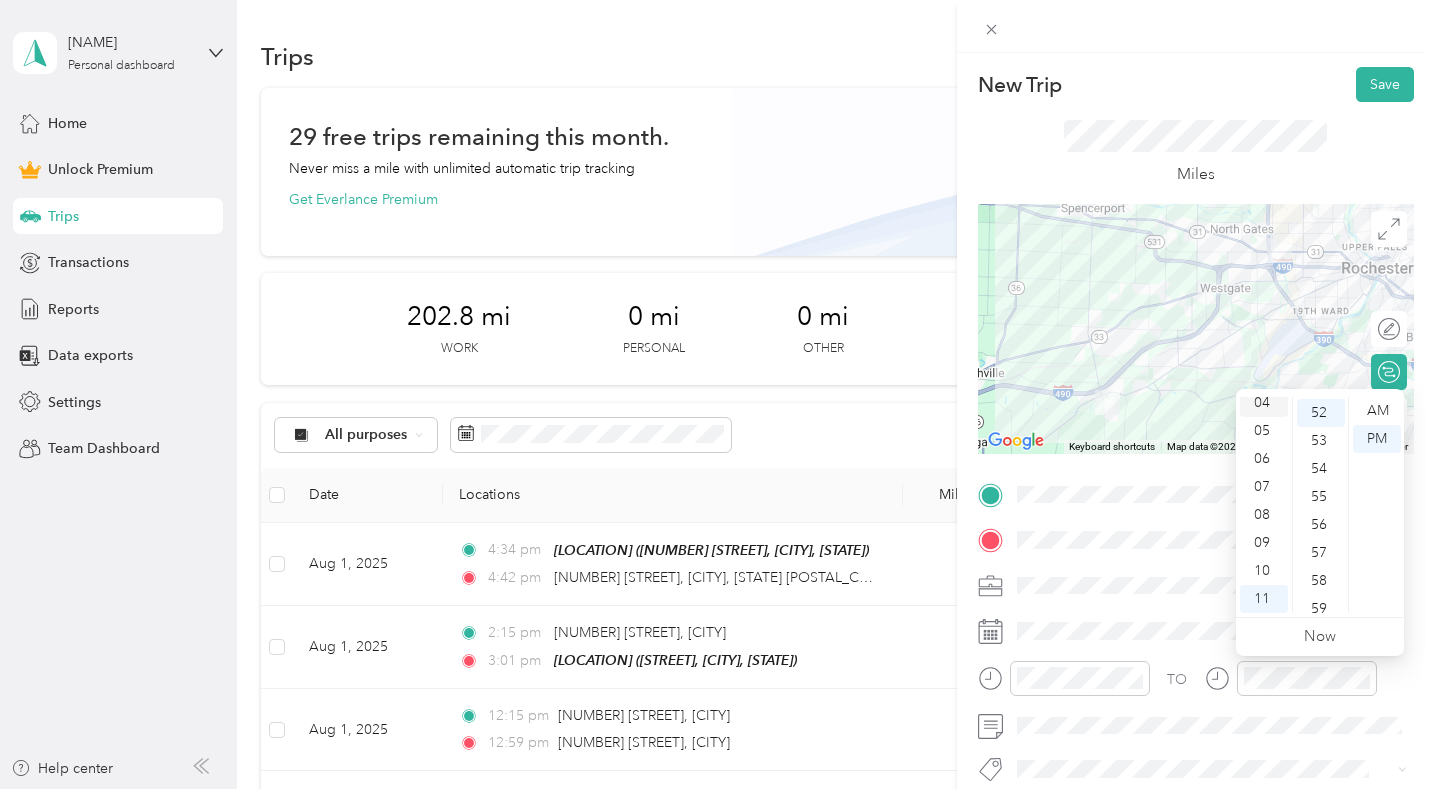 click on "04" at bounding box center (1264, 403) 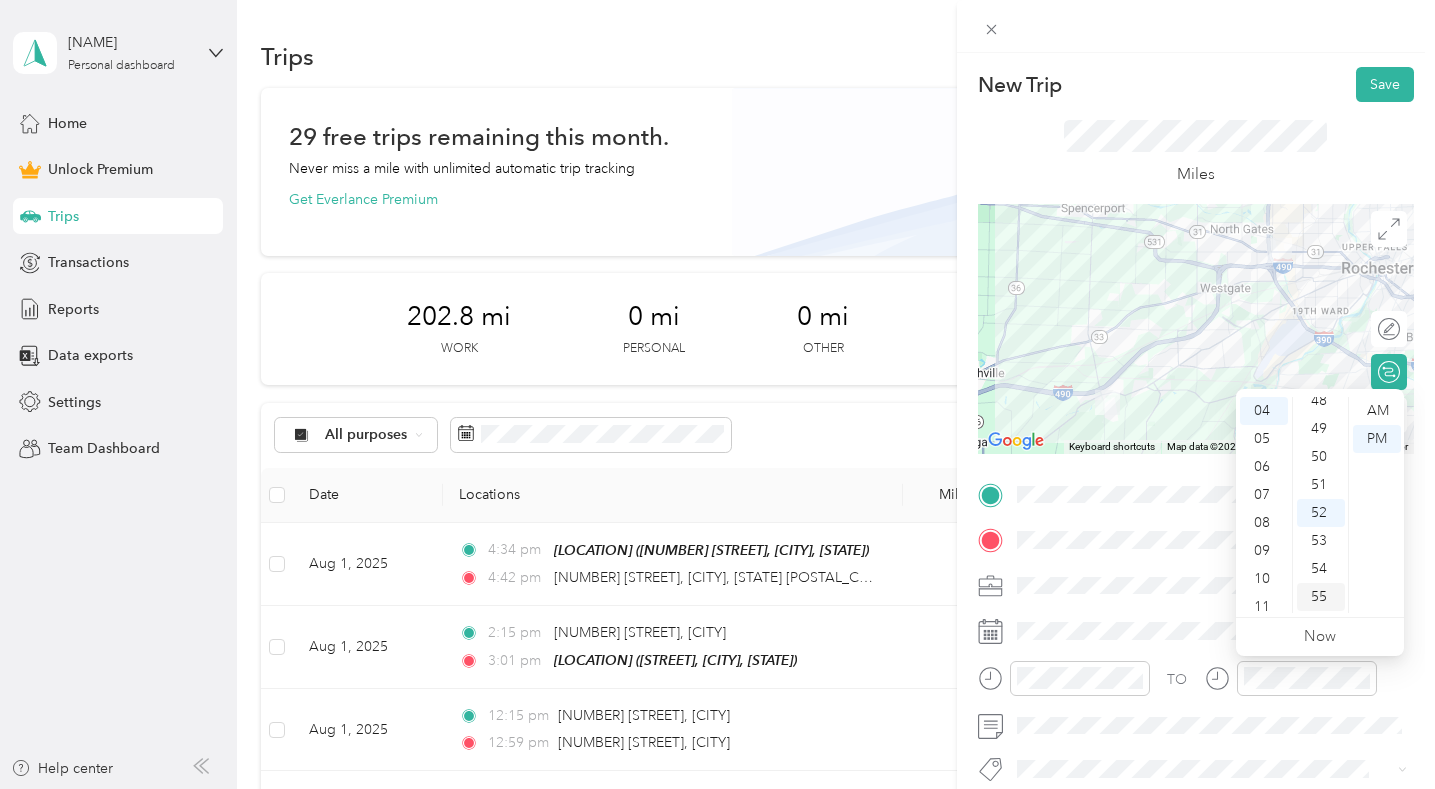 scroll, scrollTop: 1254, scrollLeft: 0, axis: vertical 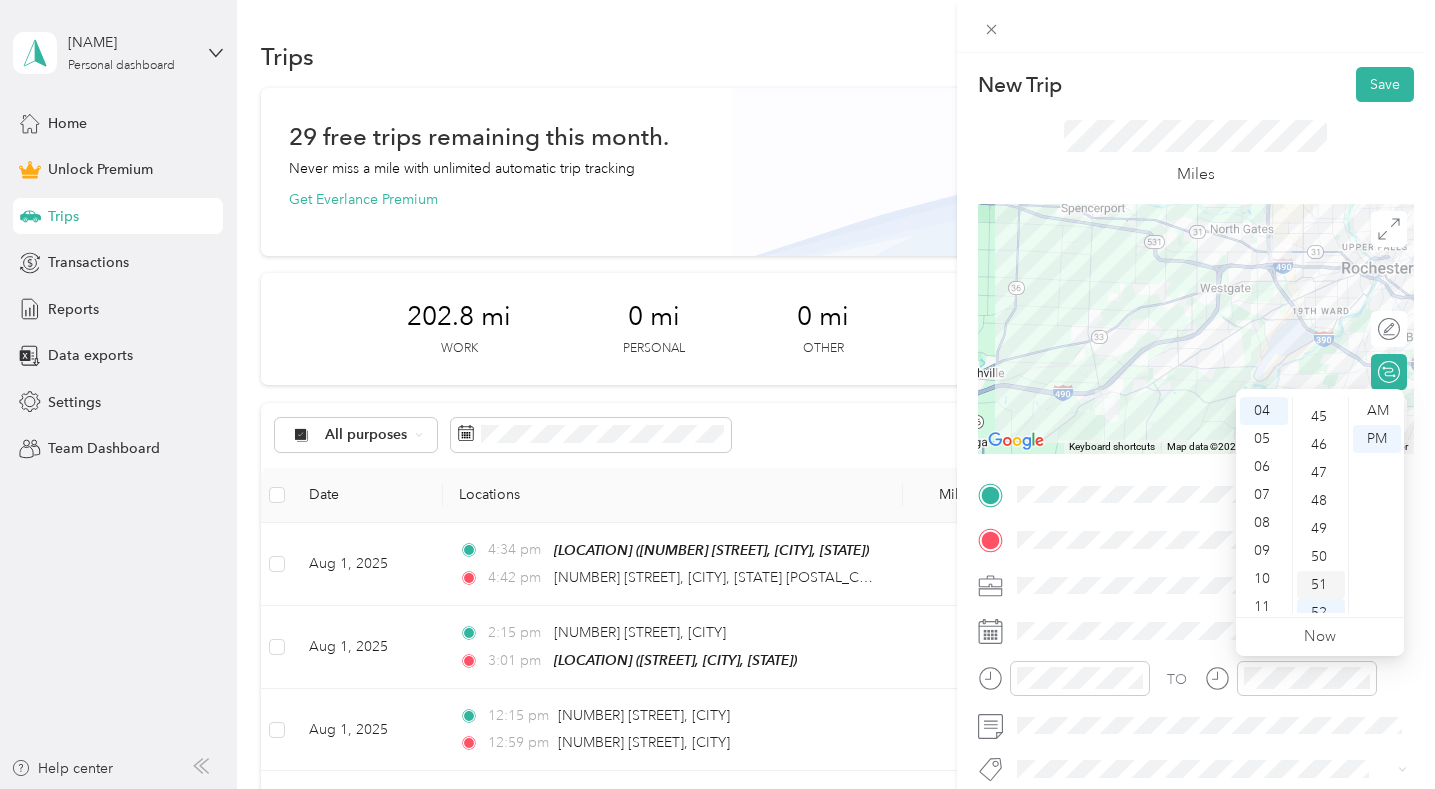 click on "51" at bounding box center [1321, 585] 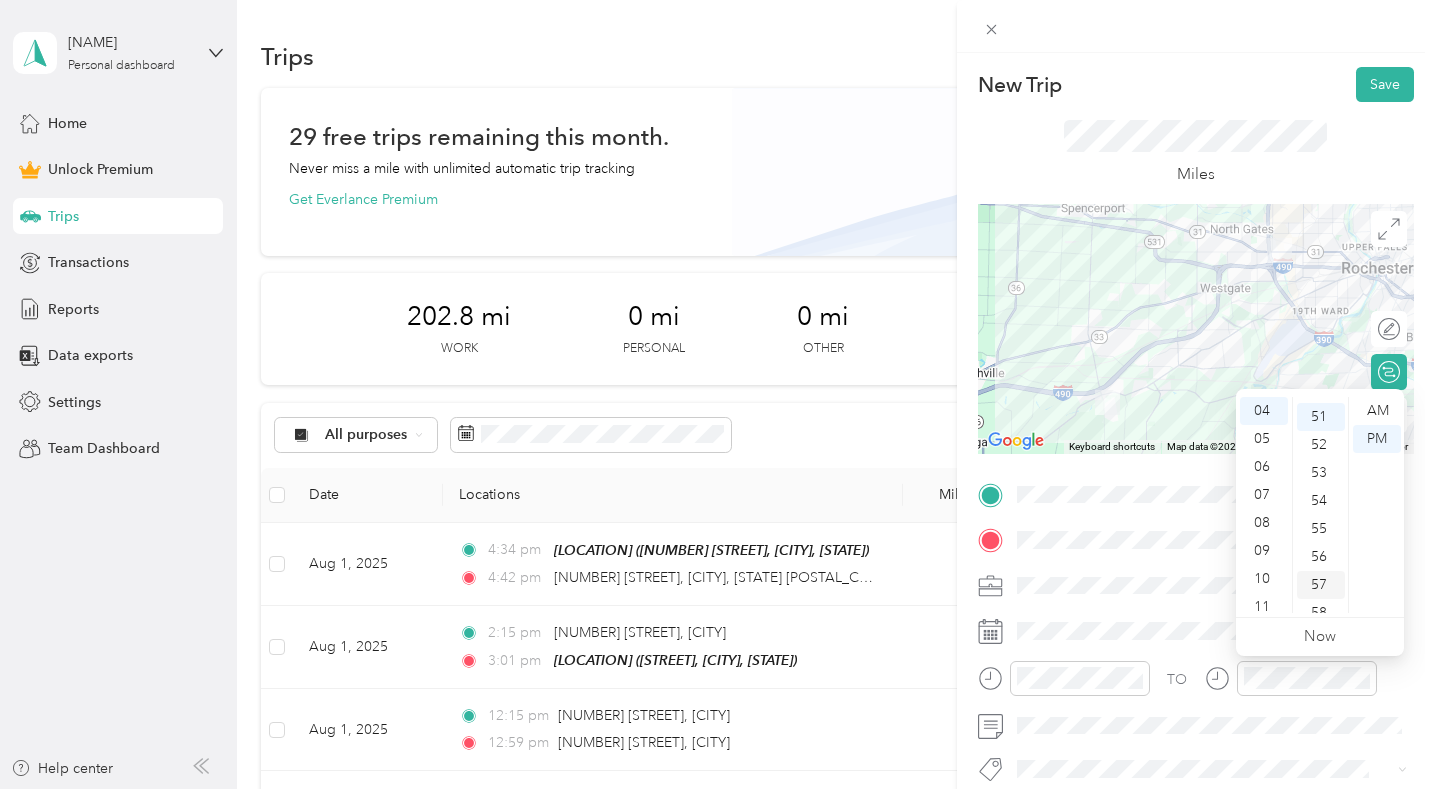 scroll, scrollTop: 1426, scrollLeft: 0, axis: vertical 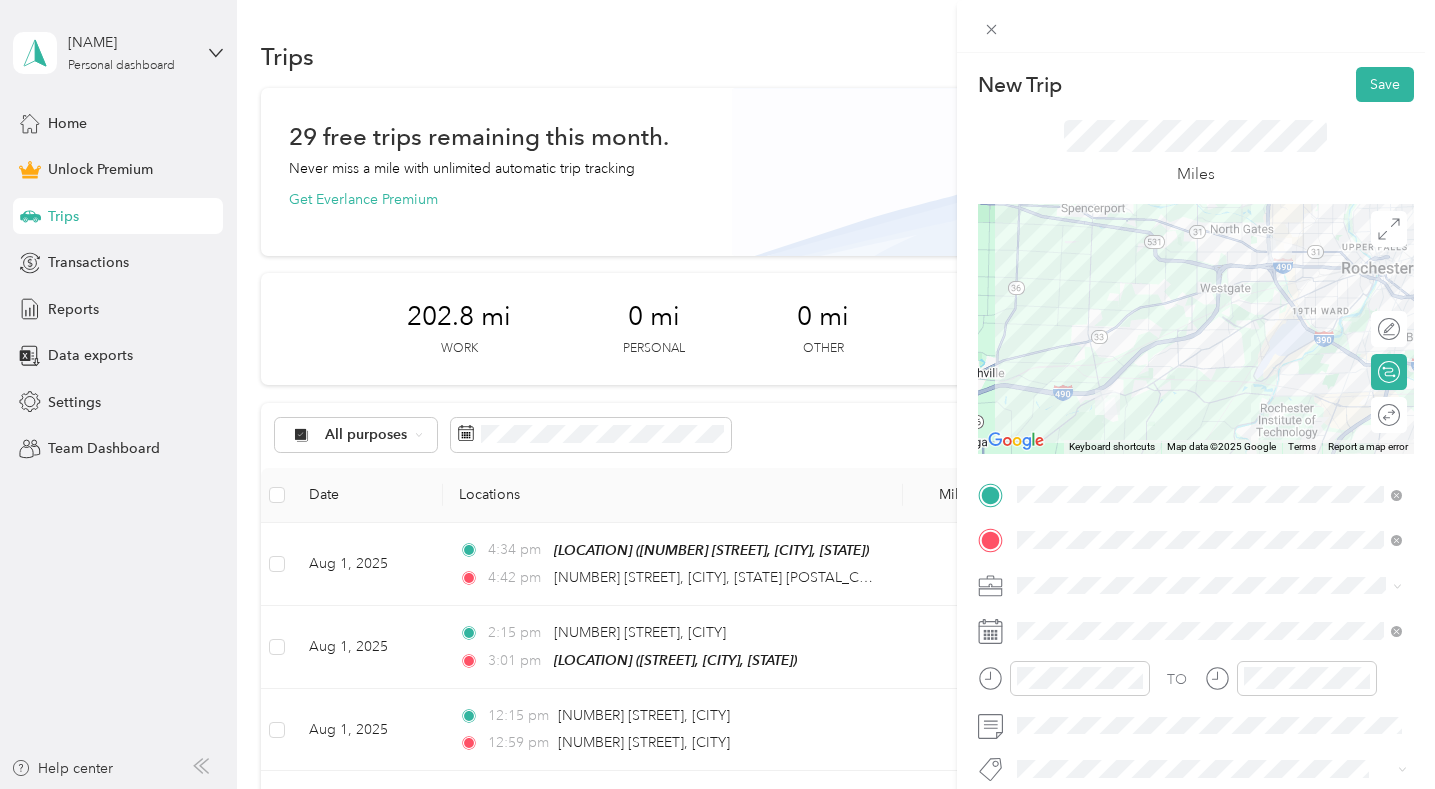 click on "Miles" at bounding box center [1195, 153] 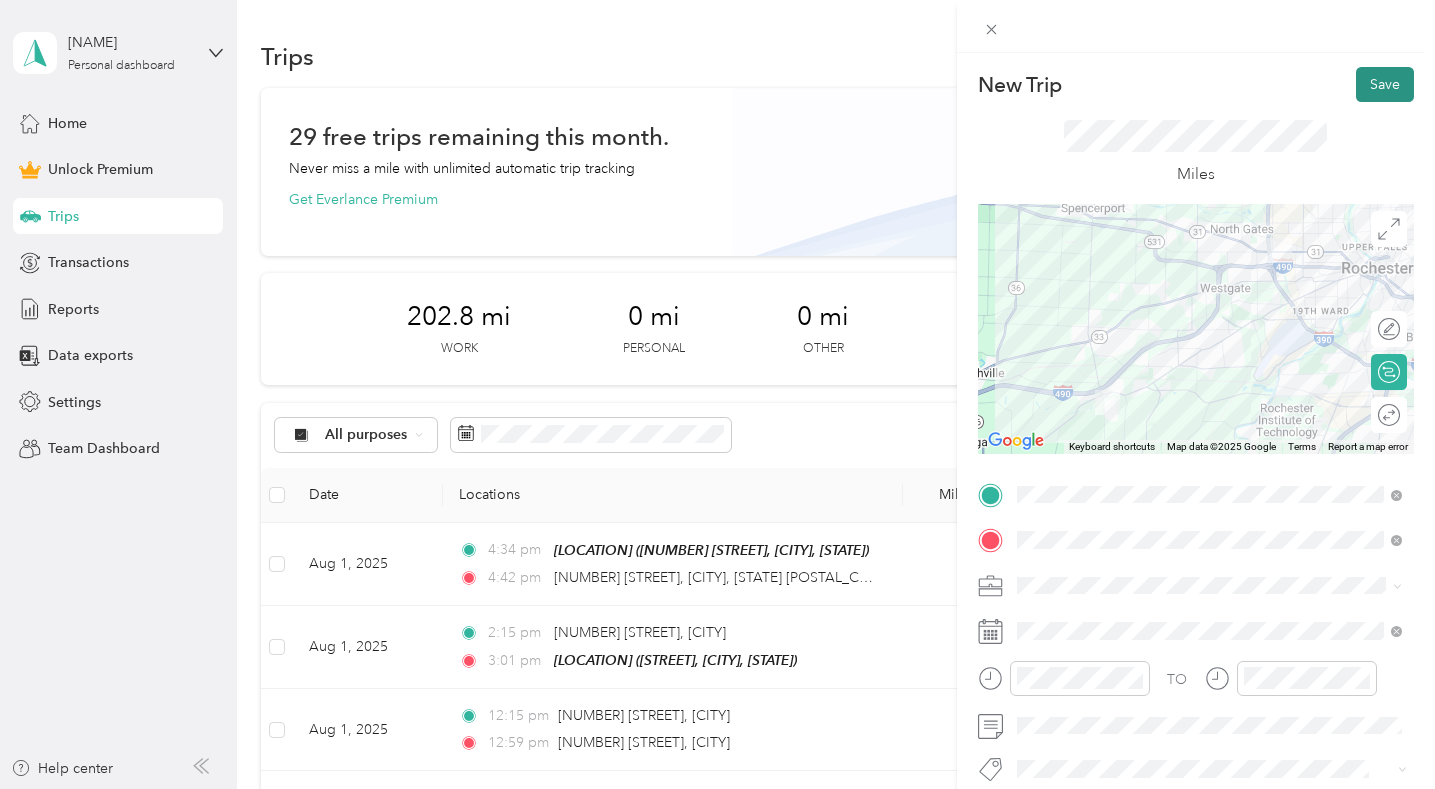 click on "Save" at bounding box center [1385, 84] 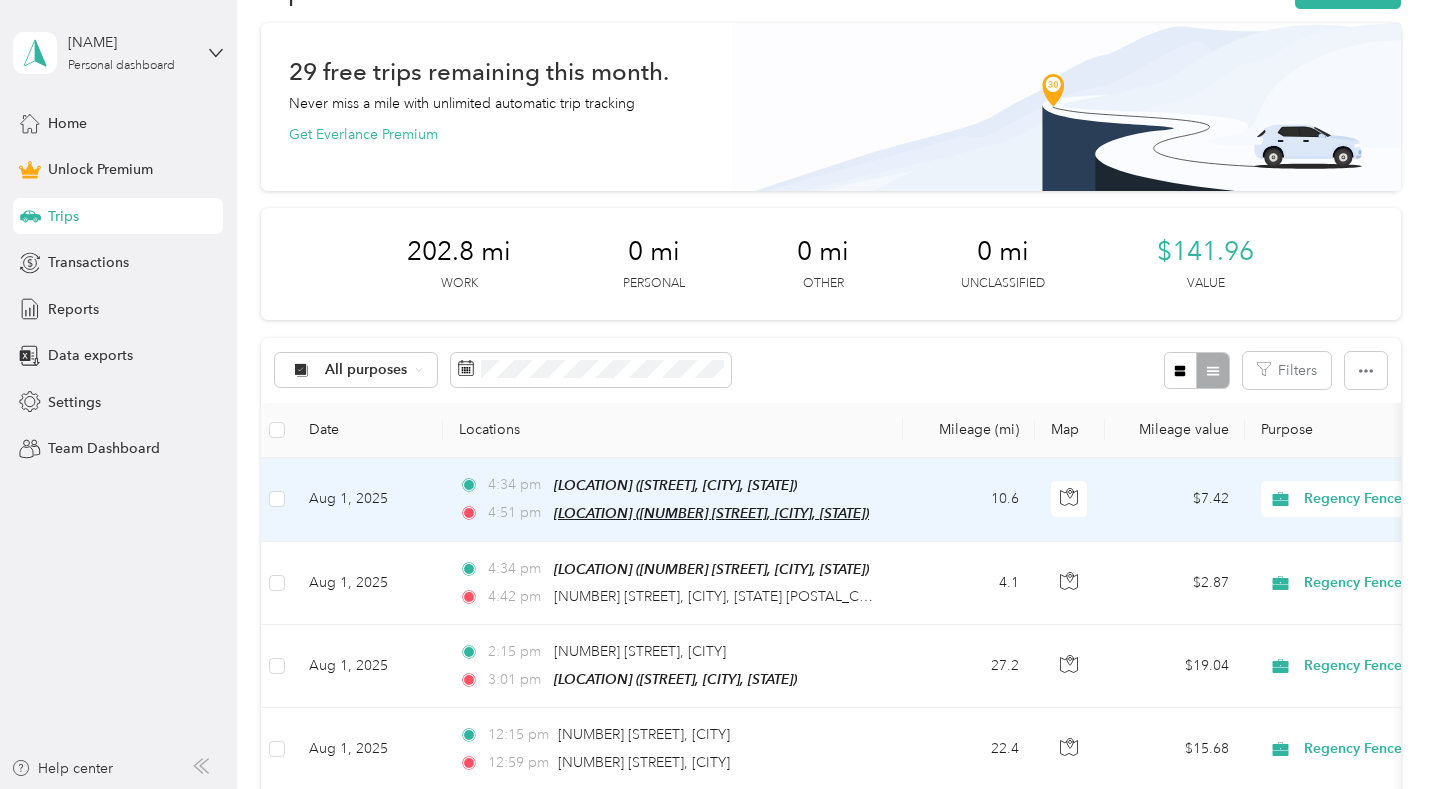 scroll, scrollTop: 100, scrollLeft: 0, axis: vertical 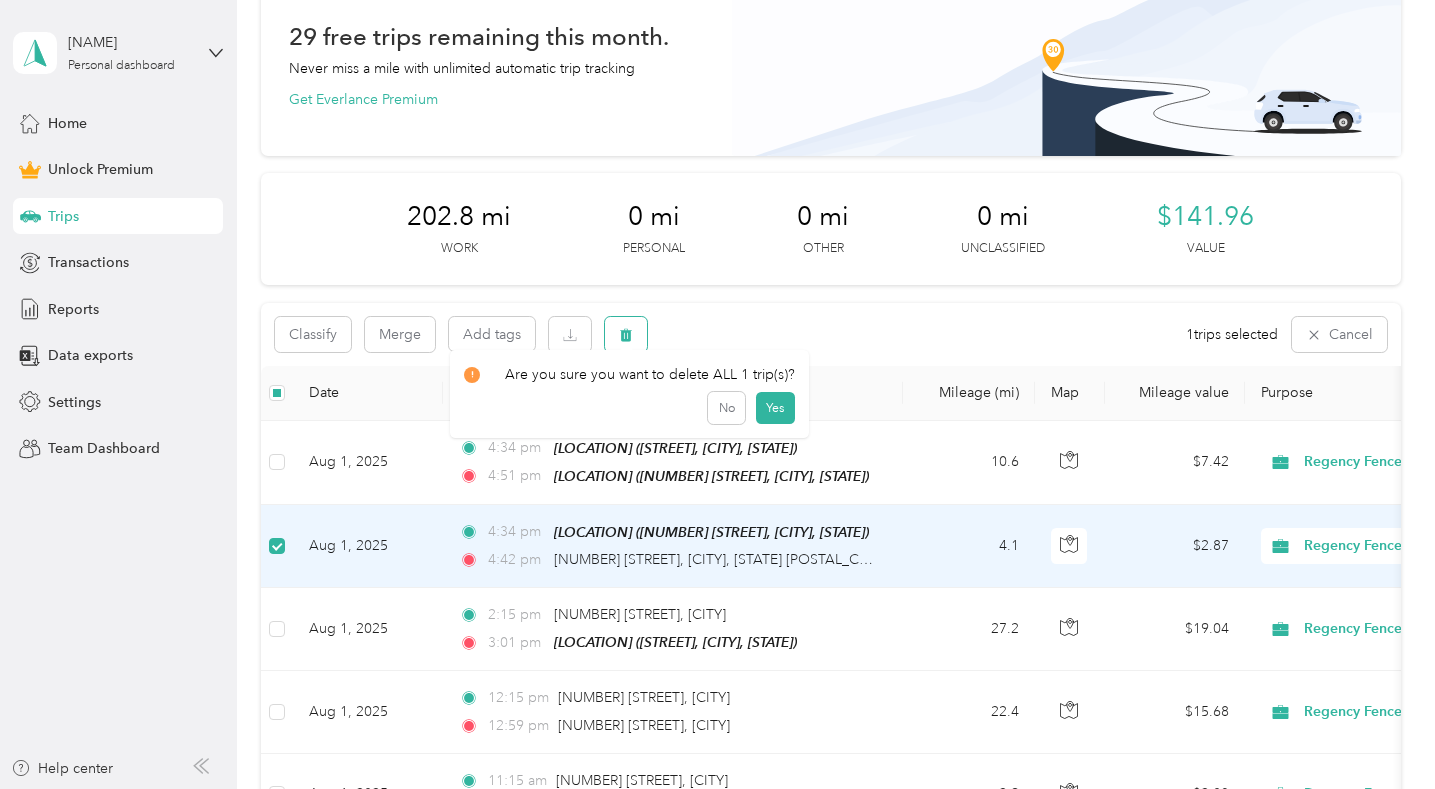click 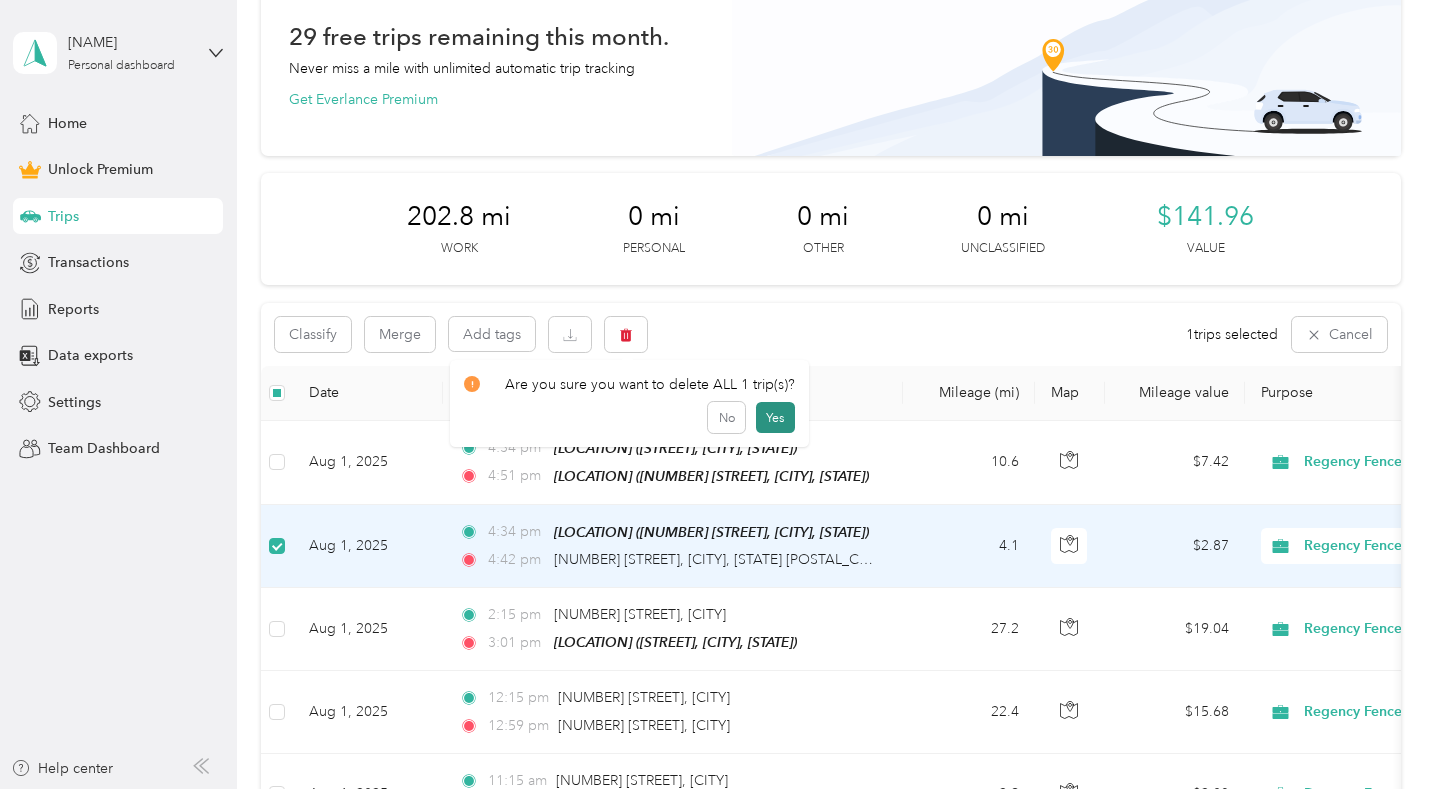 click on "Yes" at bounding box center [775, 418] 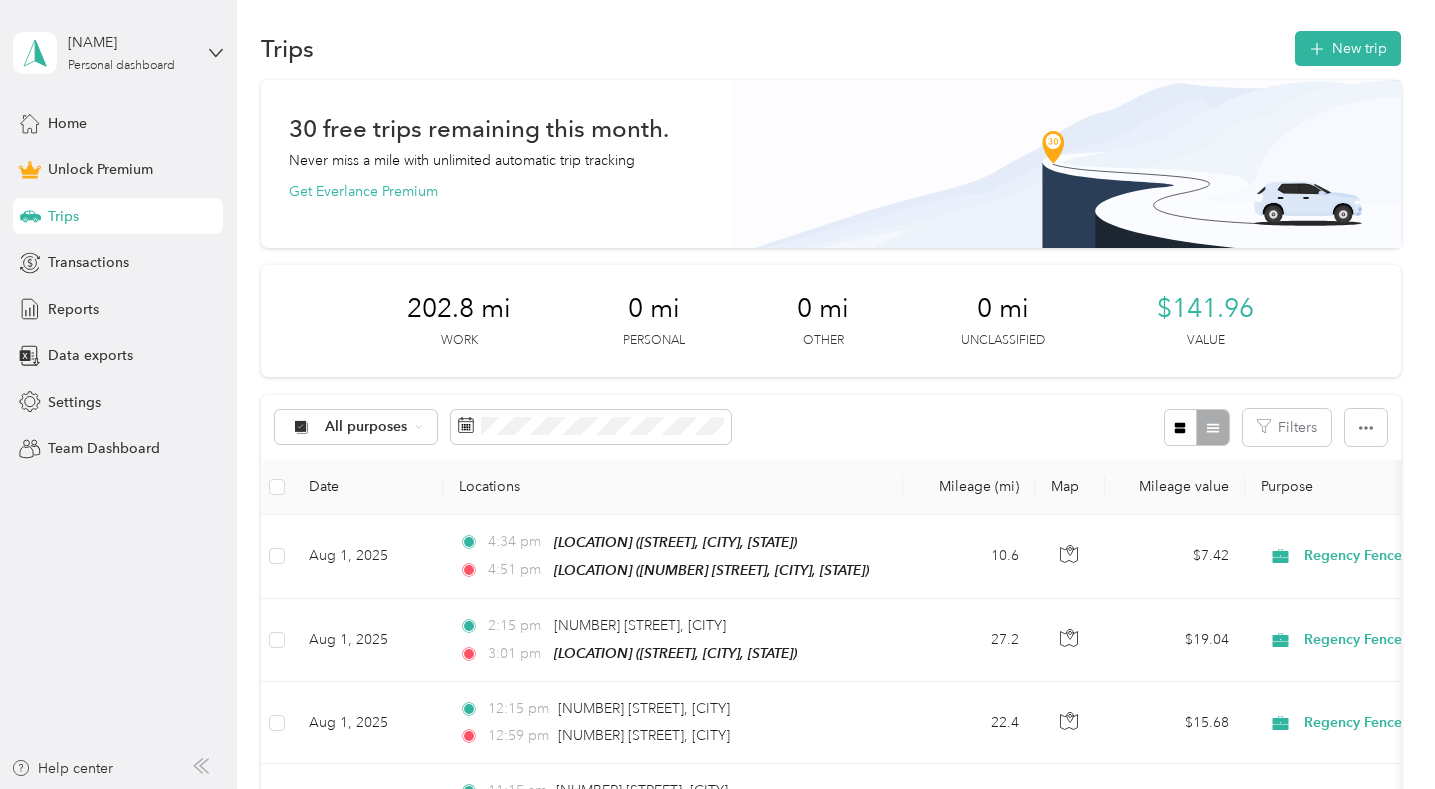 scroll, scrollTop: 0, scrollLeft: 0, axis: both 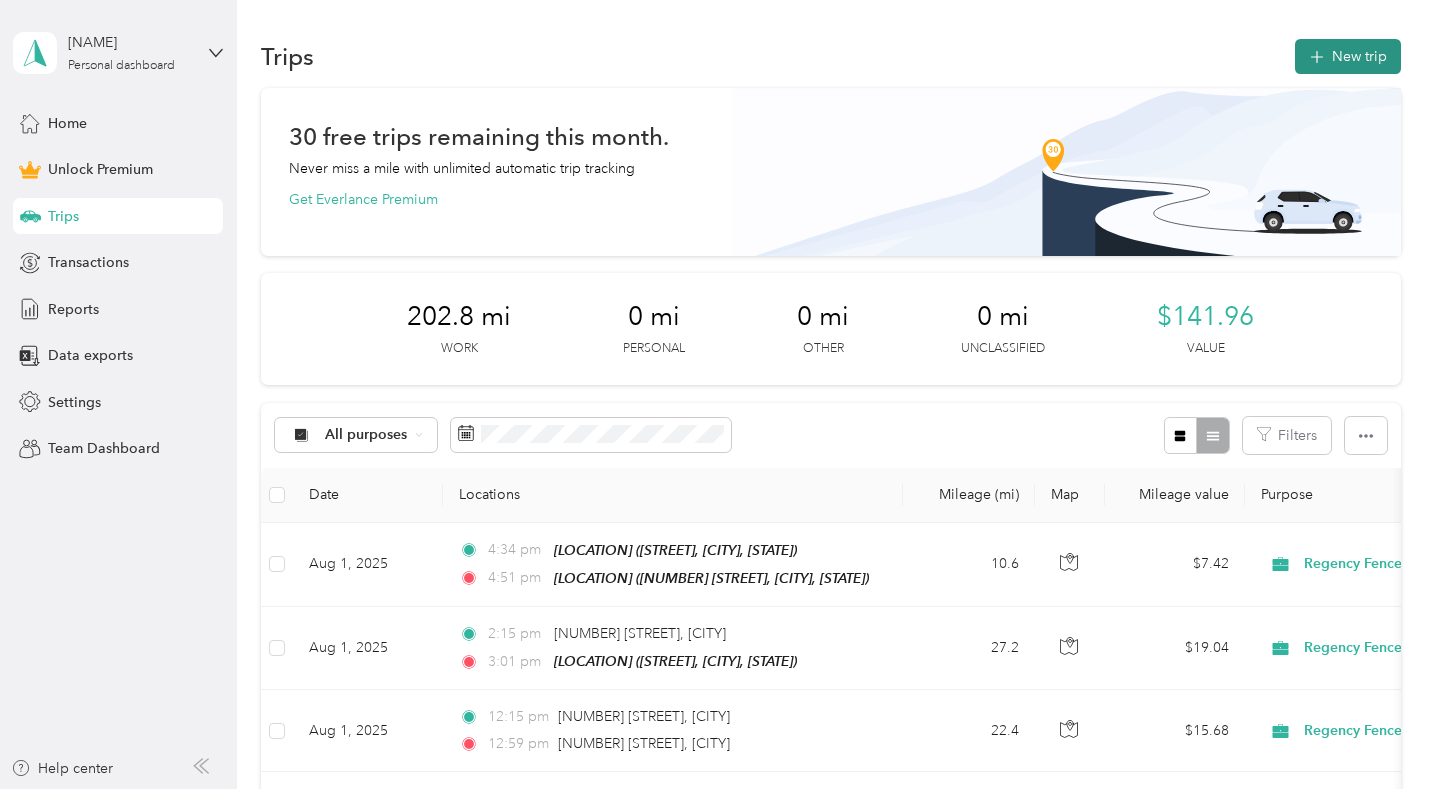 click on "New trip" at bounding box center (1348, 56) 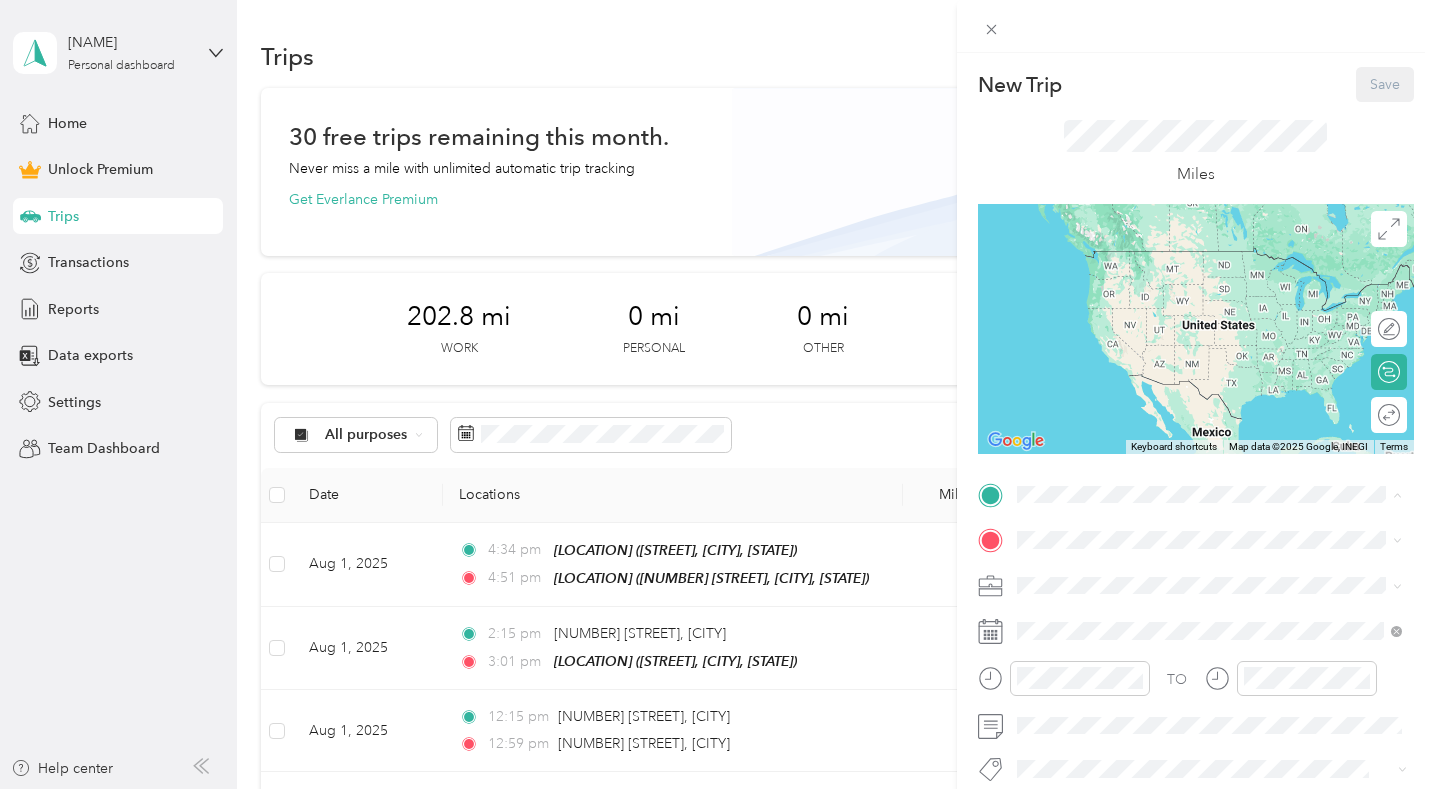 click on "[LOCATION] [NUMBER] [STREET], [POSTAL_CODE], [CITY], [STATE], [COUNTRY]" at bounding box center [1224, 596] 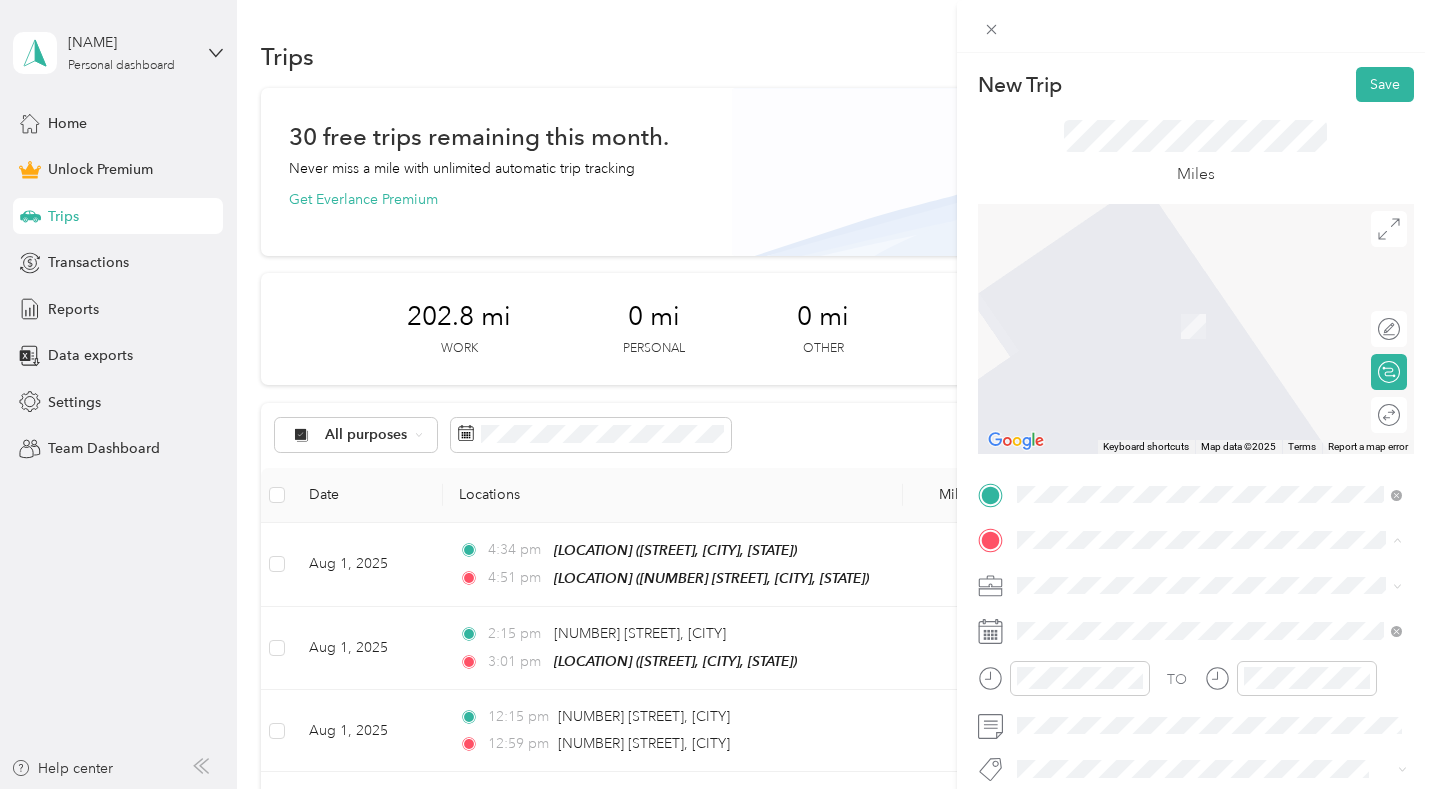 click on "[LOCATION] [NUMBER] [STREET], [POSTAL_CODE], [CITY], [STATE], [COUNTRY]" at bounding box center [1224, 333] 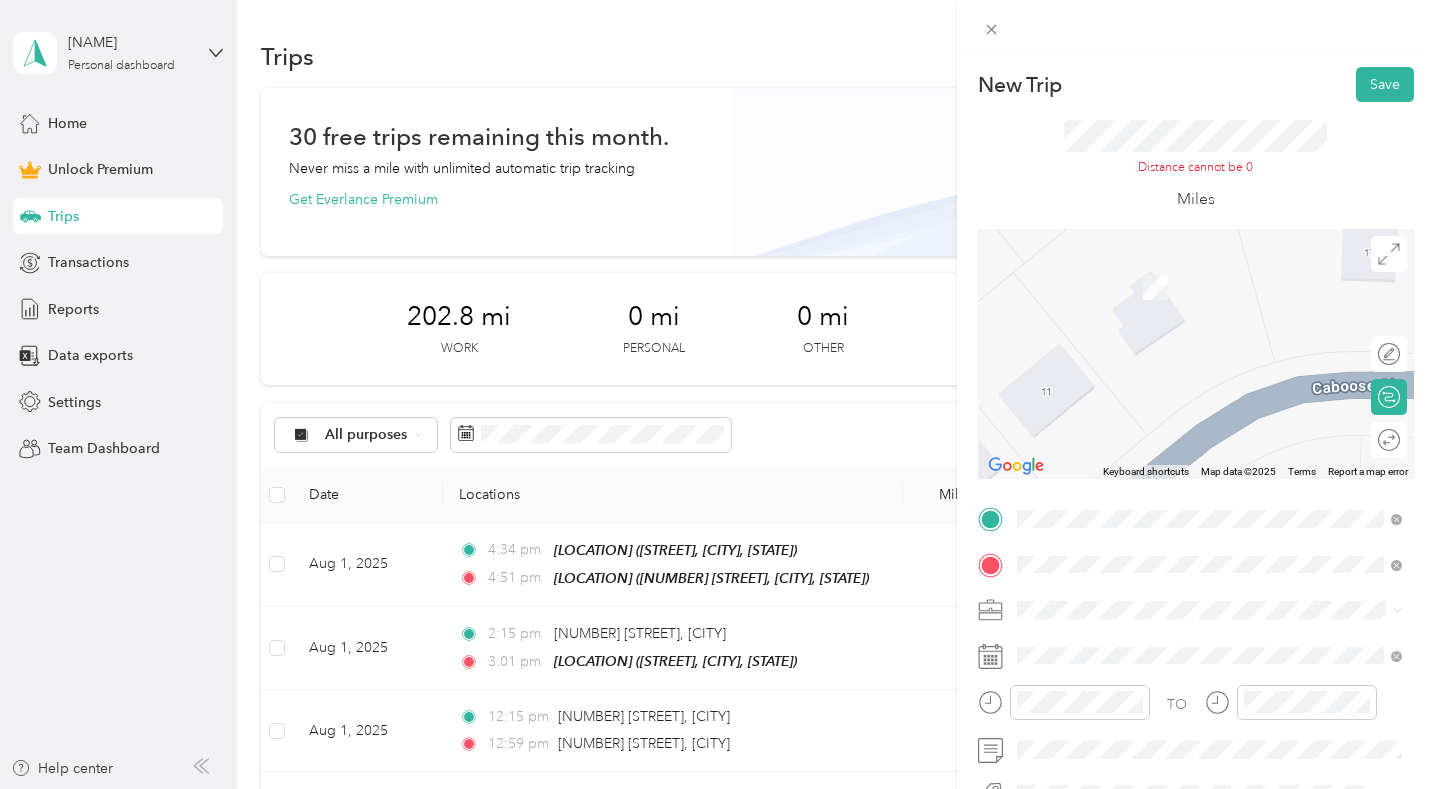 click 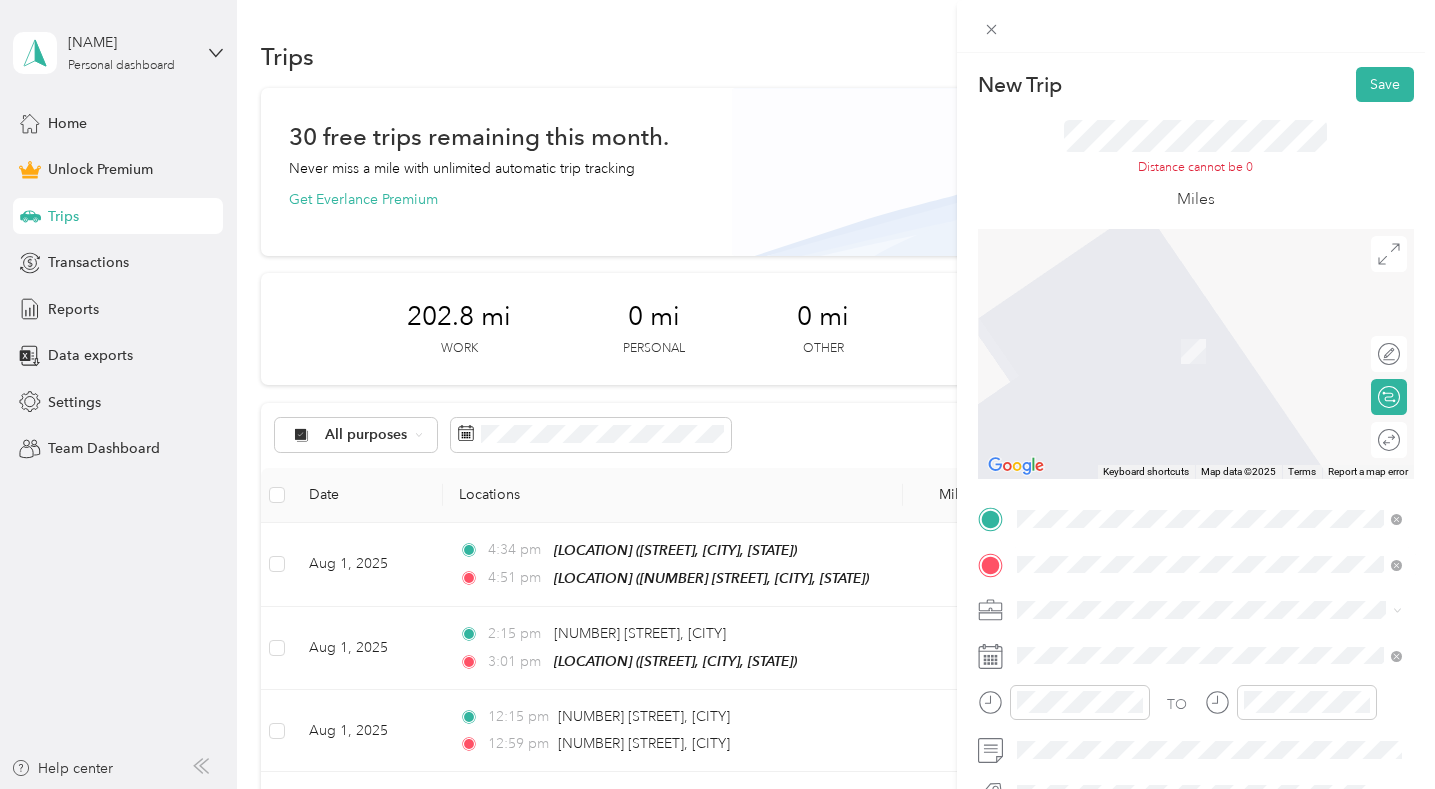 click on "[NUMBER] [STREET]
[CITY], [STATE] [POSTAL_CODE], [COUNTRY]" at bounding box center [1198, 645] 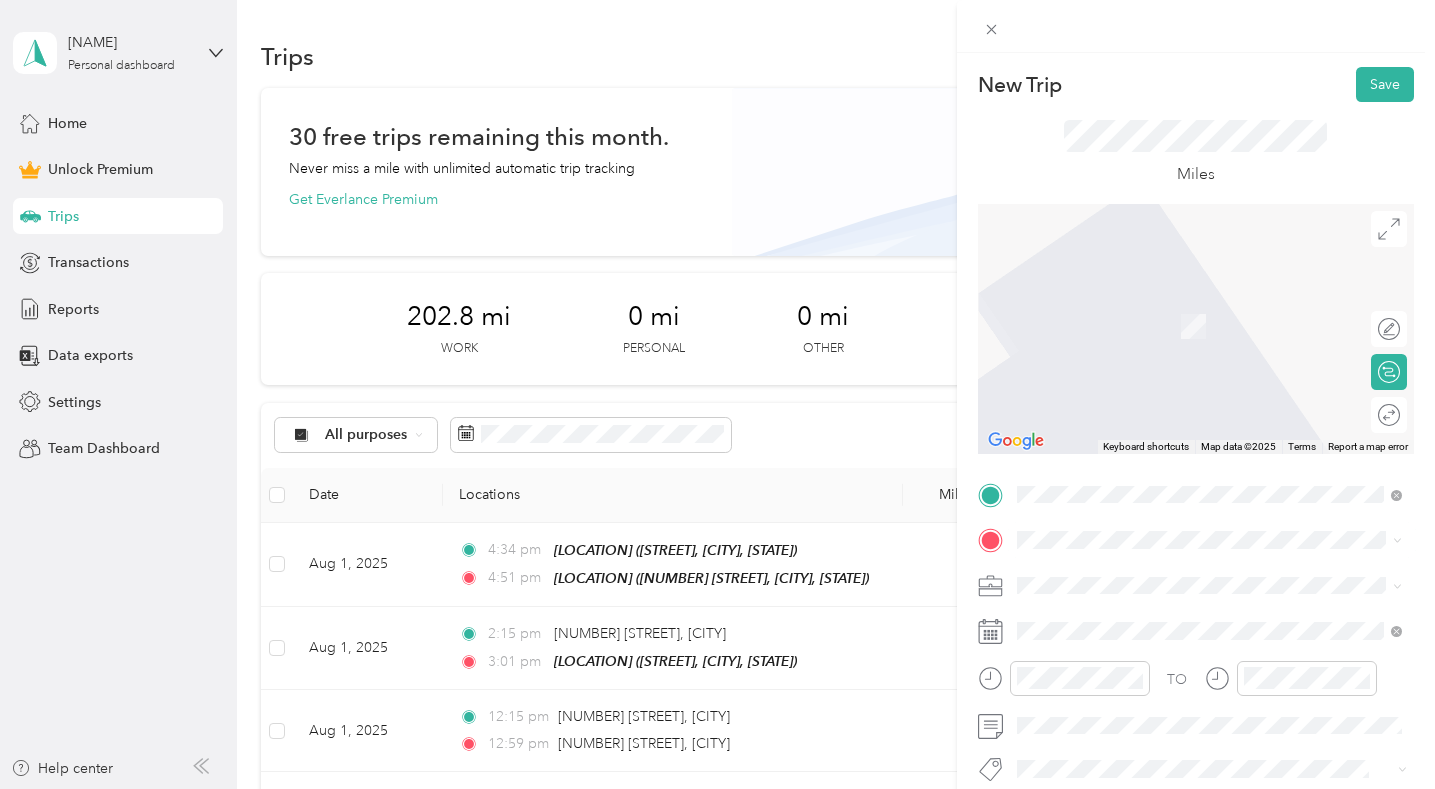 click on "[NUMBER] [STREET]
[CITY], [STATE] [POSTAL_CODE], [COUNTRY]" at bounding box center [1198, 317] 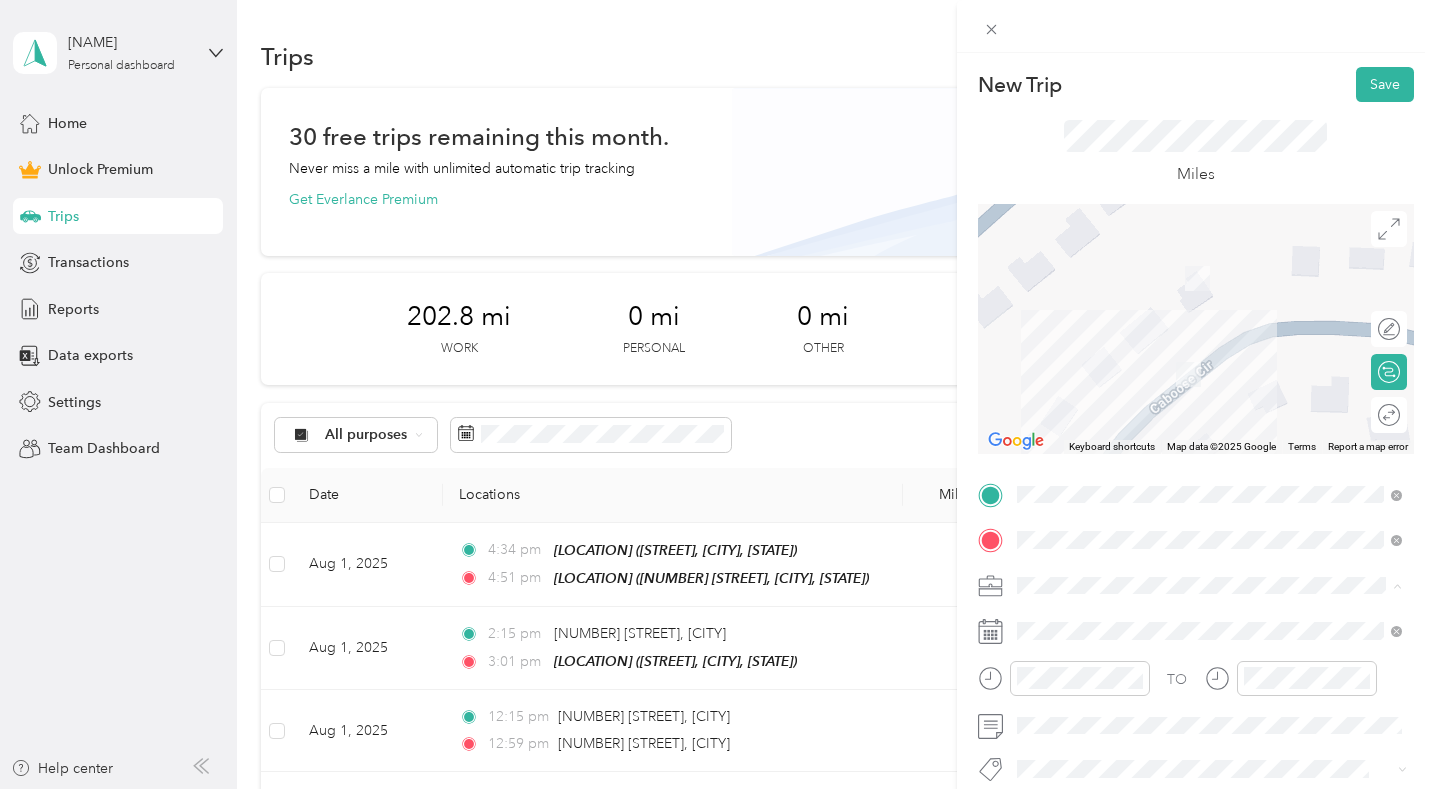 click on "Regency Fence" at bounding box center (1209, 375) 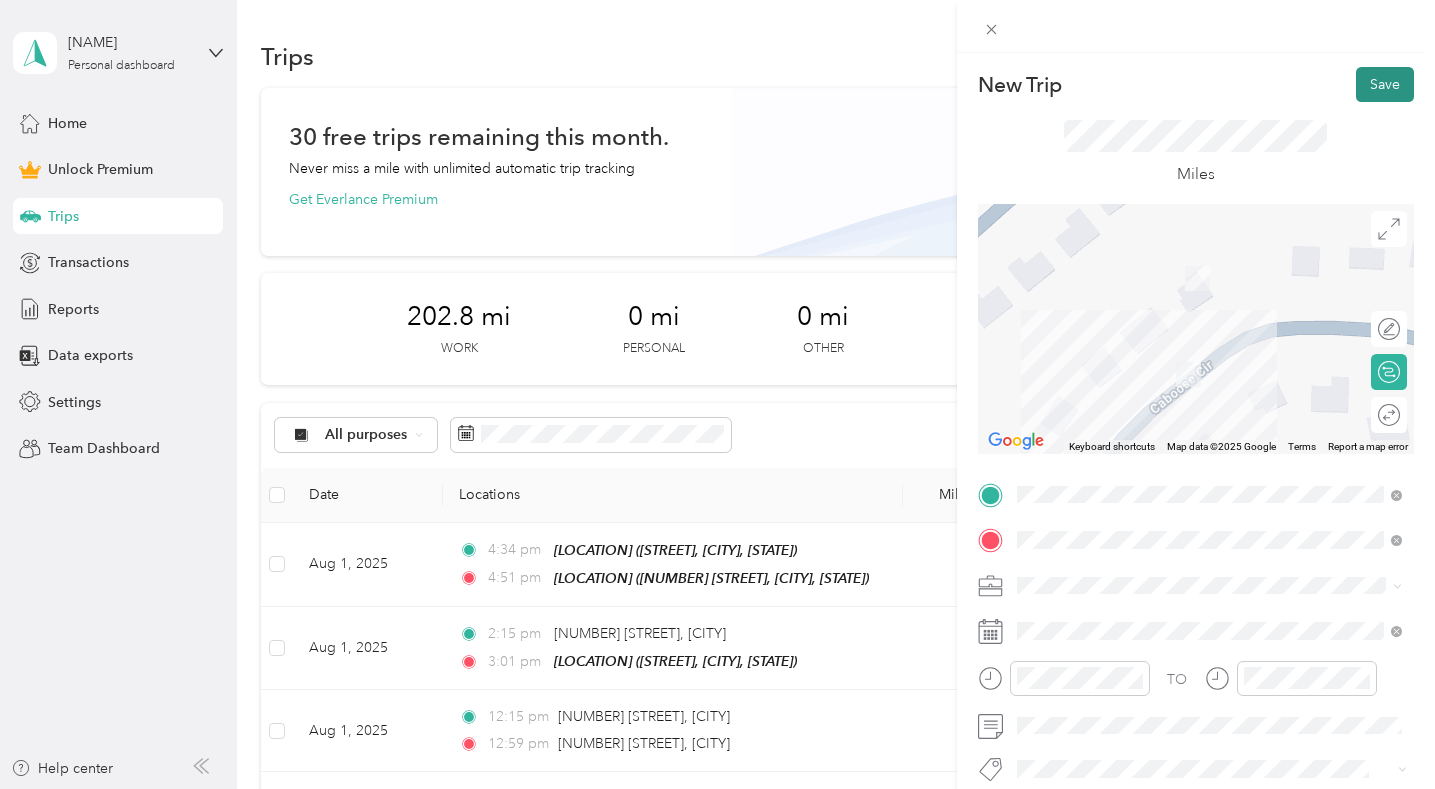 click on "Save" at bounding box center [1385, 84] 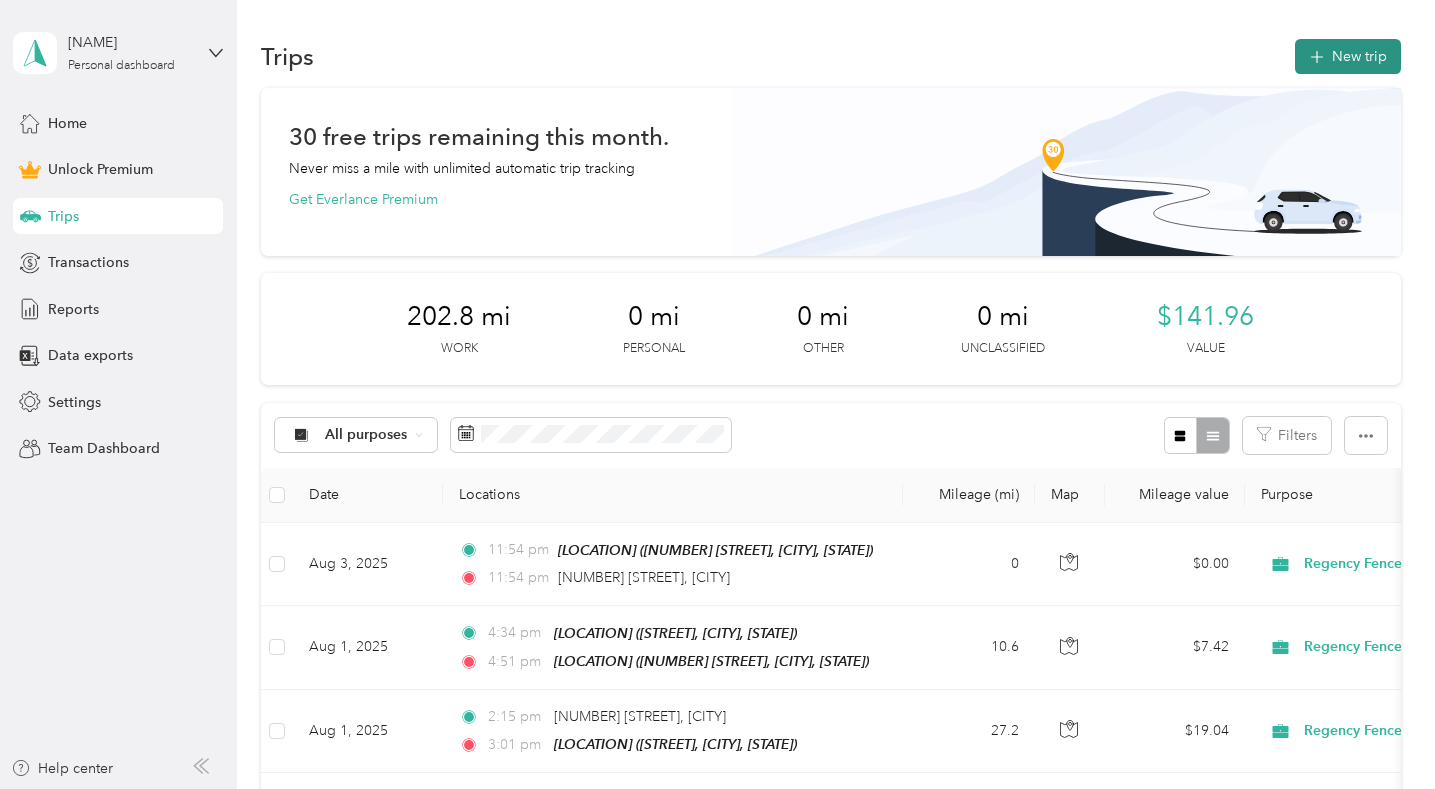 click on "New trip" at bounding box center [1348, 56] 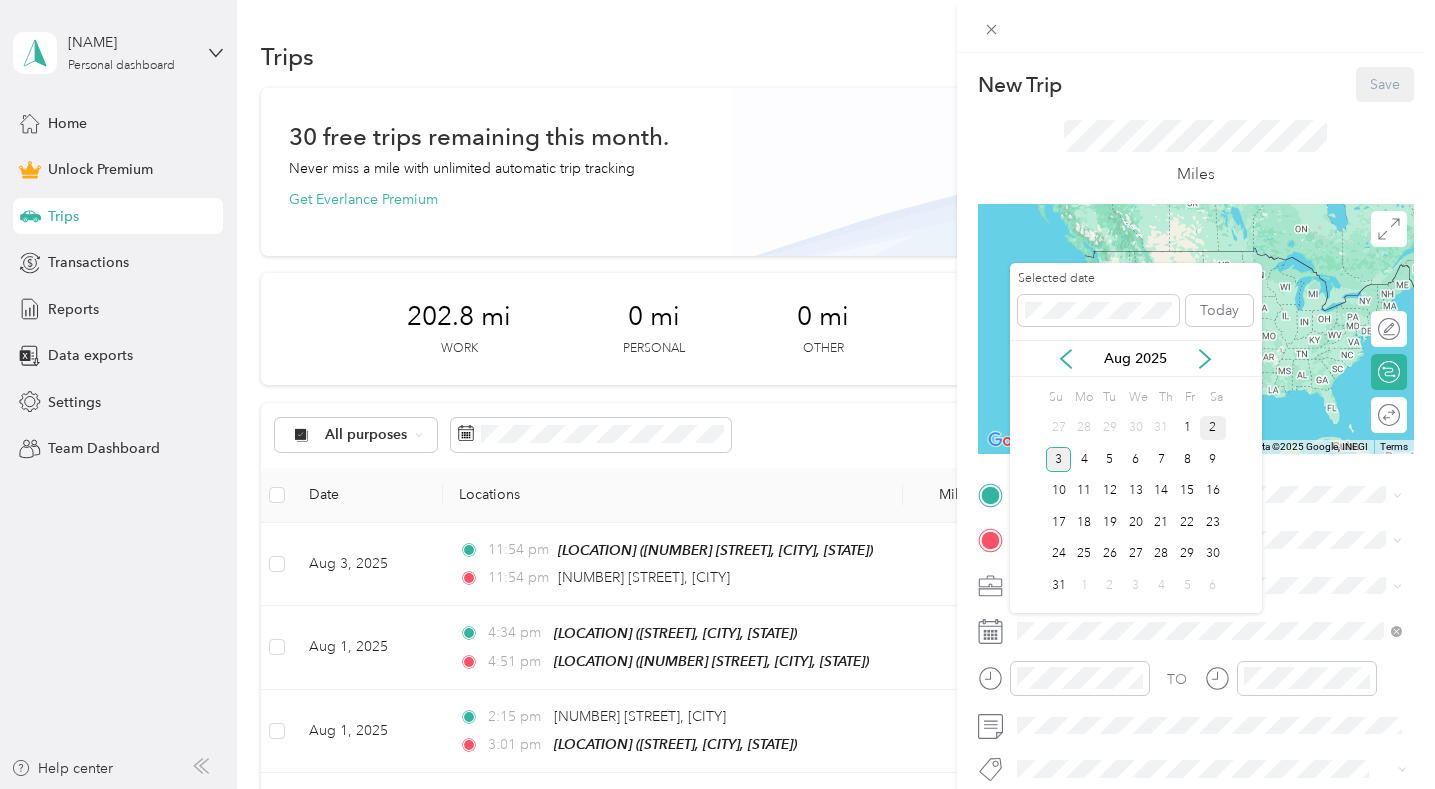 click on "2" at bounding box center (1213, 428) 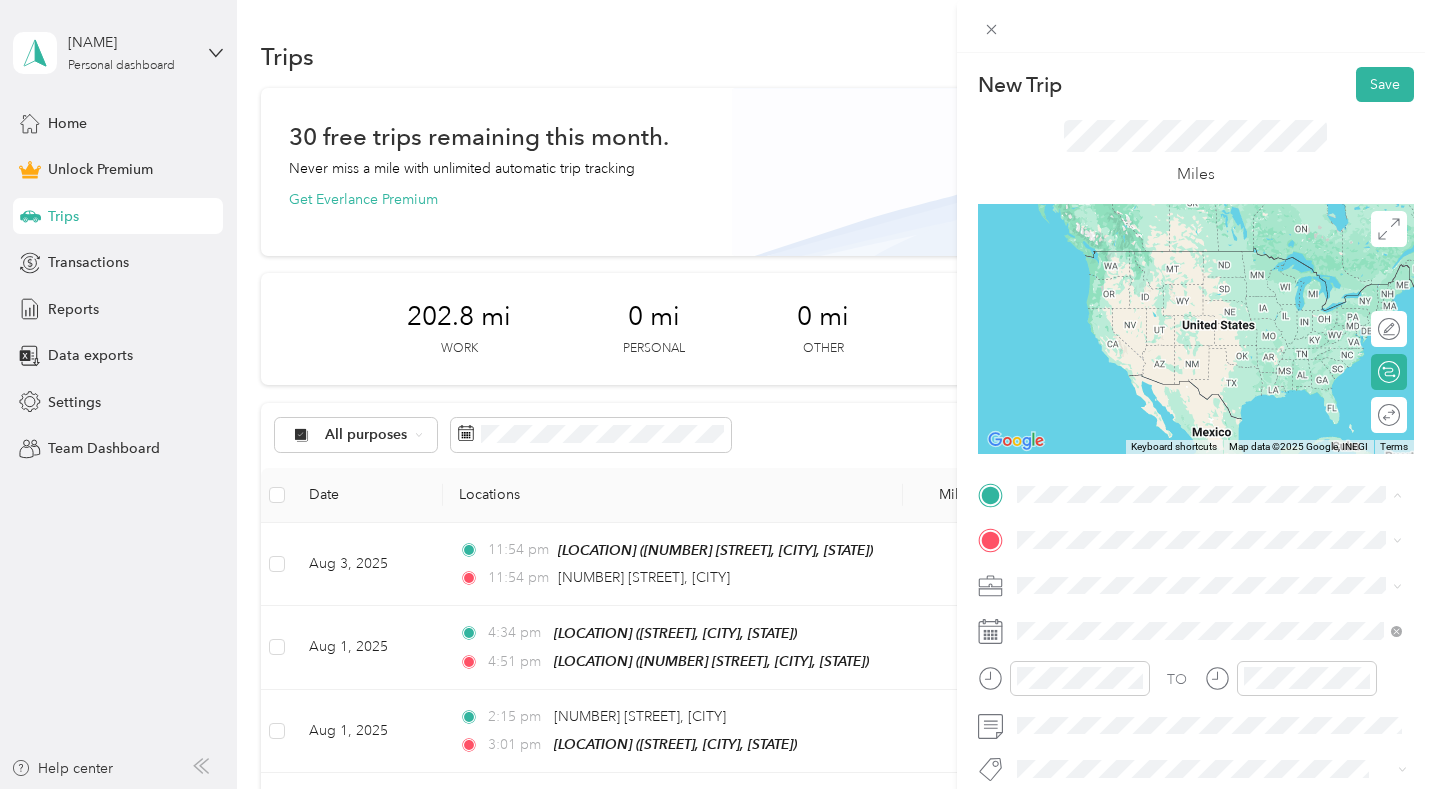 click on "[LOCATION] [NUMBER] [STREET], [POSTAL_CODE], [CITY], [STATE], [COUNTRY]" at bounding box center [1224, 596] 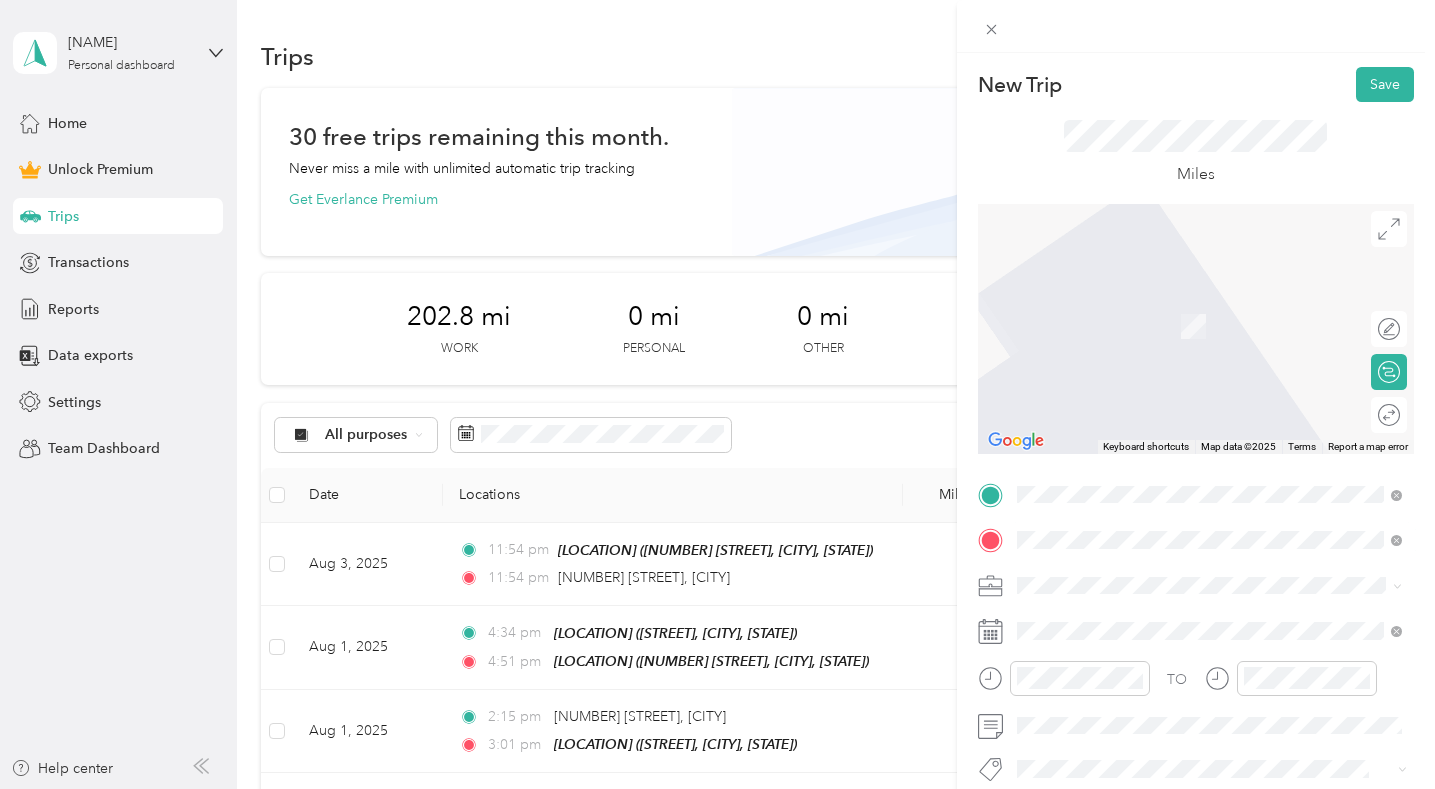 click on "[NUMBER] [STREET]
[CITY], [STATE] [POSTAL_CODE], [COUNTRY]" at bounding box center (1198, 620) 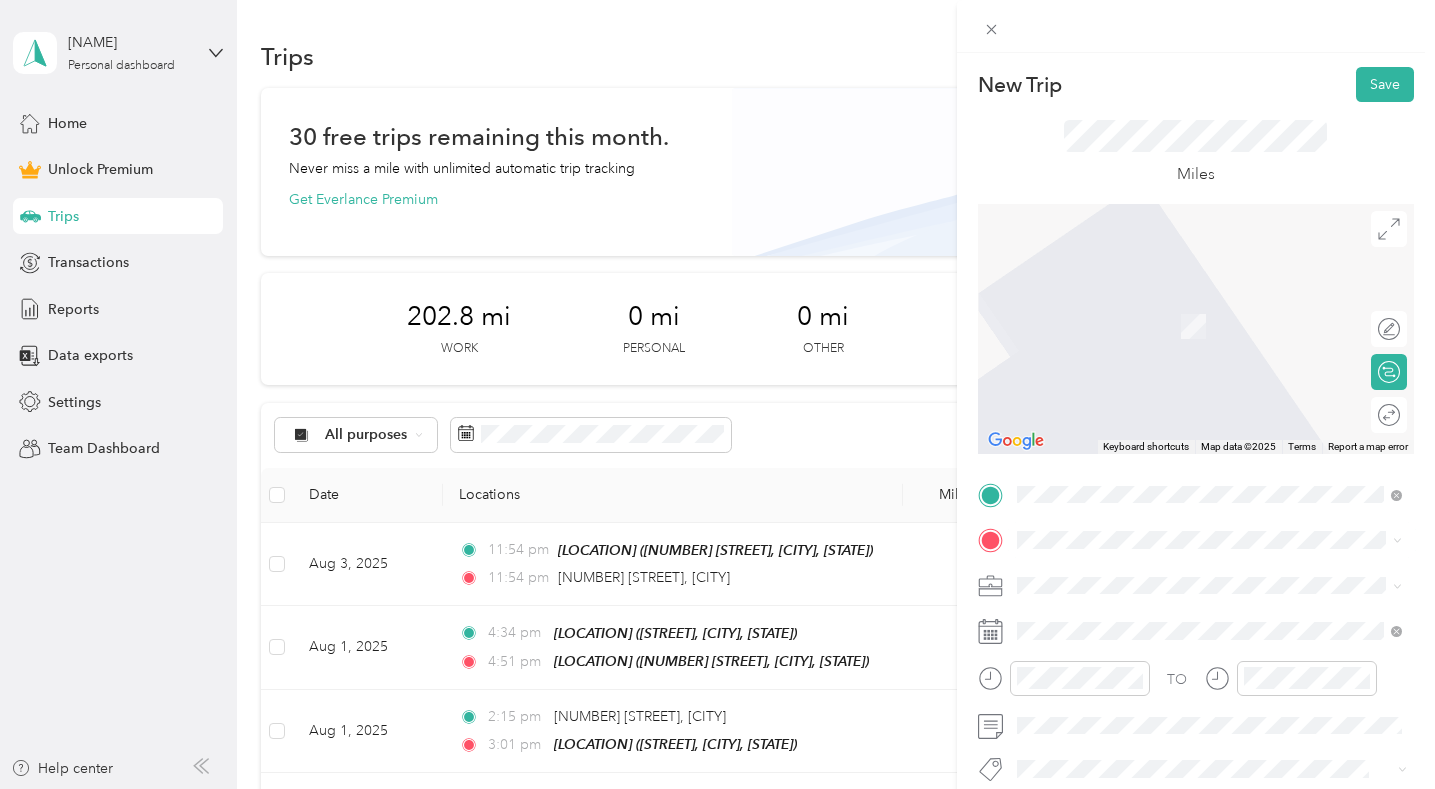 click on "[NUMBER] [STREET]
[CITY], [STATE] [POSTAL_CODE], [COUNTRY]" at bounding box center (1198, 324) 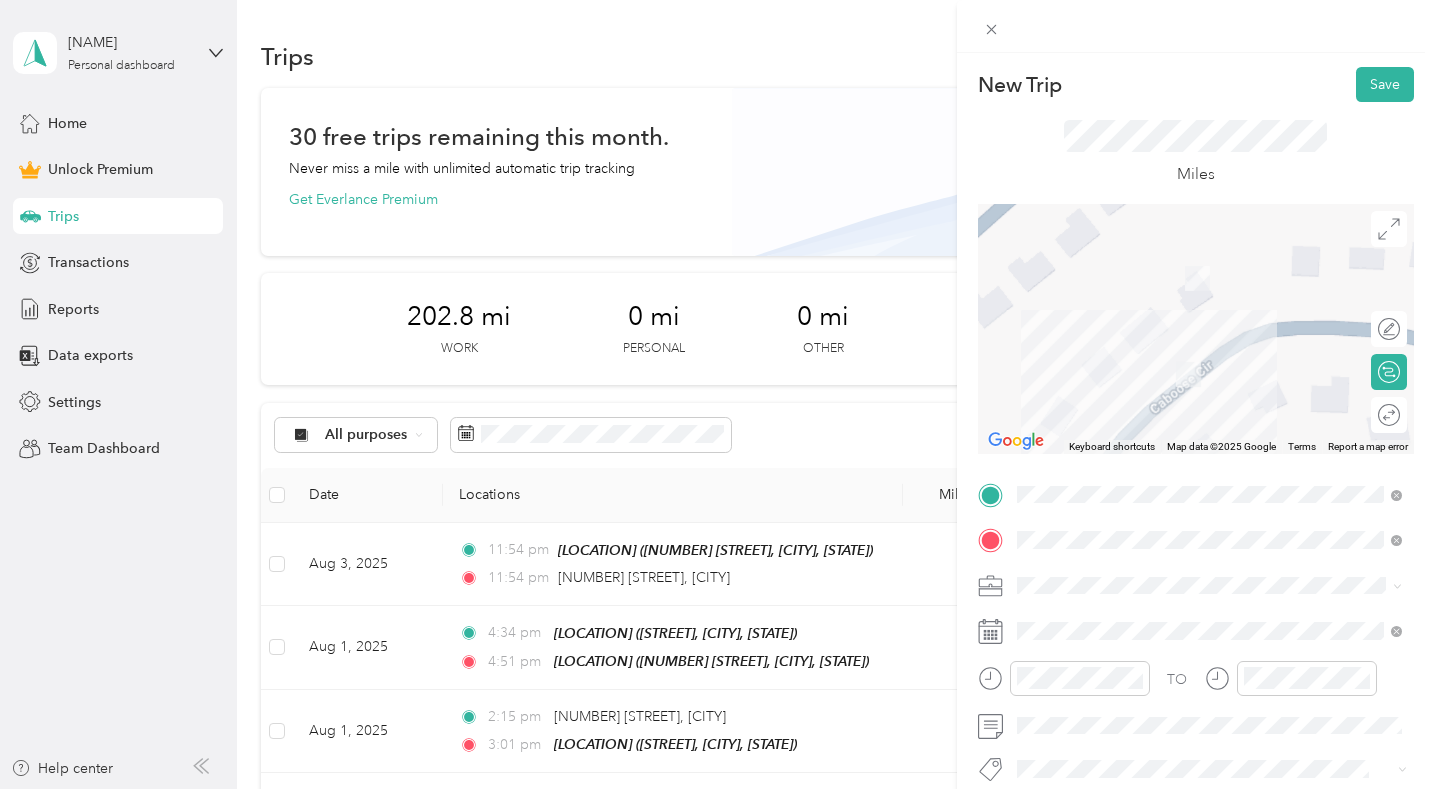 click on "Regency Fence" at bounding box center (1209, 372) 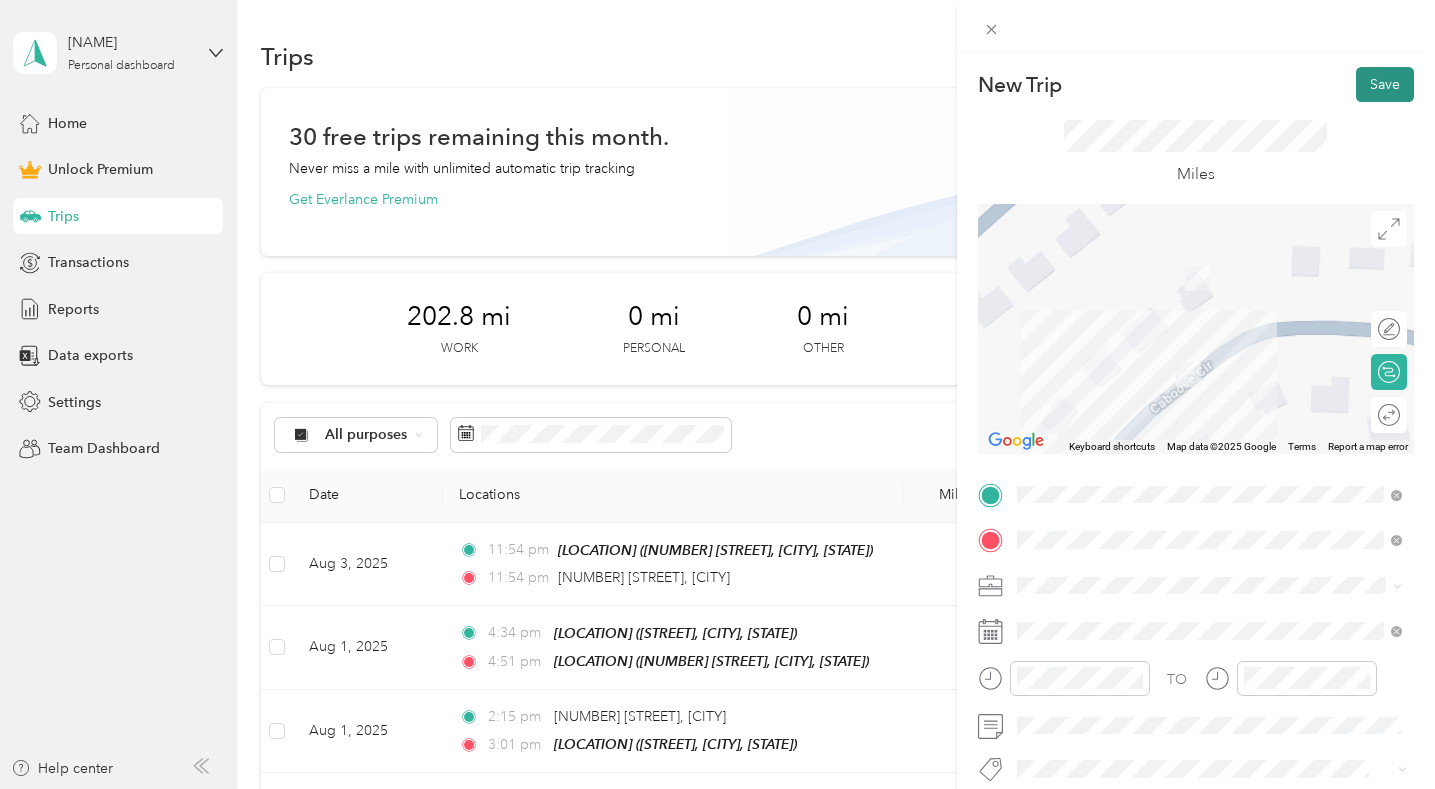 click on "Save" at bounding box center [1385, 84] 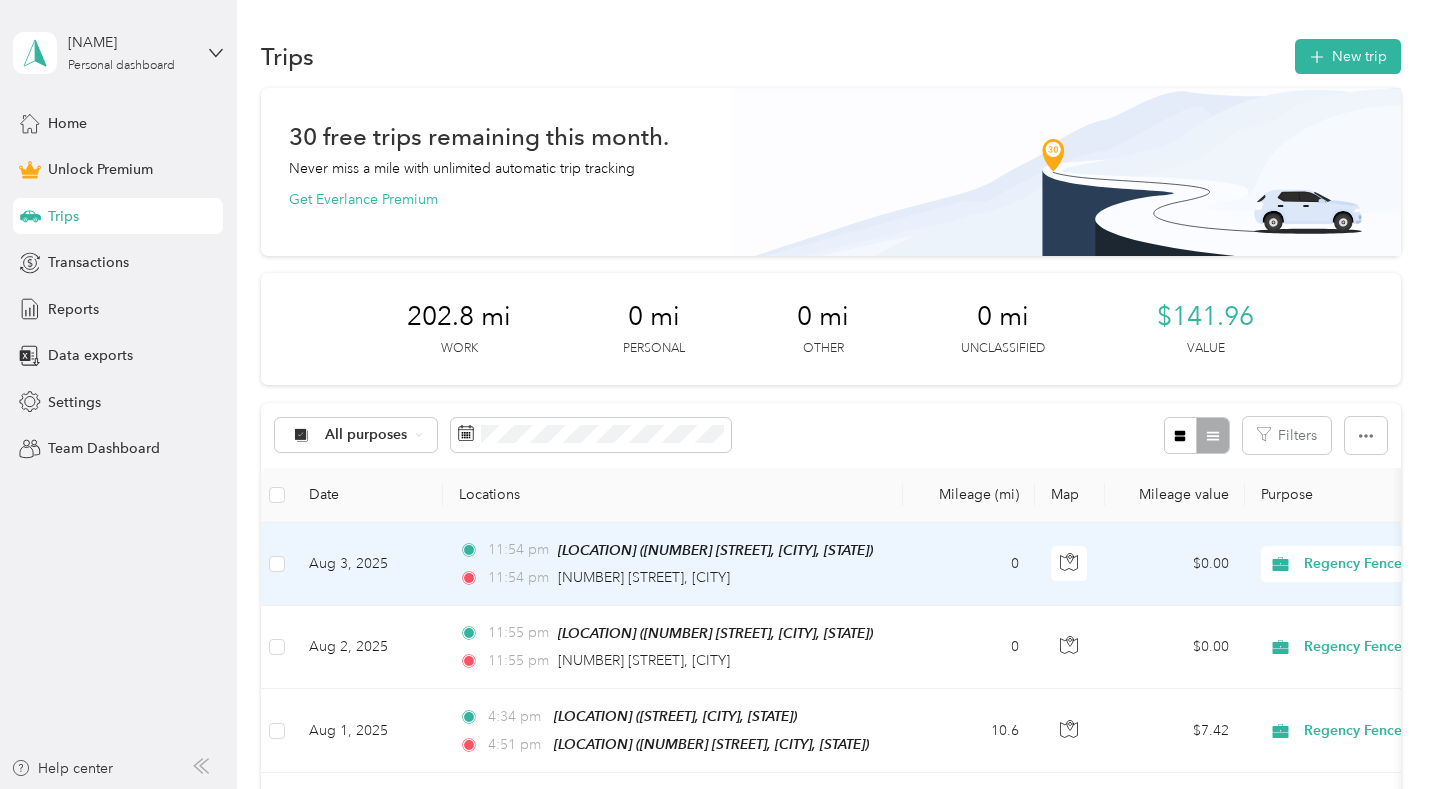 click on "0" at bounding box center [969, 564] 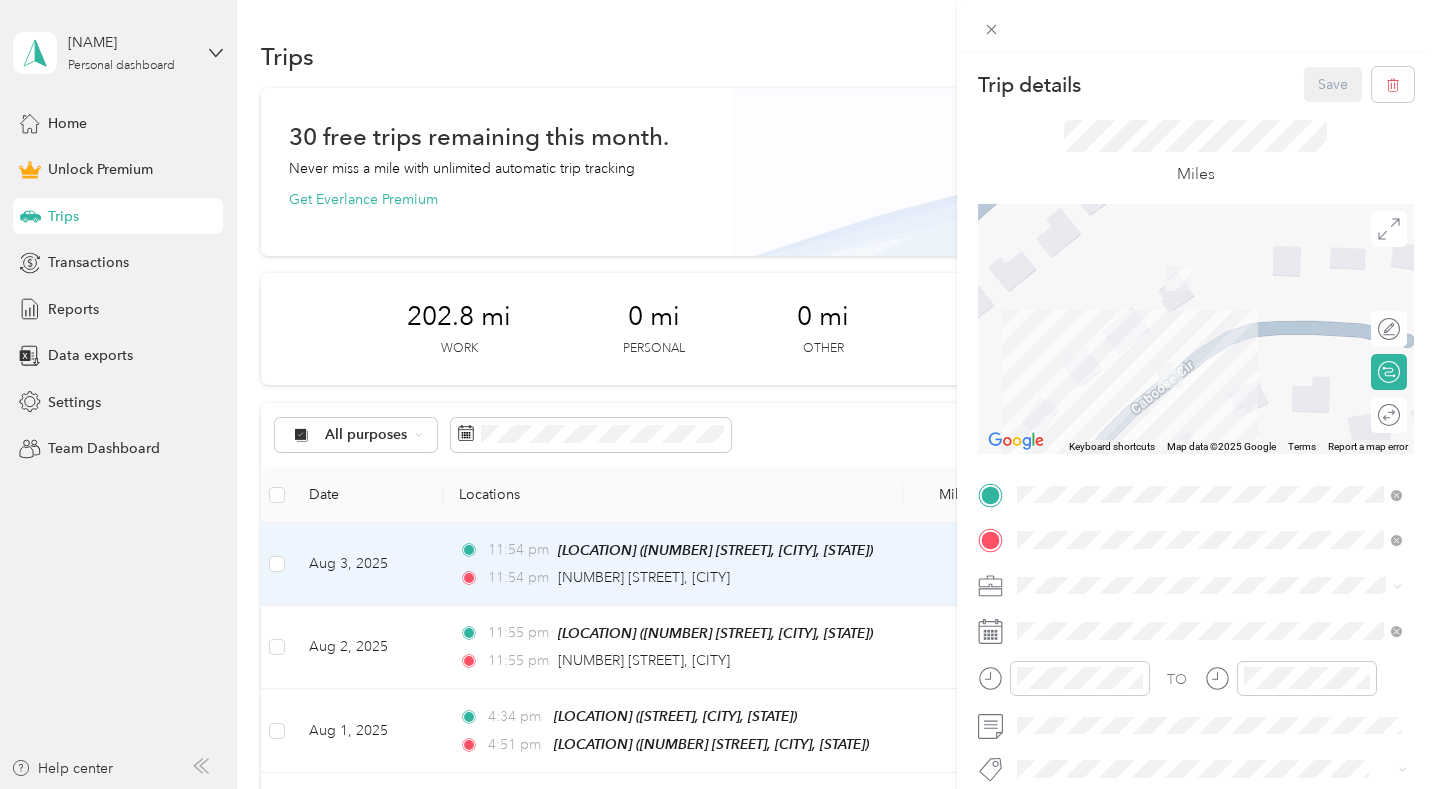 click on "Trip details Save This trip cannot be edited because it is either under review, approved, or paid. Contact your Team Manager to edit it. Miles ← Move left → Move right ↑ Move up ↓ Move down + Zoom in - Zoom out Home Jump left by 75% End Jump right by 75% Page Up Jump up by 75% Page Down Jump down by 75% Keyboard shortcuts Map Data Map data ©2025 Google Map data ©2025 Google 20 m  Click to toggle between metric and imperial units Terms Report a map error Edit route Calculate route Round trip TO Add photo" at bounding box center [717, 394] 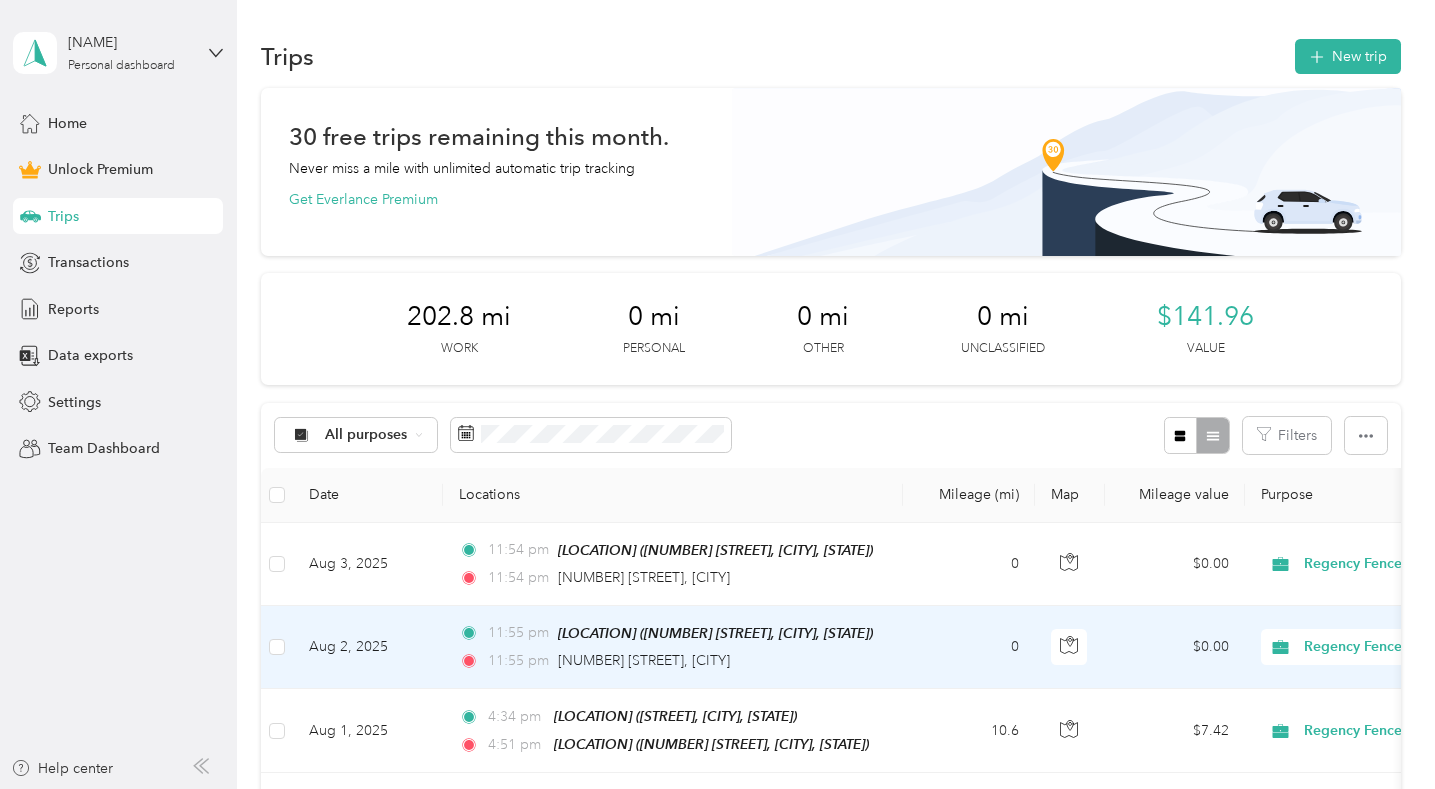 click on "[TIME] [LOCATION] ([NUMBER] [STREET], [CITY], [STATE]) [TIME] [NUMBER] [STREET], [CITY]" at bounding box center [673, 647] 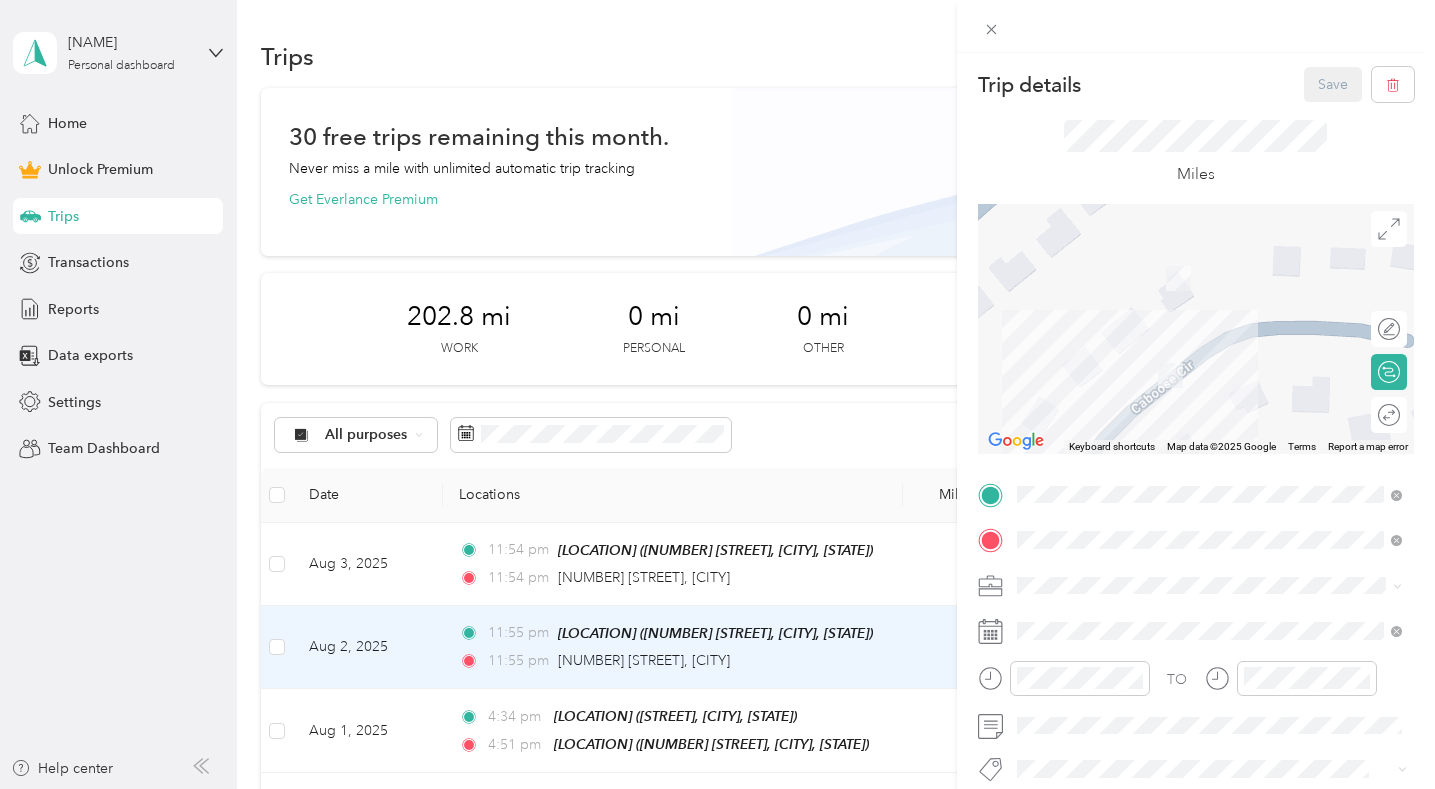 click on "Trip details Save This trip cannot be edited because it is either under review, approved, or paid. Contact your Team Manager to edit it. Miles ← Move left → Move right ↑ Move up ↓ Move down + Zoom in - Zoom out Home Jump left by 75% End Jump right by 75% Page Up Jump up by 75% Page Down Jump down by 75% Keyboard shortcuts Map Data Map data ©2025 Google Map data ©2025 Google 20 m  Click to toggle between metric and imperial units Terms Report a map error Edit route Calculate route Round trip TO Add photo" at bounding box center (717, 394) 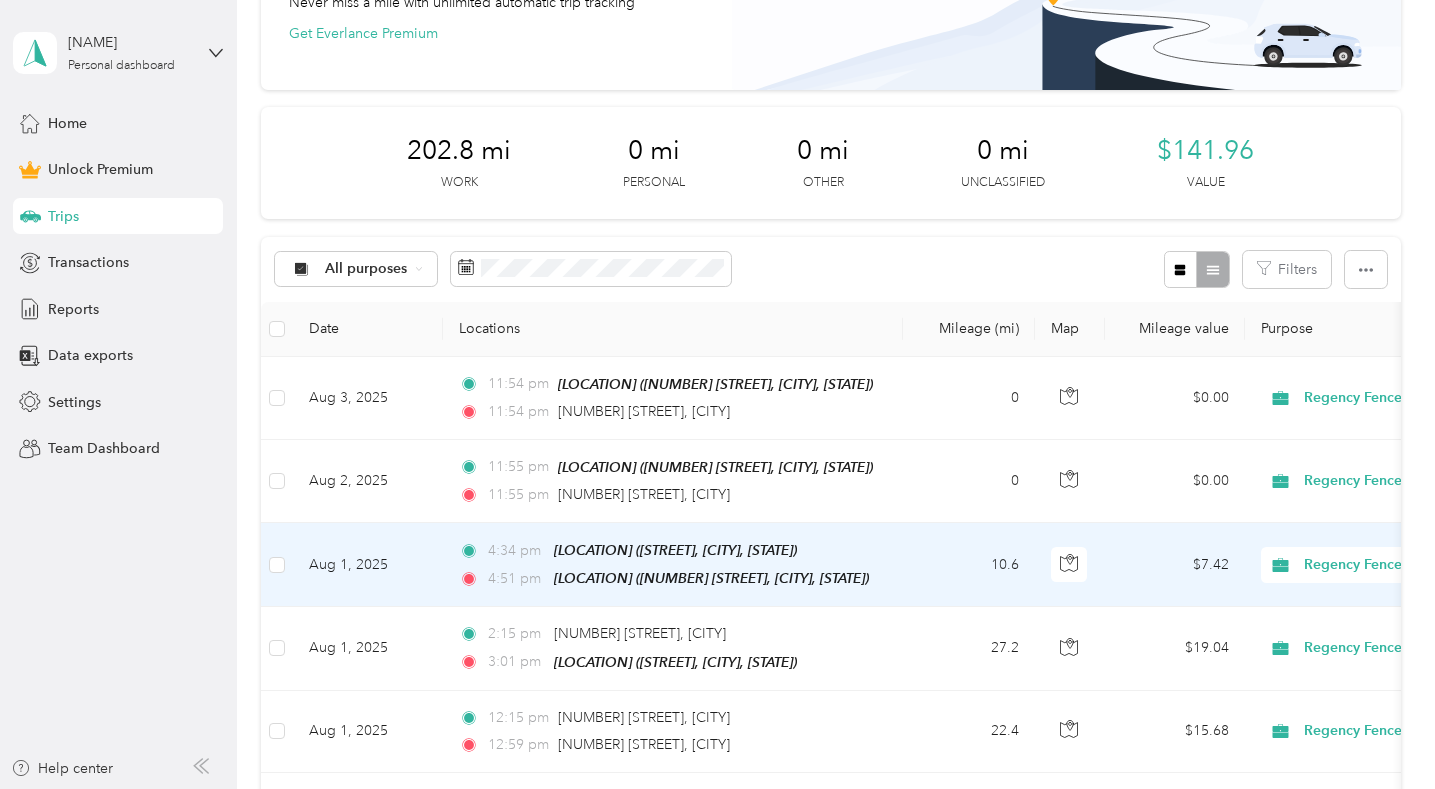 scroll, scrollTop: 0, scrollLeft: 0, axis: both 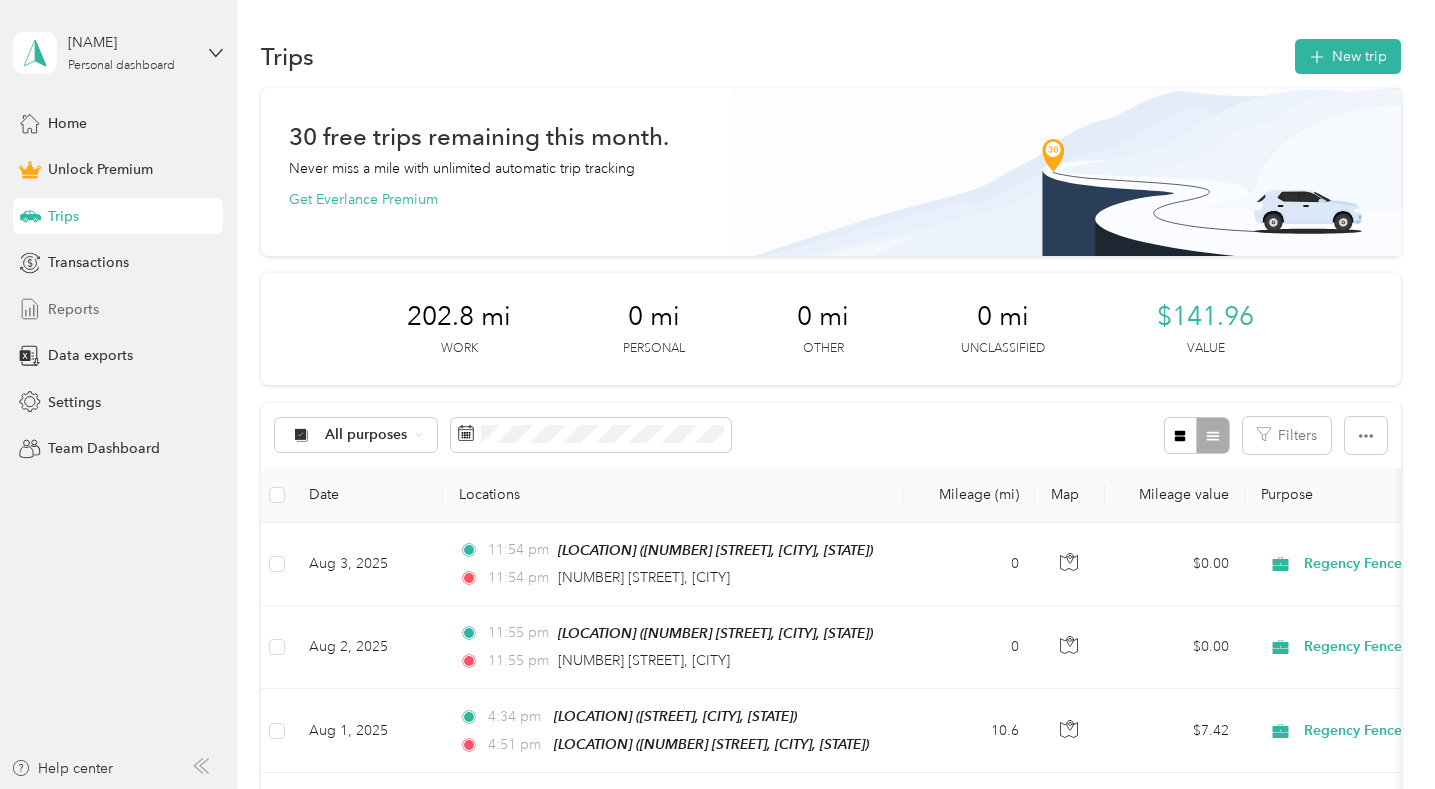 click on "Reports" at bounding box center [73, 309] 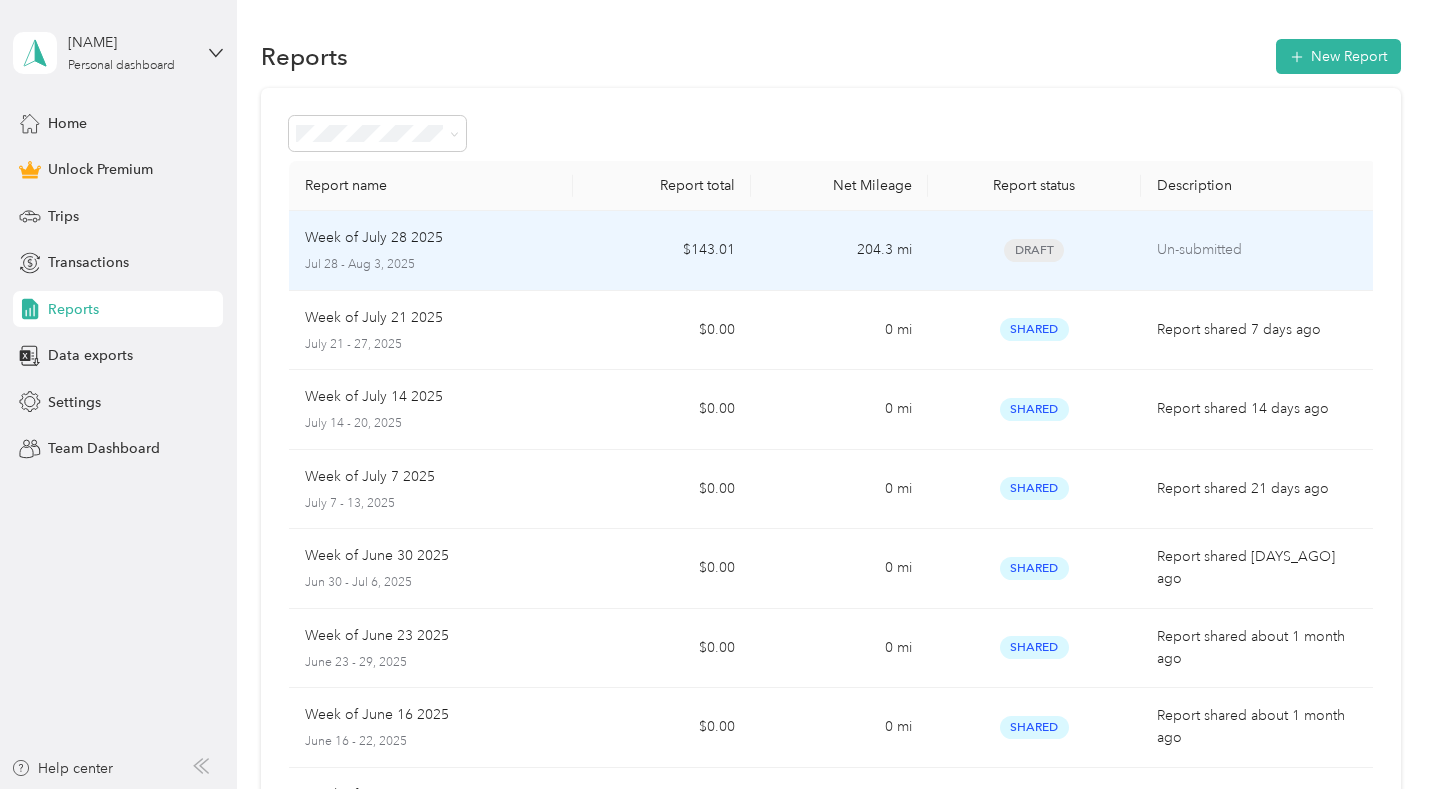 click on "Draft" at bounding box center [1034, 250] 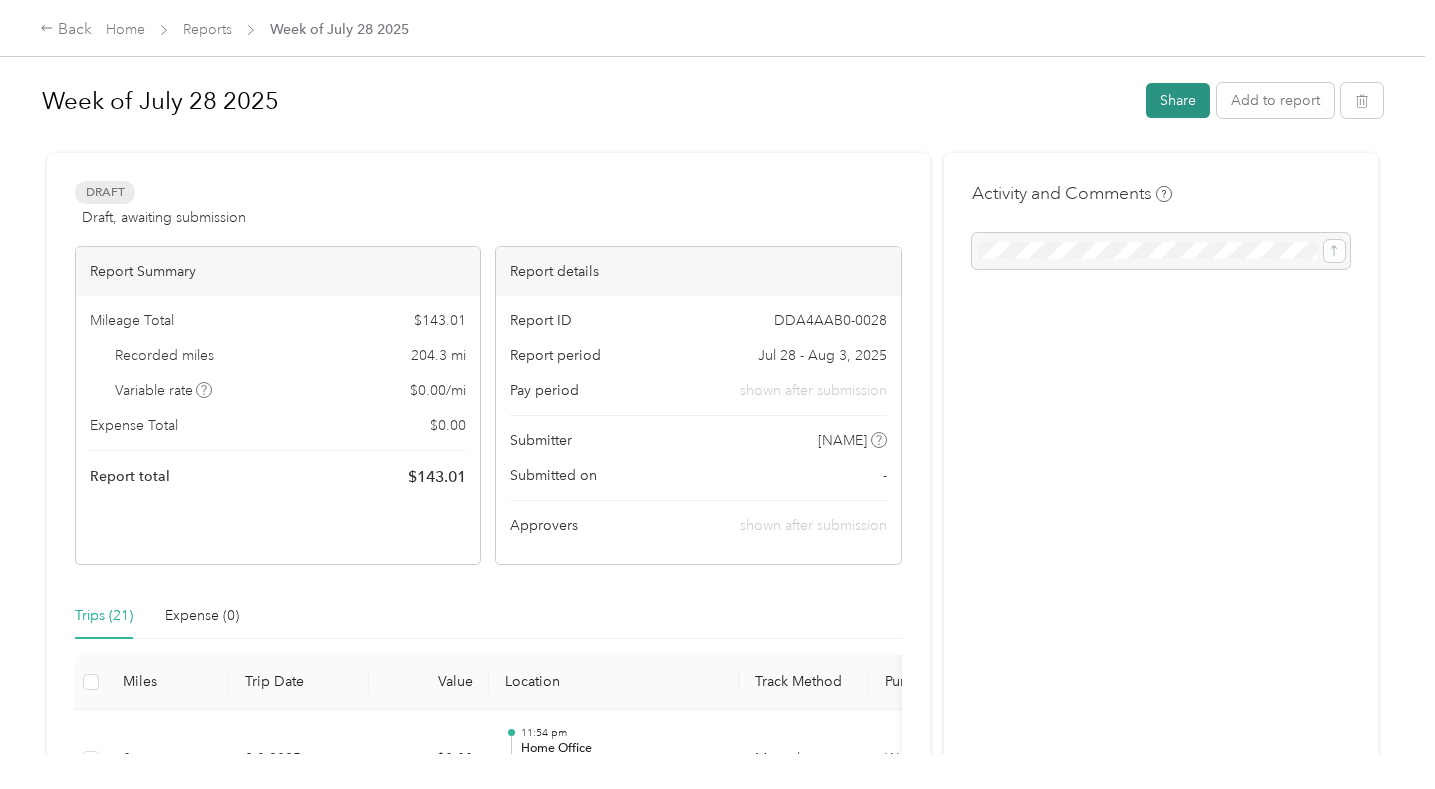 click on "Share" at bounding box center (1178, 100) 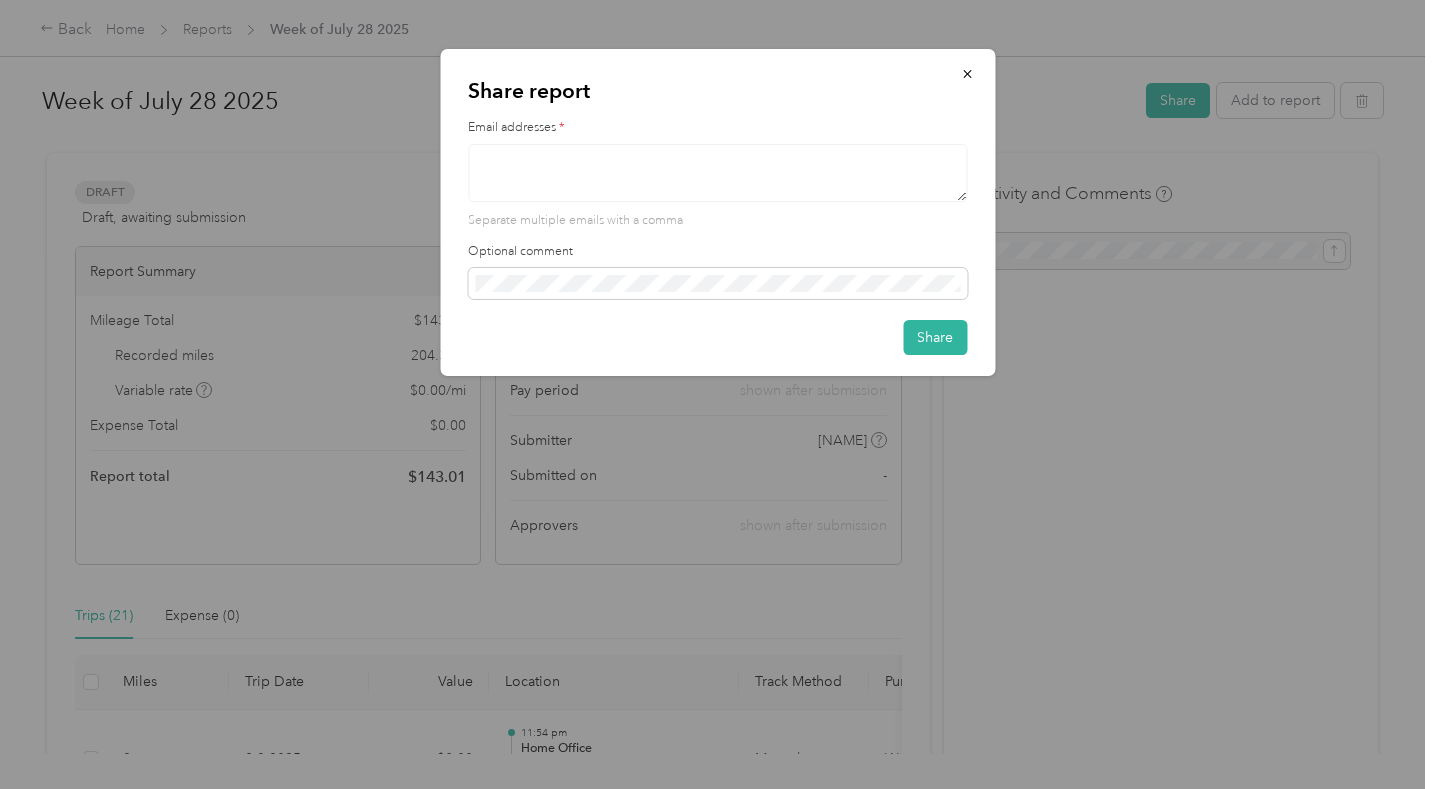 click at bounding box center (717, 173) 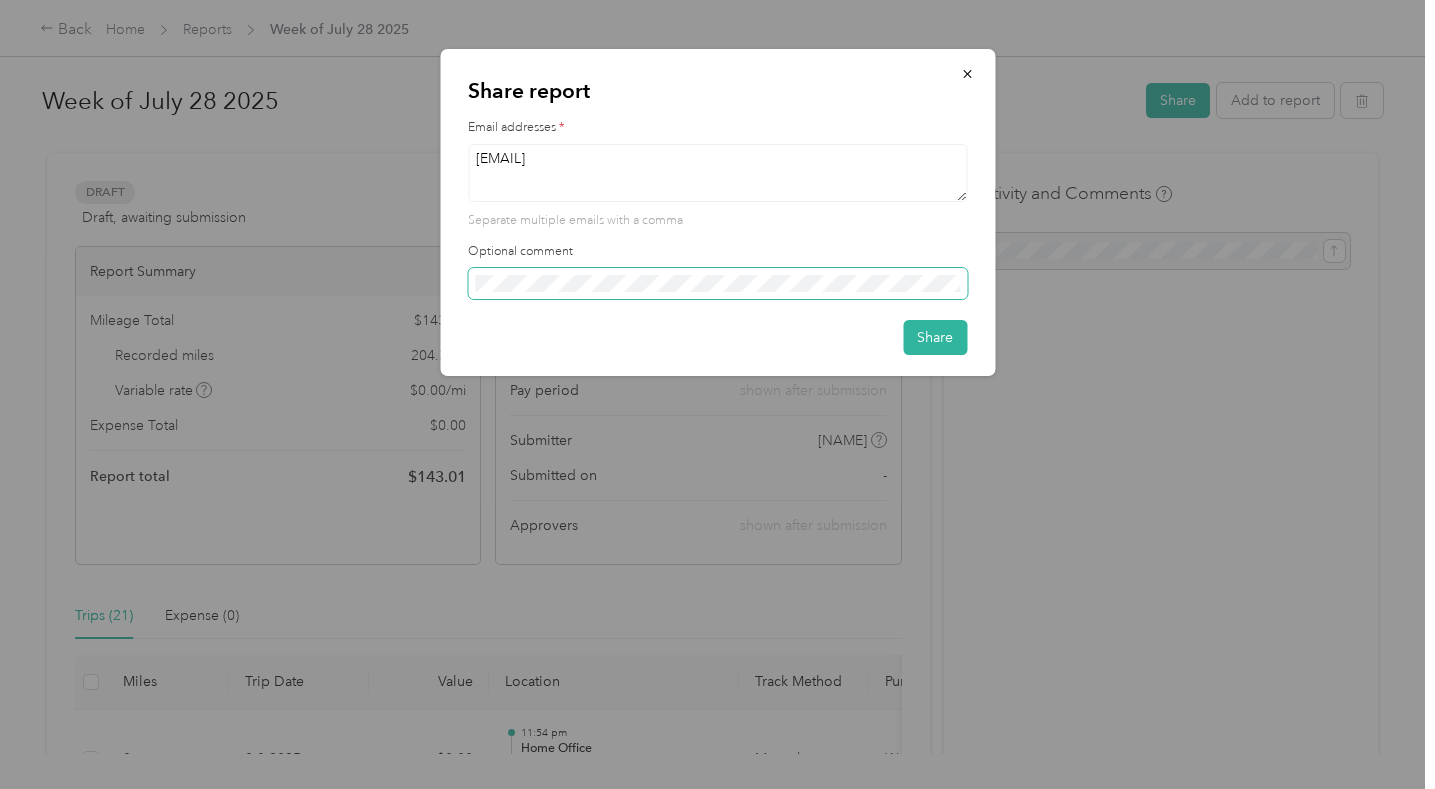 type on "[EMAIL]" 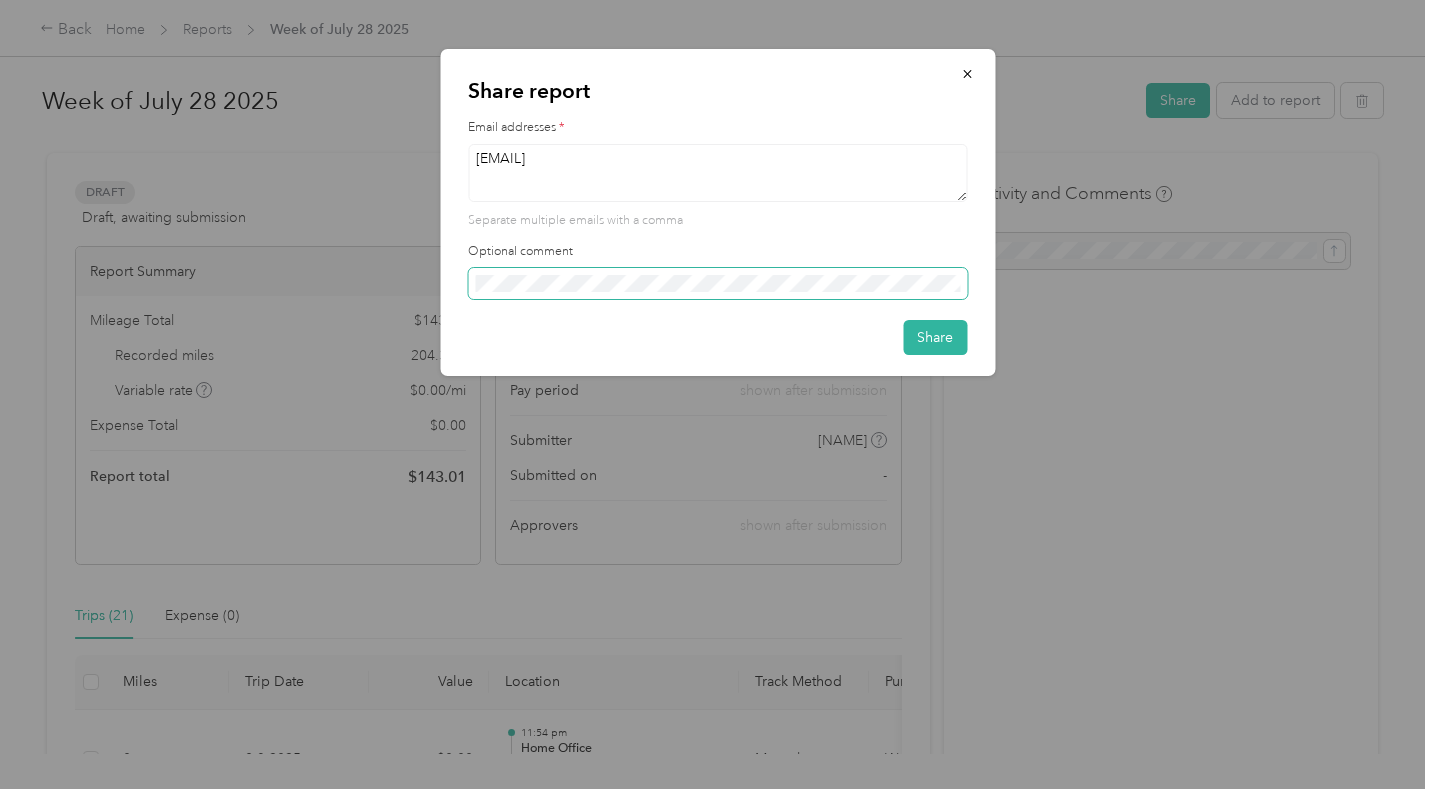 click on "Share report Email addresses   * [EMAIL] Separate multiple emails with a comma Optional comment   Share" at bounding box center [712, 789] 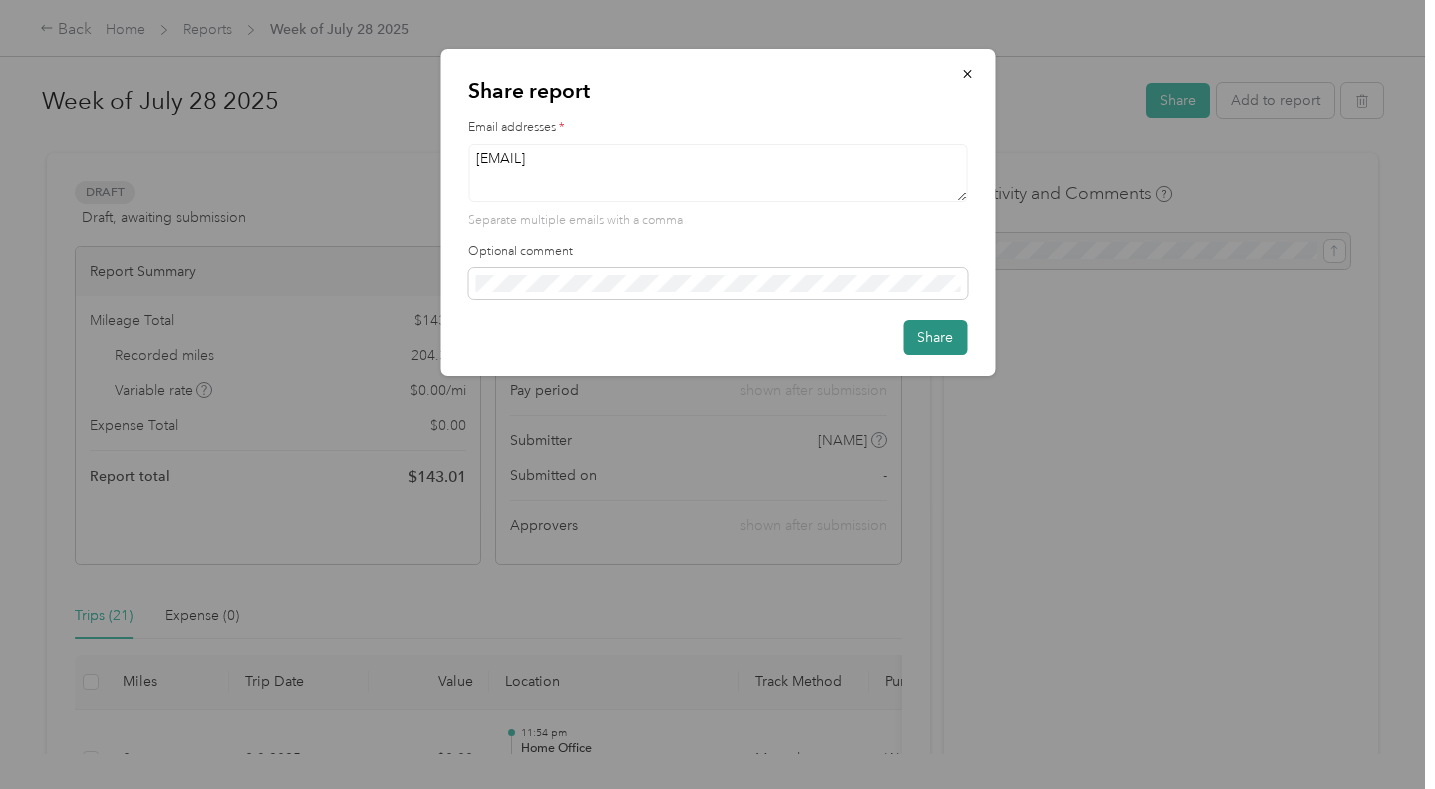 click on "Share" at bounding box center (935, 337) 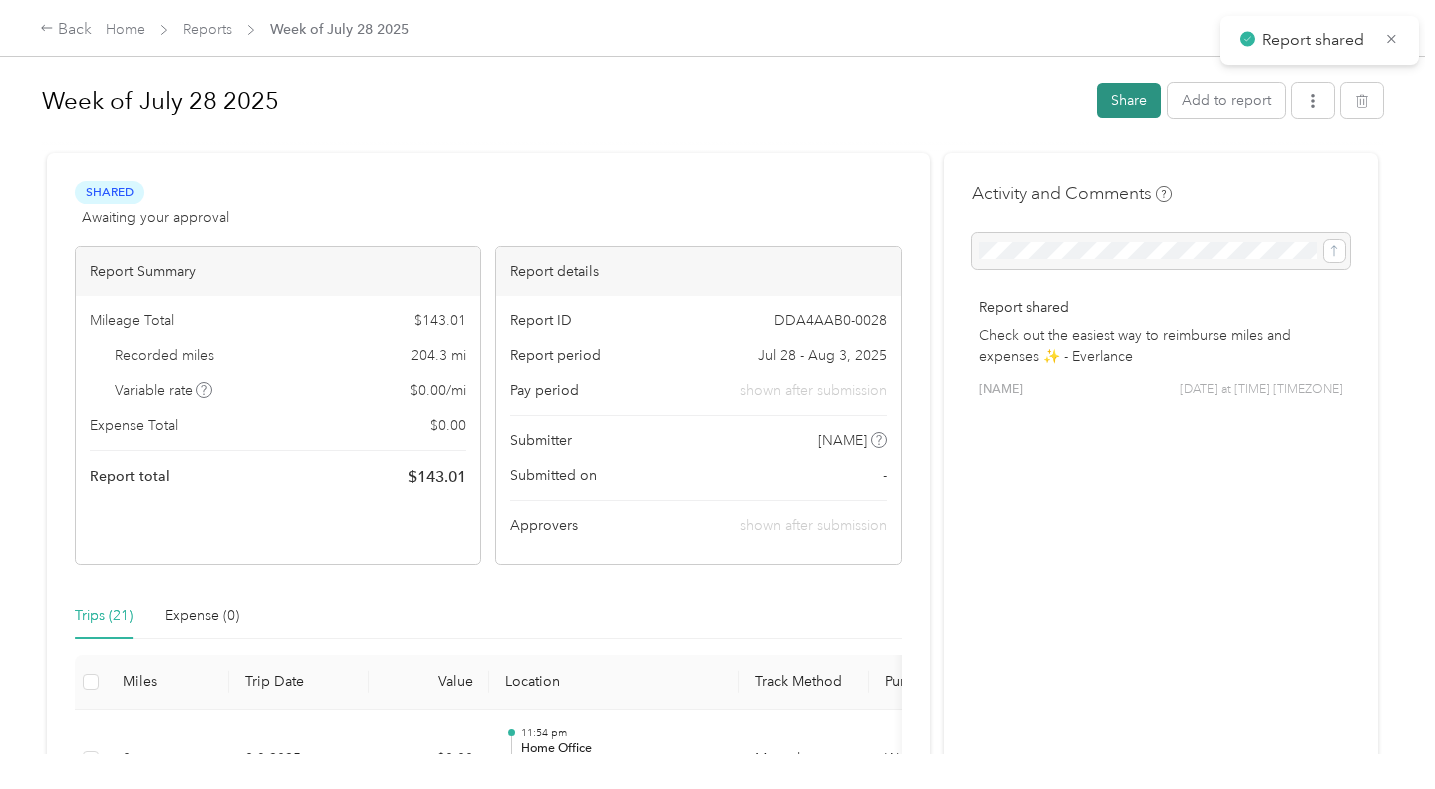 click on "Share" at bounding box center (1129, 100) 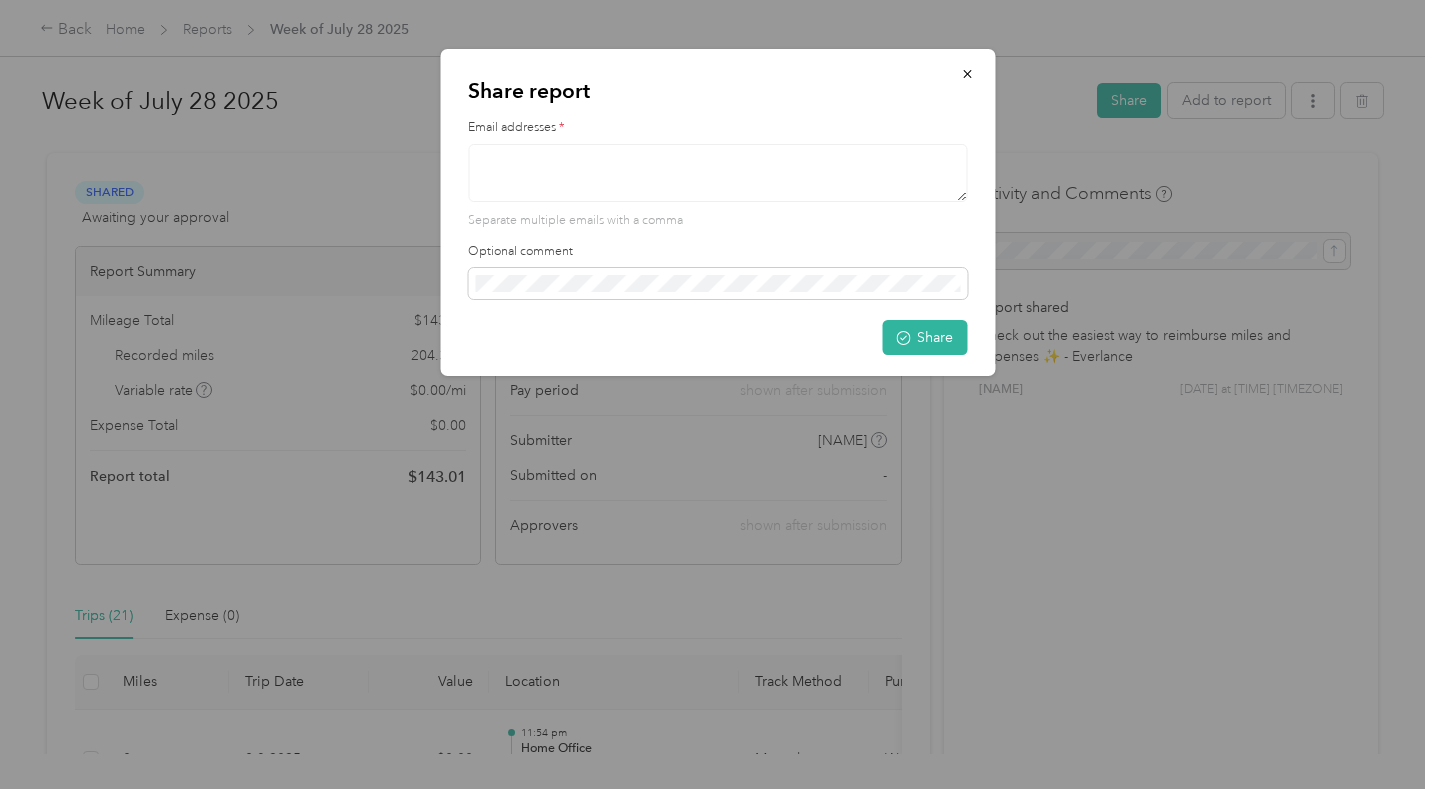 click at bounding box center [717, 173] 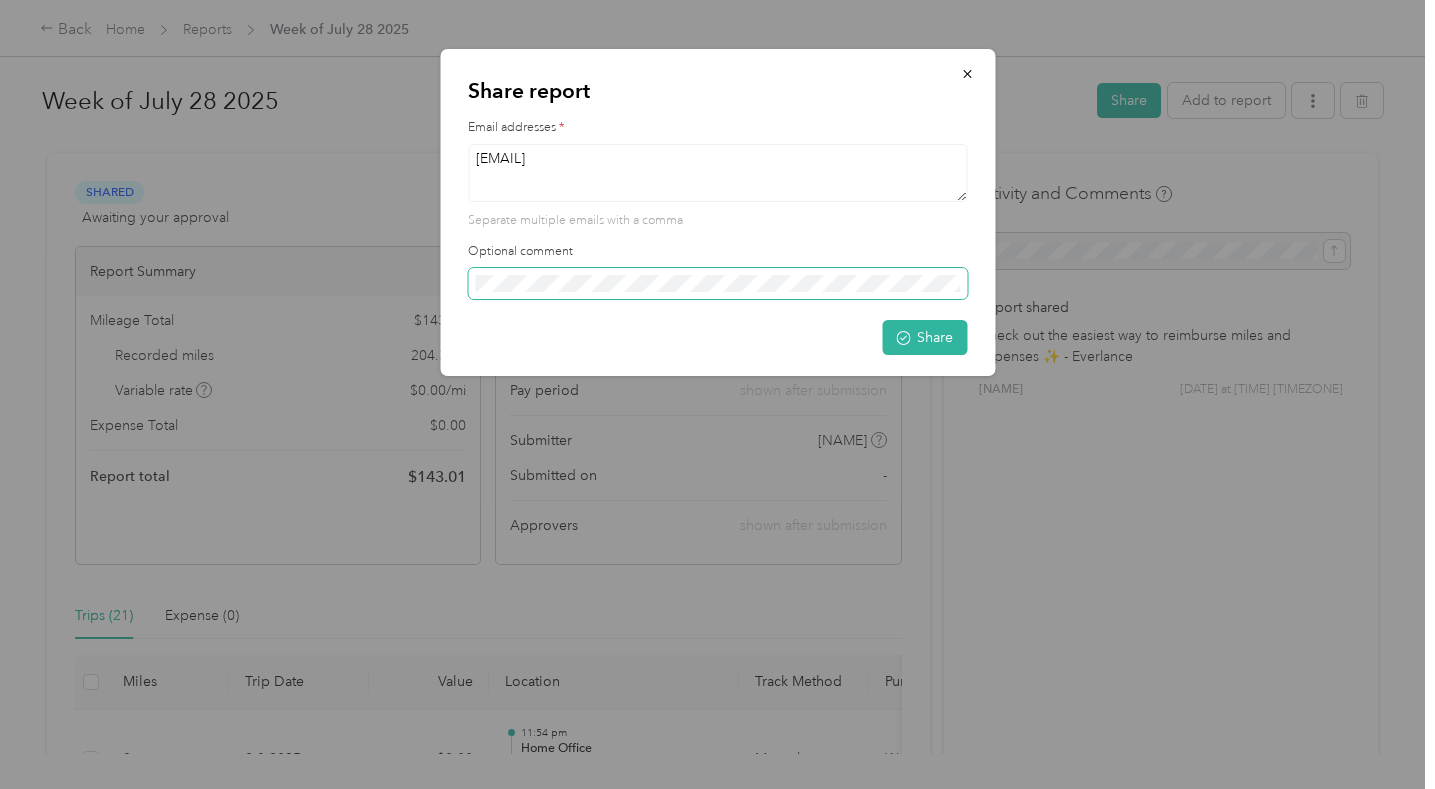 type on "[EMAIL]" 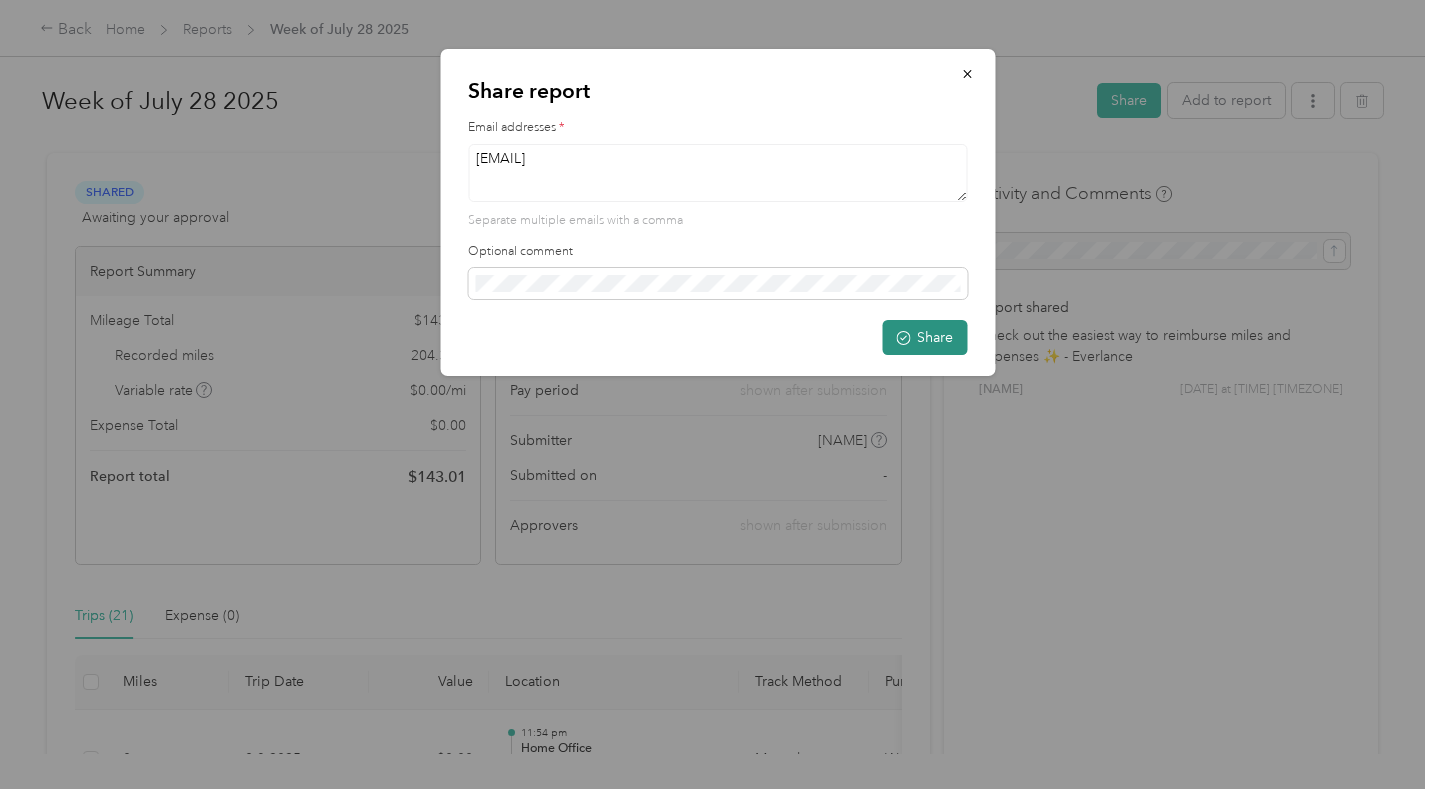click on "Share" at bounding box center [924, 337] 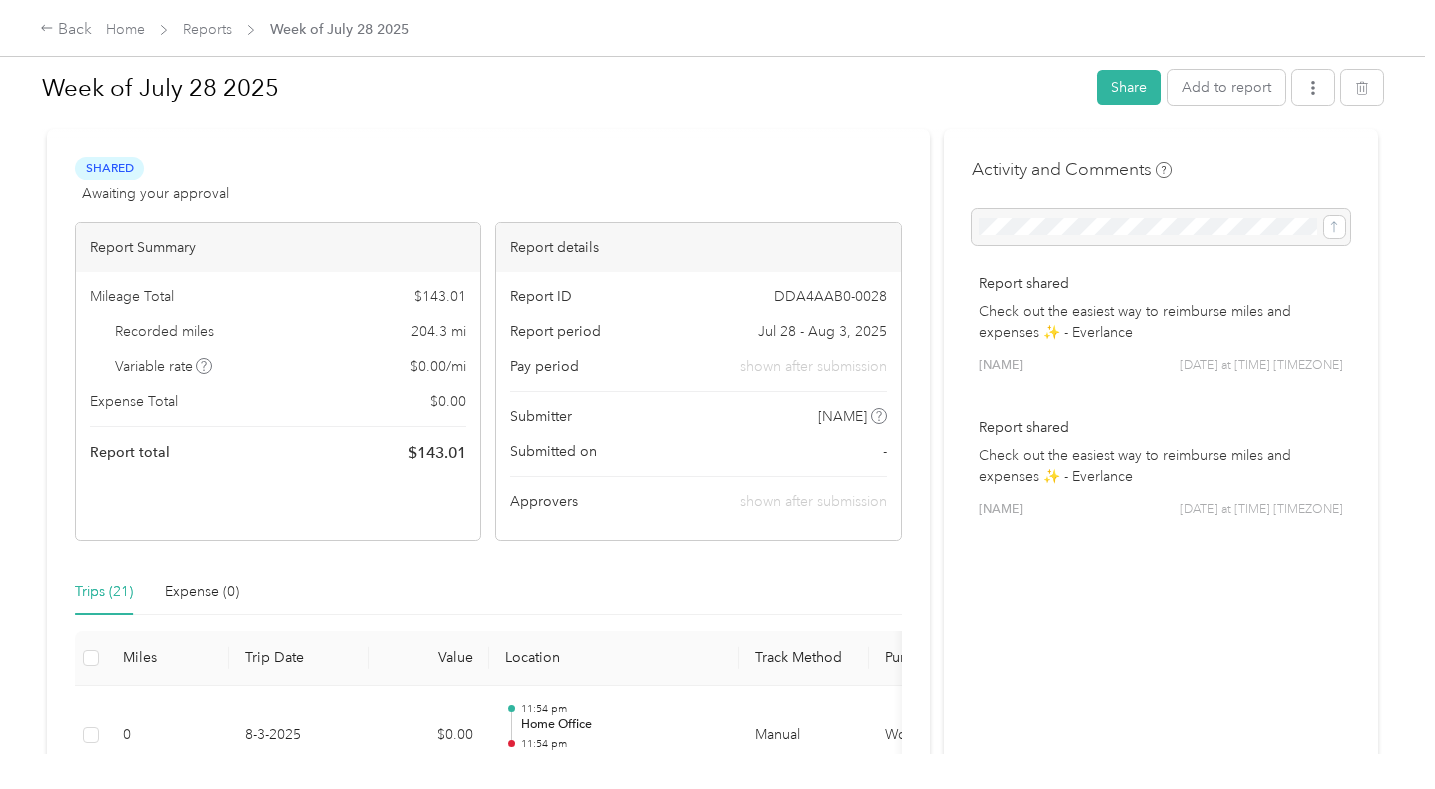 scroll, scrollTop: 0, scrollLeft: 0, axis: both 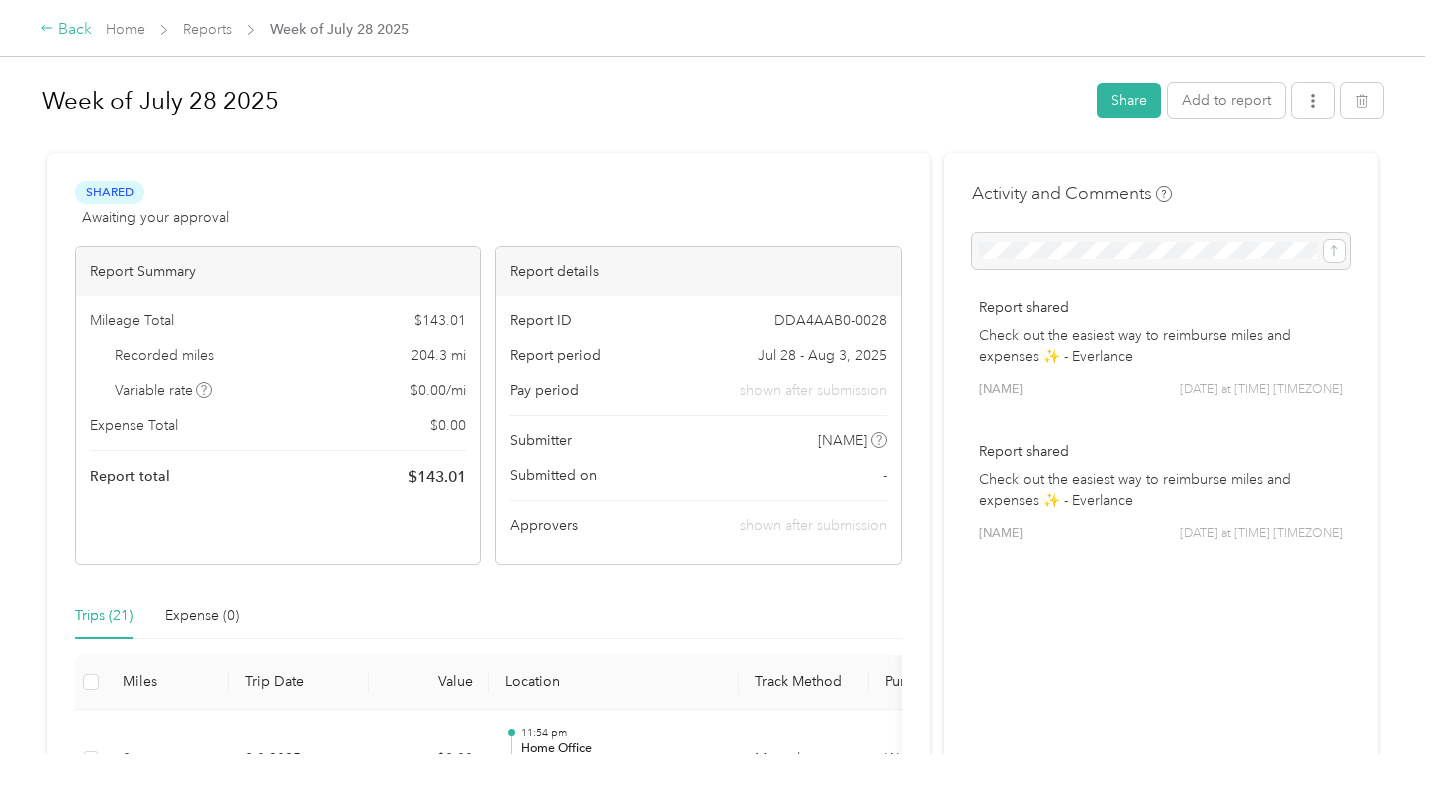 click on "Back" at bounding box center (66, 30) 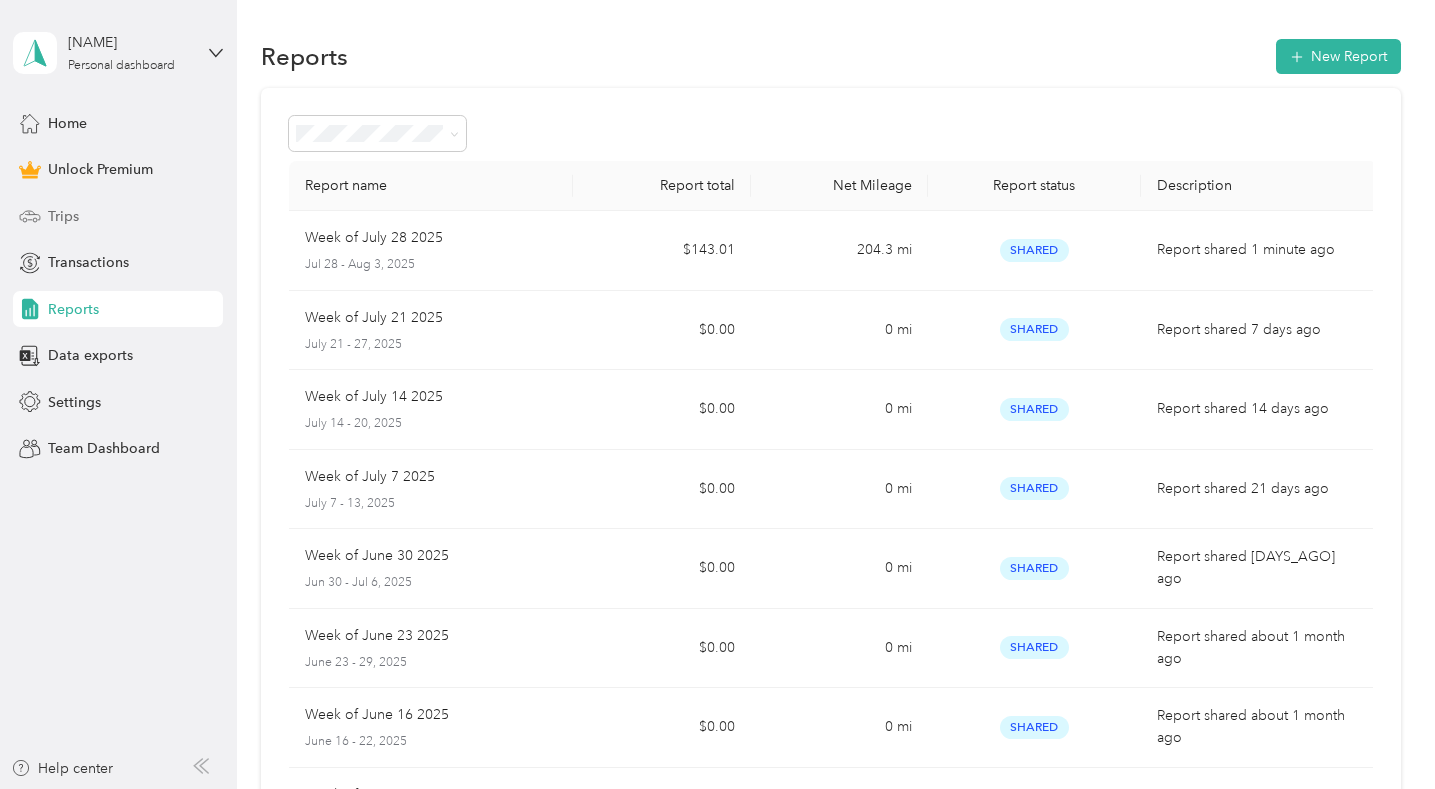 click on "Trips" at bounding box center [118, 216] 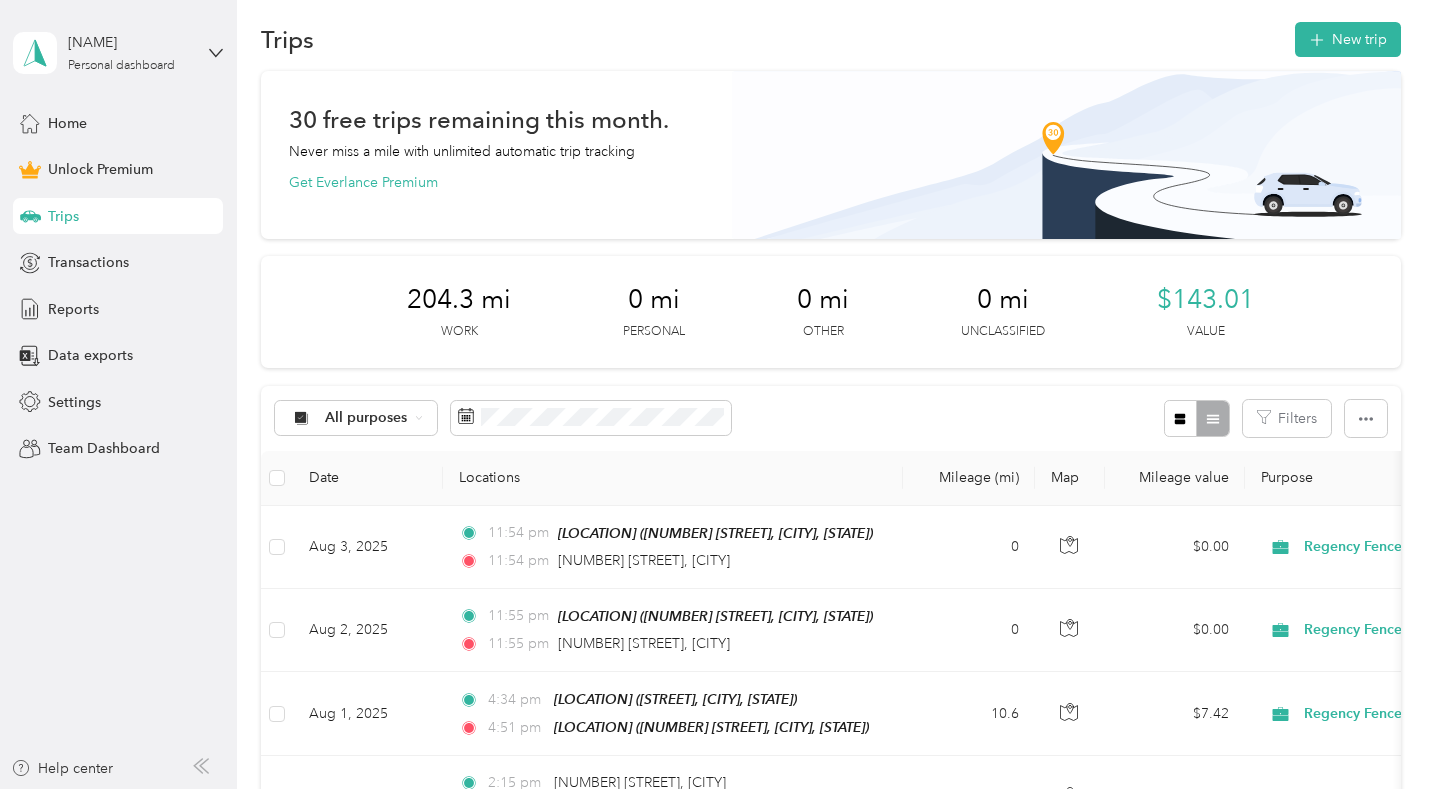 scroll, scrollTop: 0, scrollLeft: 0, axis: both 